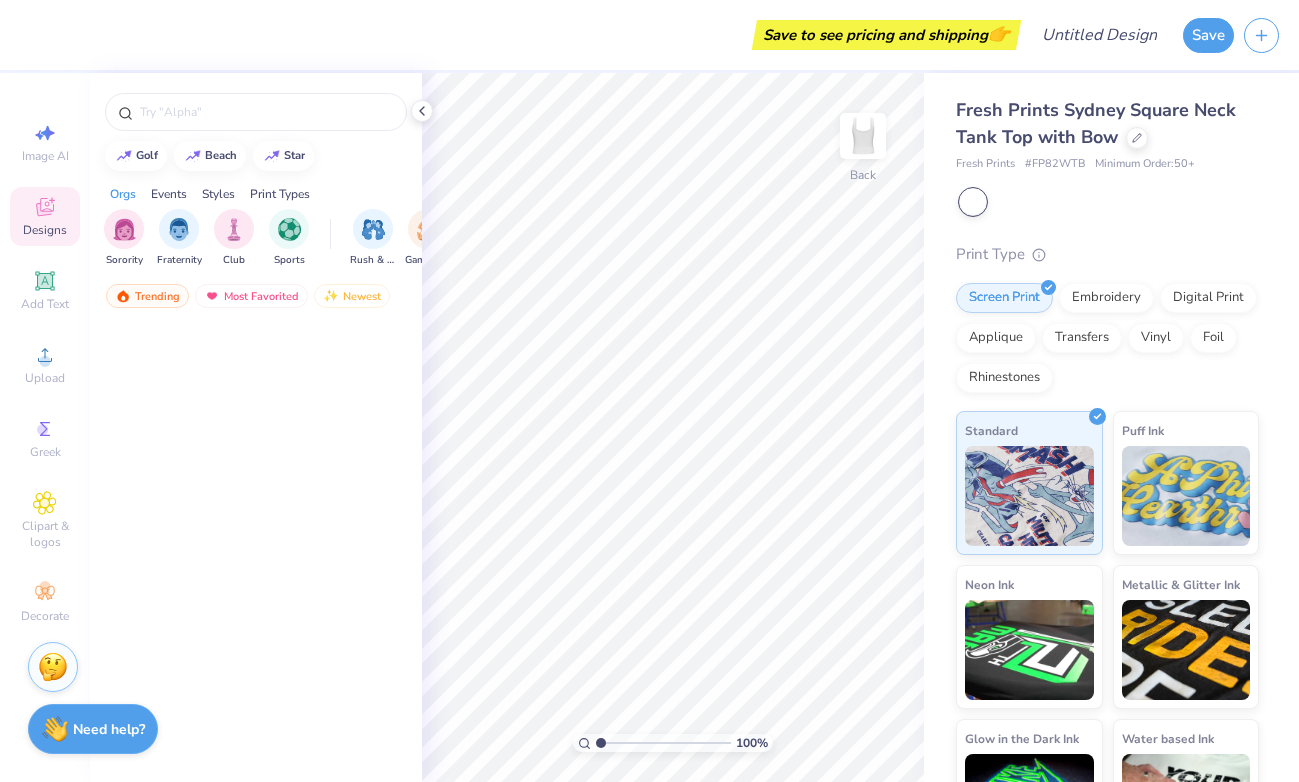 scroll, scrollTop: 0, scrollLeft: 0, axis: both 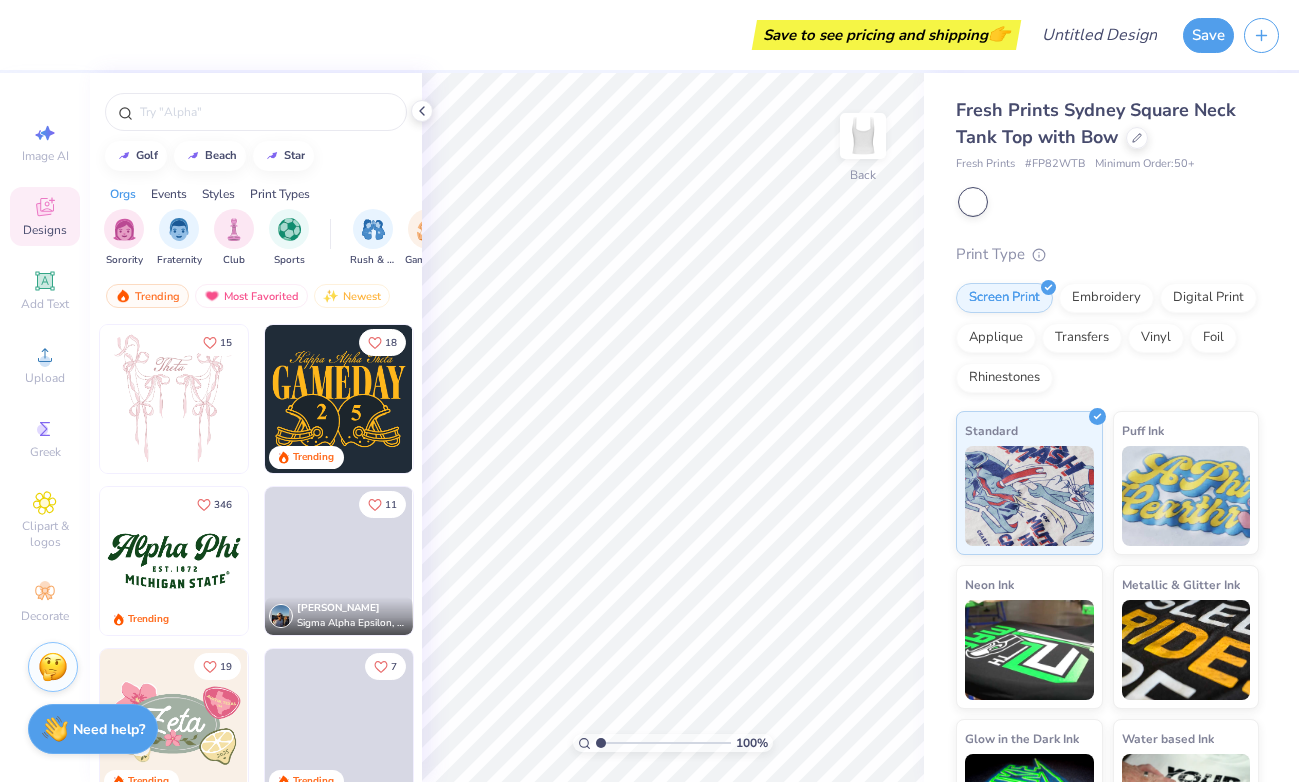 click at bounding box center [26, 399] 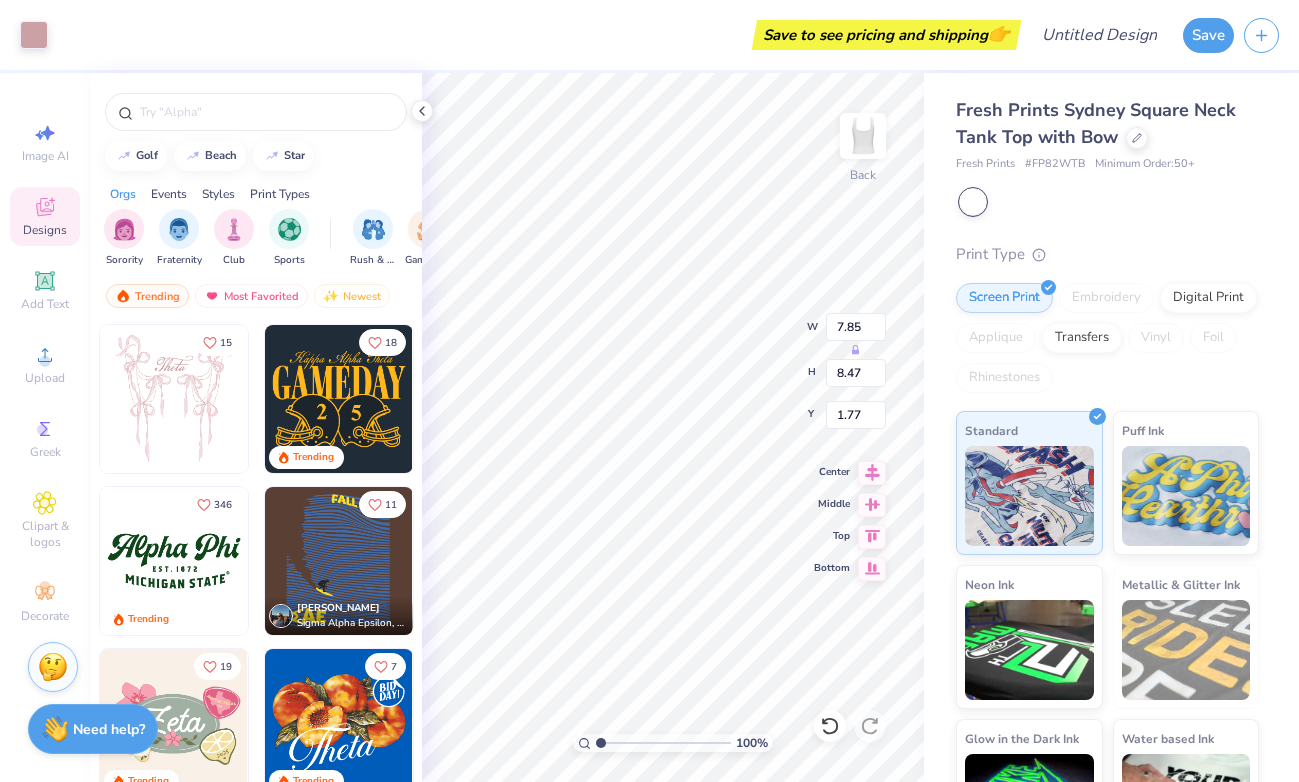 type on "2.55" 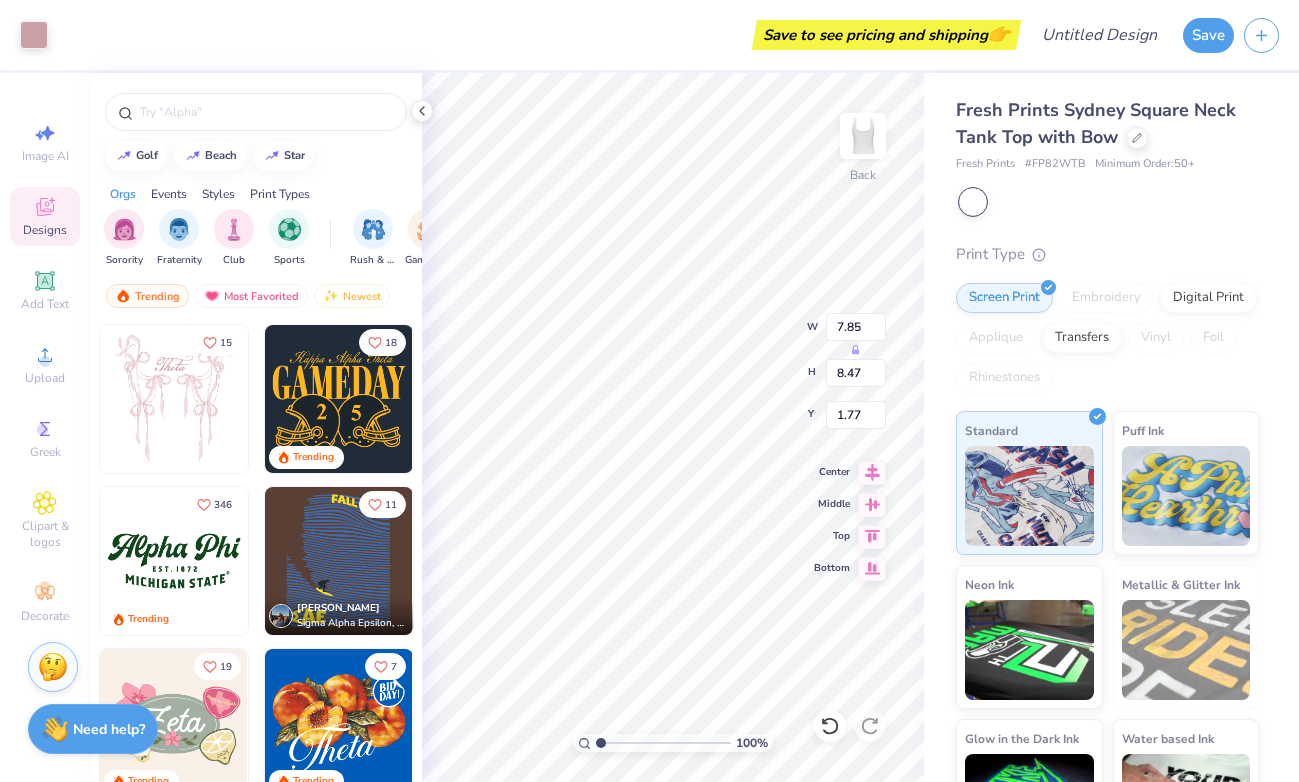 type on "1.04" 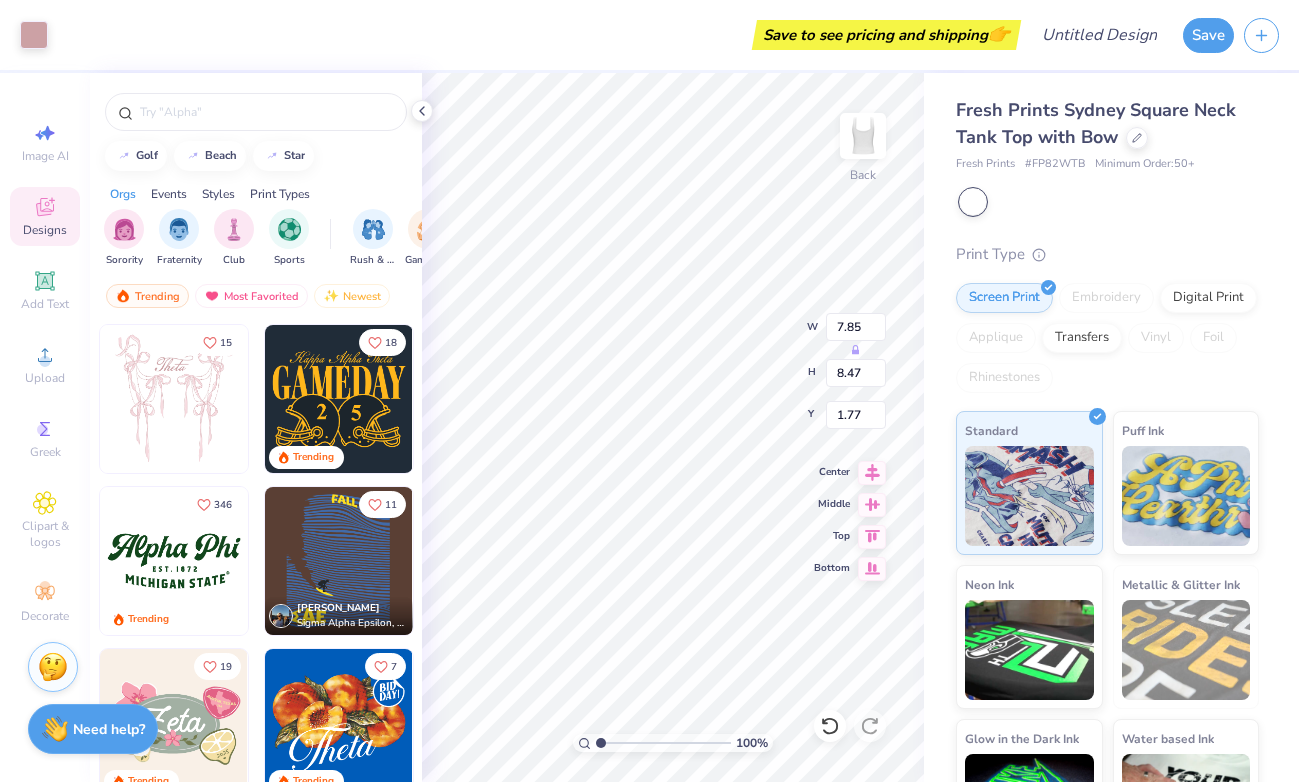type on "3.17" 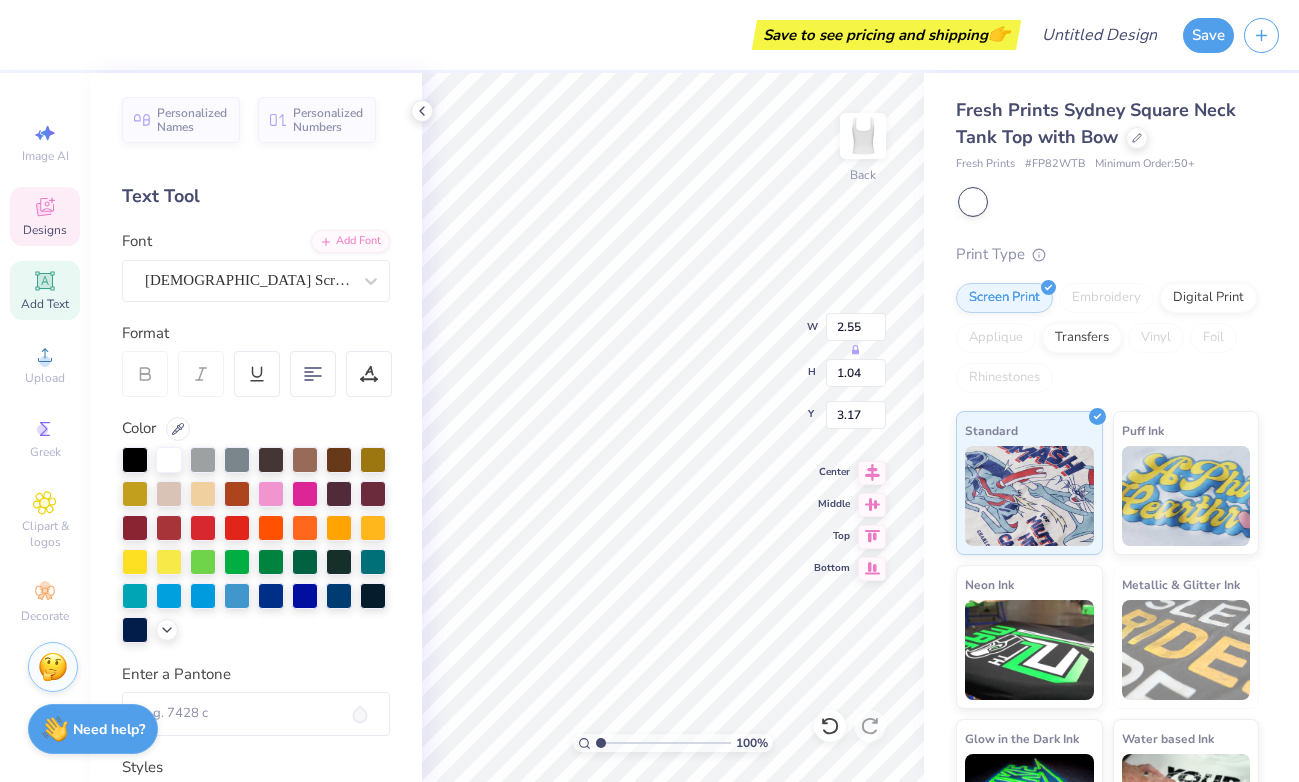 scroll, scrollTop: 0, scrollLeft: 4, axis: horizontal 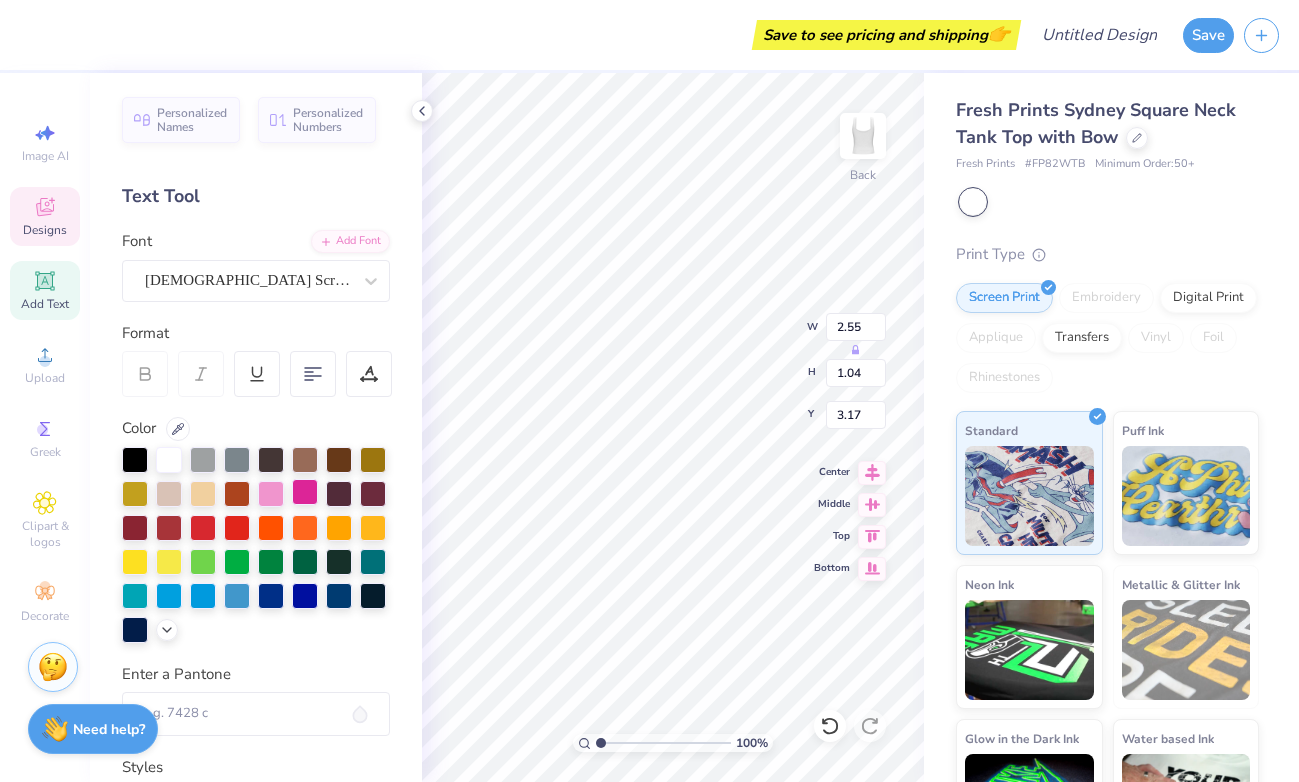 type on "DUM BLOMD" 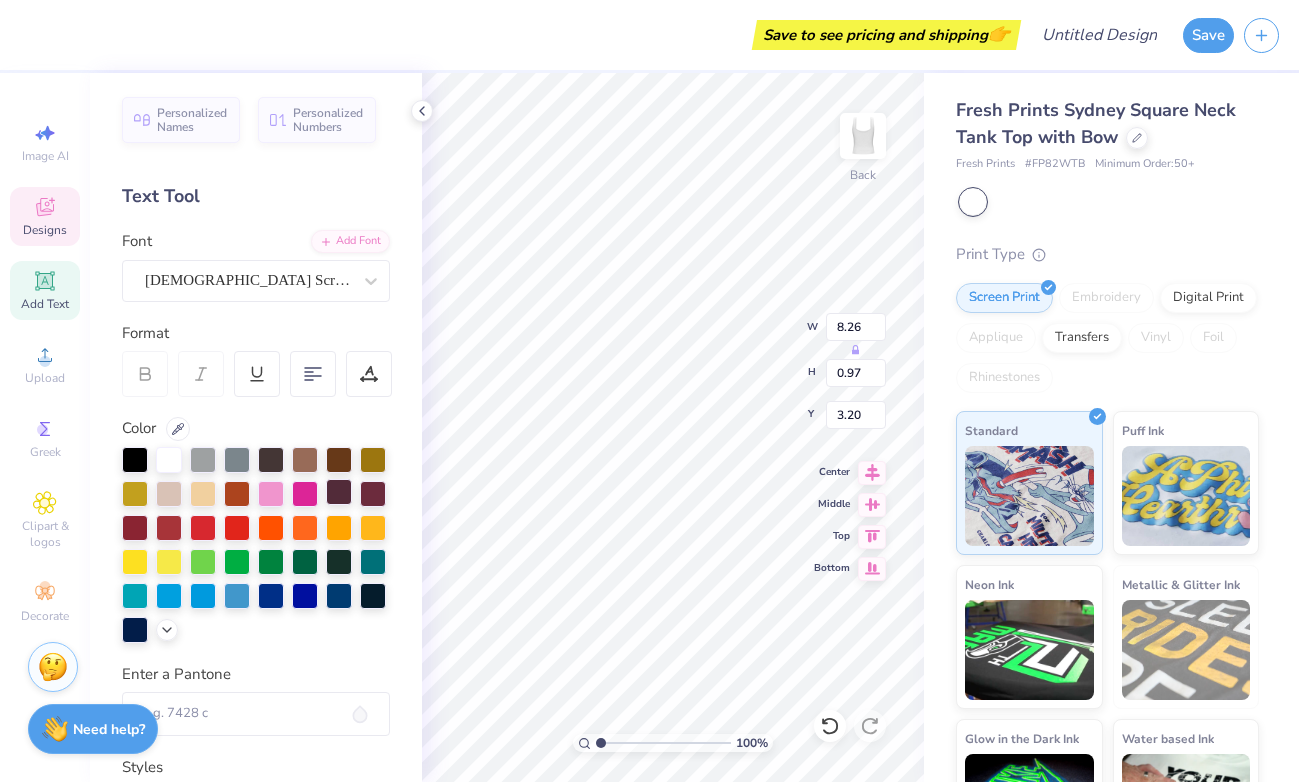 type on "3.11" 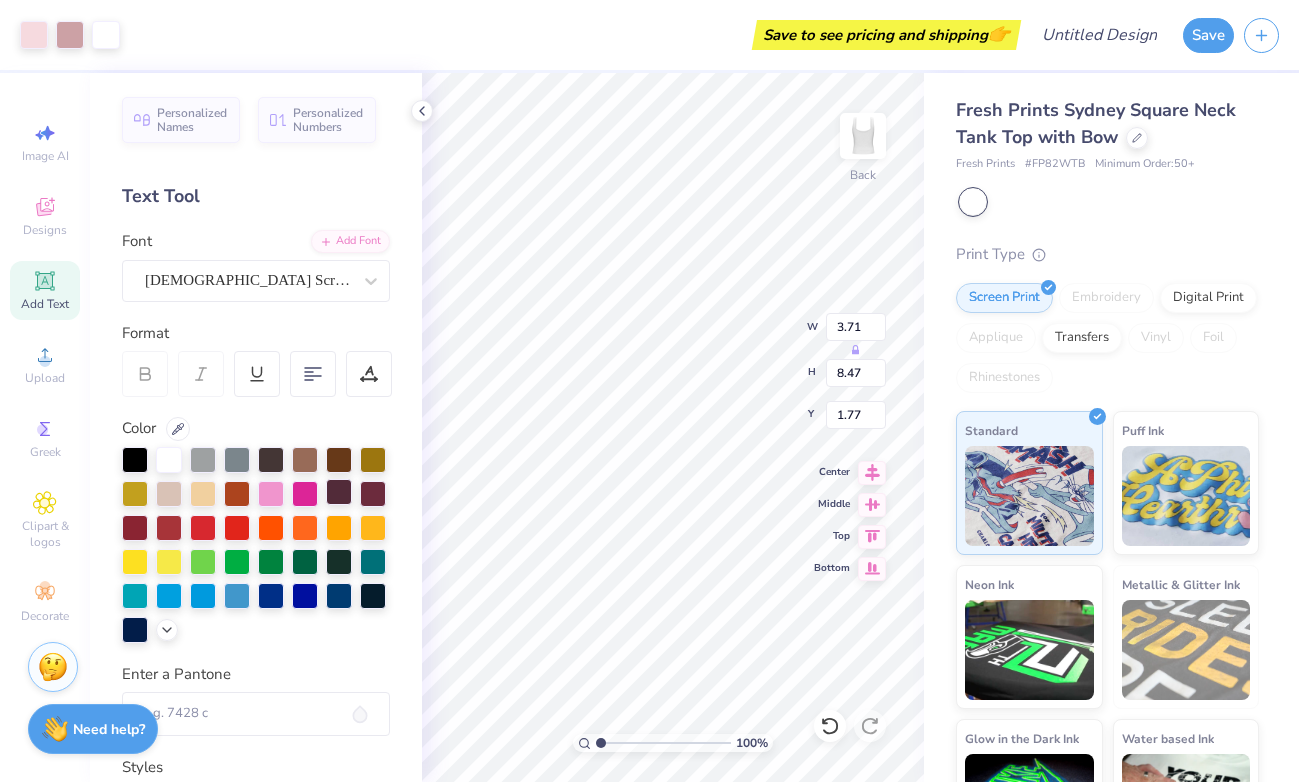 type on "3.44" 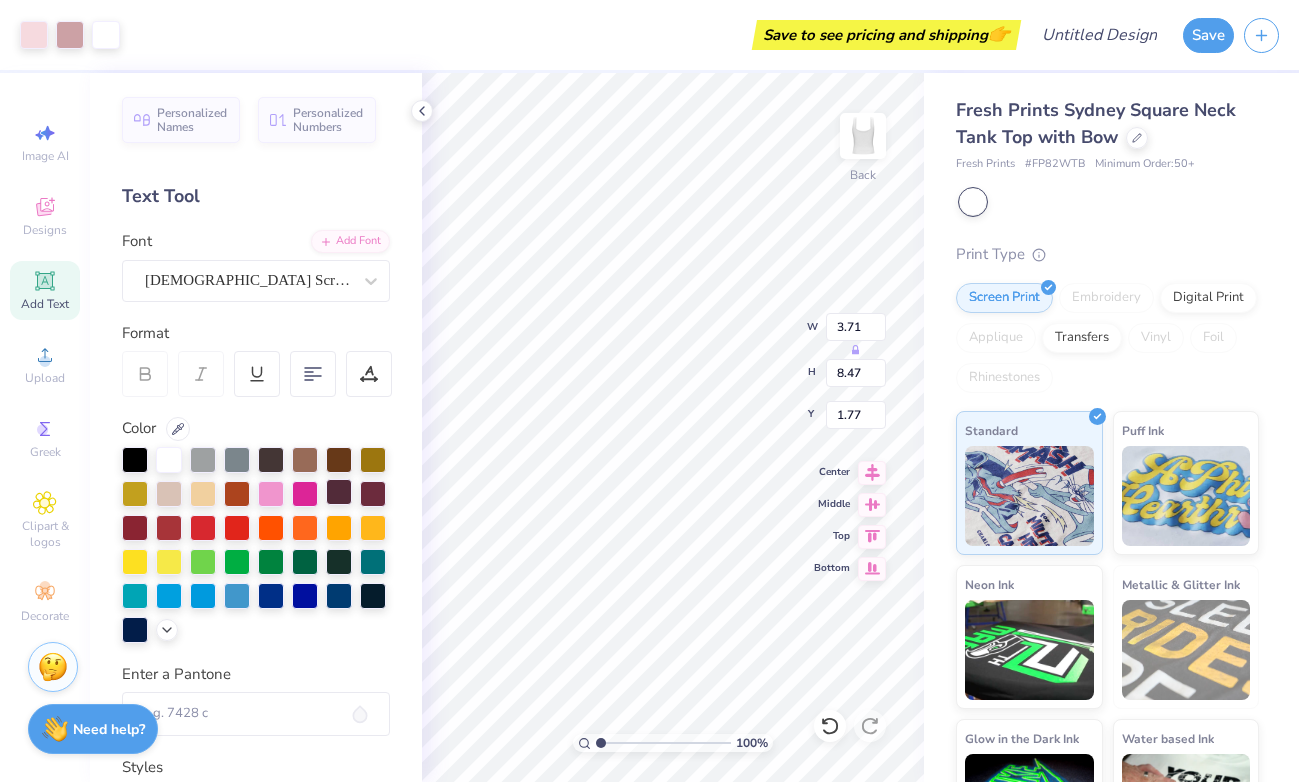 type on "8.05" 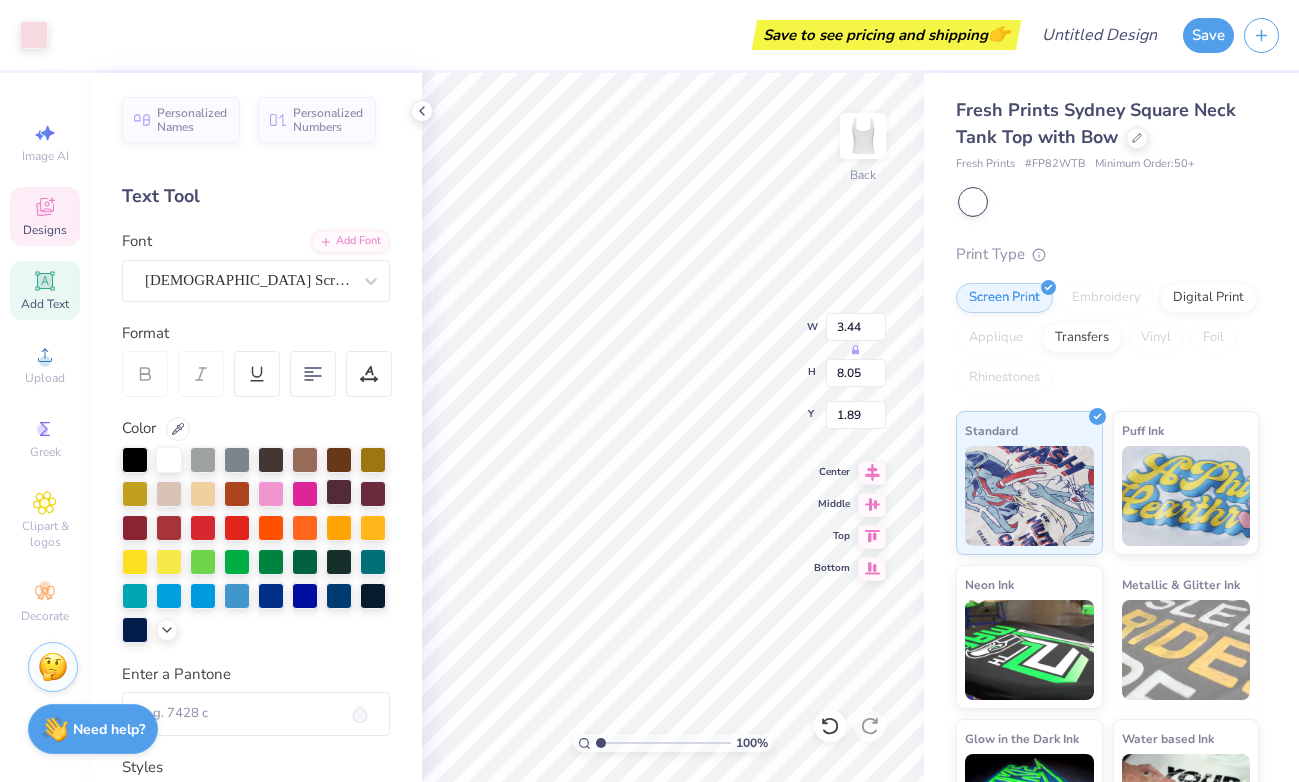 type on "3.67" 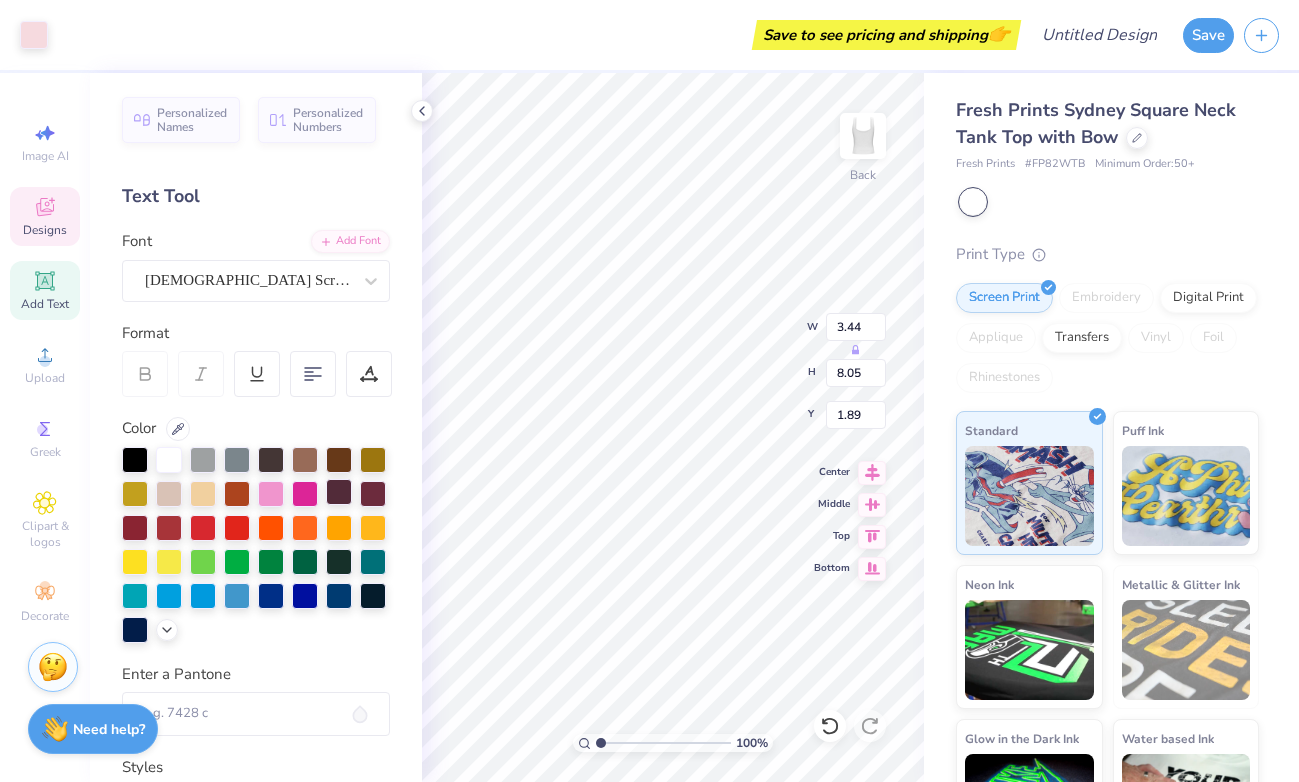 type on "8.46" 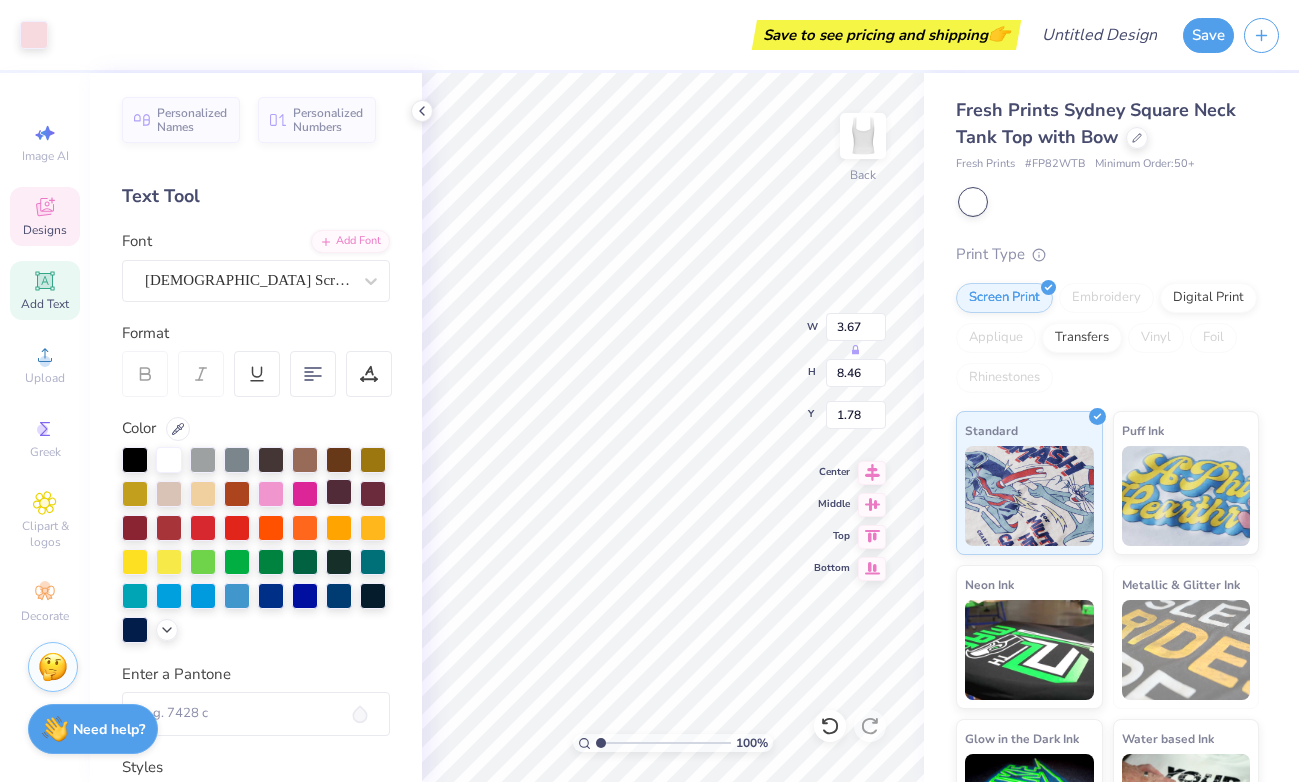 type on "1.77" 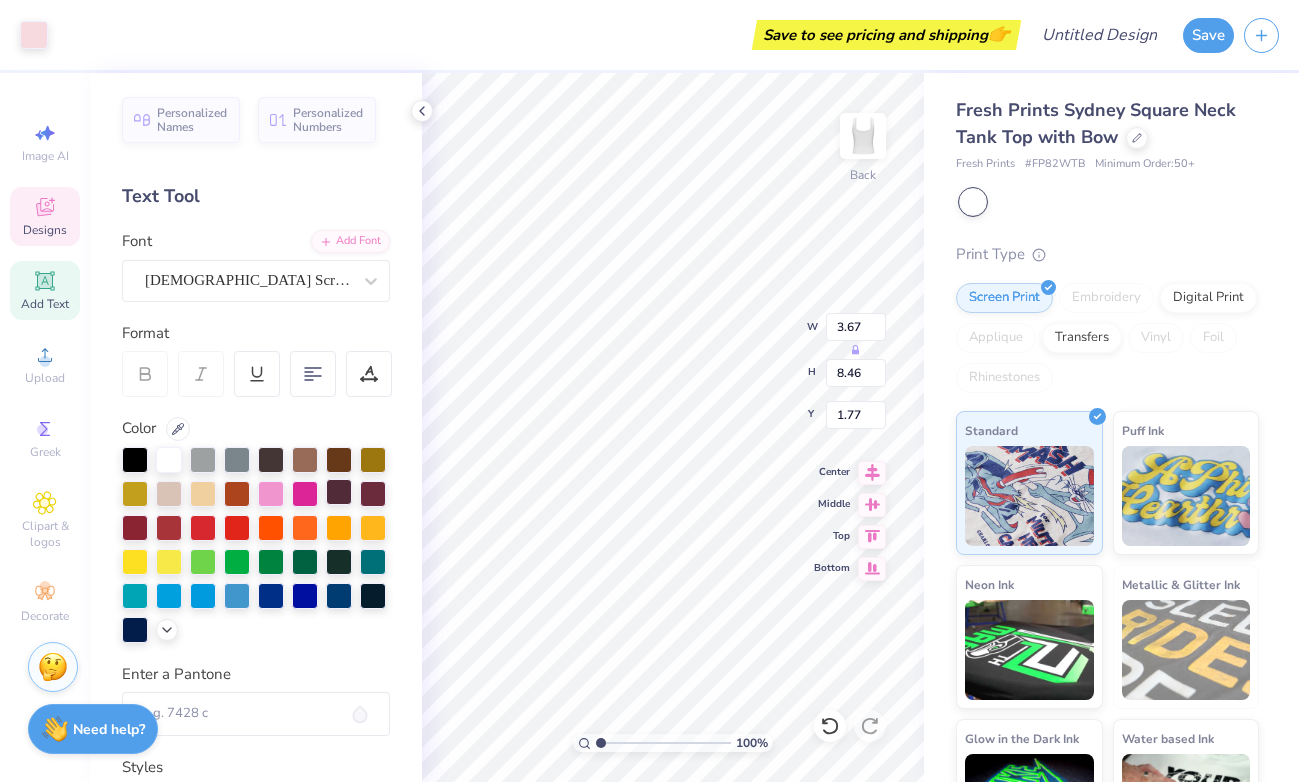 type on "3.44" 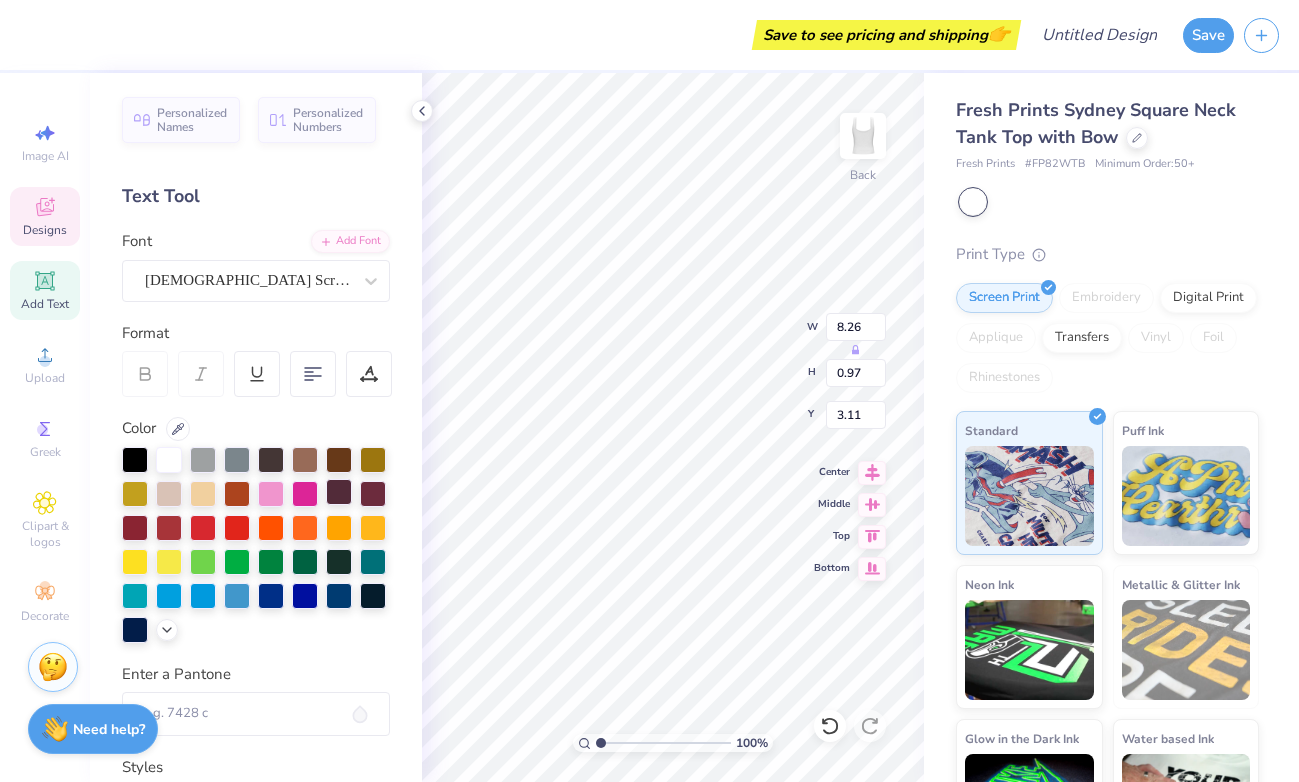 type on "0.79" 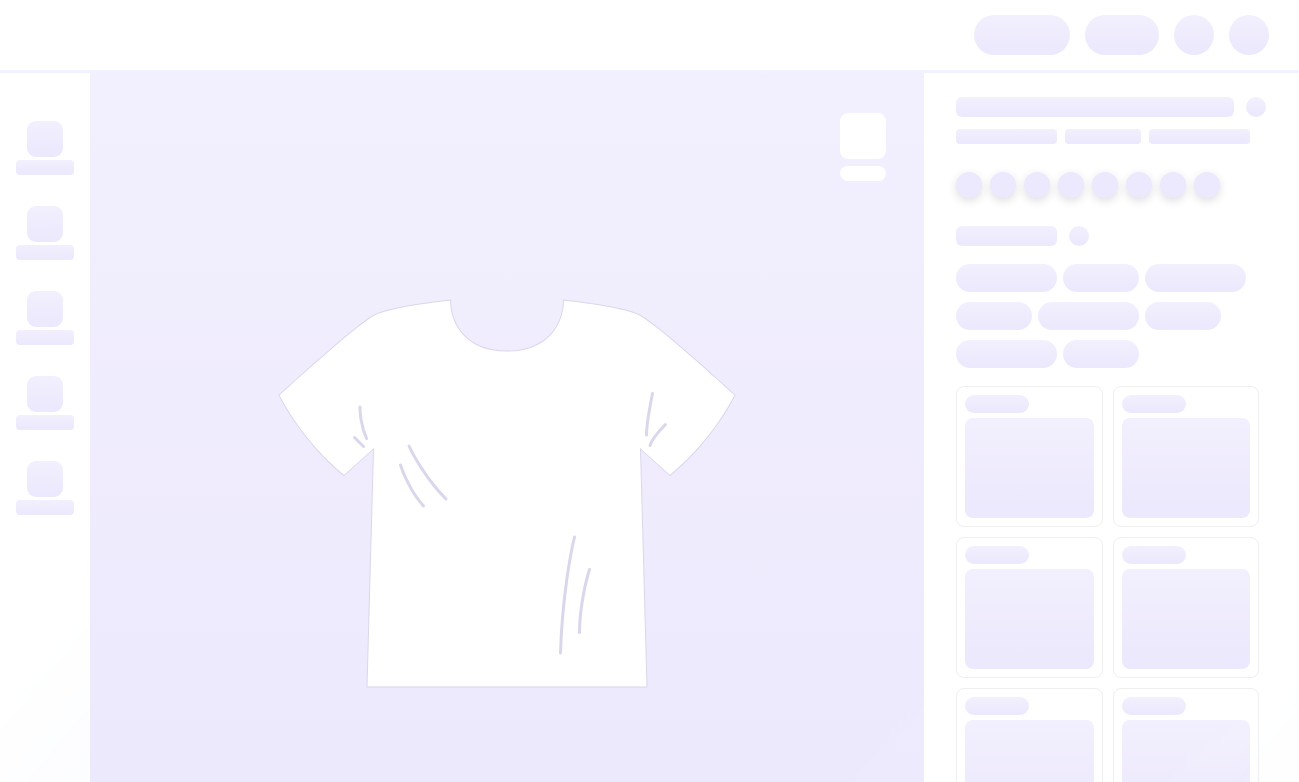 scroll, scrollTop: 0, scrollLeft: 0, axis: both 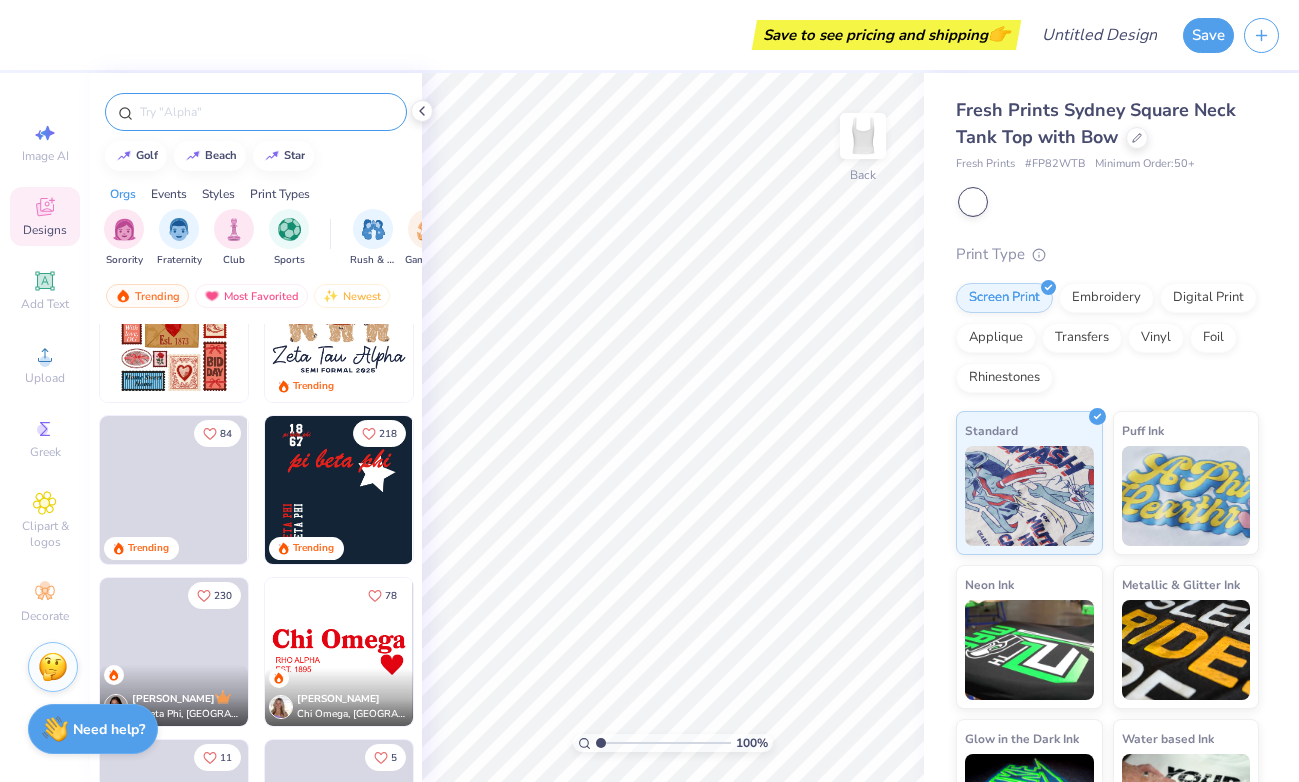 click at bounding box center [266, 112] 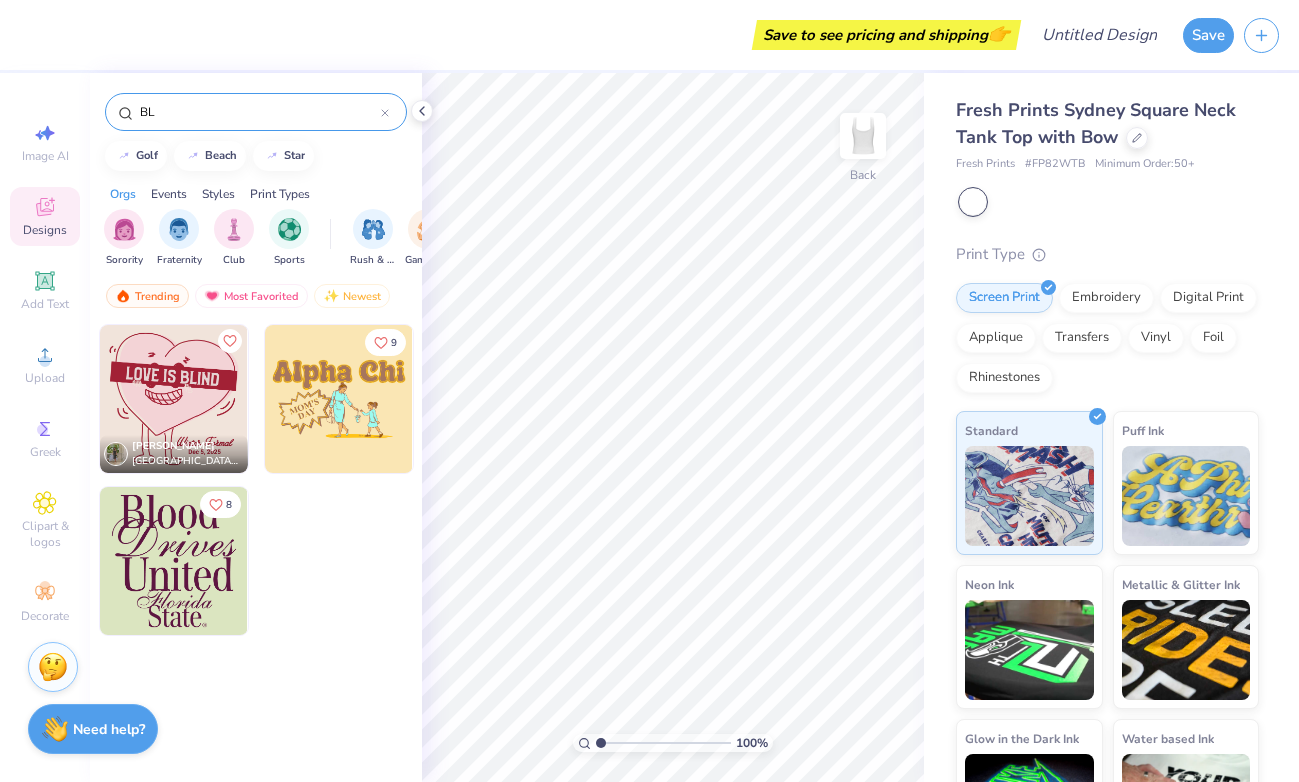 type on "B" 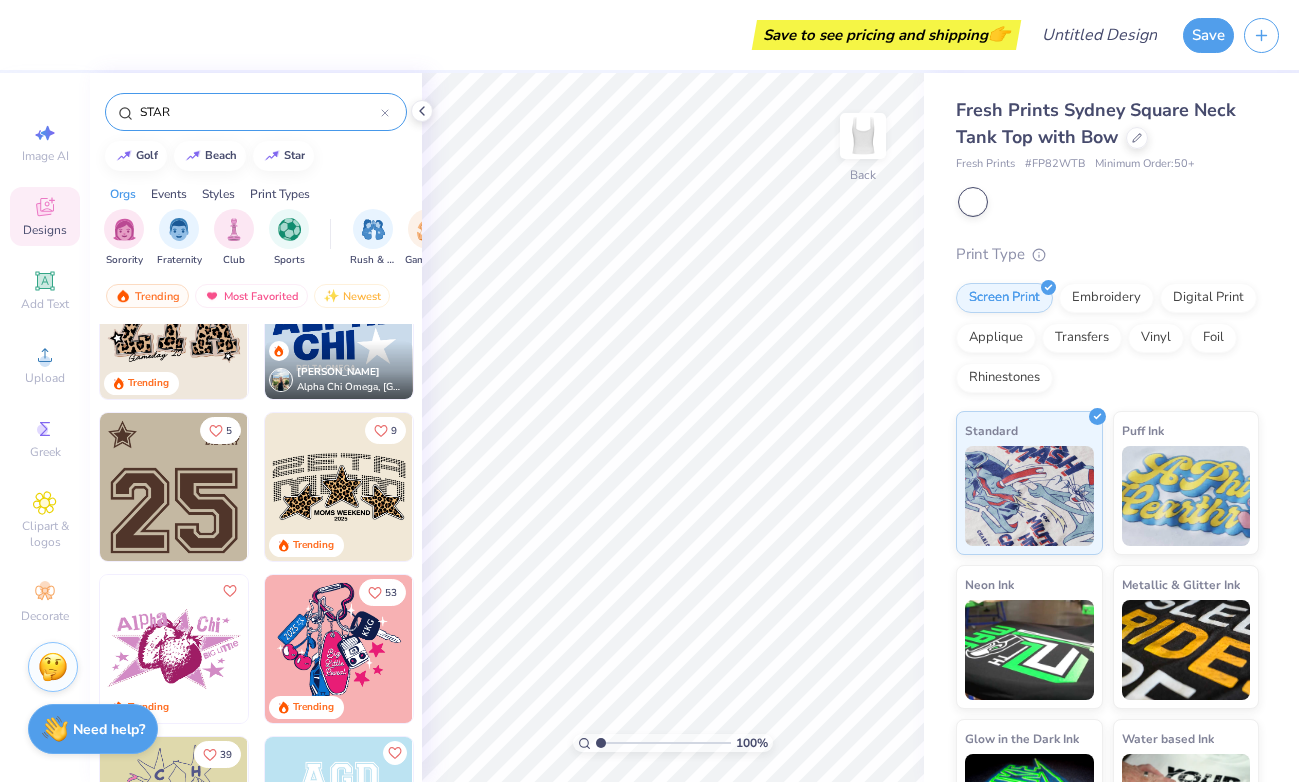 scroll, scrollTop: 882, scrollLeft: 0, axis: vertical 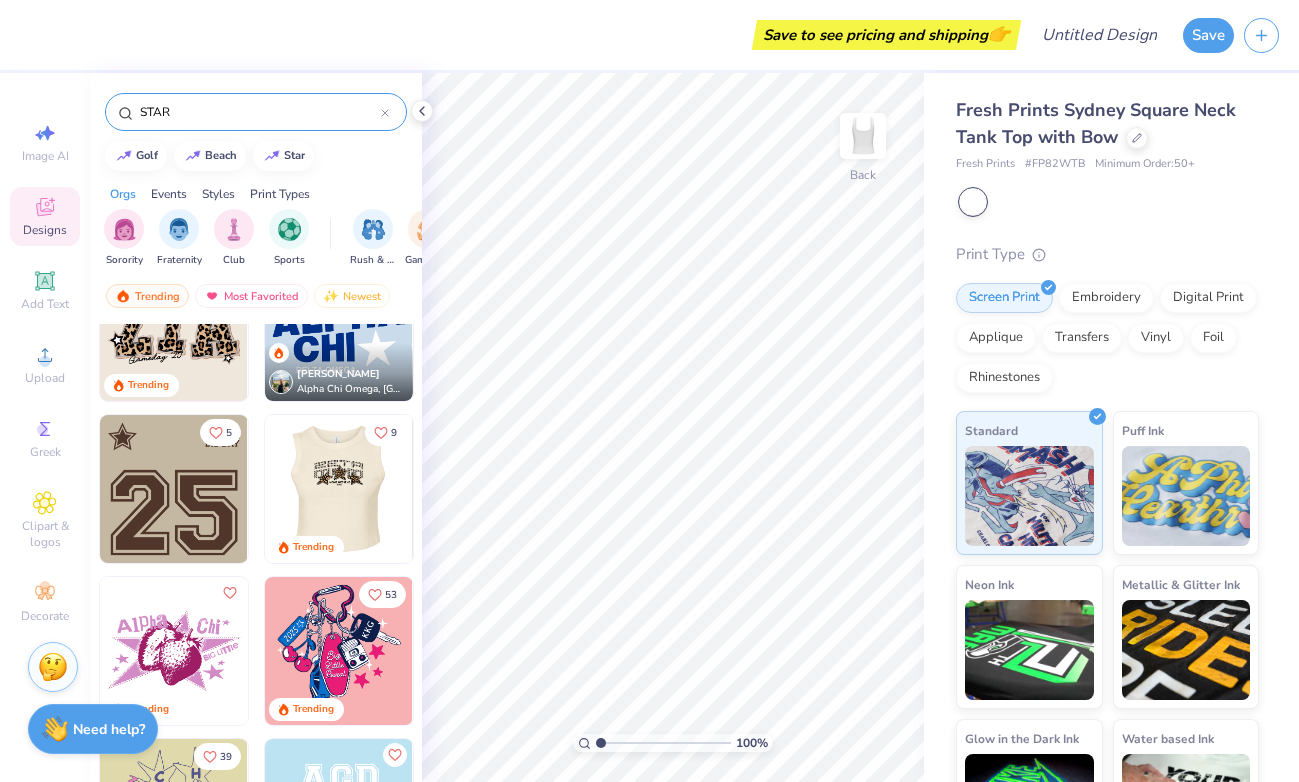 type on "STAR" 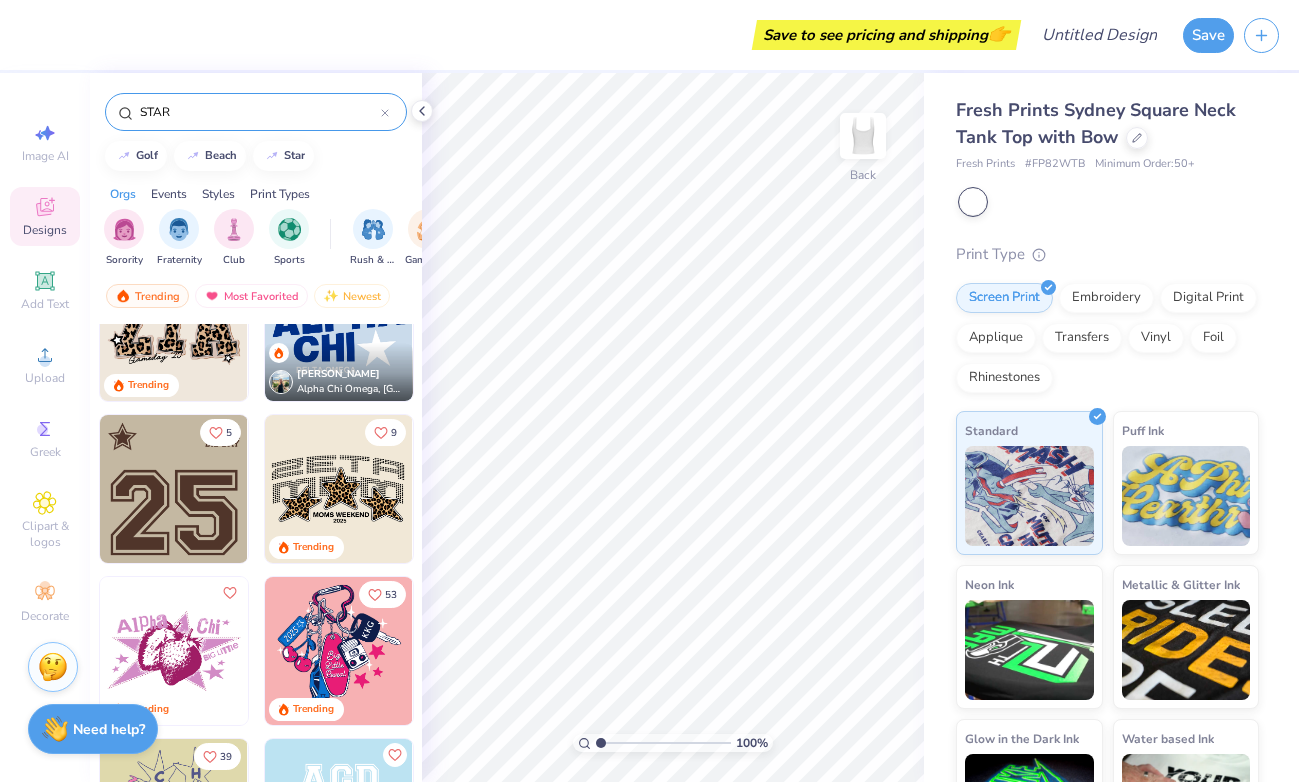 click at bounding box center (190, 489) 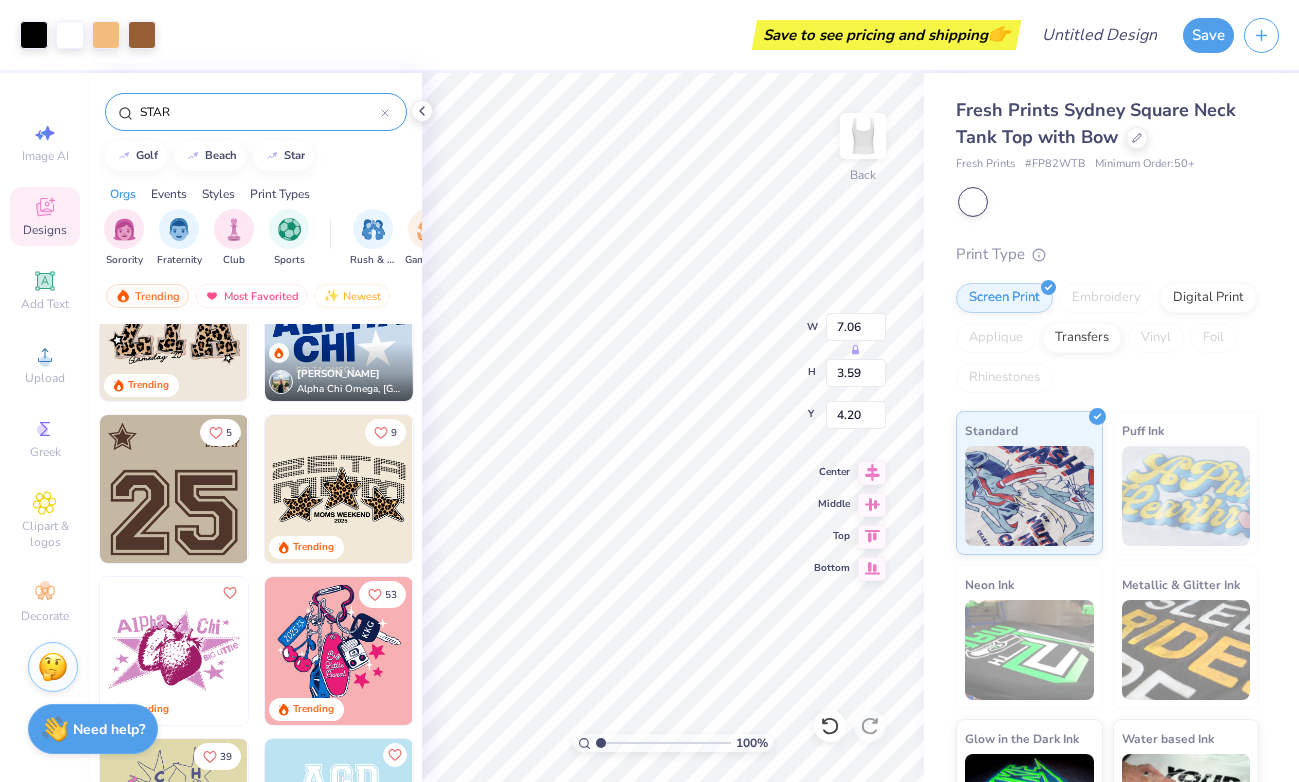 type on "4.70" 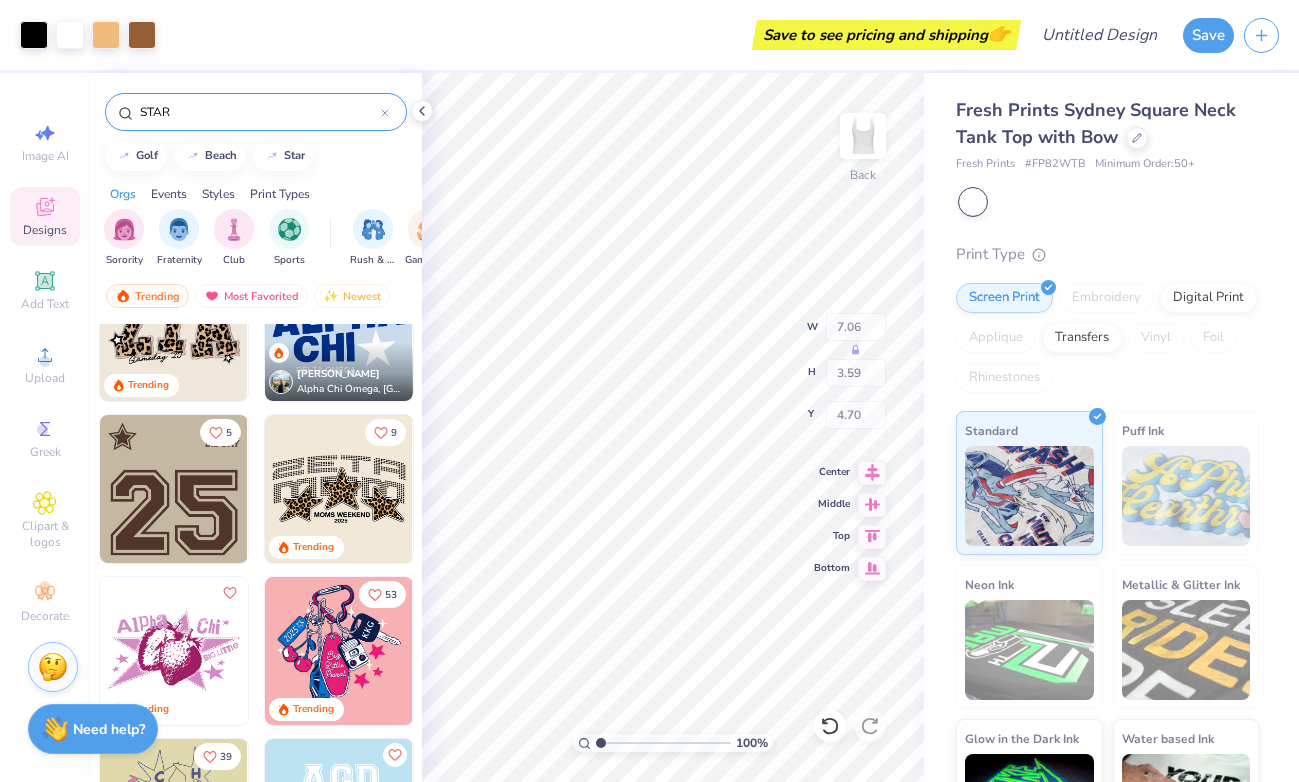type on "2.12" 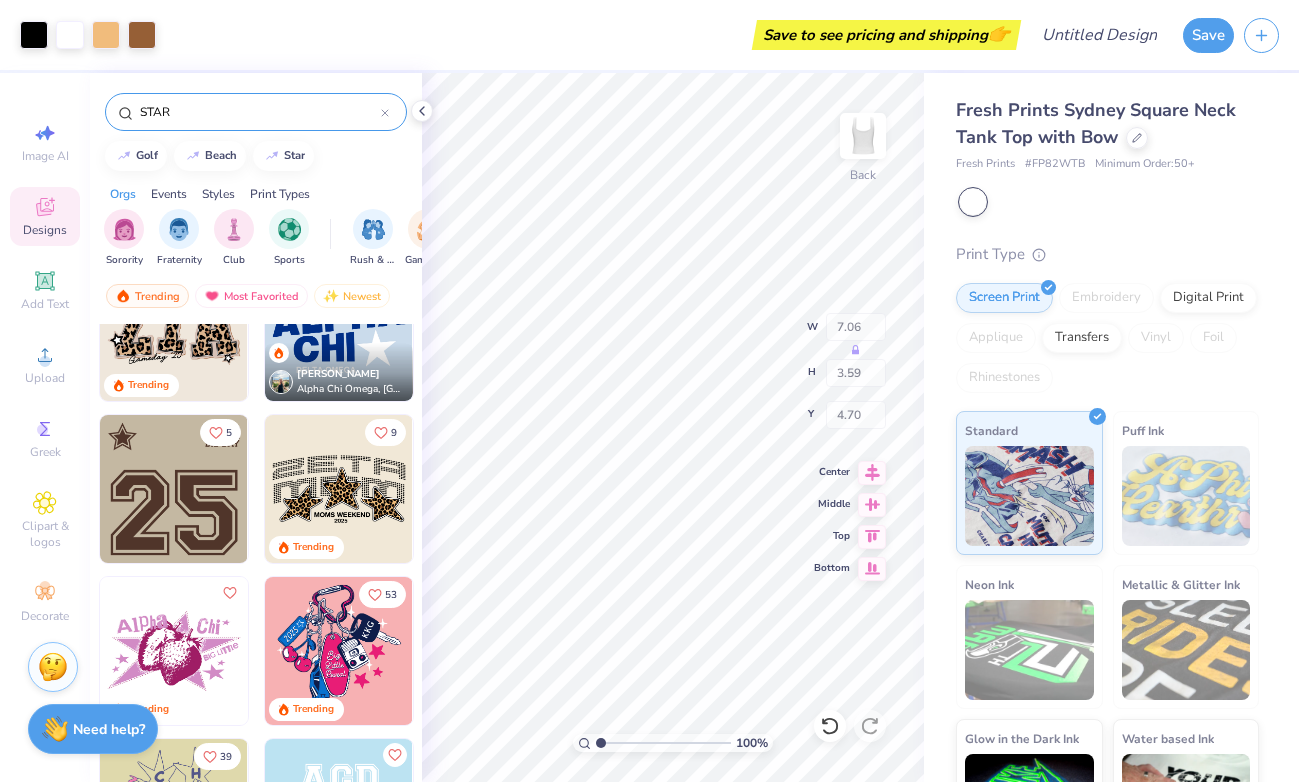 type on "1.71" 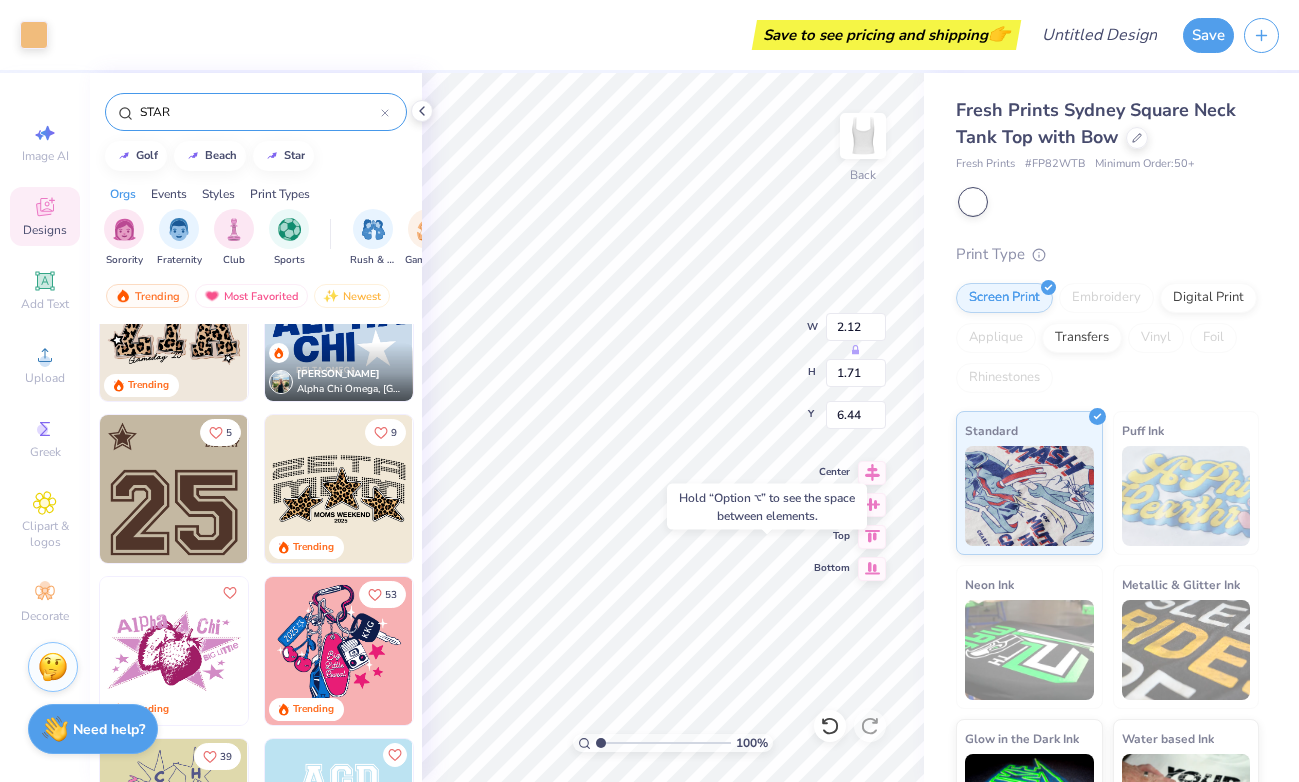 type on "7.43" 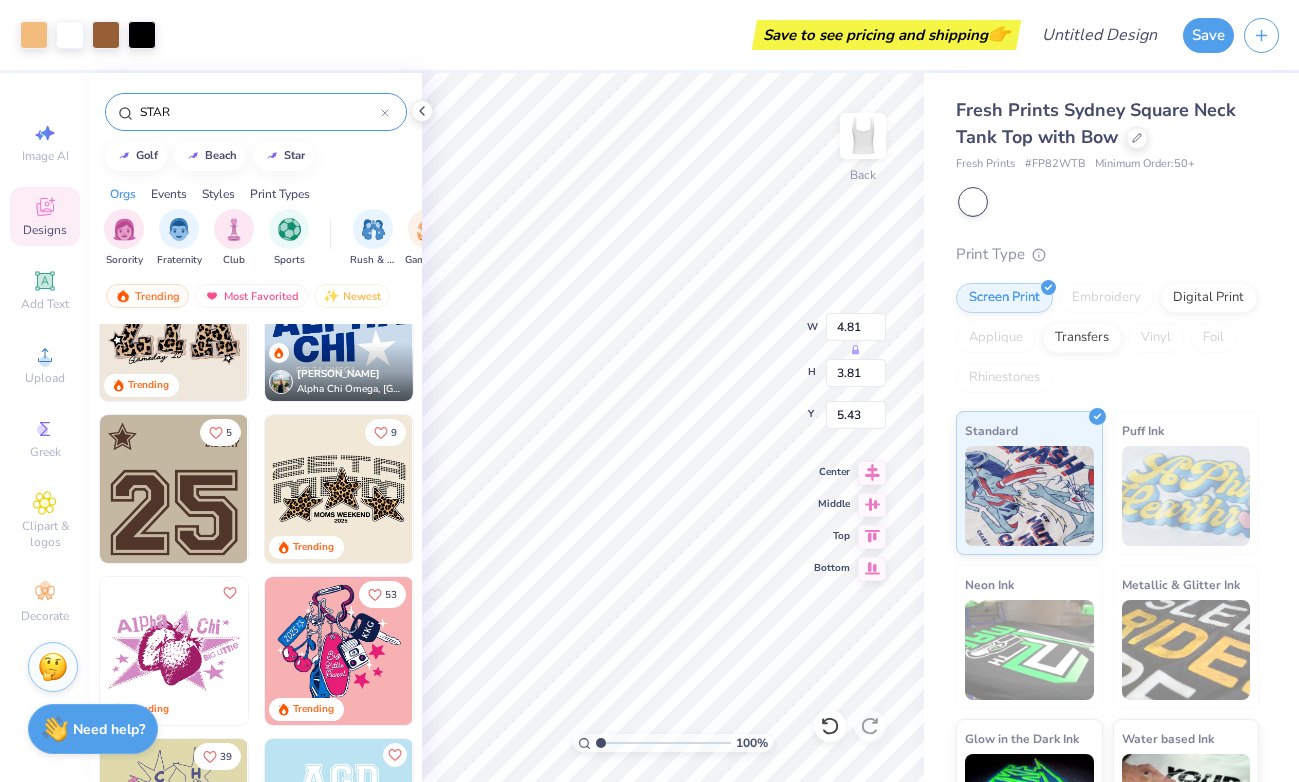 type on "6.67" 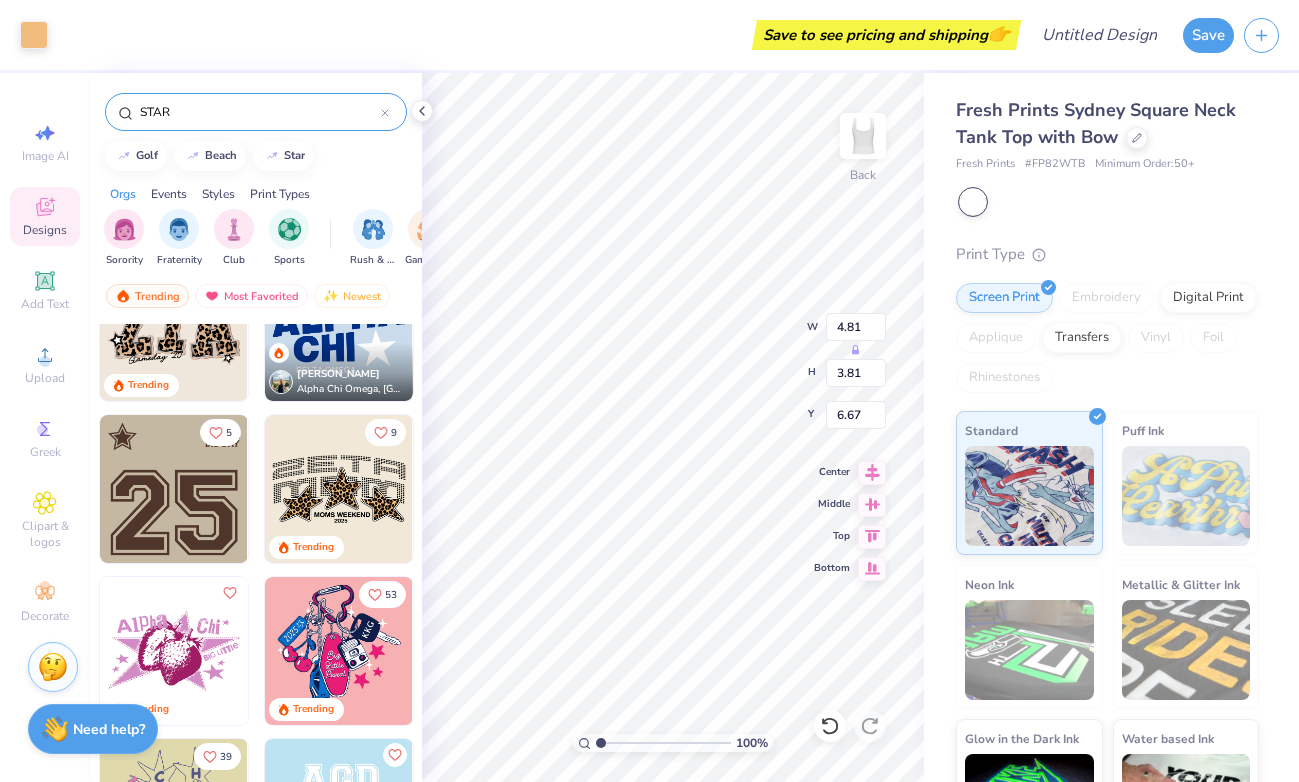 type on "2.01" 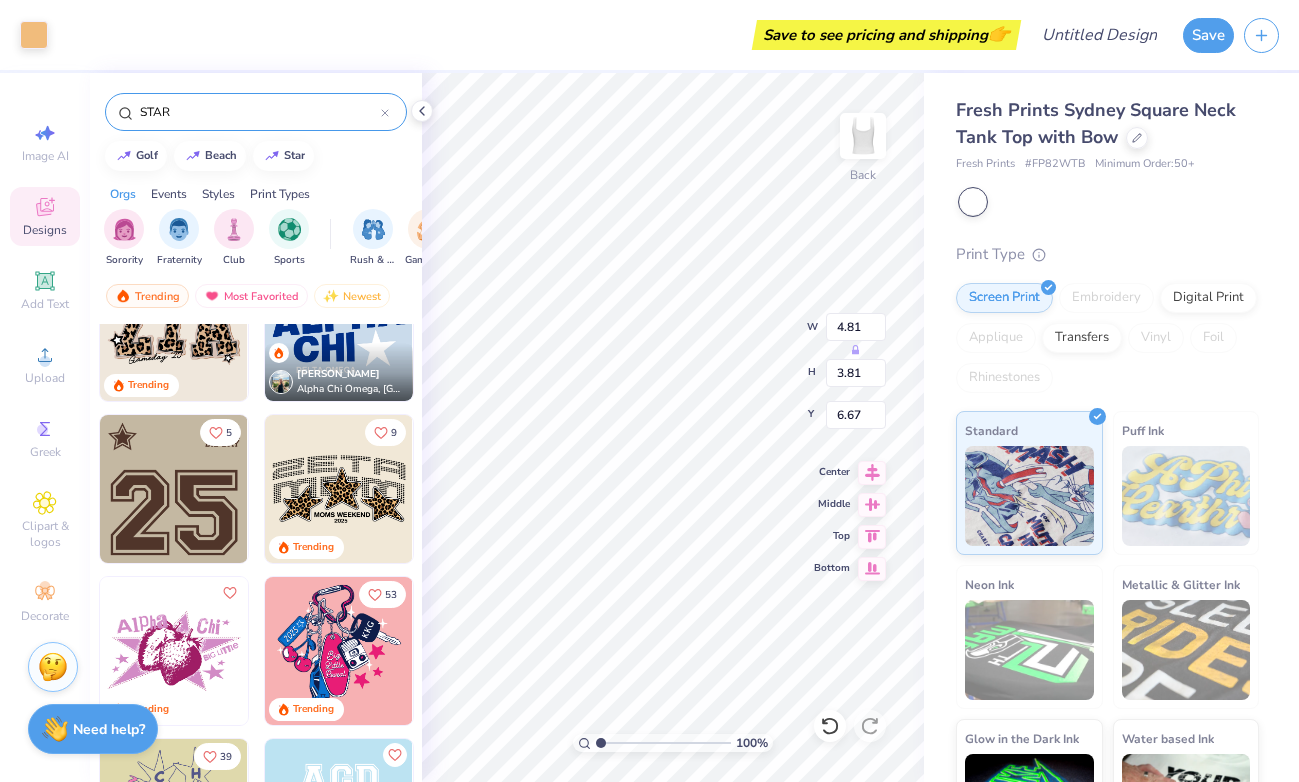 type on "2.08" 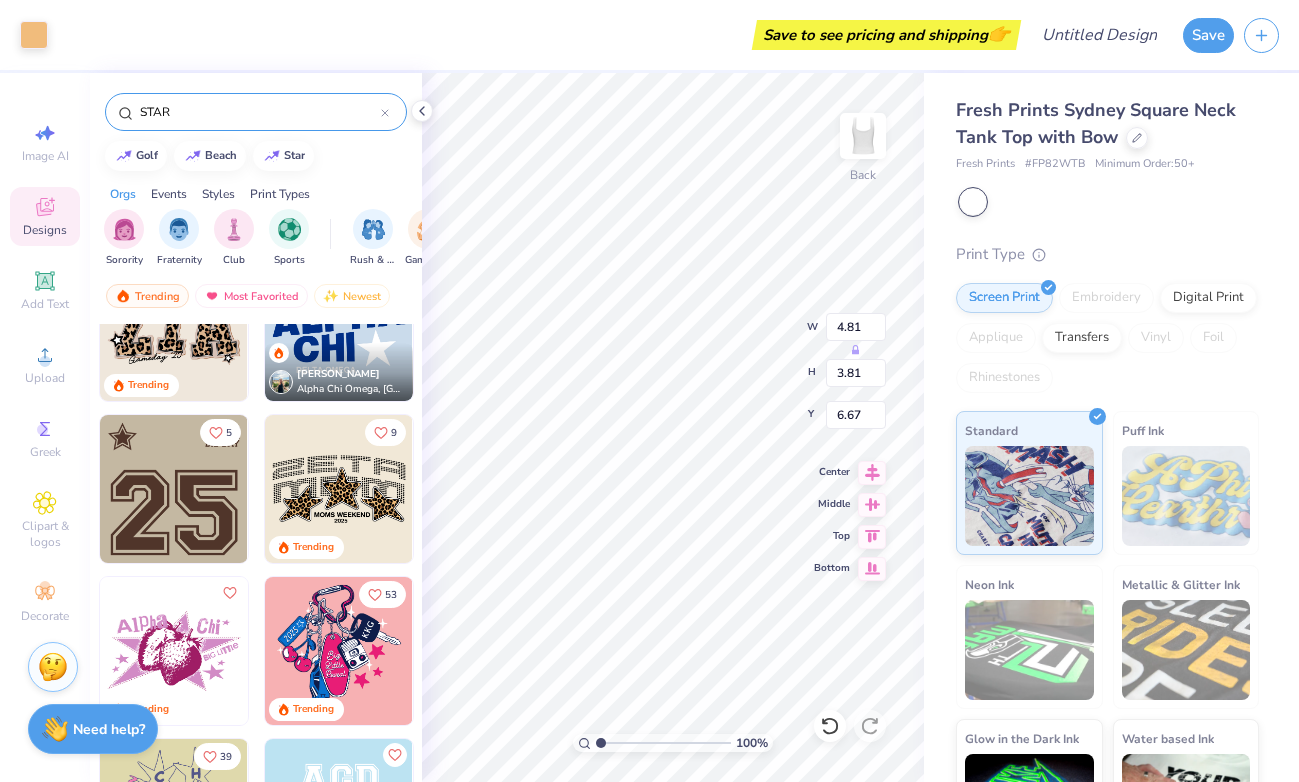 type on "5.43" 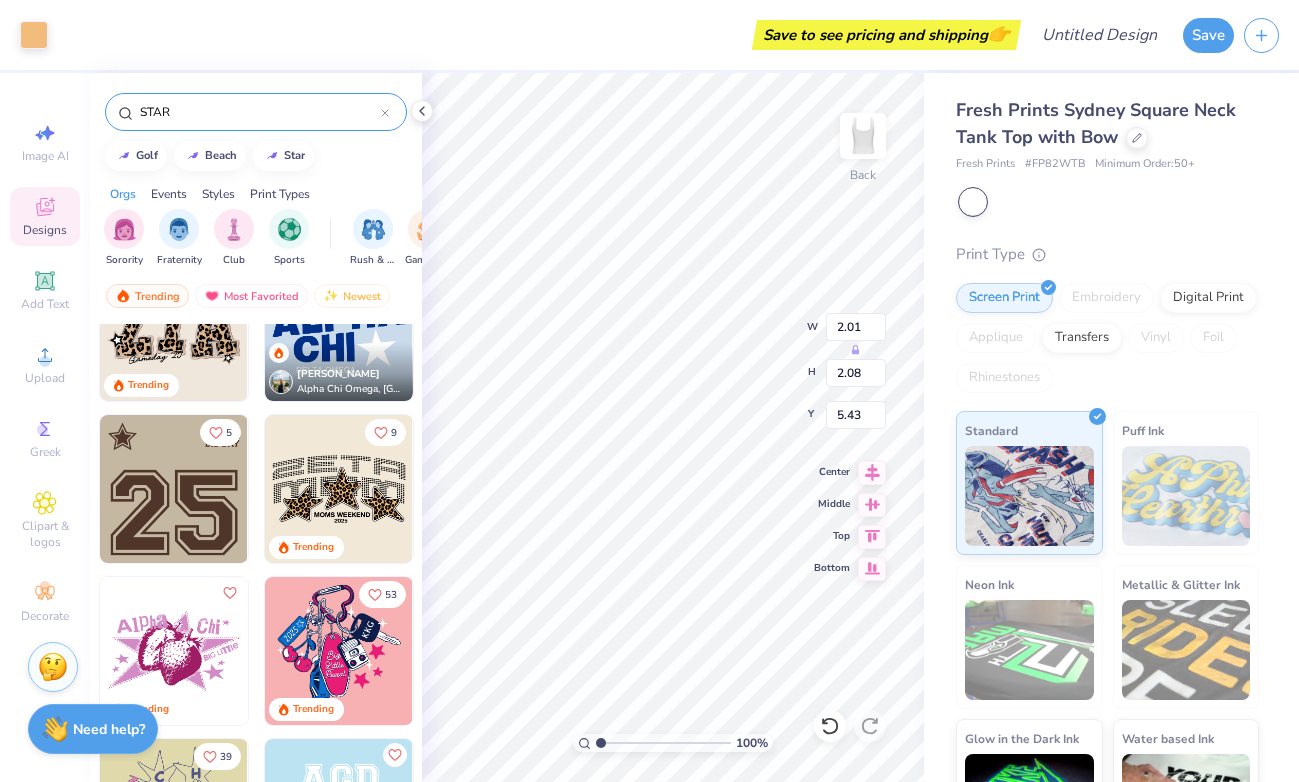type on "7.06" 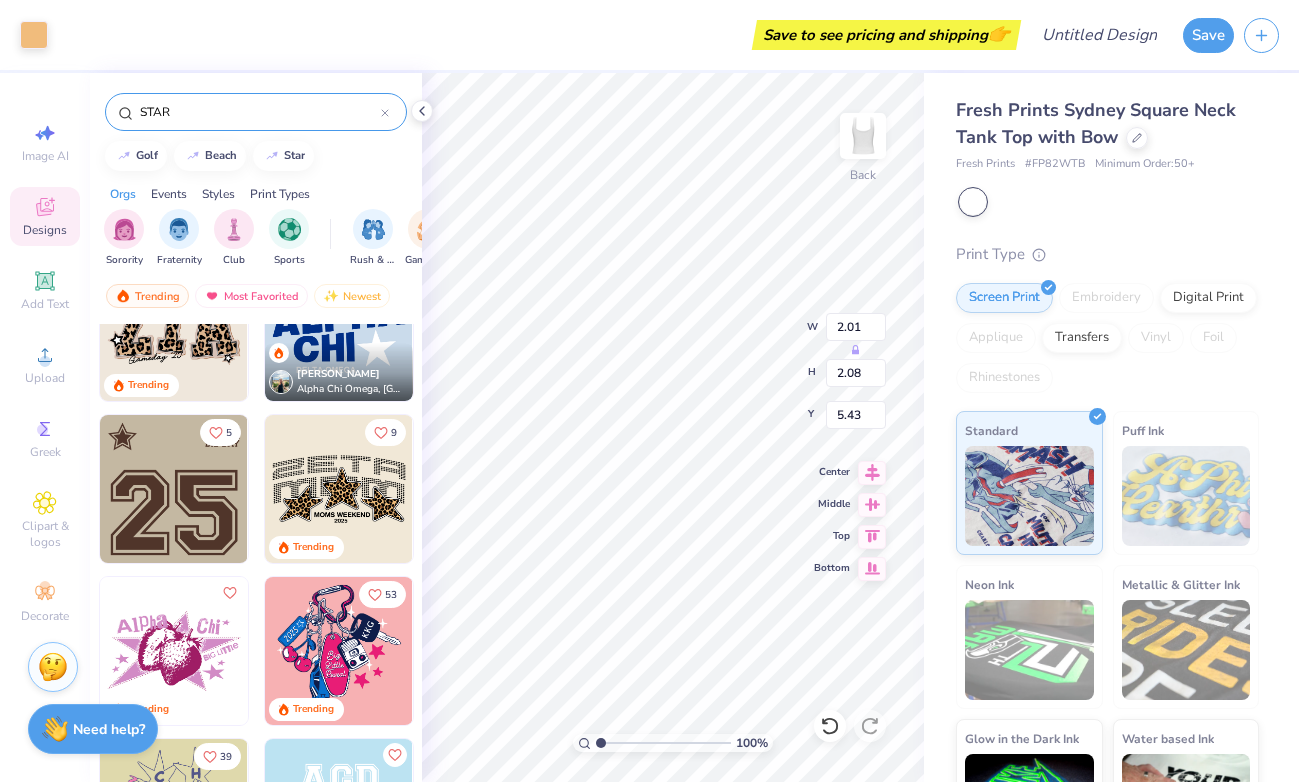 type on "1.31" 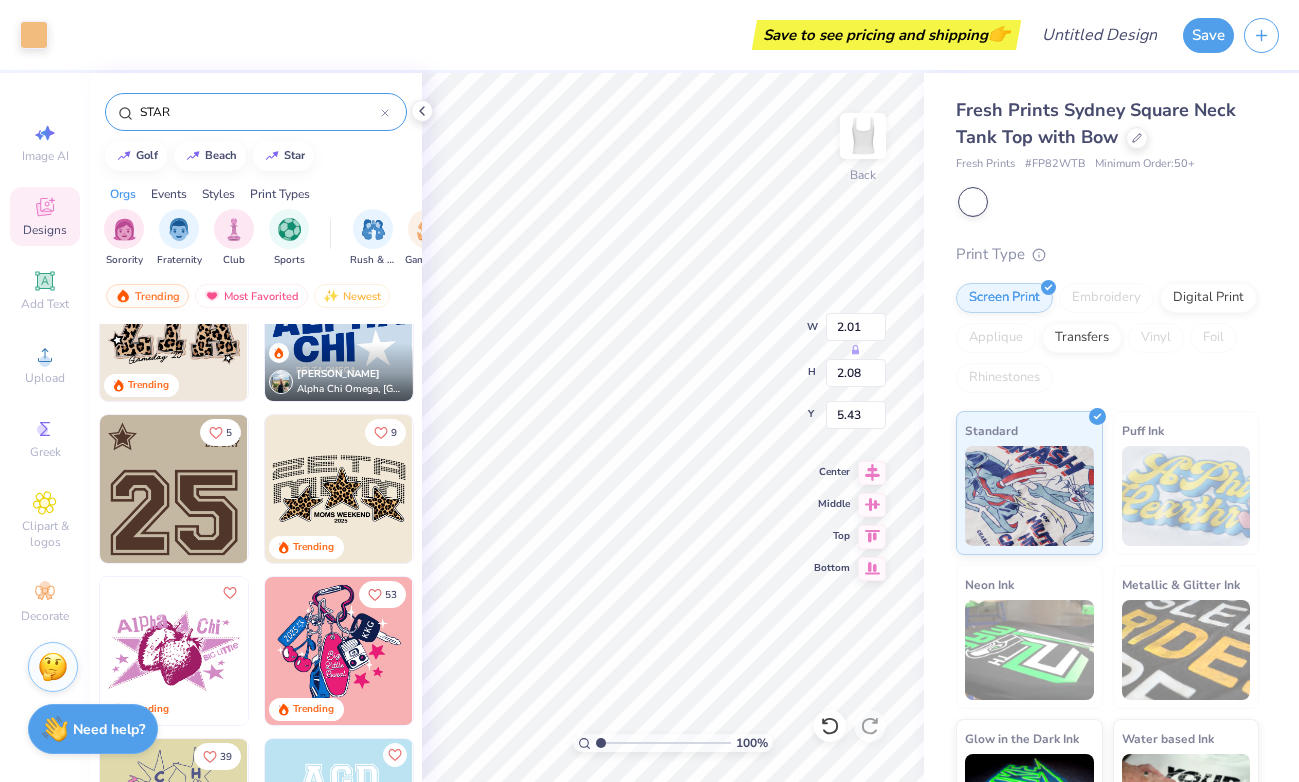 type on "4.70" 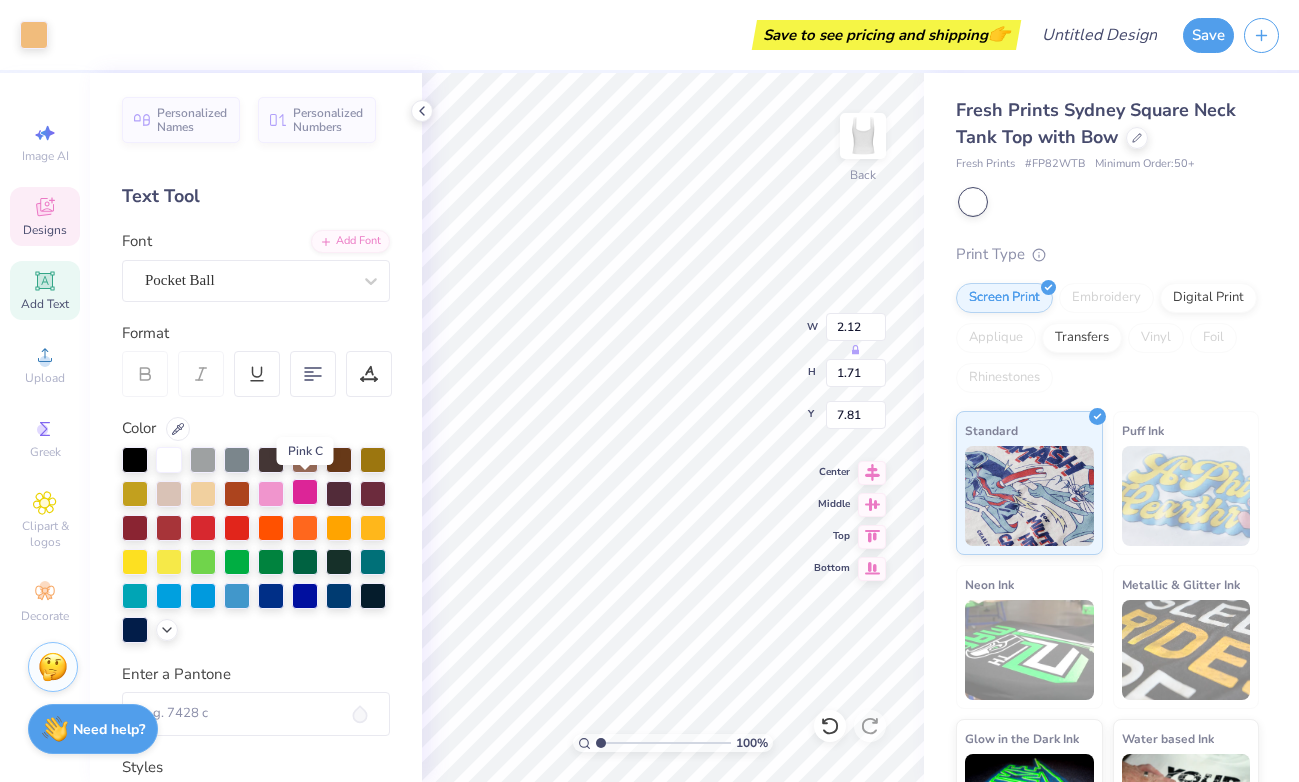 click at bounding box center [305, 492] 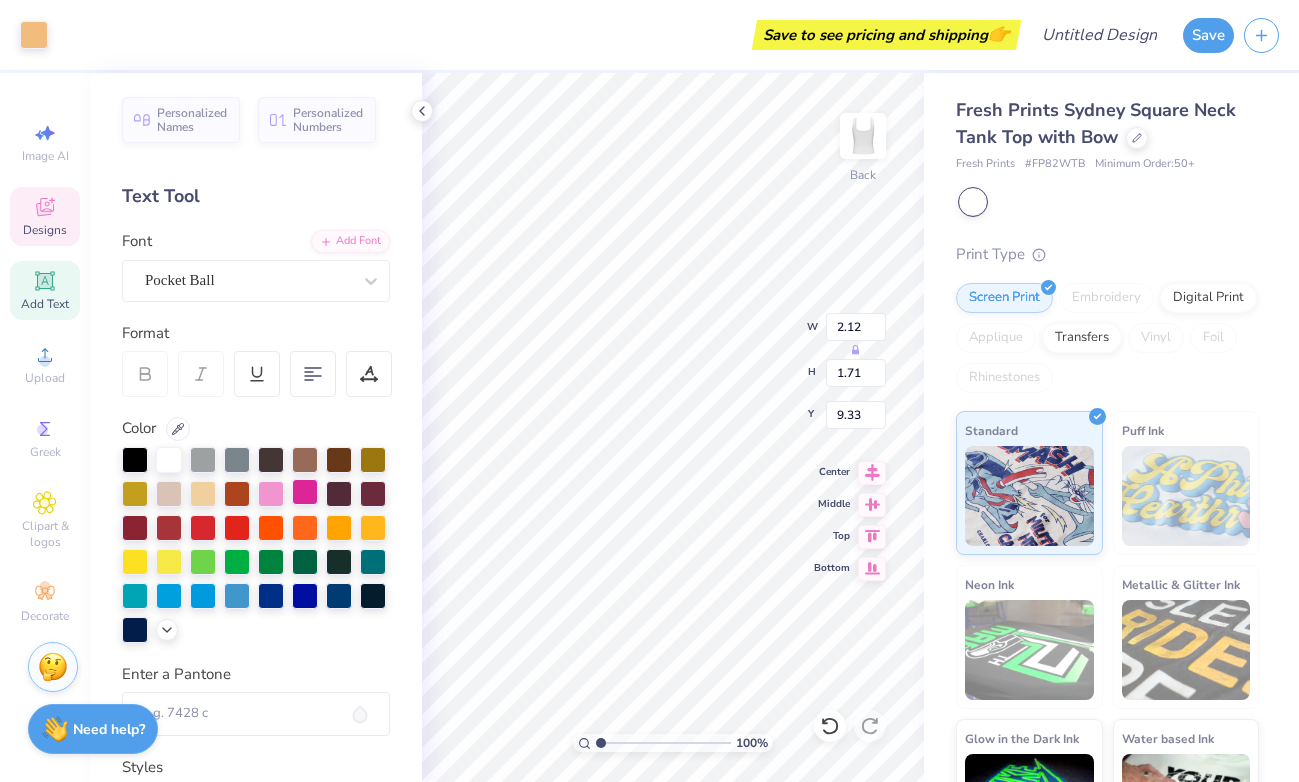 click at bounding box center (305, 492) 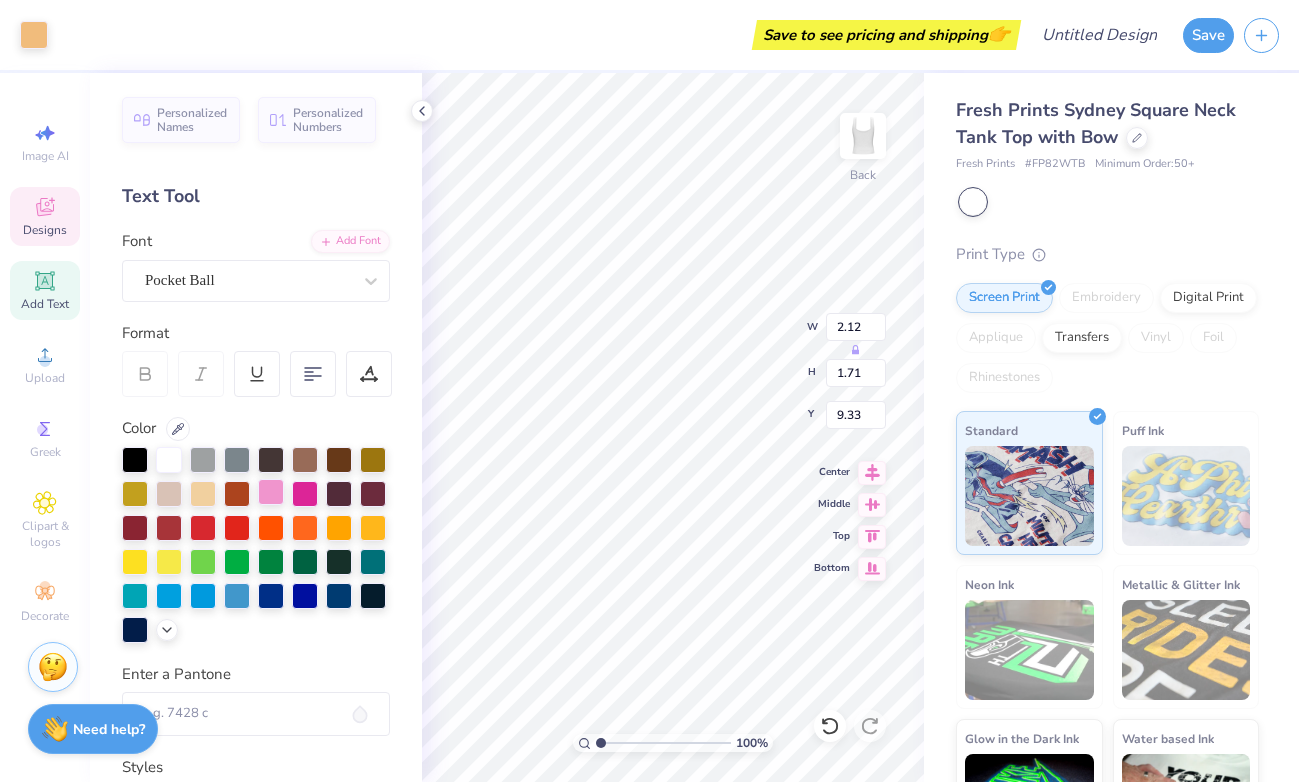 click at bounding box center [271, 492] 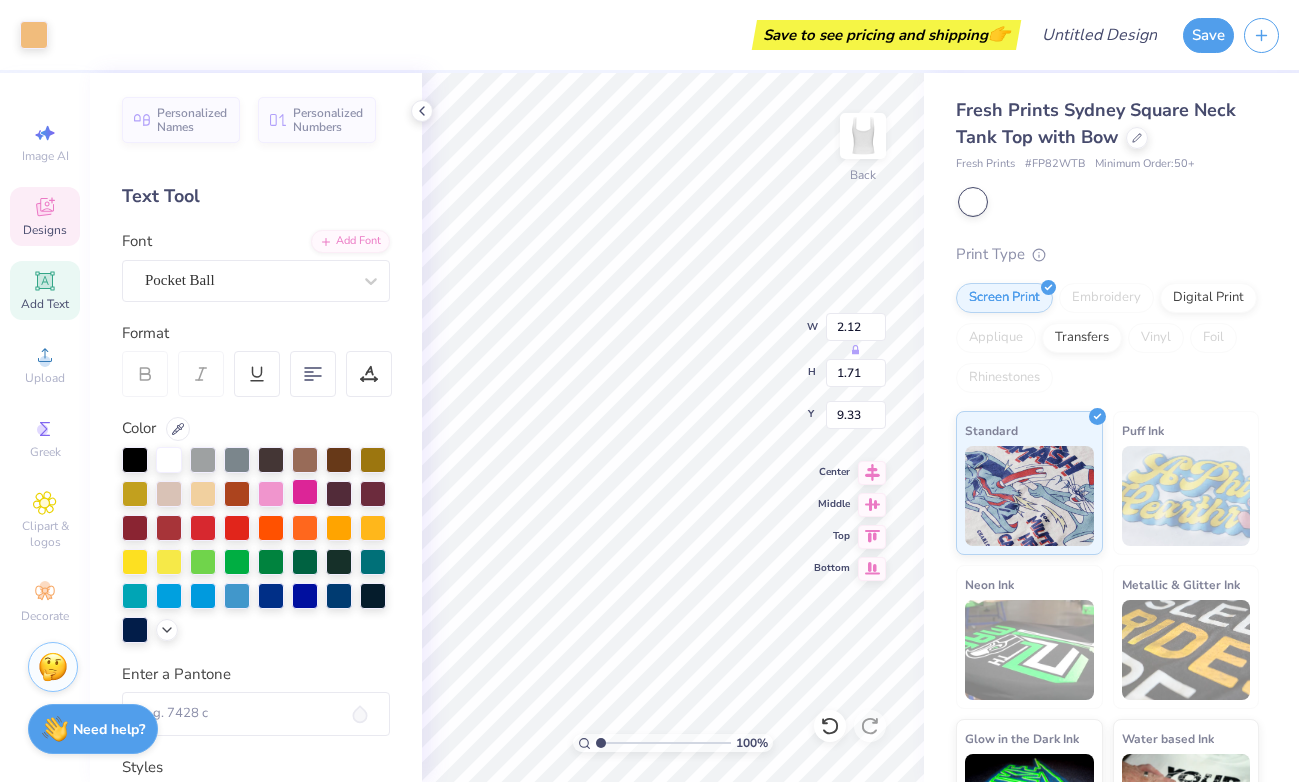 click at bounding box center (305, 492) 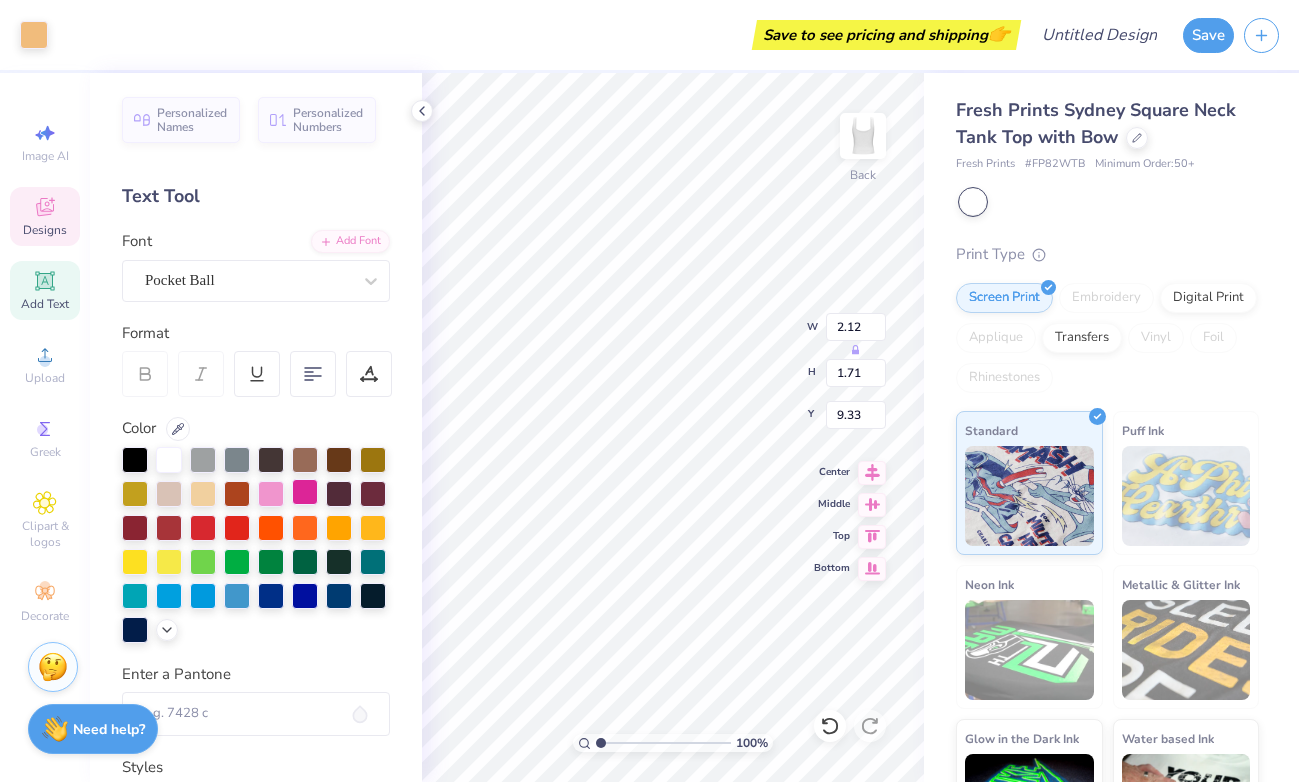 type on "7.81" 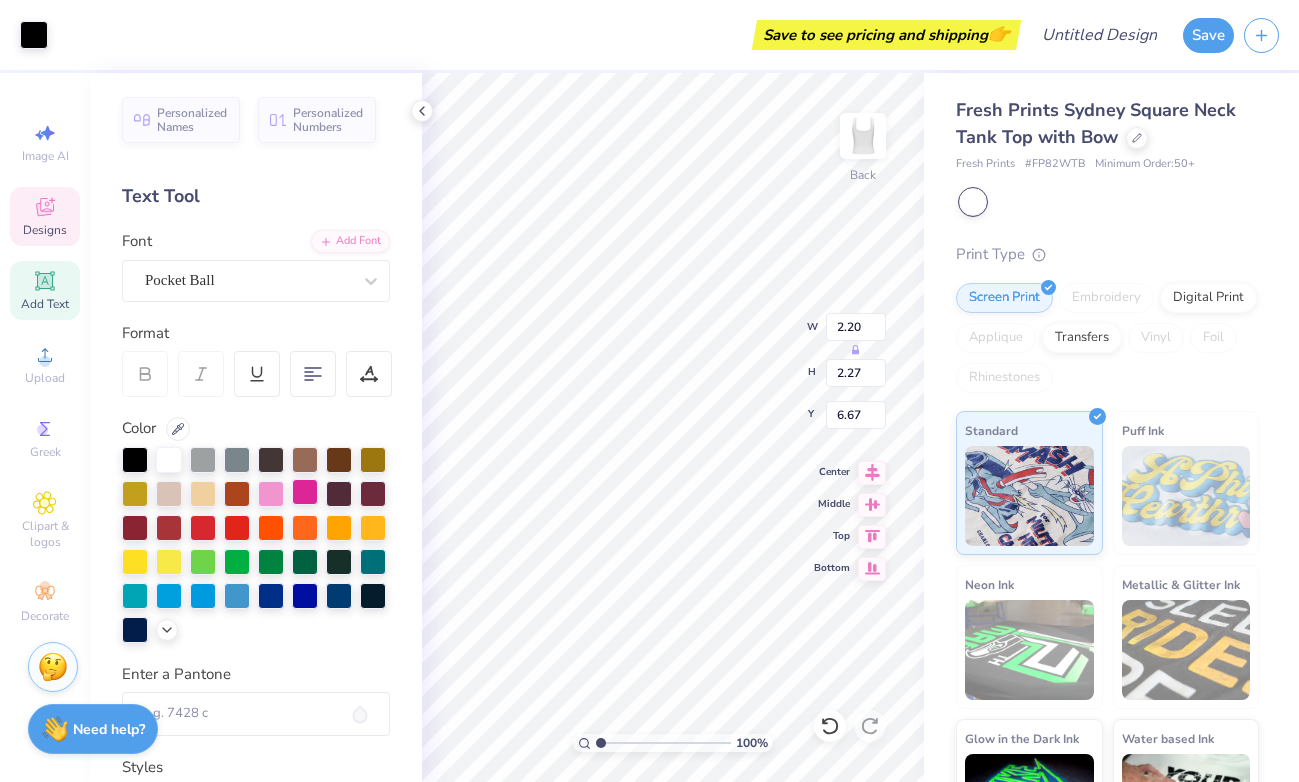 type on "3.73" 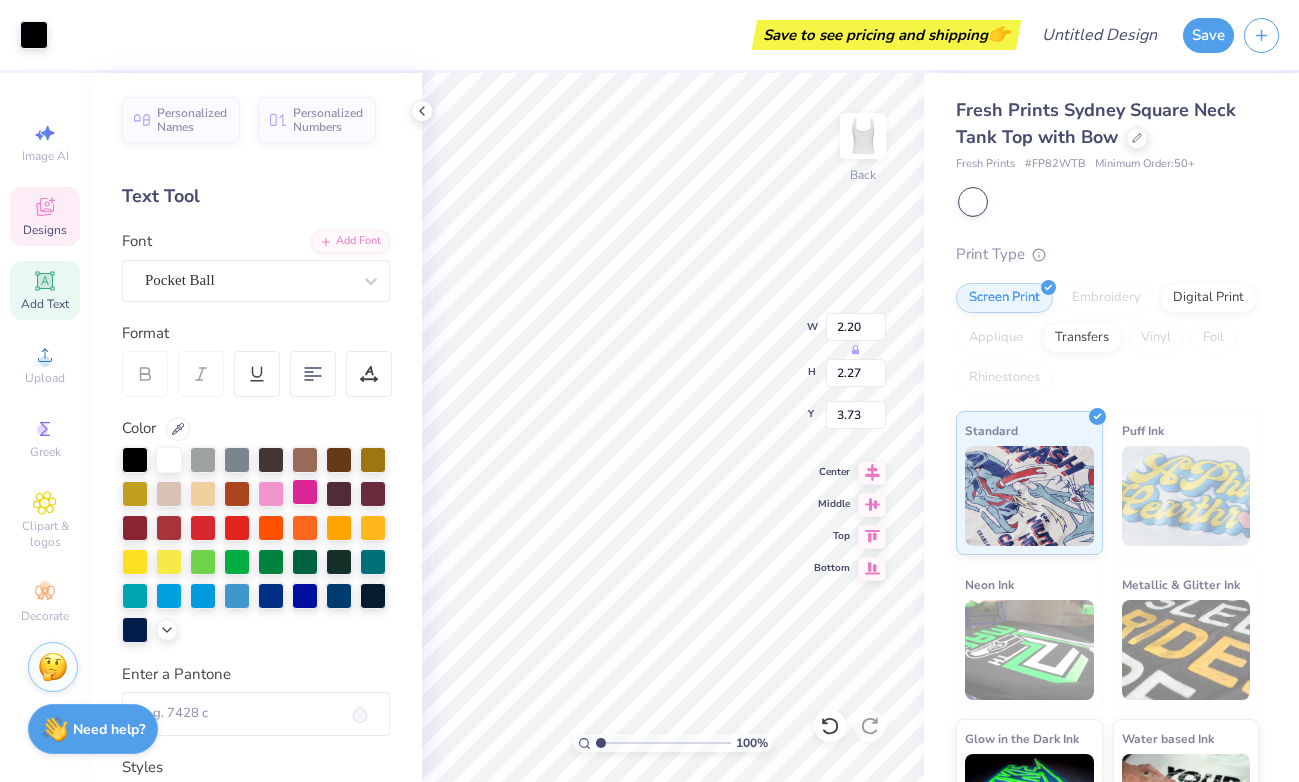 type on "2.01" 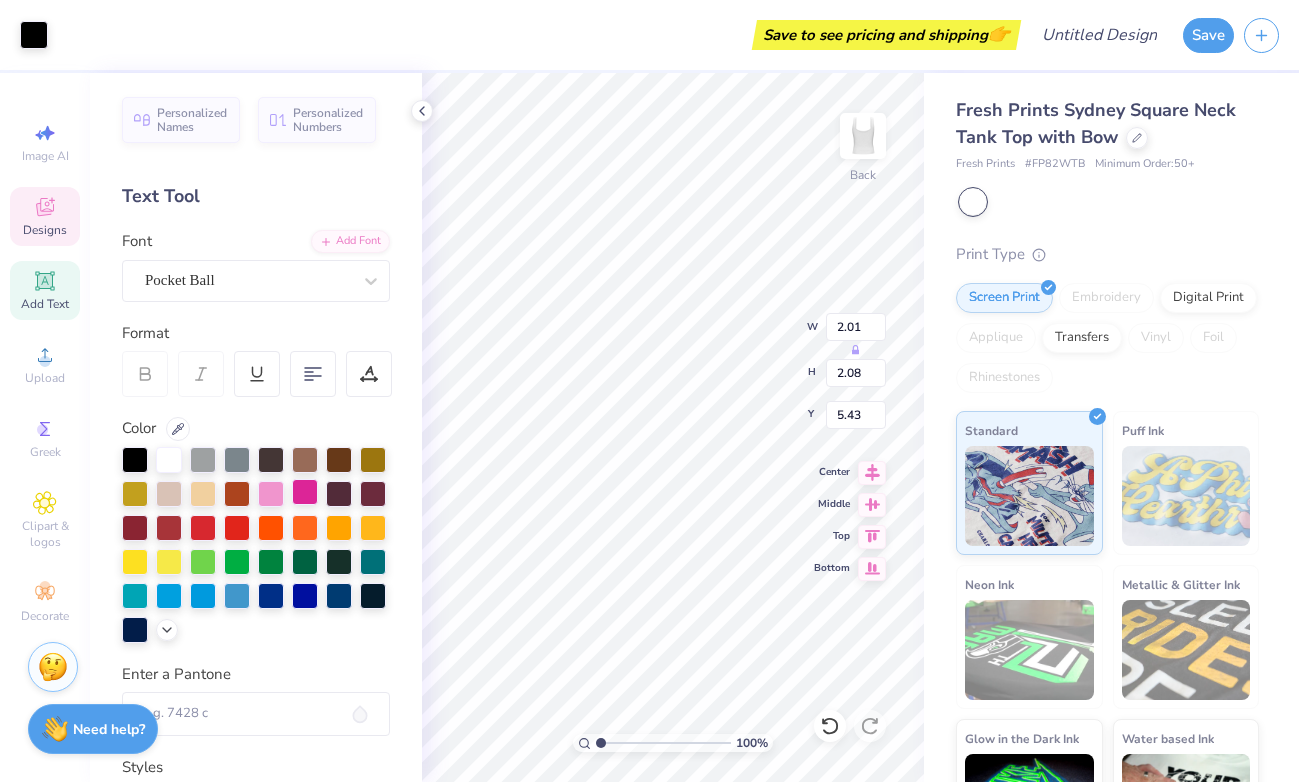 type on "5.42" 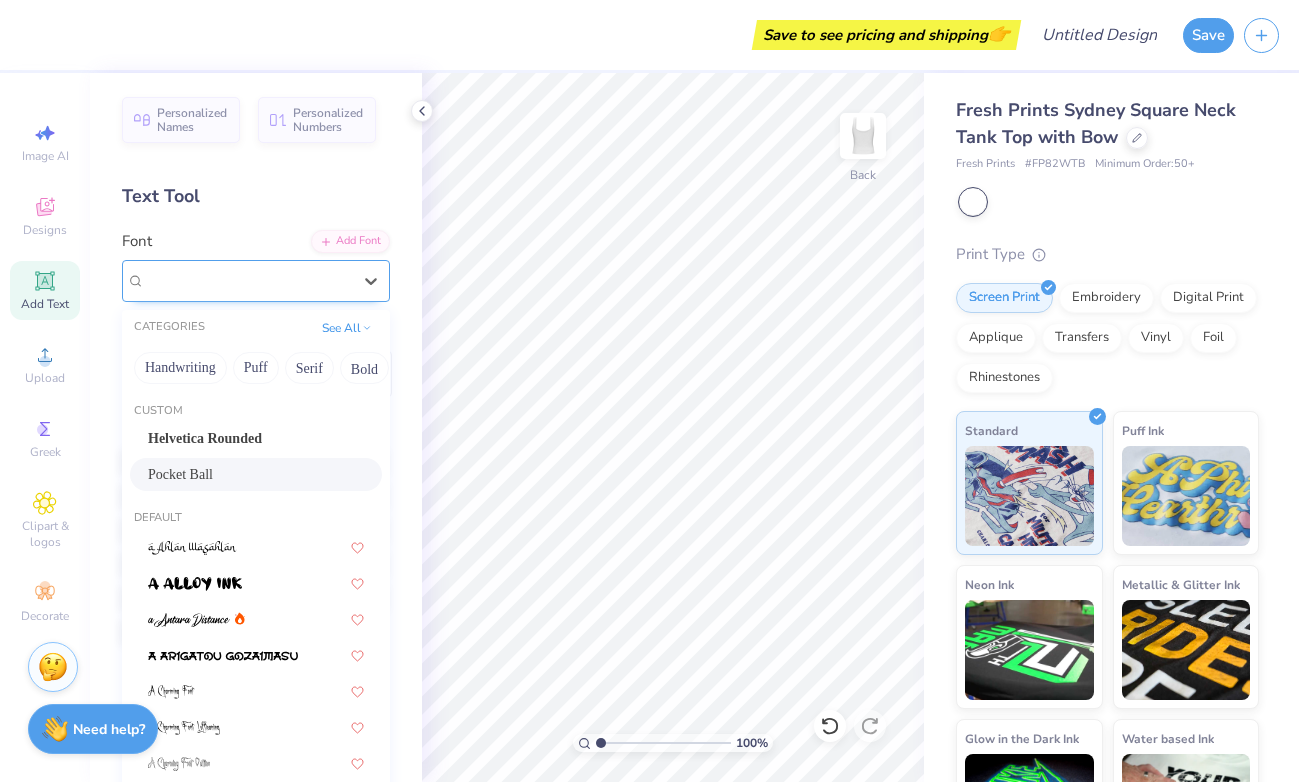 click on "Pocket Ball" at bounding box center (180, 280) 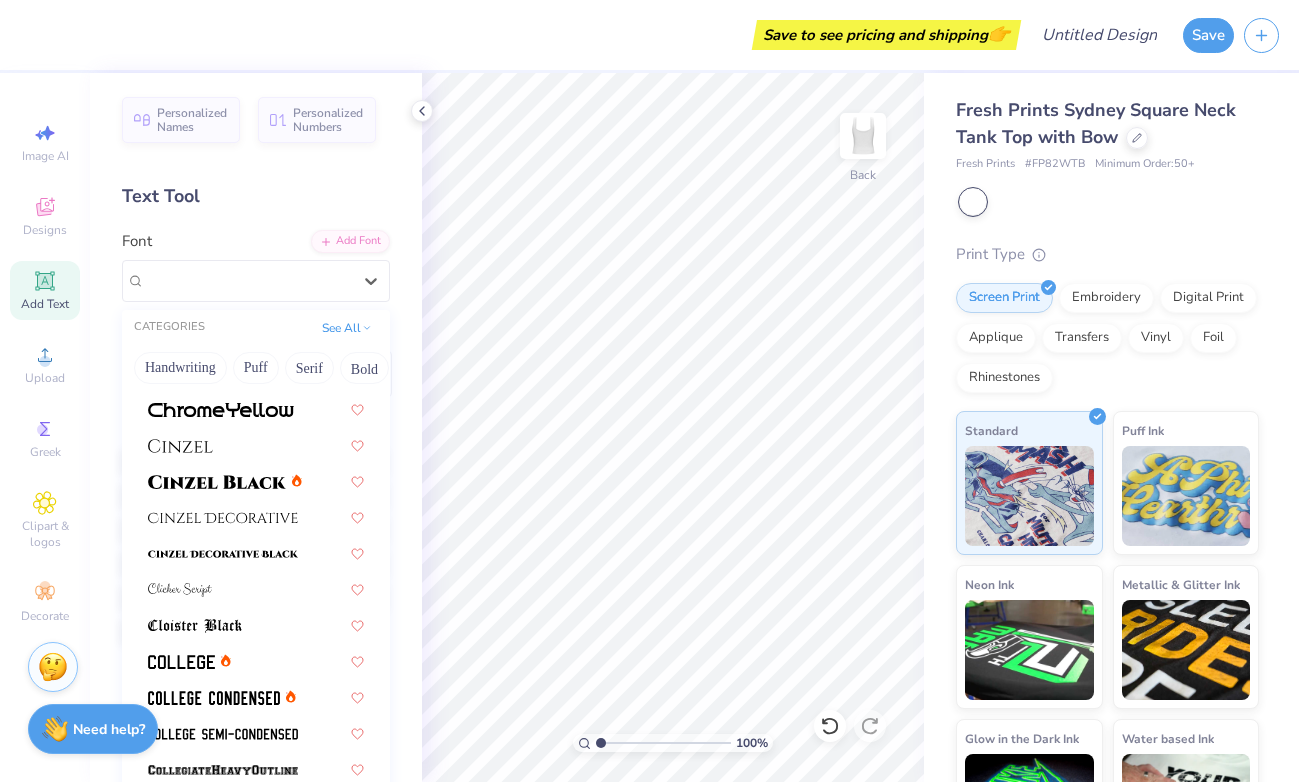 scroll, scrollTop: 2143, scrollLeft: 0, axis: vertical 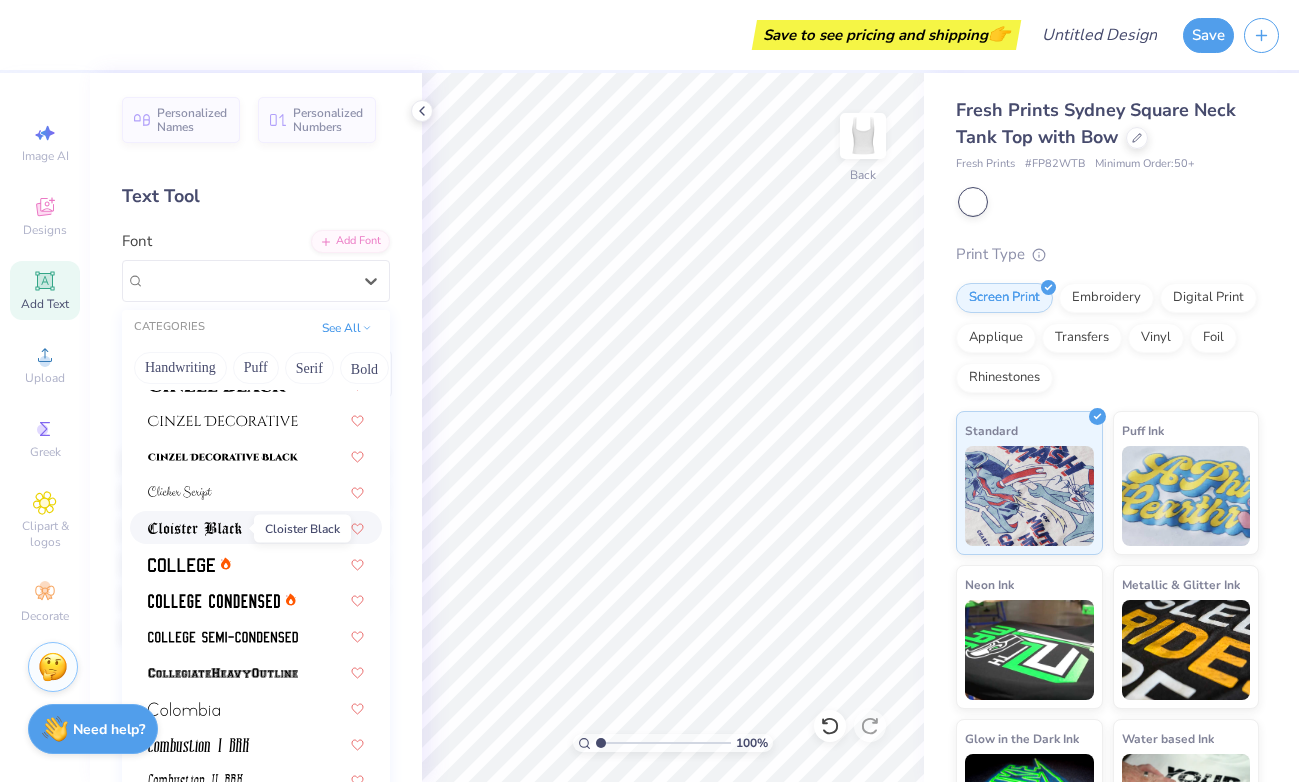 click at bounding box center (195, 529) 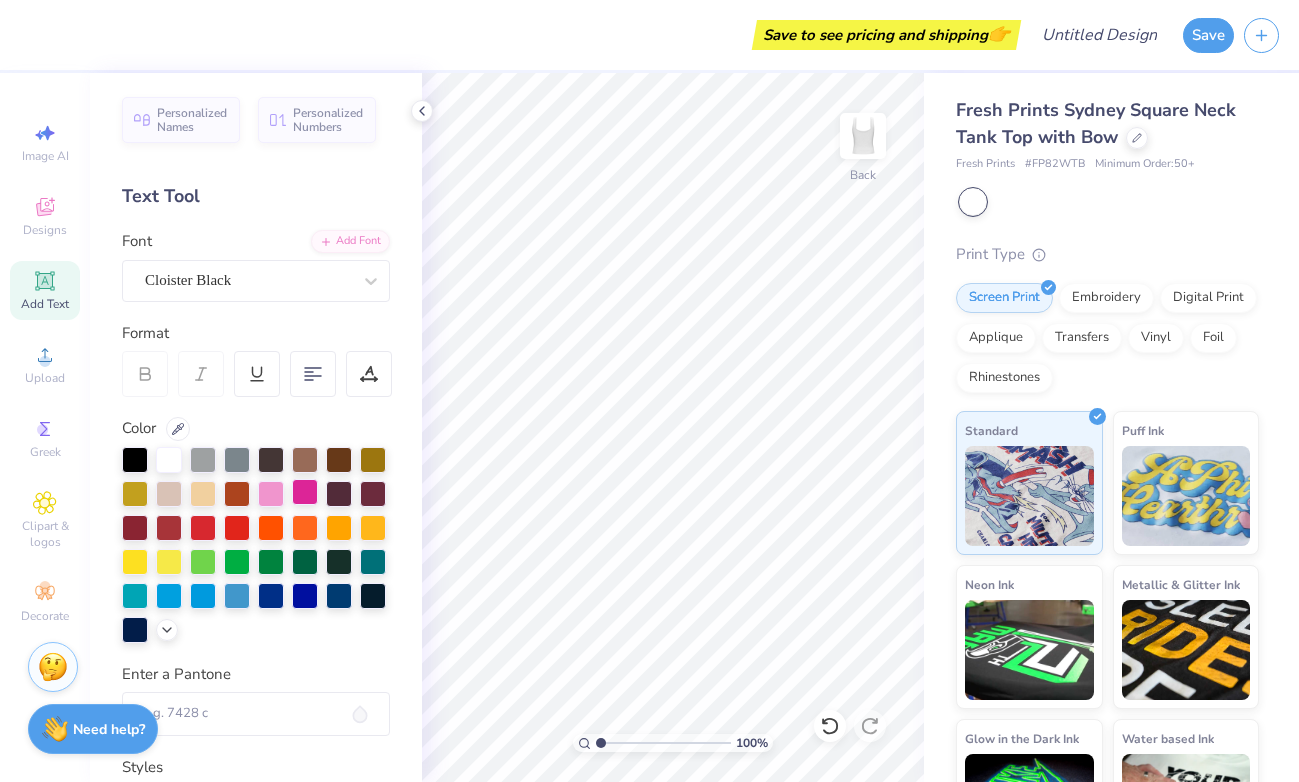 click at bounding box center [305, 492] 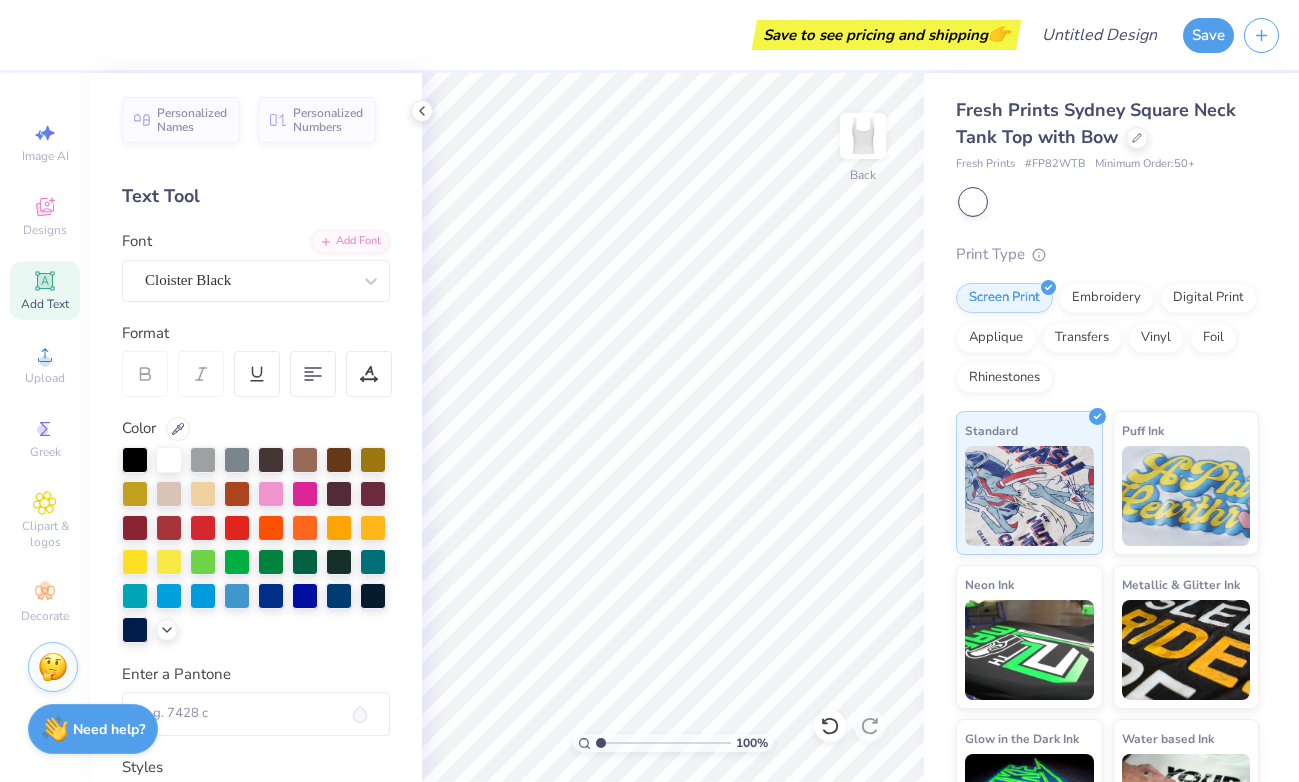 scroll, scrollTop: 0, scrollLeft: 0, axis: both 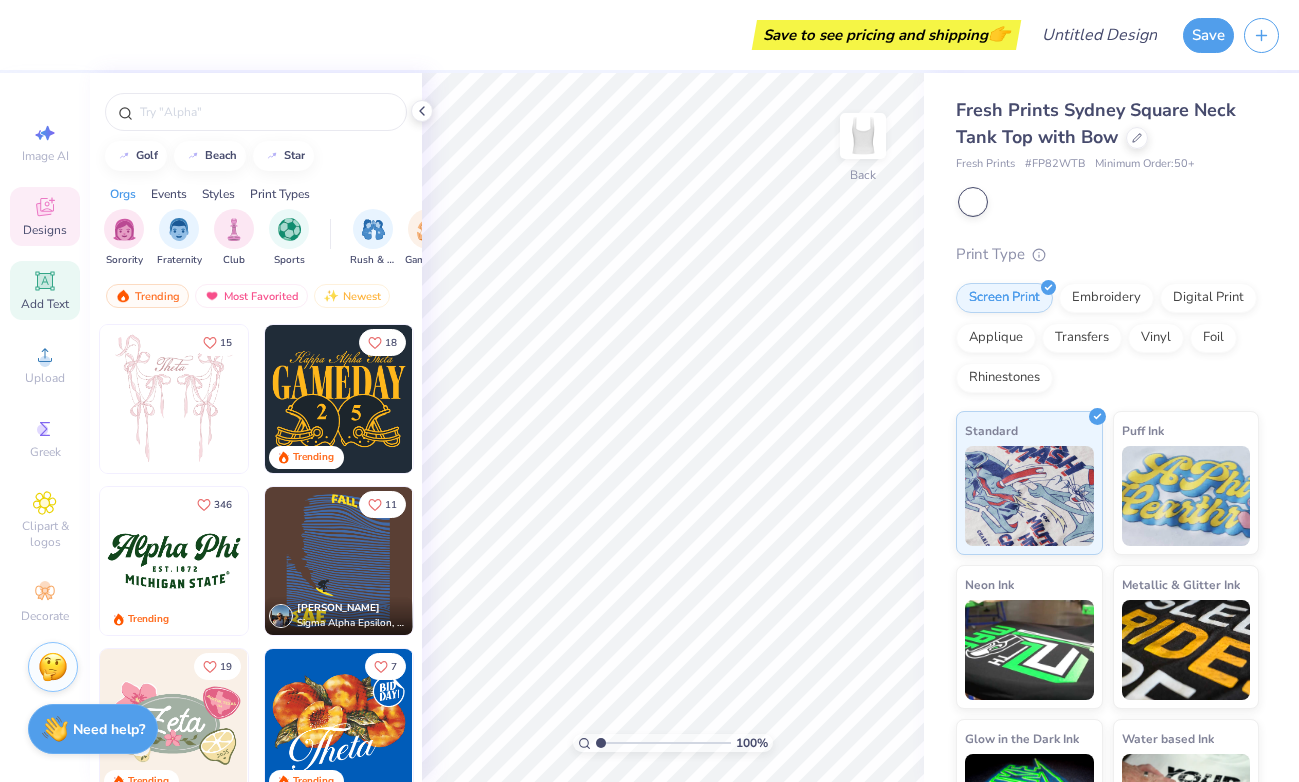 click on "Add Text" at bounding box center [45, 290] 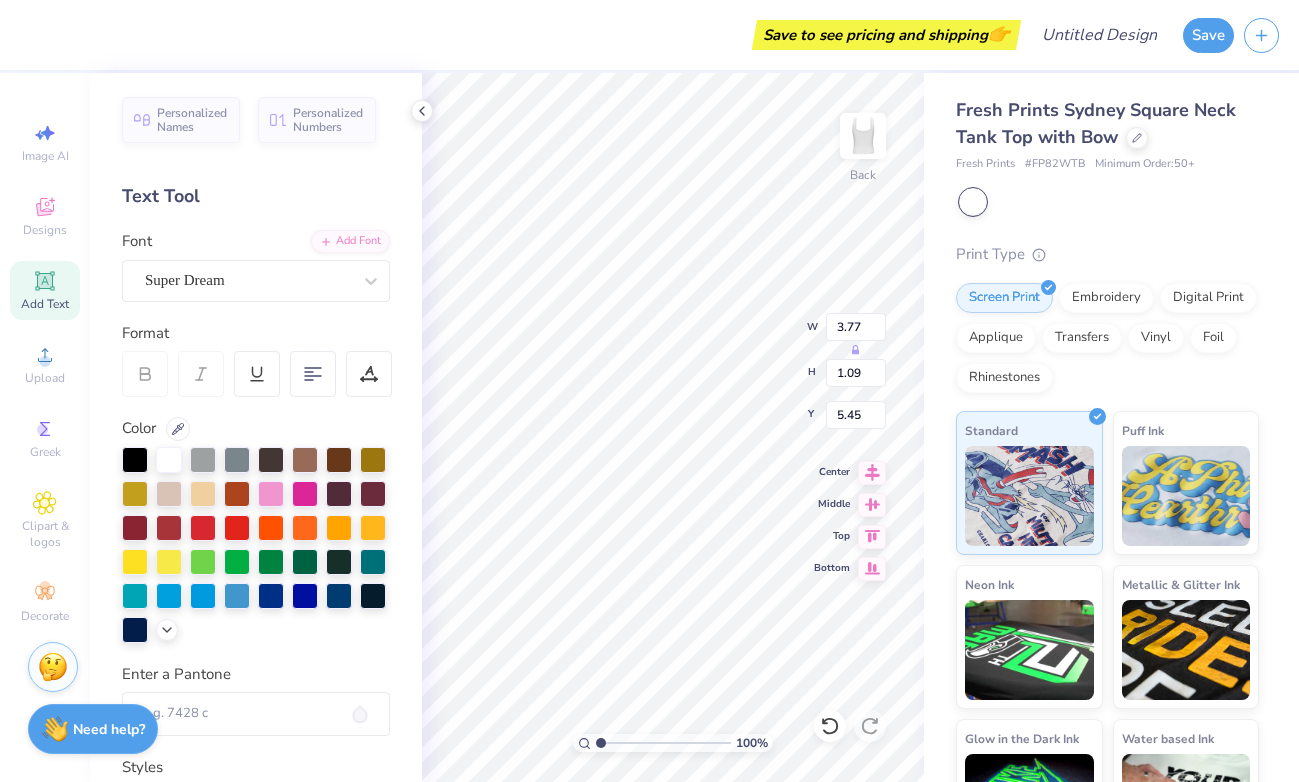 type on "DUM BLOND" 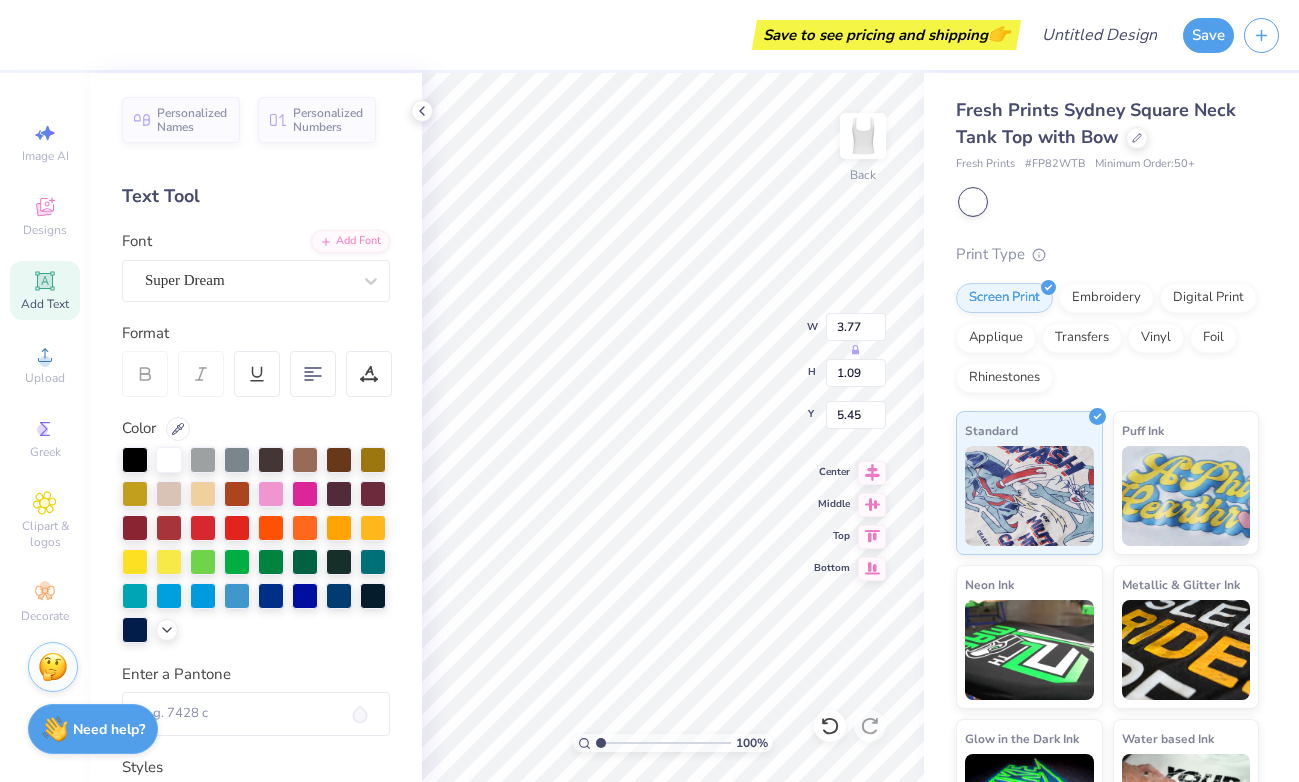 scroll, scrollTop: 0, scrollLeft: 4, axis: horizontal 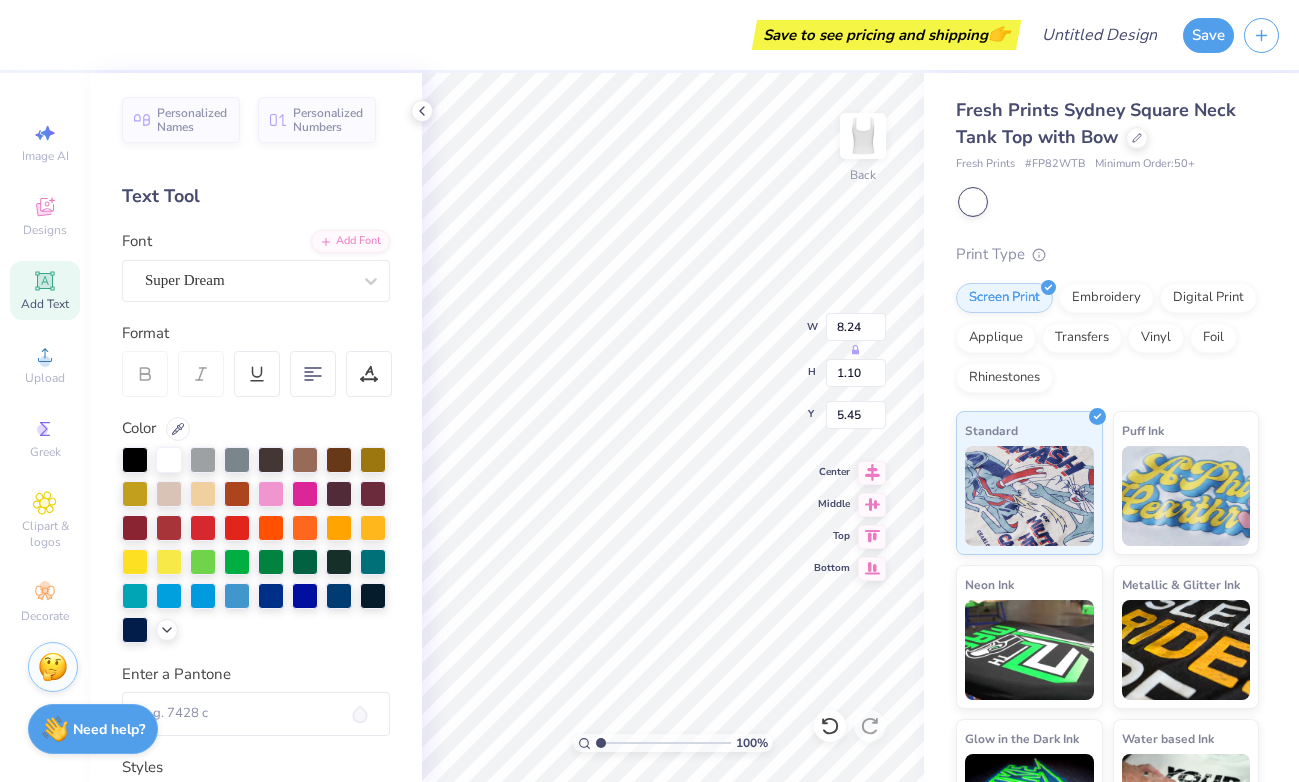 type on "3.08" 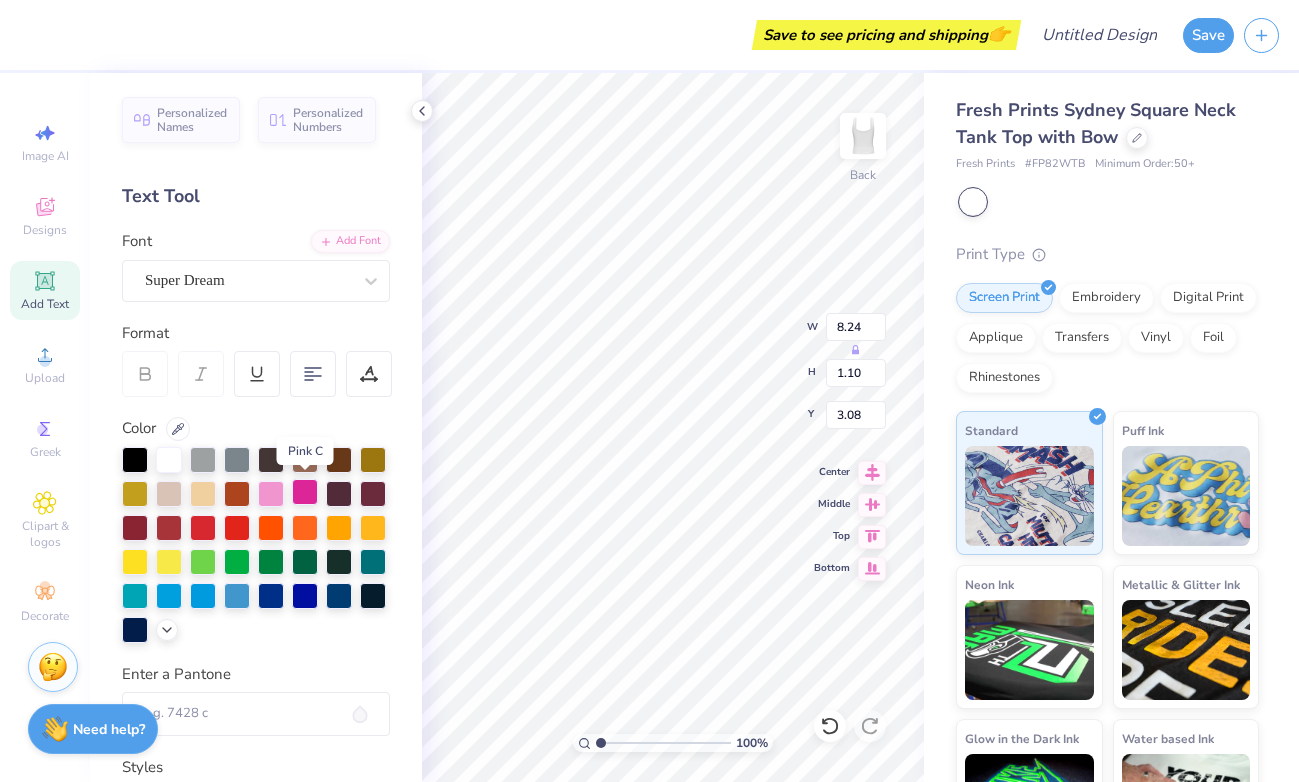 click at bounding box center (305, 492) 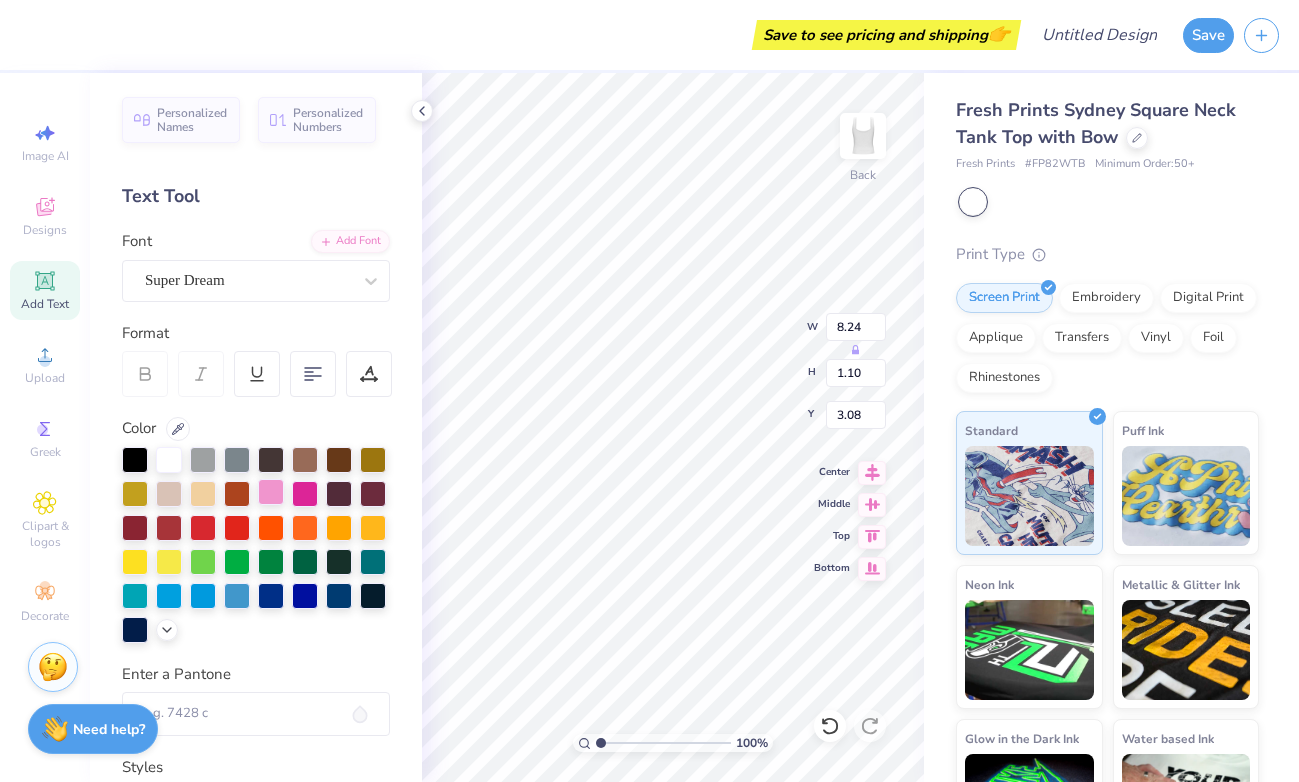 click at bounding box center [271, 492] 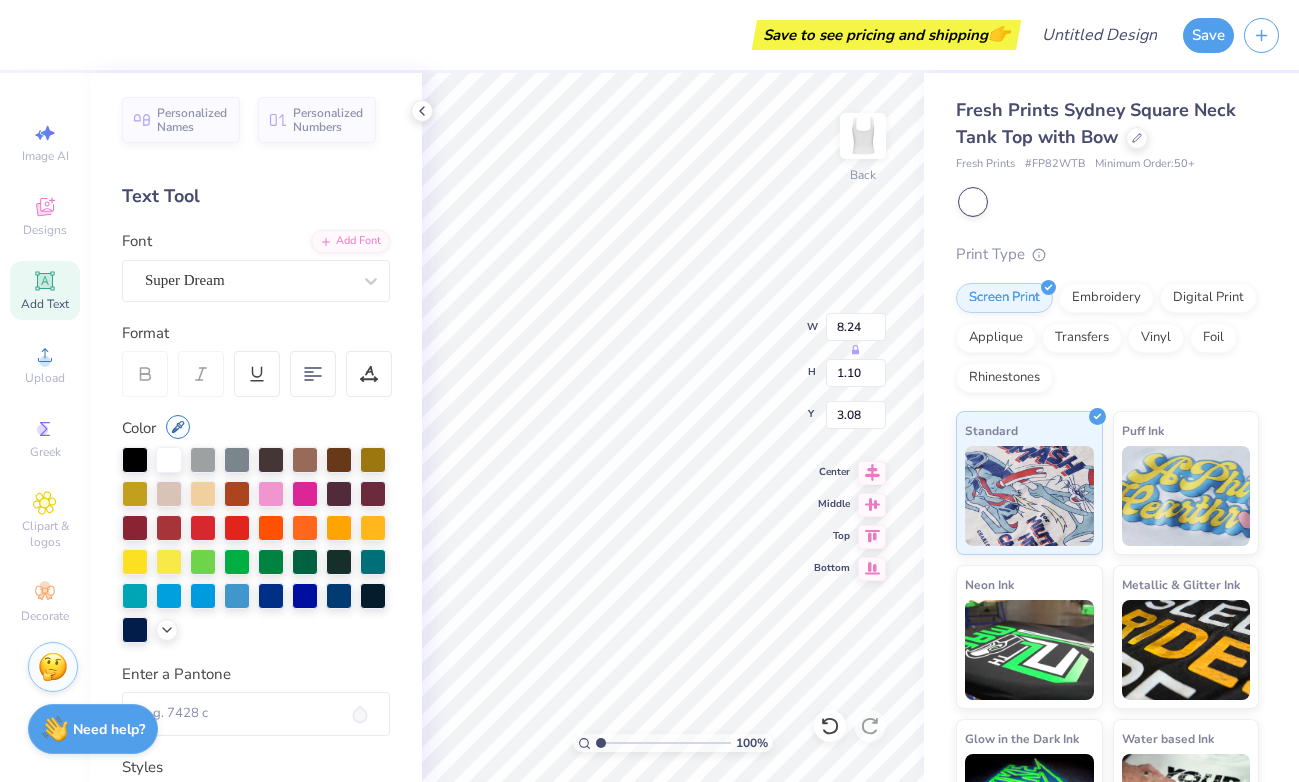 click 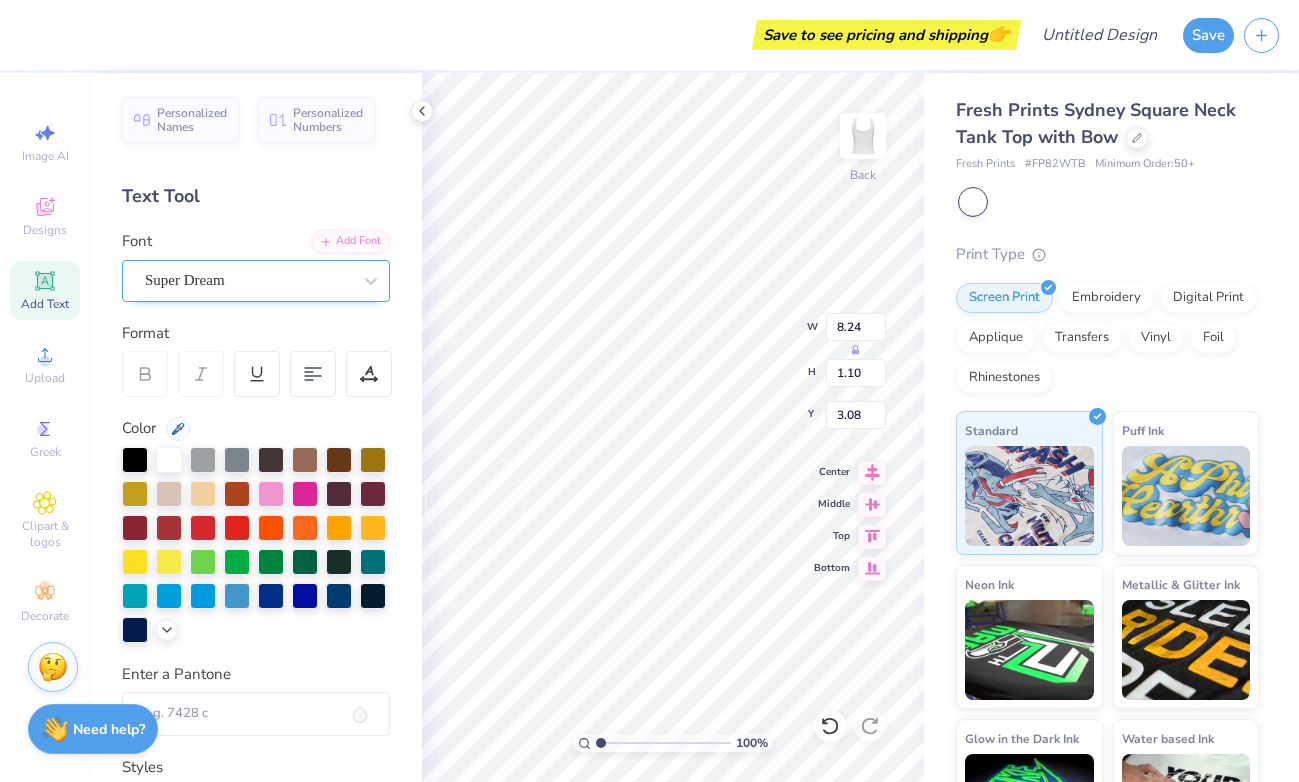 scroll, scrollTop: 0, scrollLeft: 0, axis: both 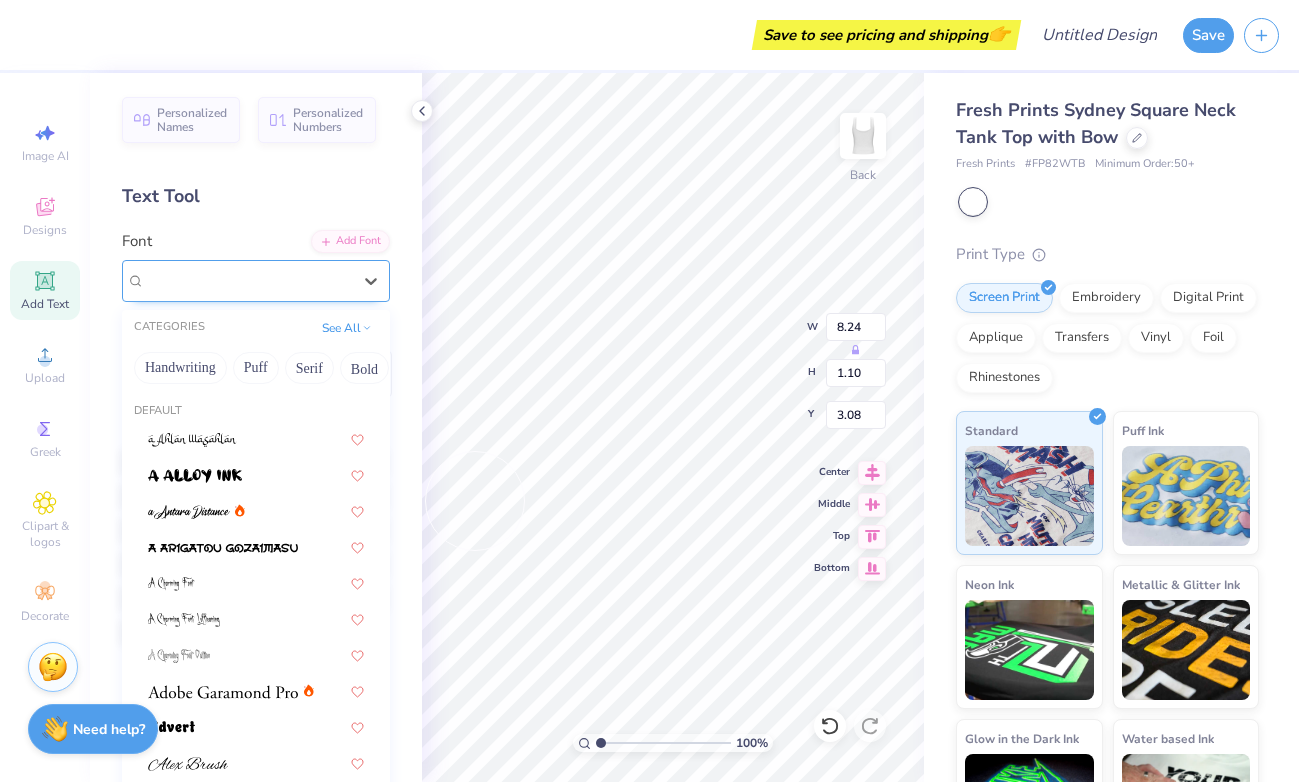 click on "Super Dream" at bounding box center [248, 280] 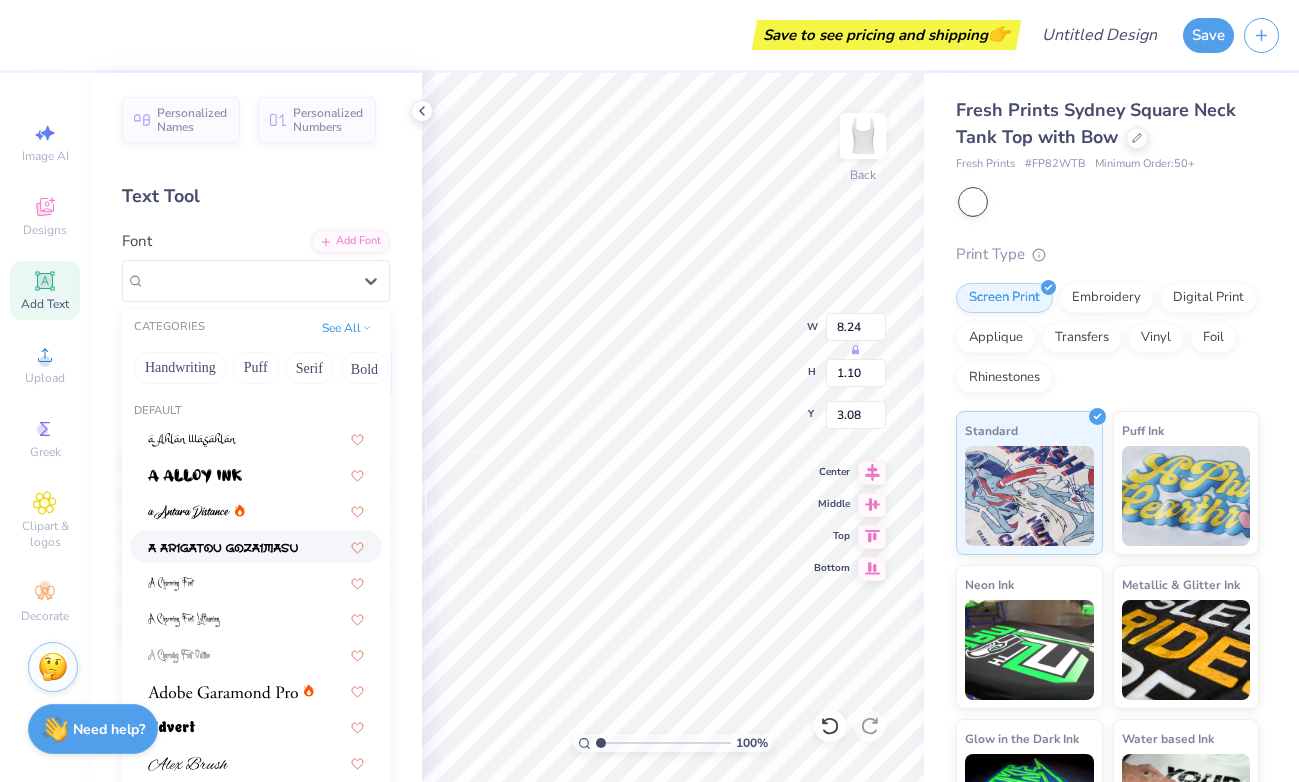 click at bounding box center (223, 548) 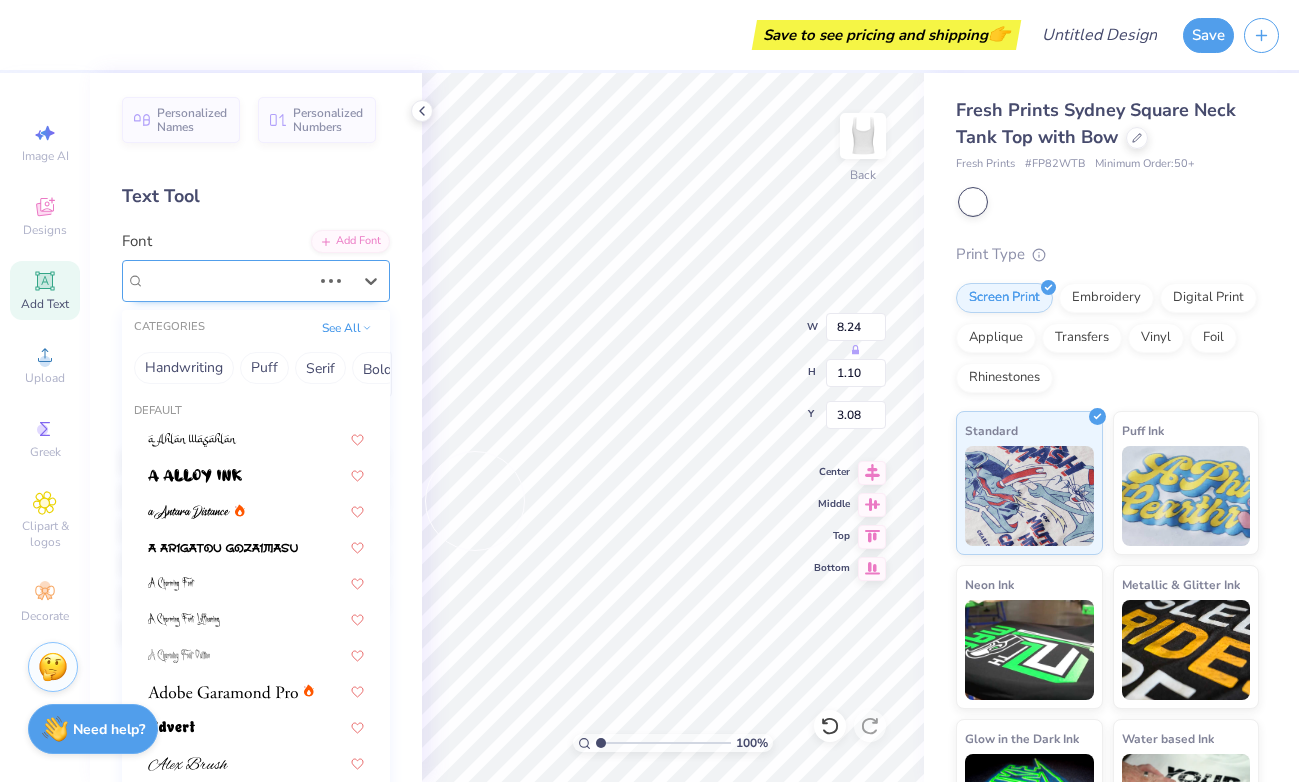 click on "Super Dream" at bounding box center (228, 280) 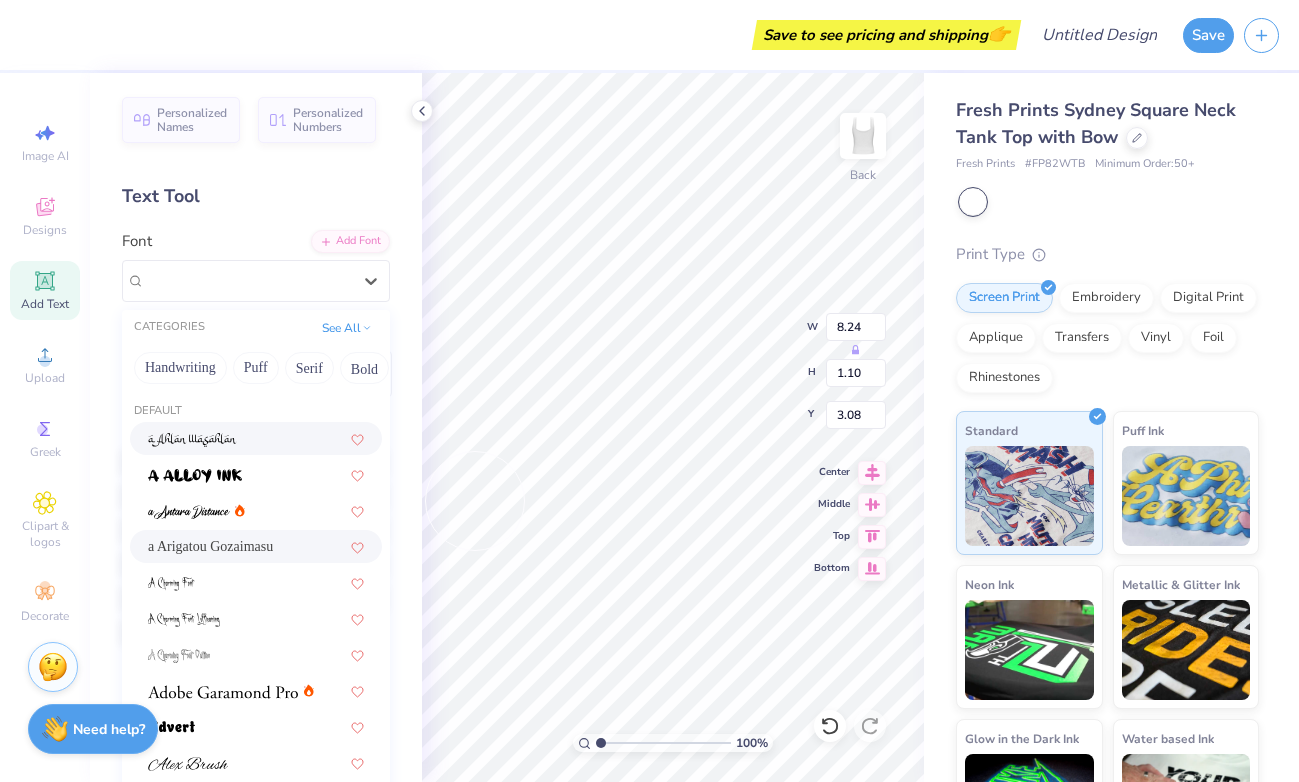 type on "8.99" 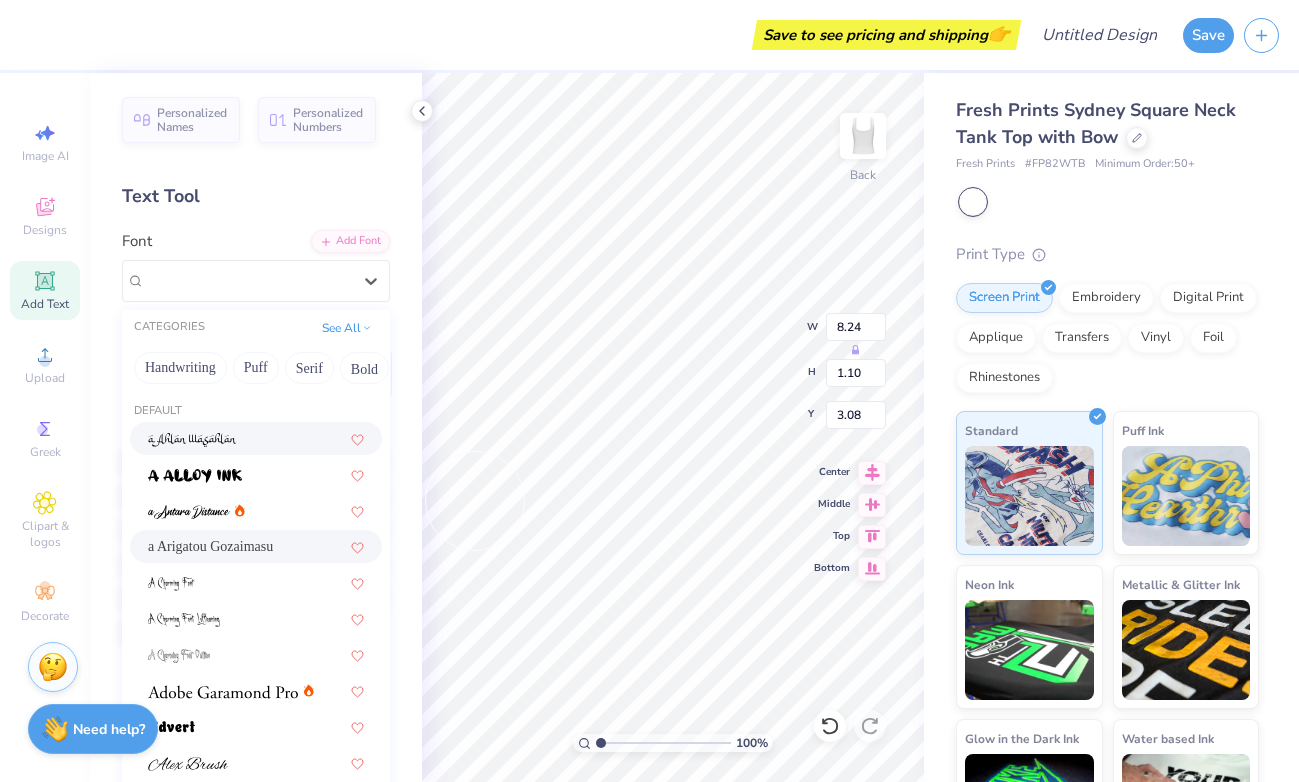 type on "1.24" 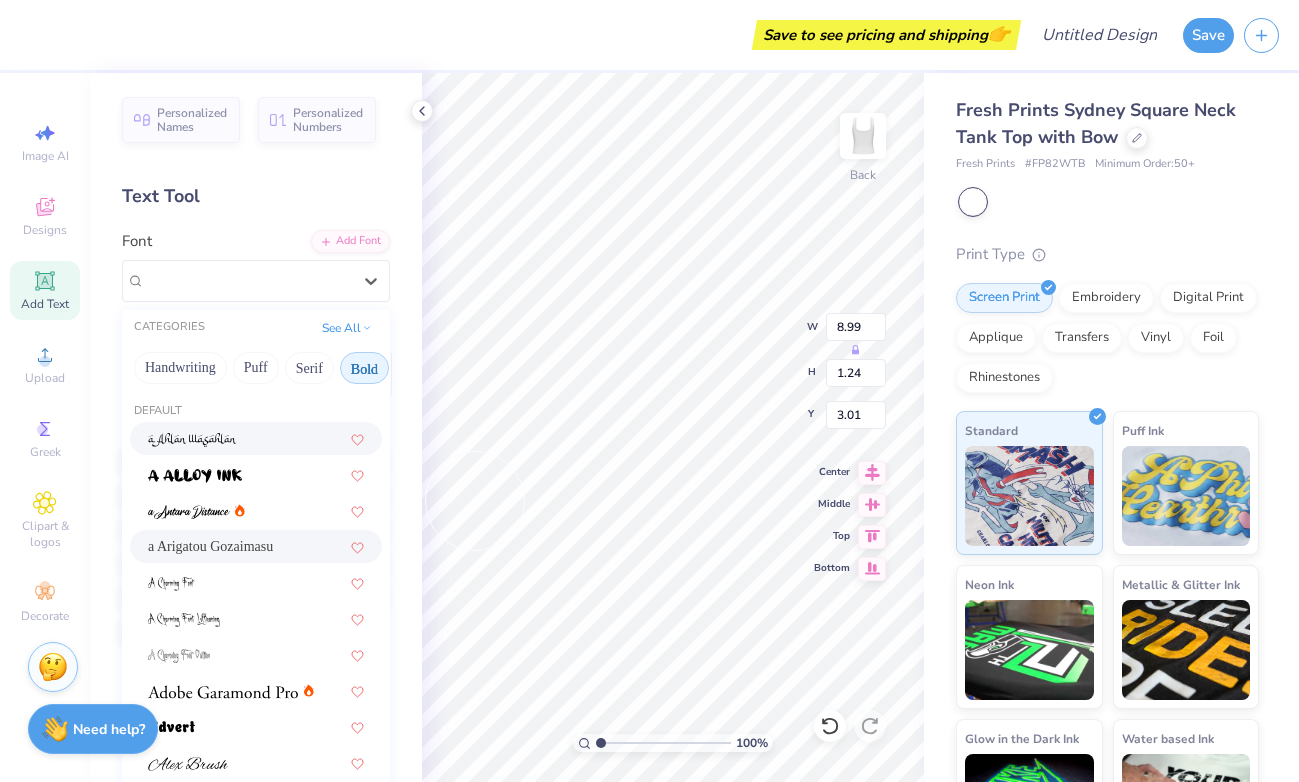 click on "Bold" at bounding box center (364, 368) 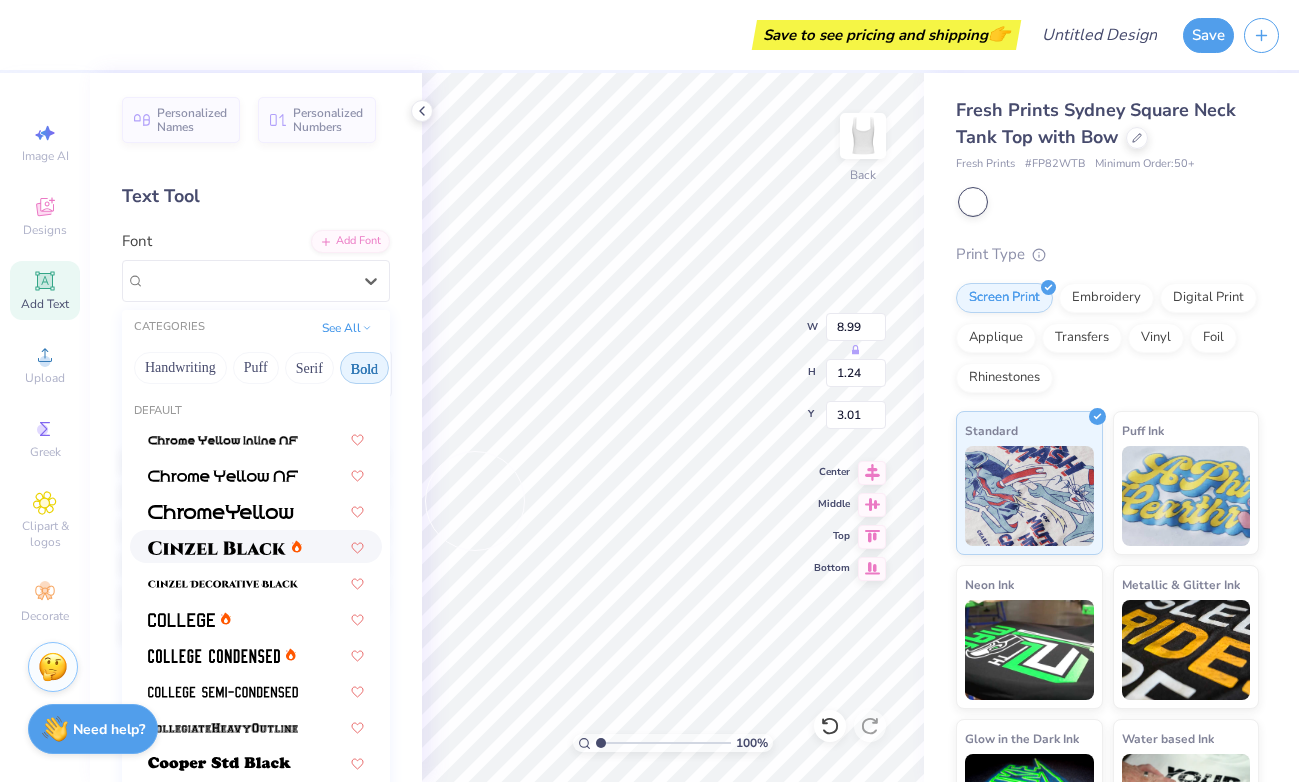 click at bounding box center (256, 546) 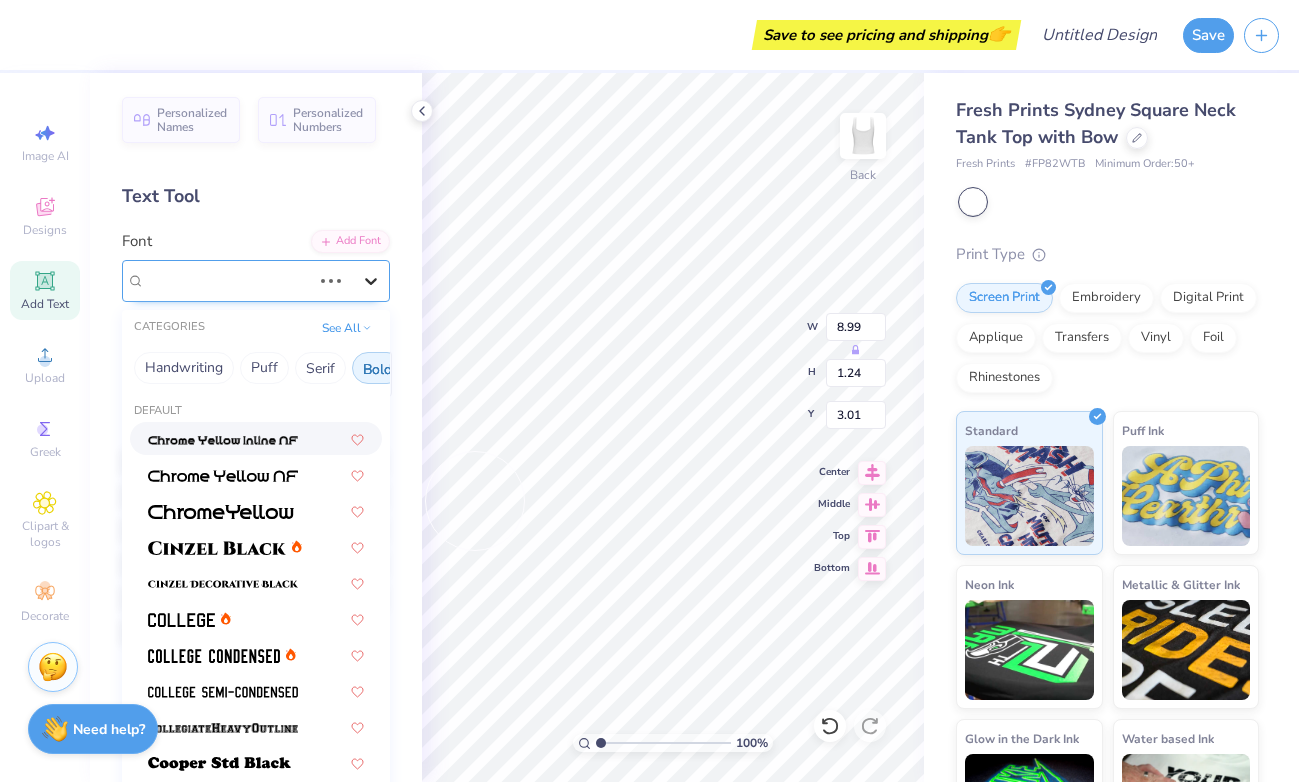 click at bounding box center [371, 281] 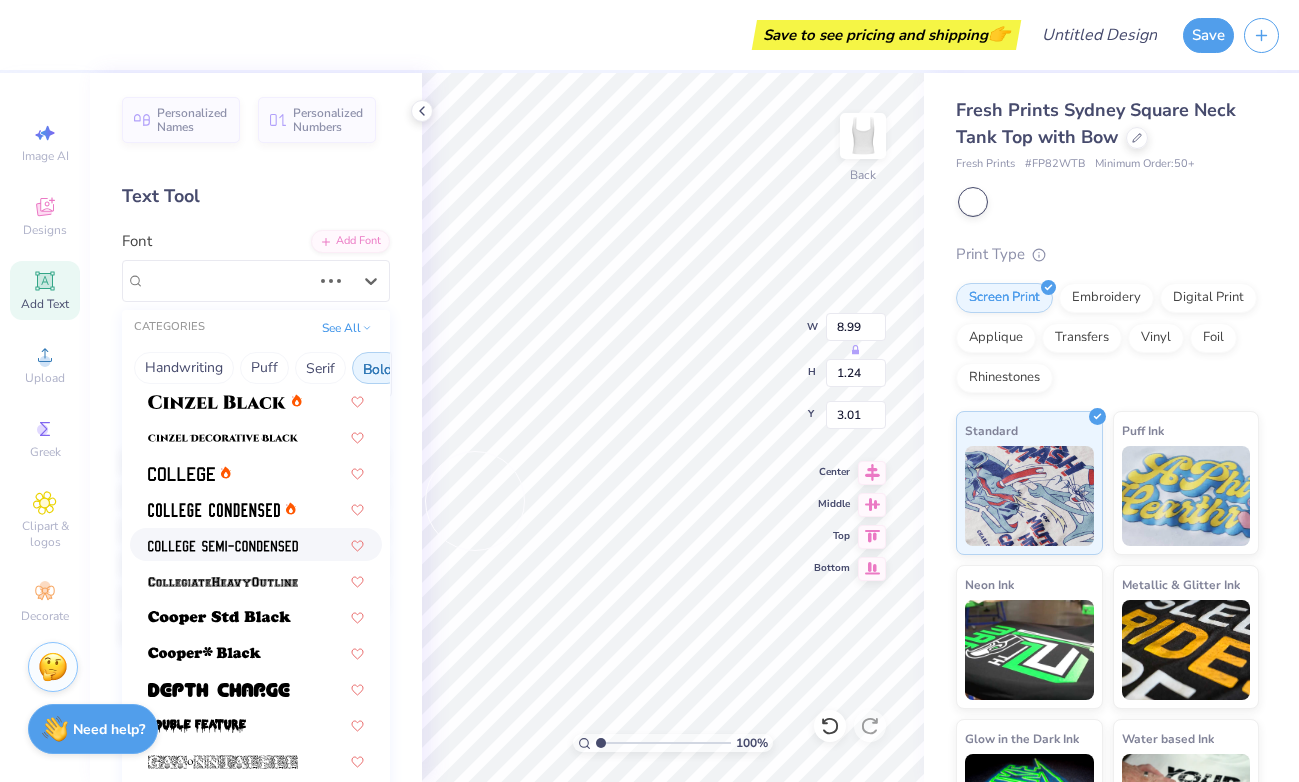 scroll, scrollTop: 144, scrollLeft: 0, axis: vertical 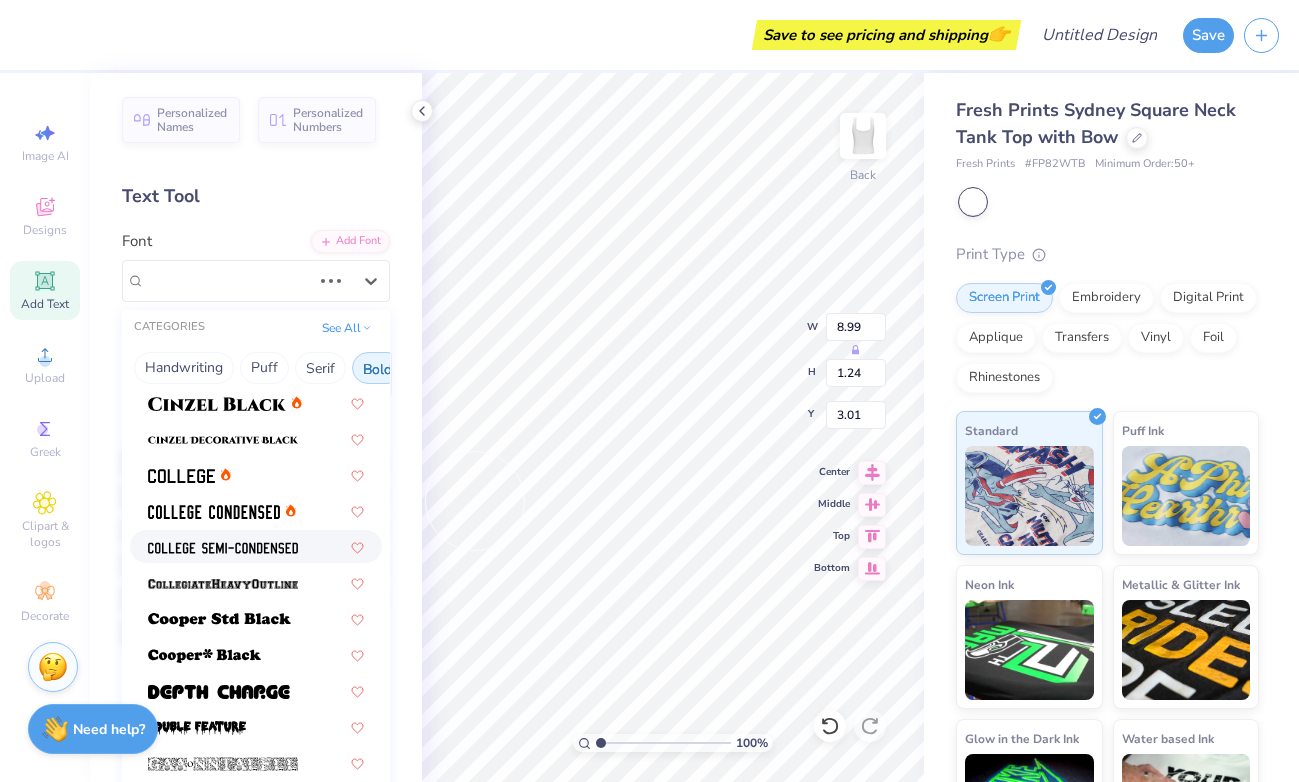 type on "0.98" 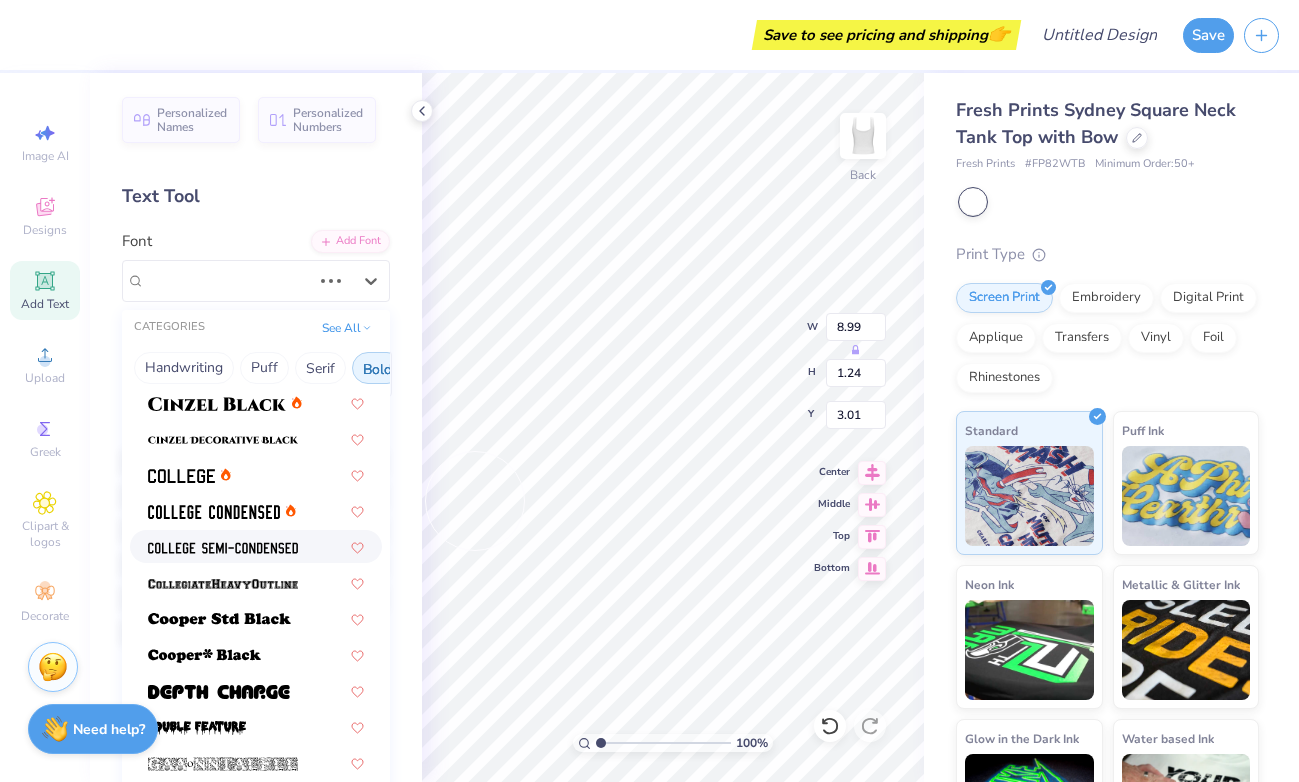 type on "3.14" 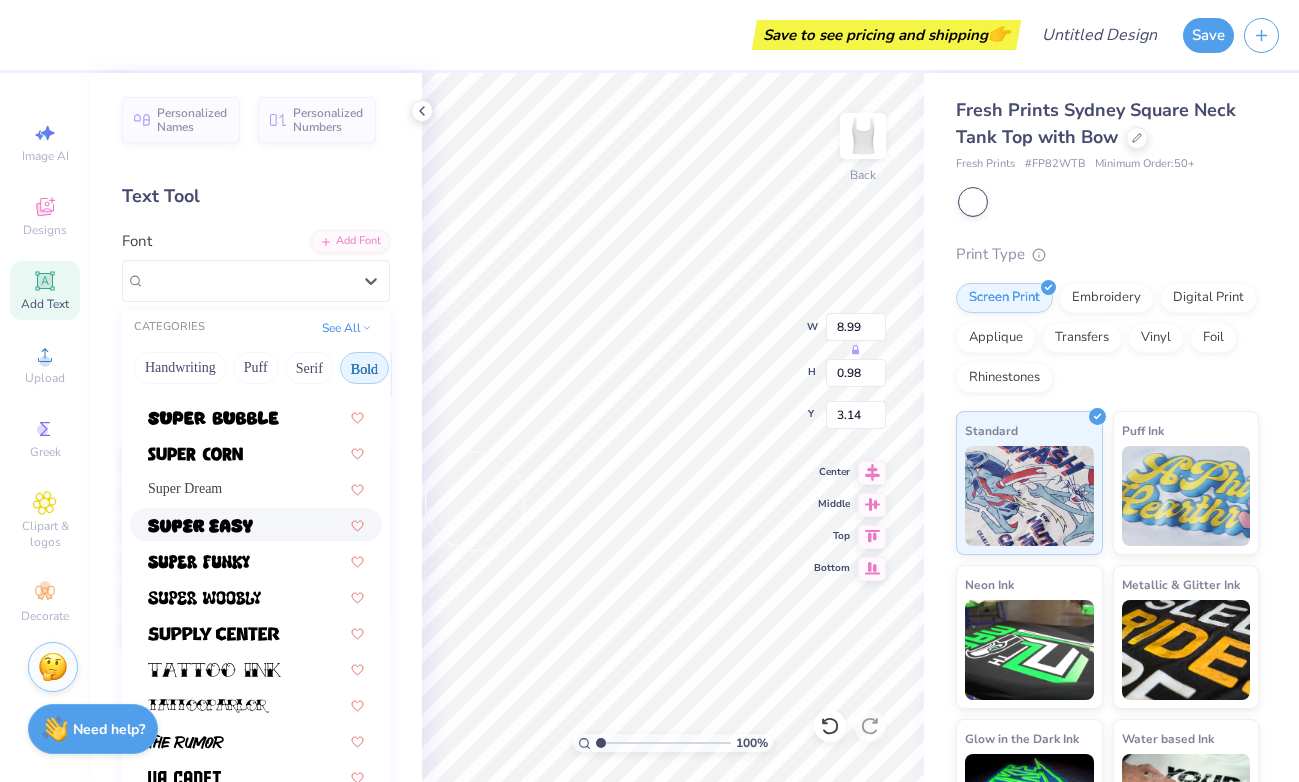 scroll, scrollTop: 2181, scrollLeft: 0, axis: vertical 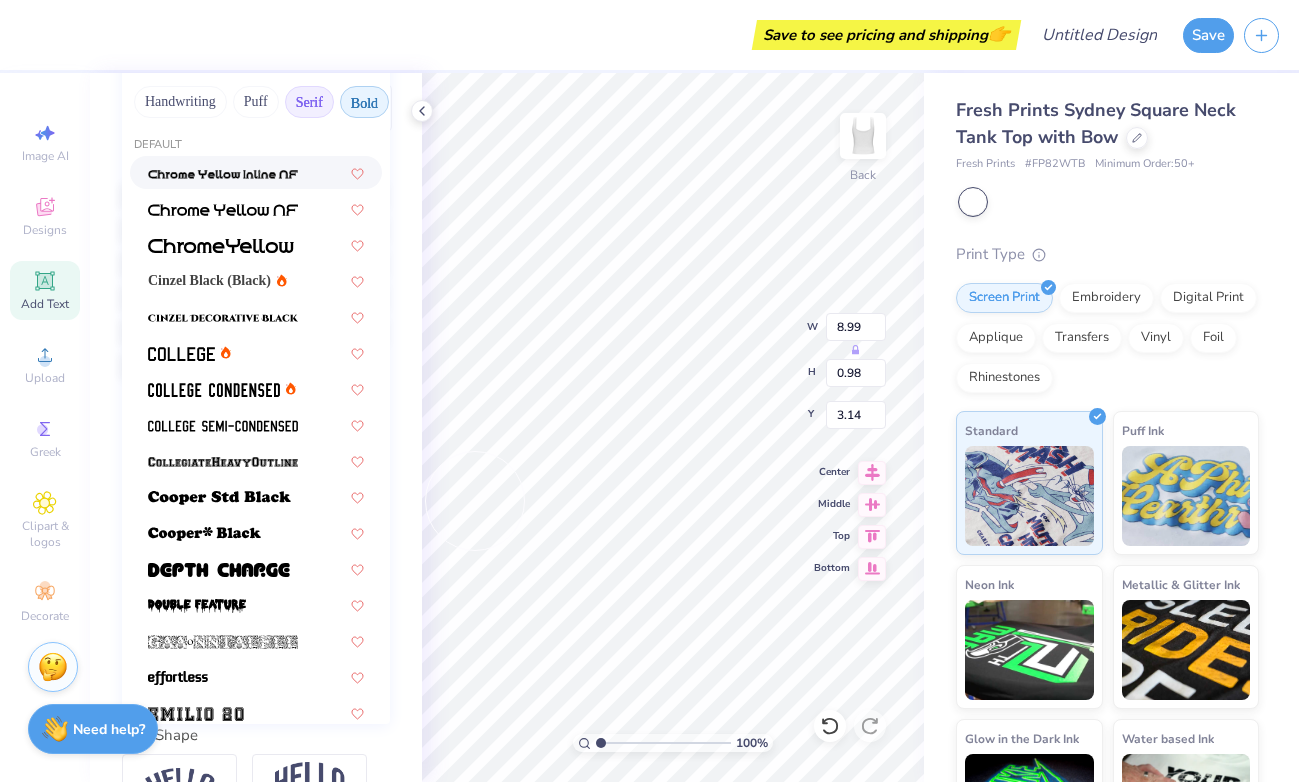 click on "Serif" at bounding box center [309, 102] 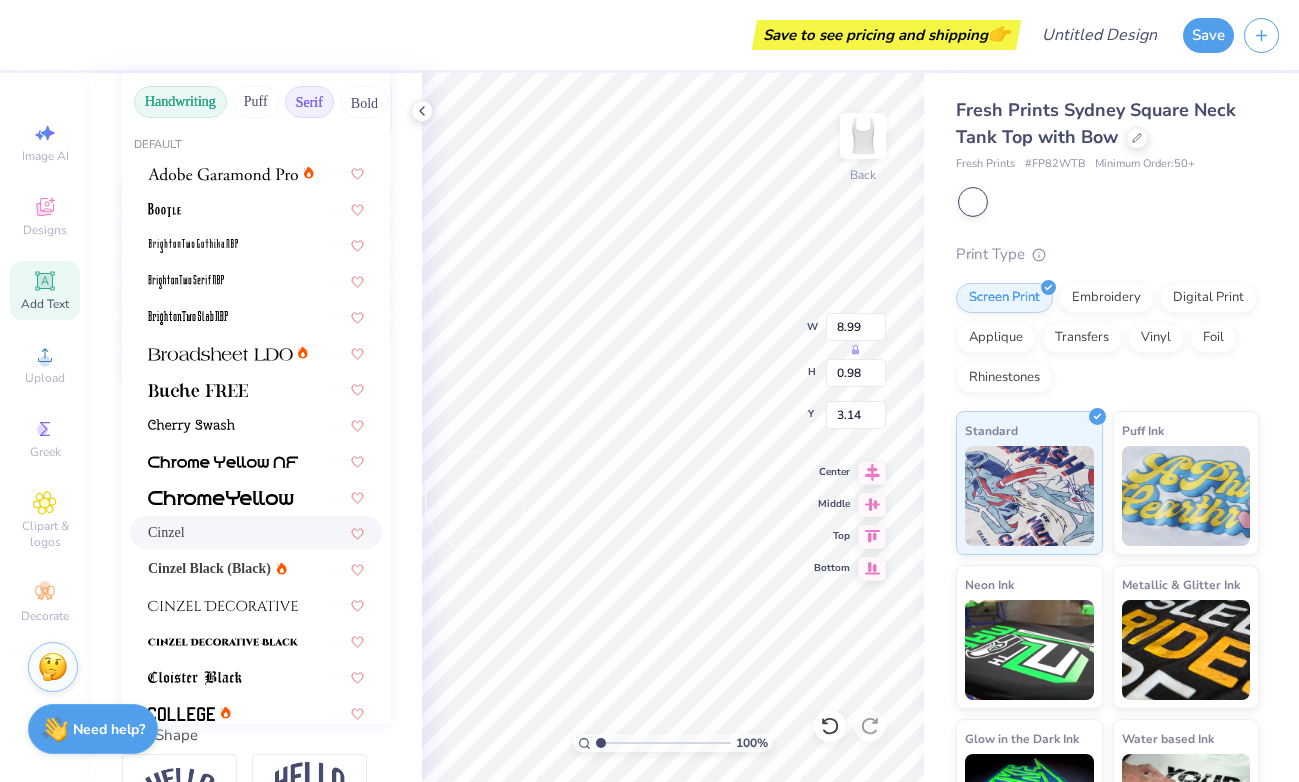 scroll, scrollTop: 262, scrollLeft: 0, axis: vertical 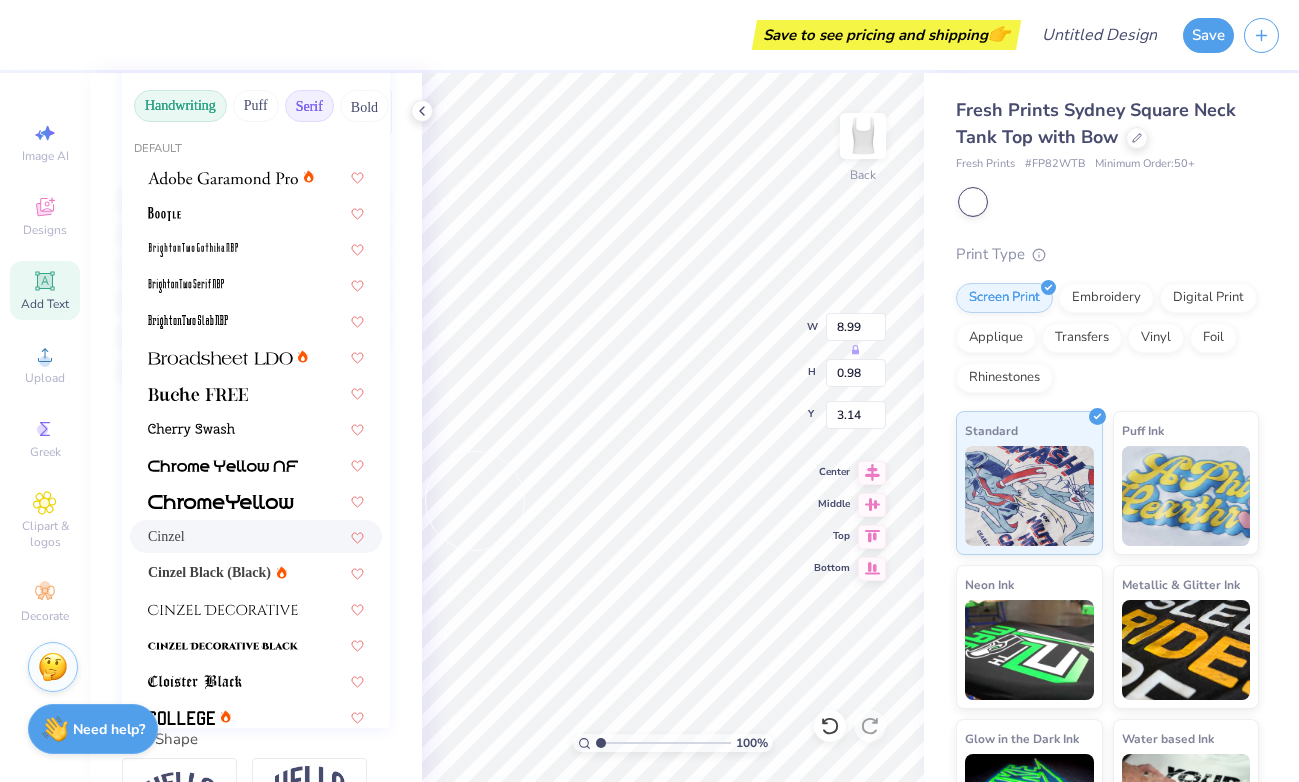 click on "Handwriting" at bounding box center (180, 106) 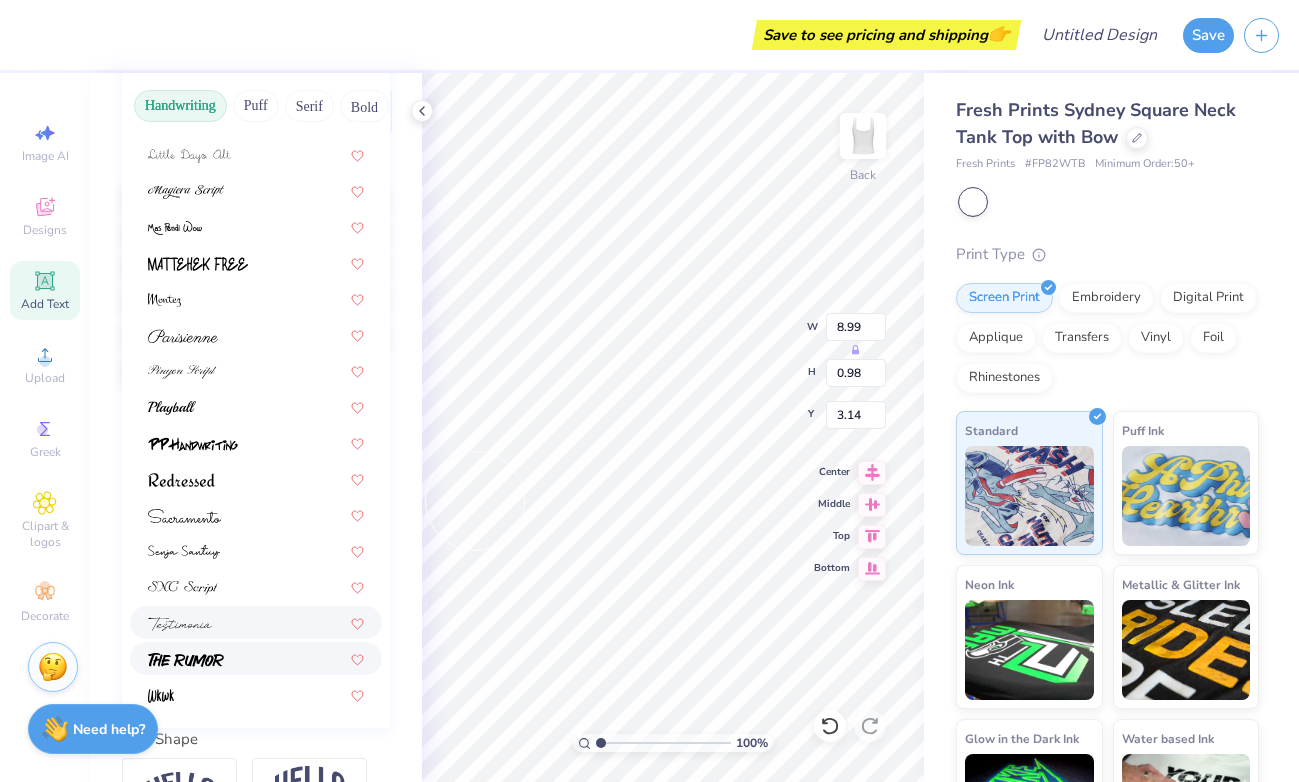 scroll, scrollTop: 453, scrollLeft: 0, axis: vertical 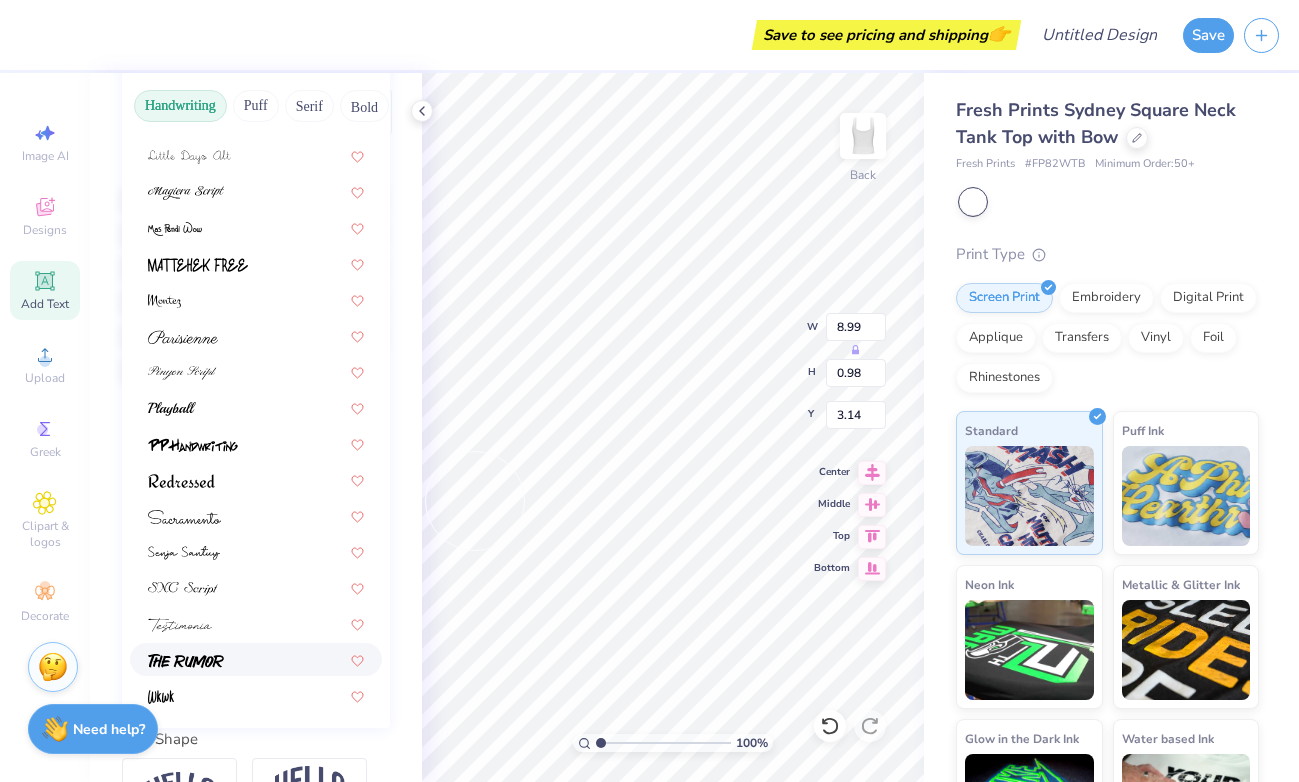 click at bounding box center (256, 659) 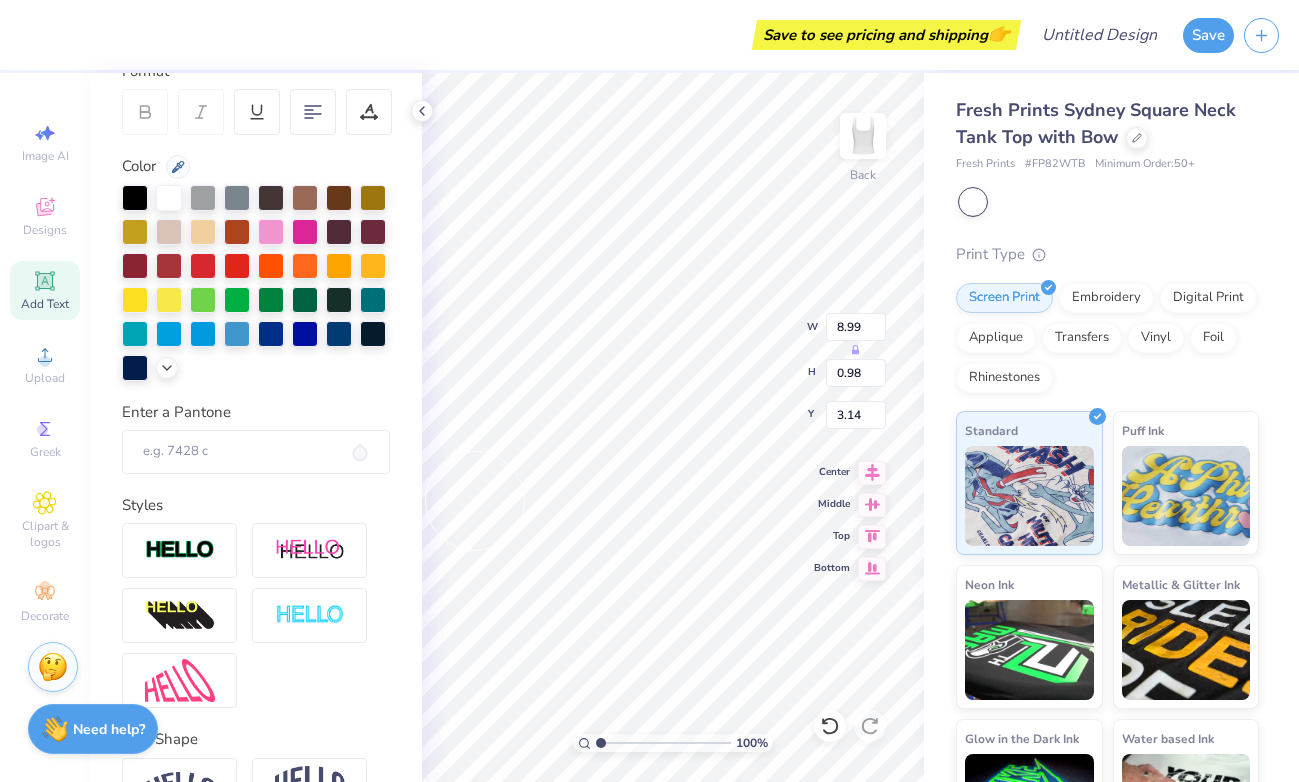 type on "6.78" 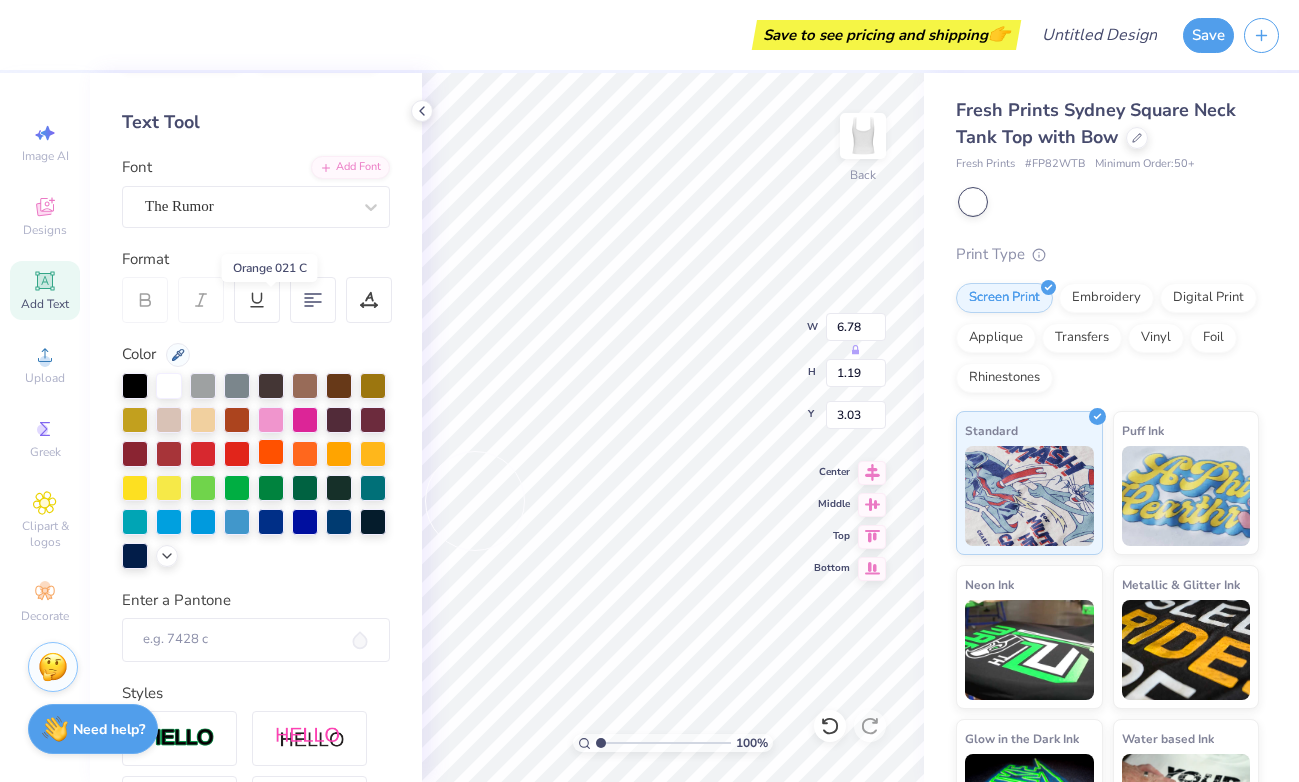 scroll, scrollTop: 69, scrollLeft: 0, axis: vertical 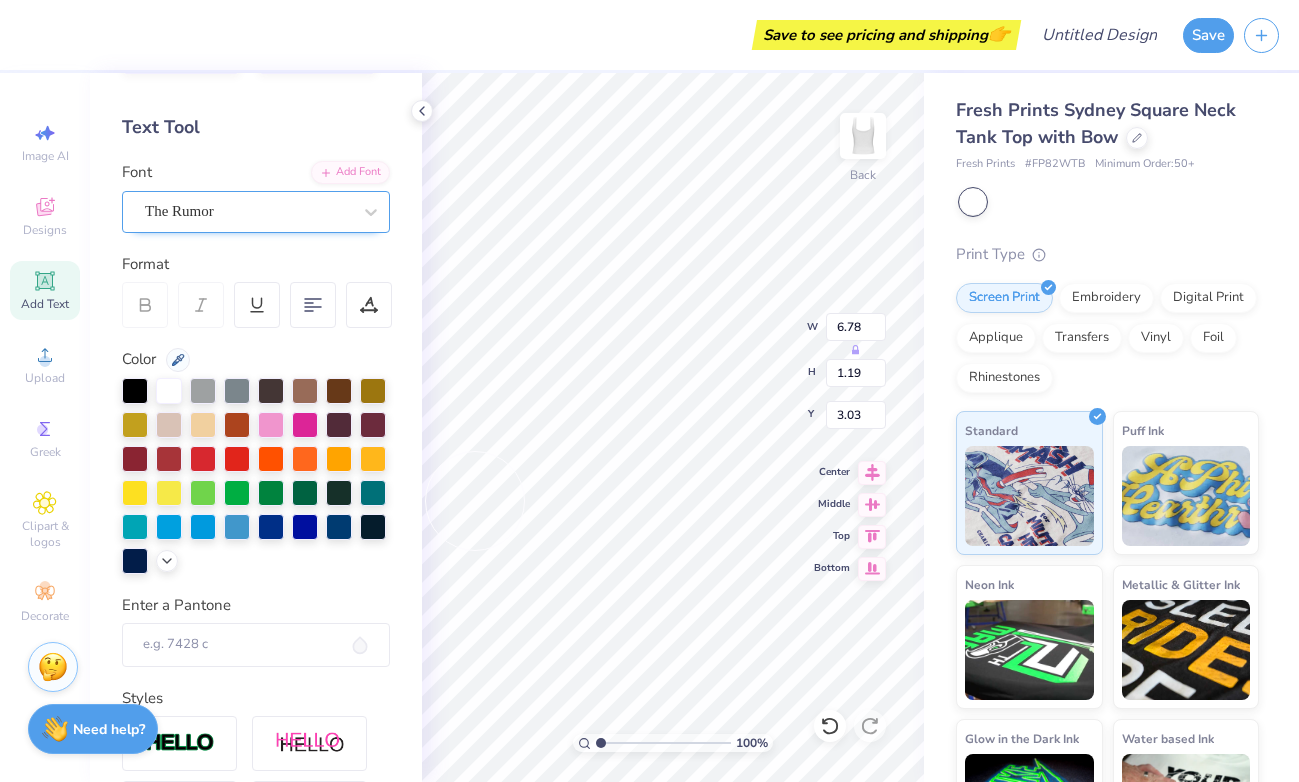 click on "The Rumor" at bounding box center [248, 211] 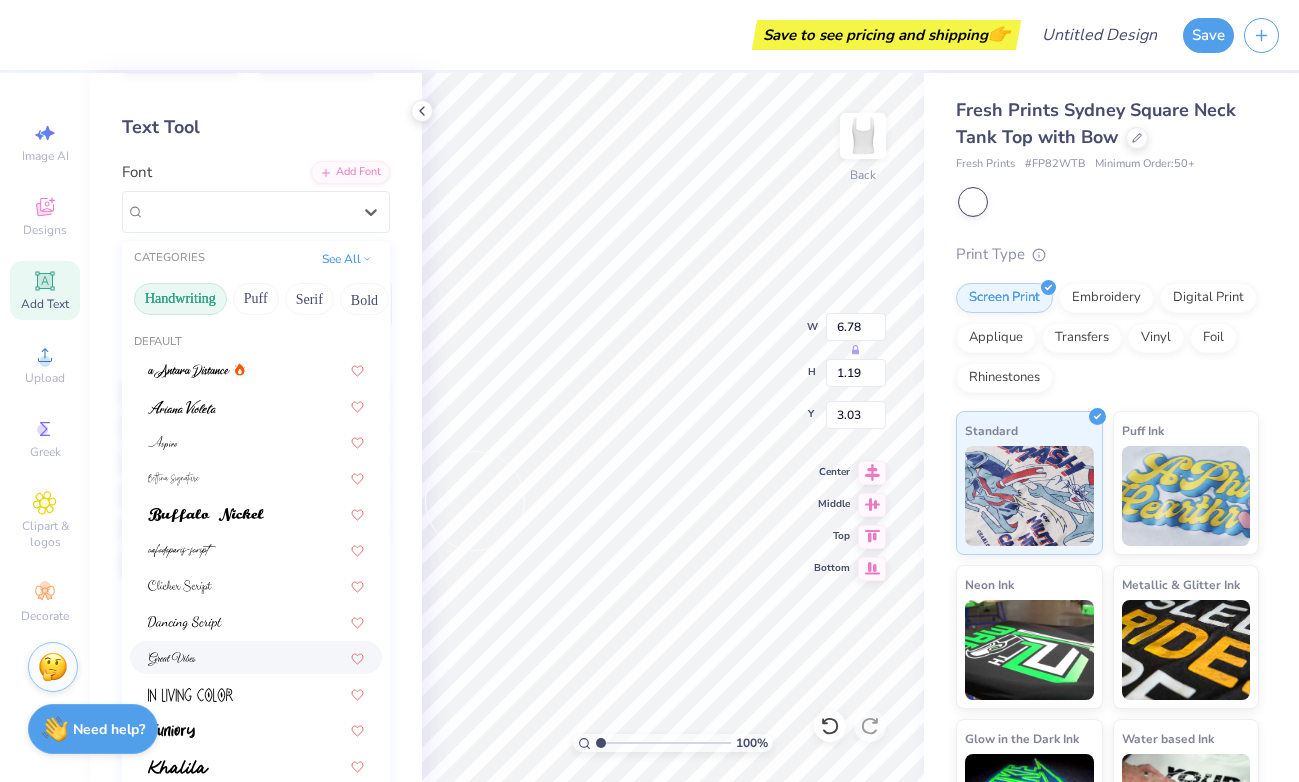 click at bounding box center (256, 657) 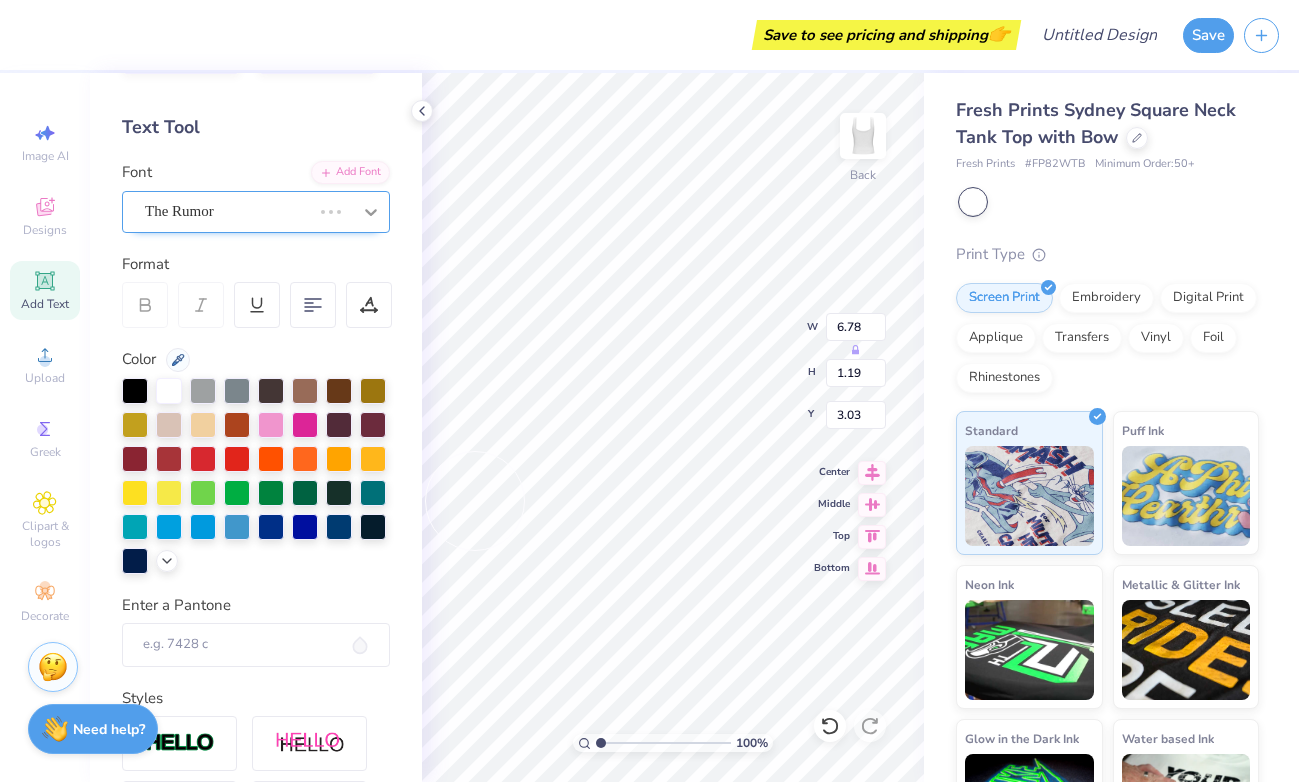 click at bounding box center [371, 212] 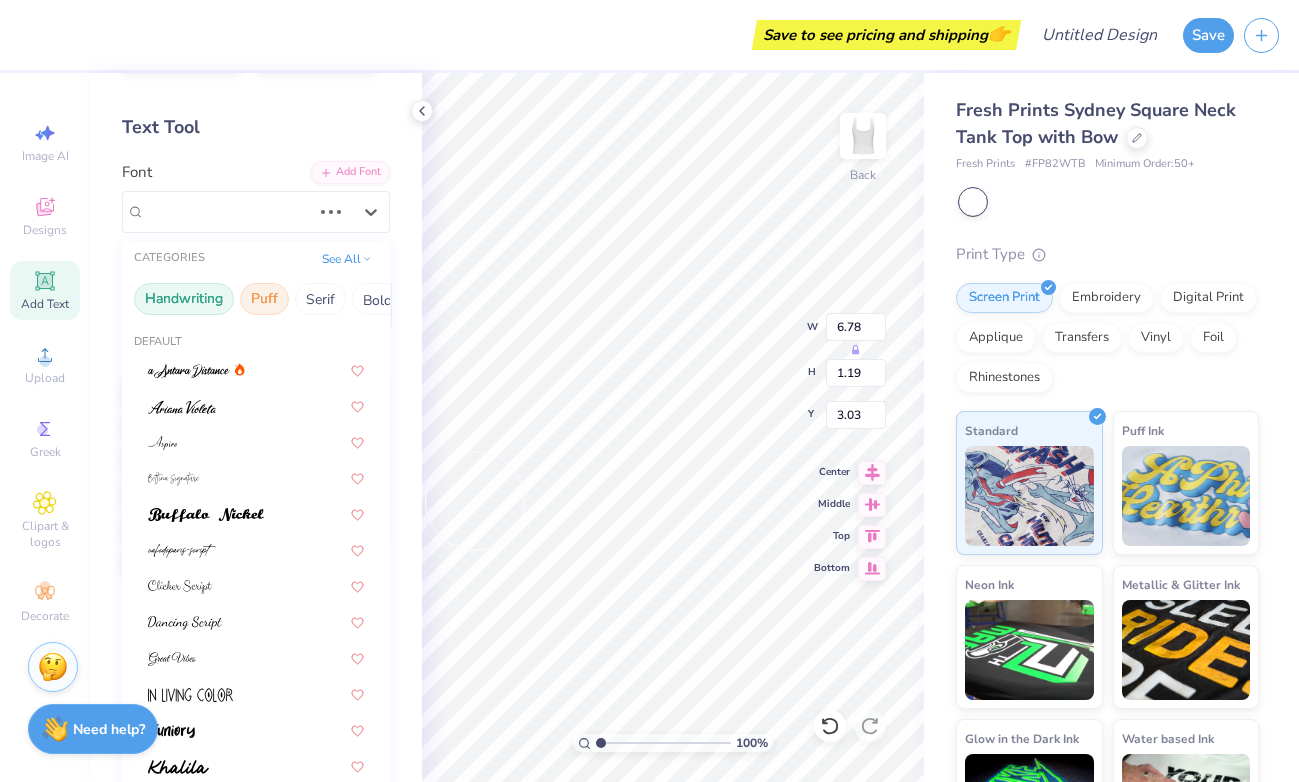 click on "Puff" at bounding box center [264, 299] 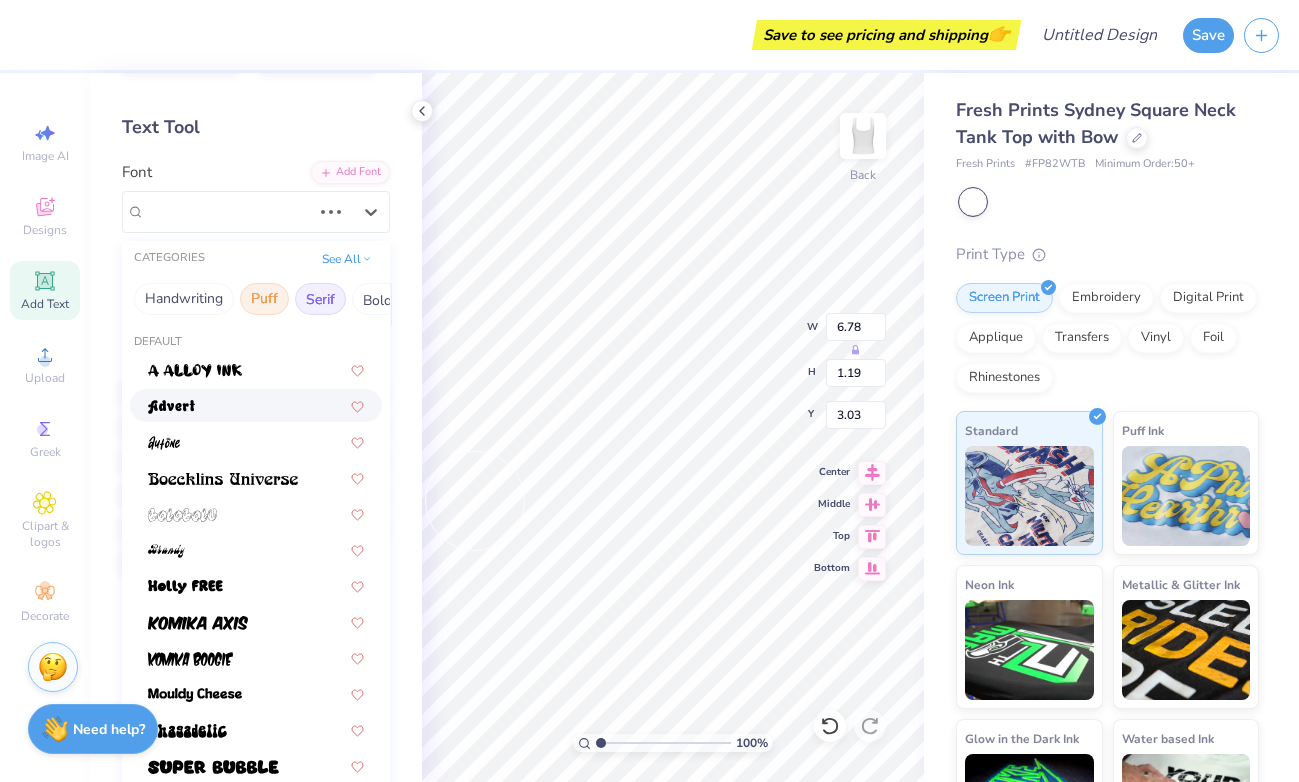 click on "Serif" at bounding box center (320, 299) 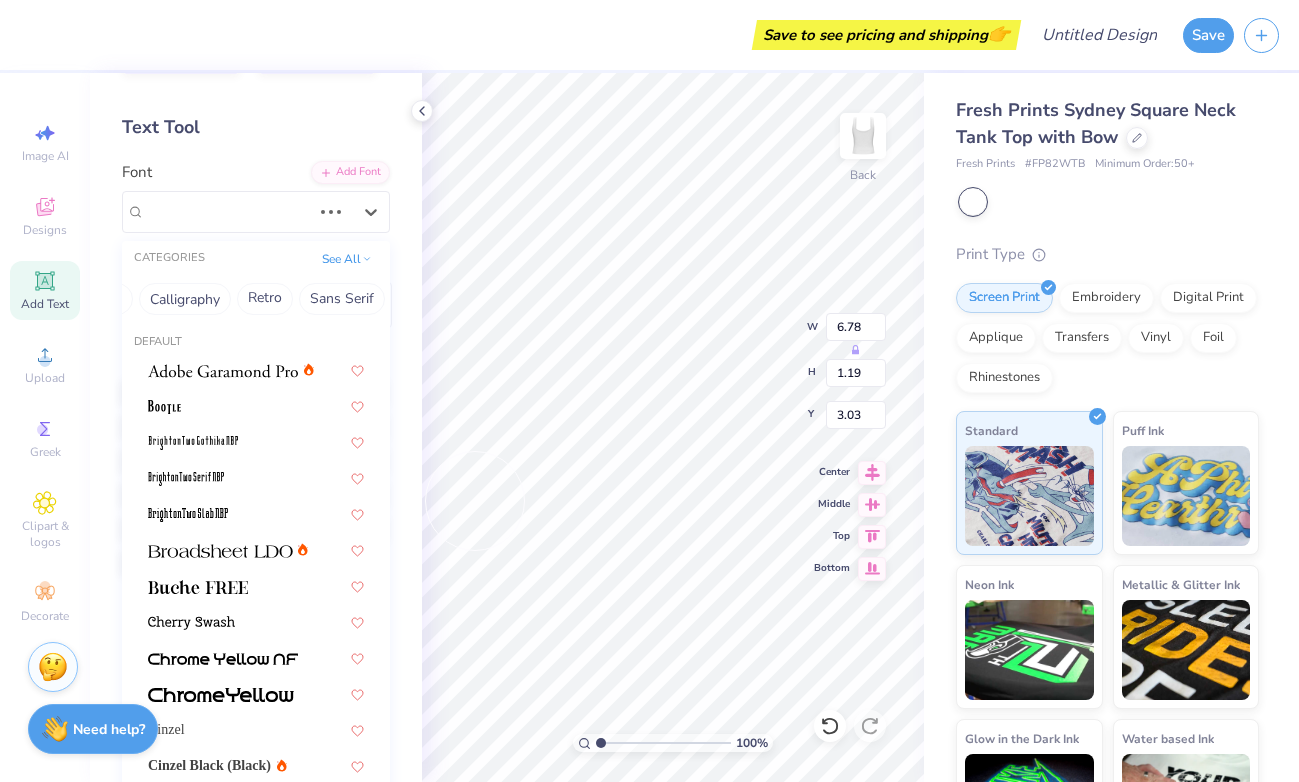 scroll, scrollTop: 0, scrollLeft: 274, axis: horizontal 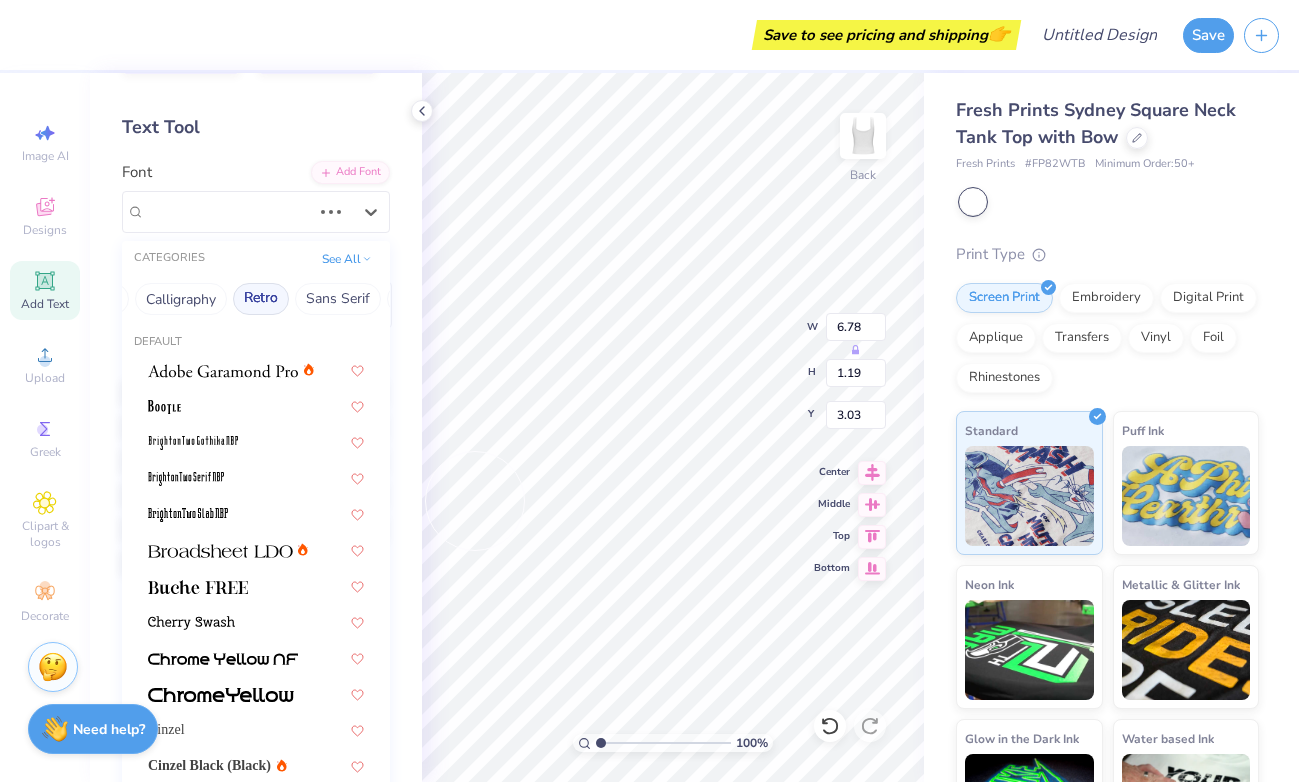 click on "Retro" at bounding box center (261, 299) 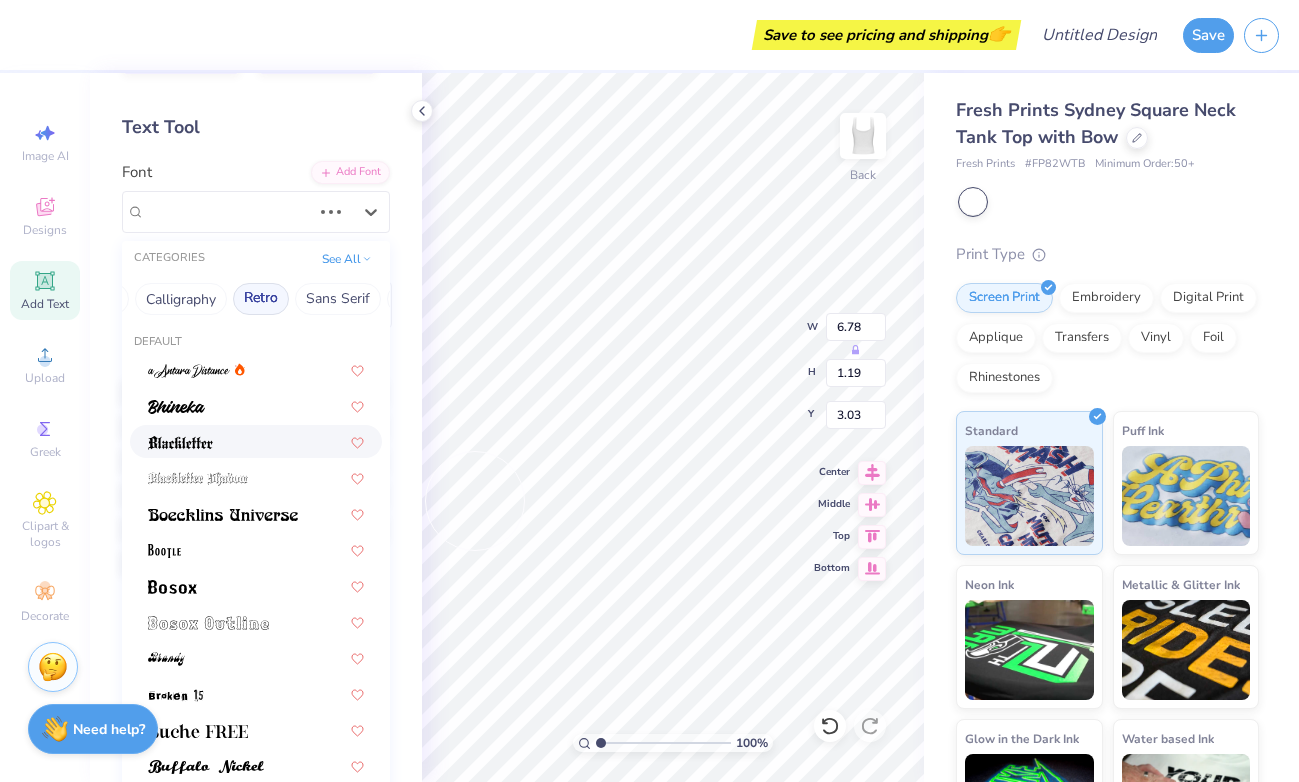 click at bounding box center (256, 441) 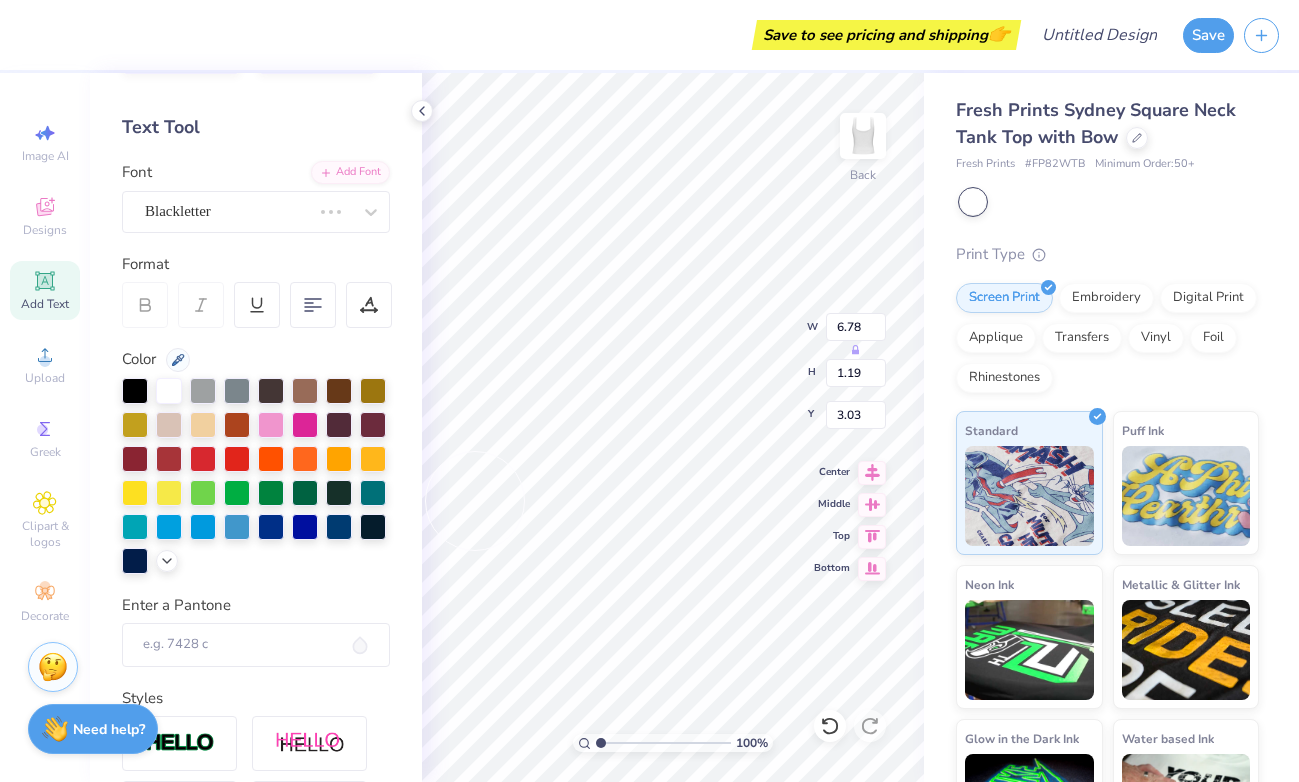 type on "7.42" 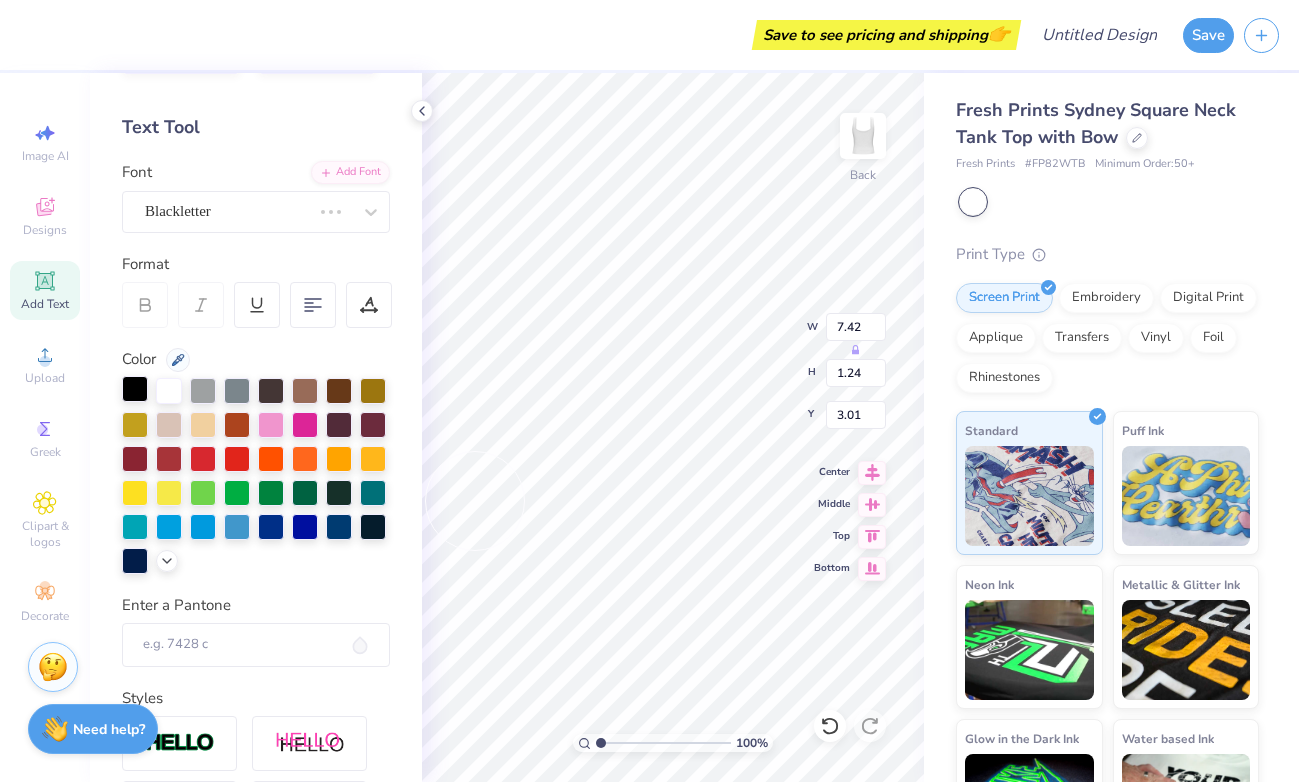 click at bounding box center (135, 389) 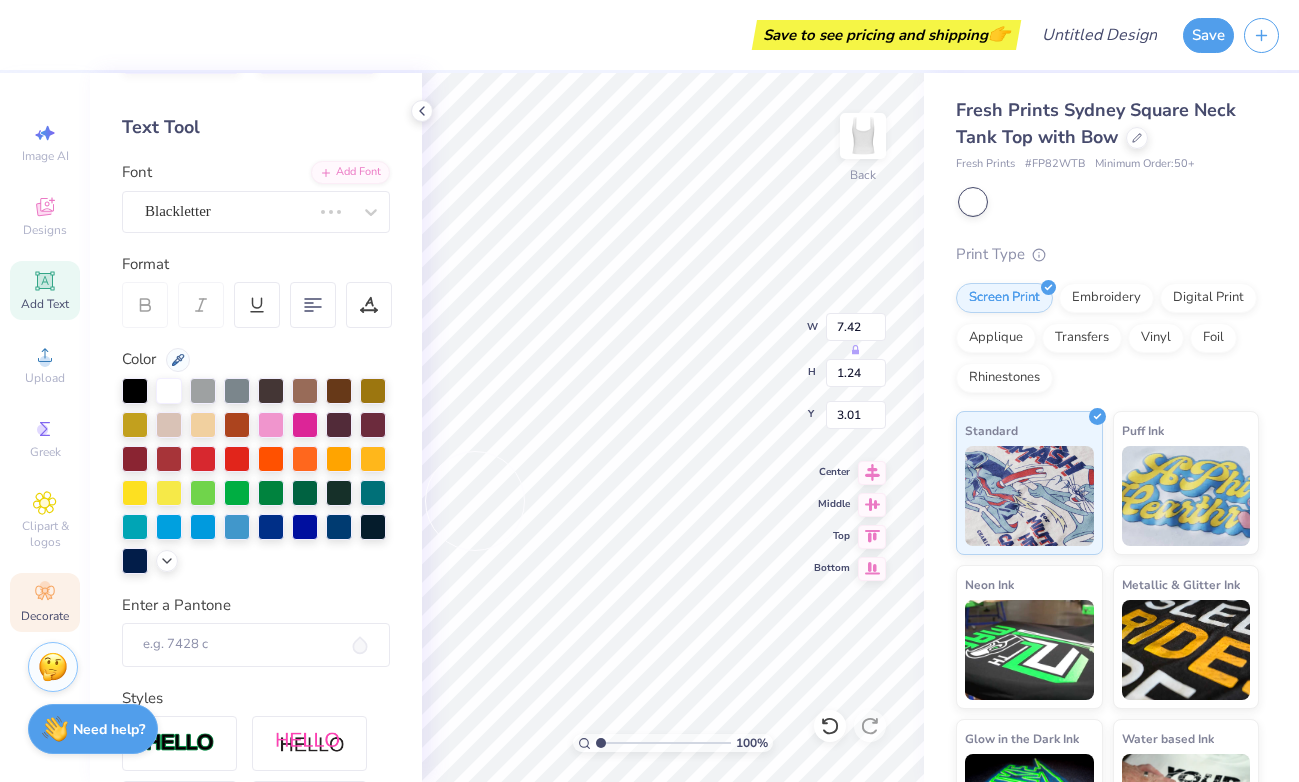 click on "Decorate" at bounding box center [45, 616] 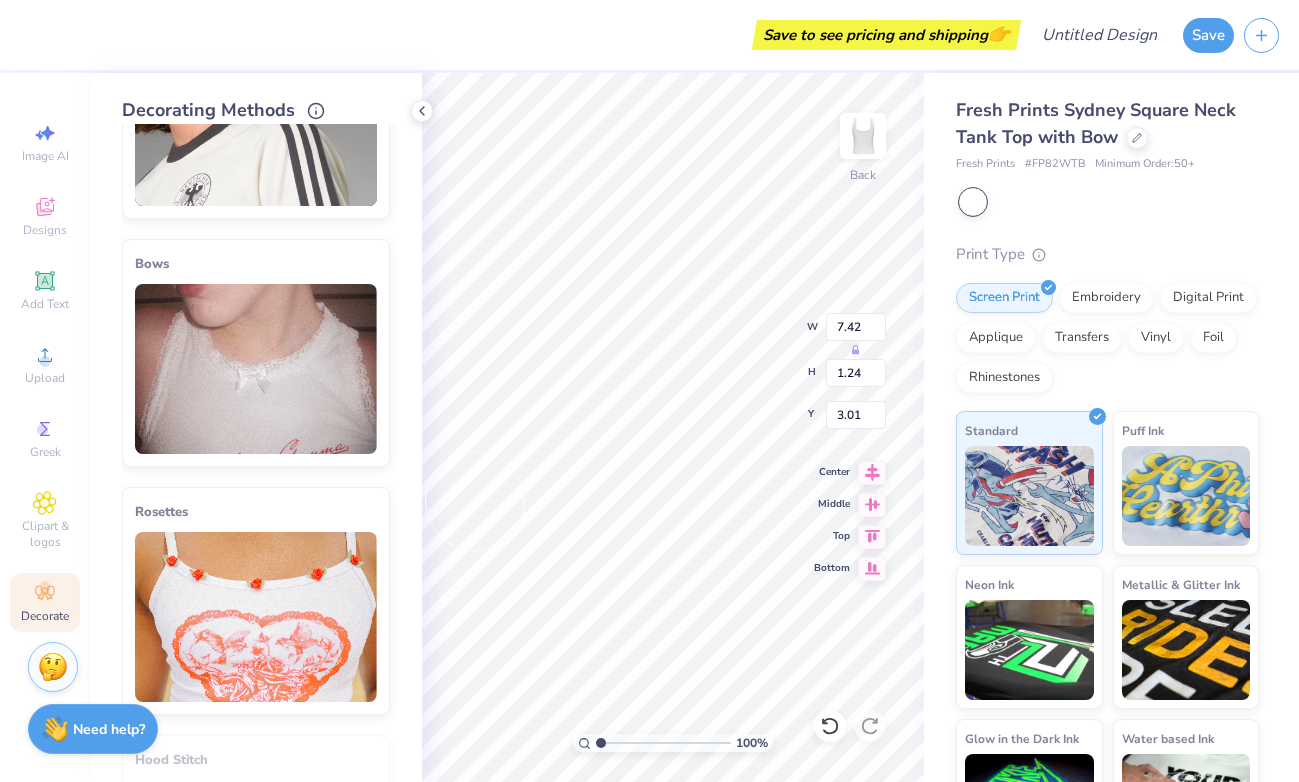 scroll, scrollTop: 717, scrollLeft: 0, axis: vertical 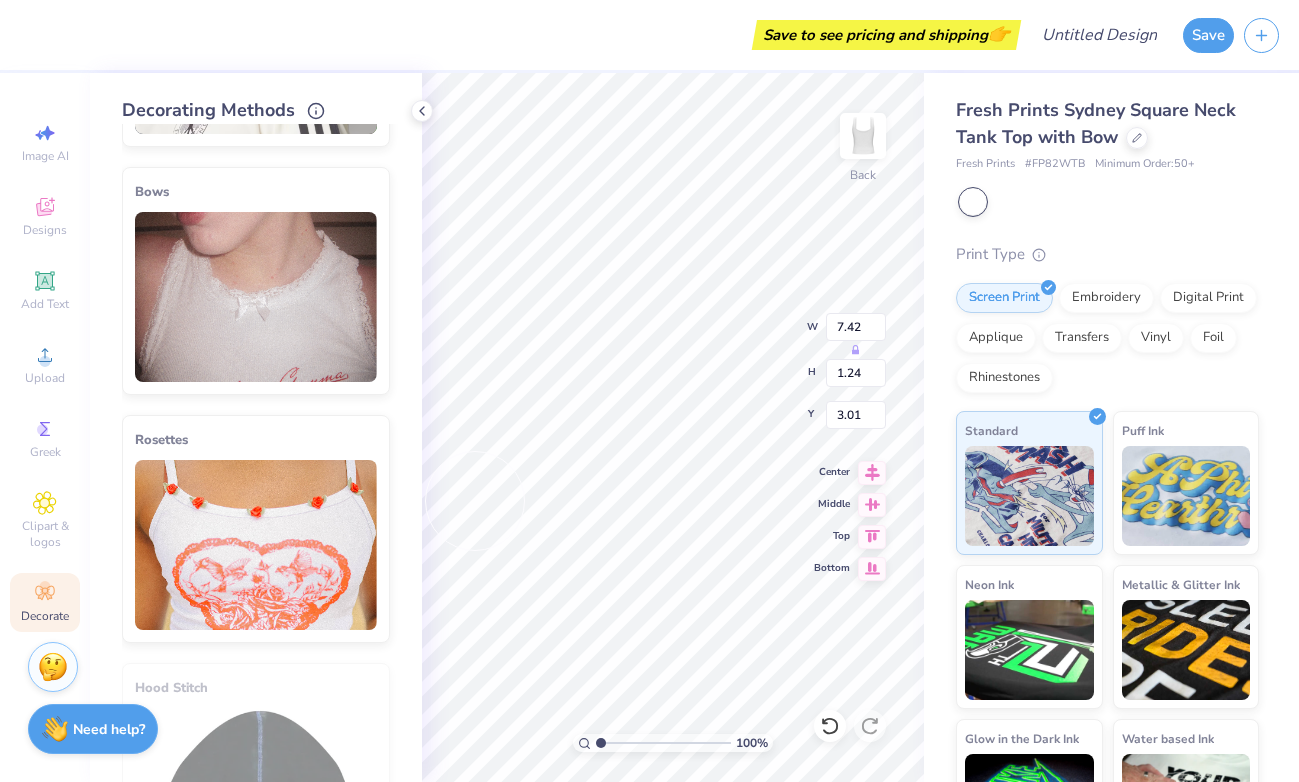type on "8.99" 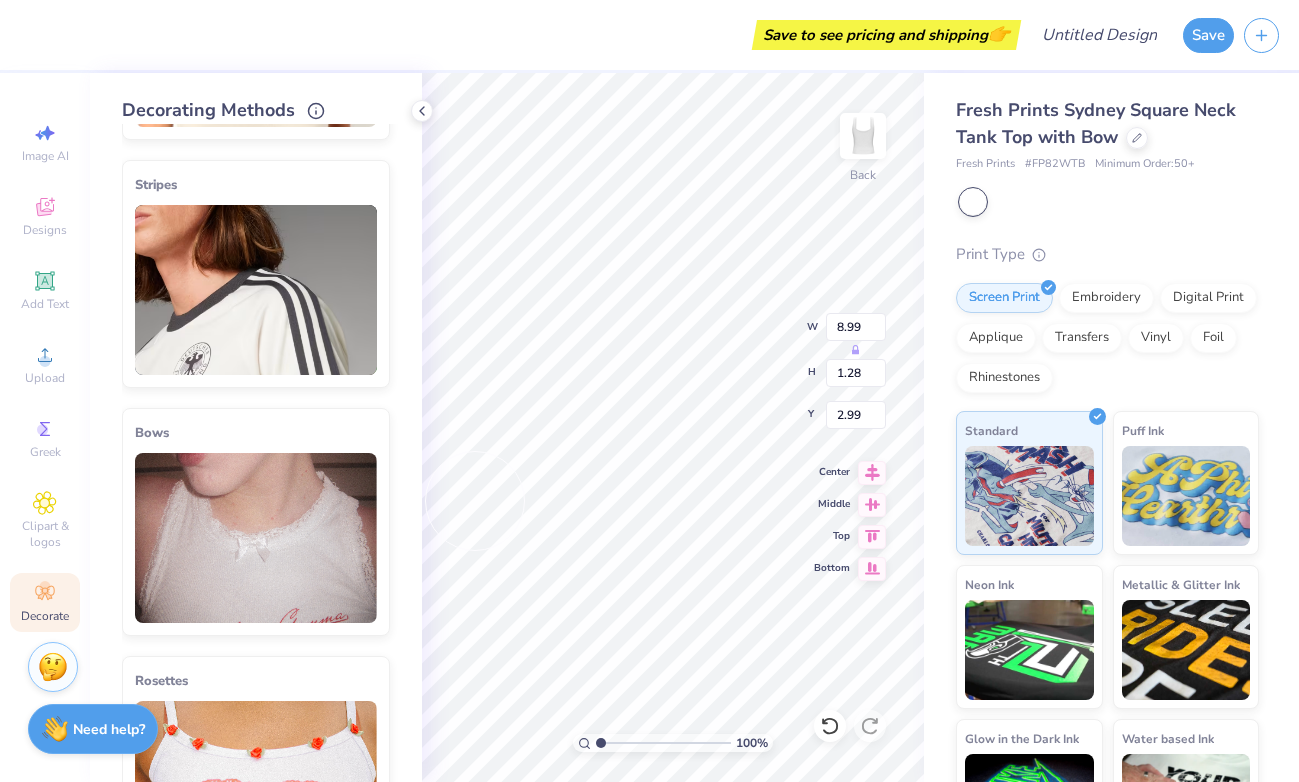 scroll, scrollTop: 469, scrollLeft: 0, axis: vertical 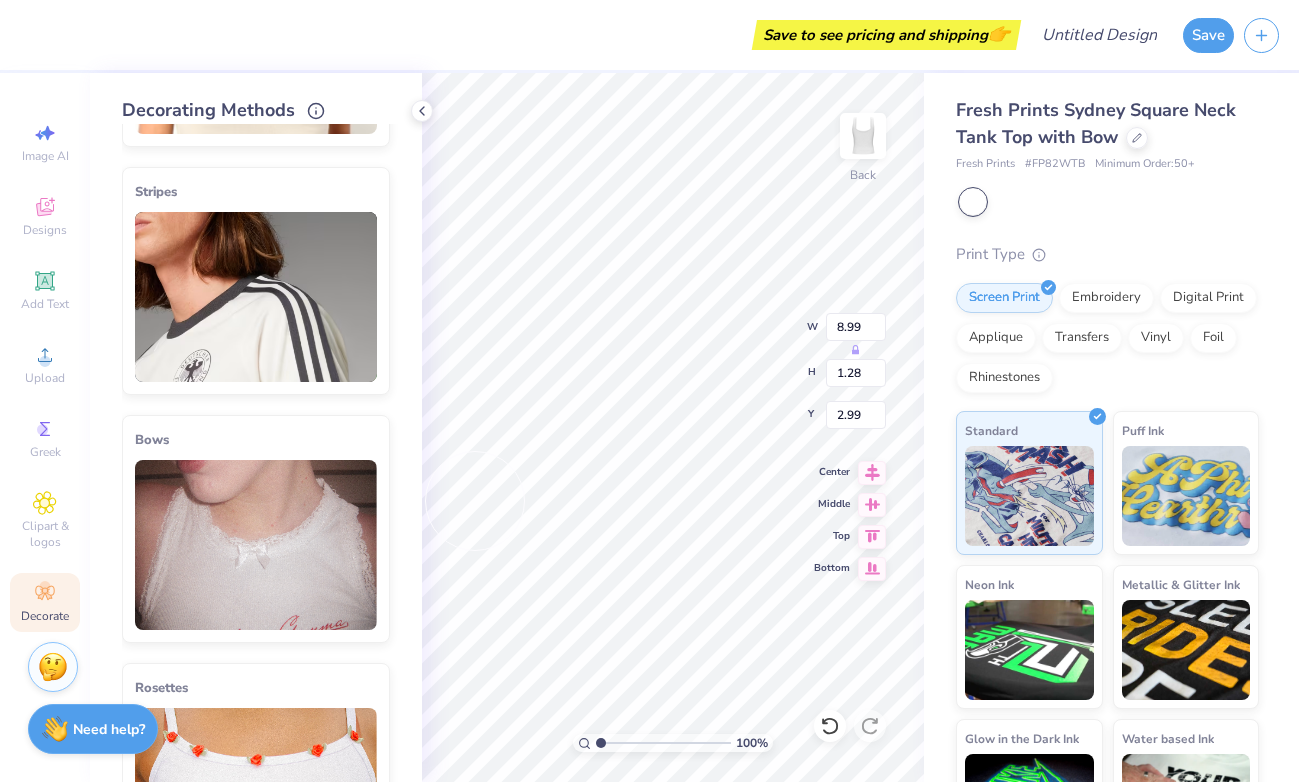 click at bounding box center (256, 545) 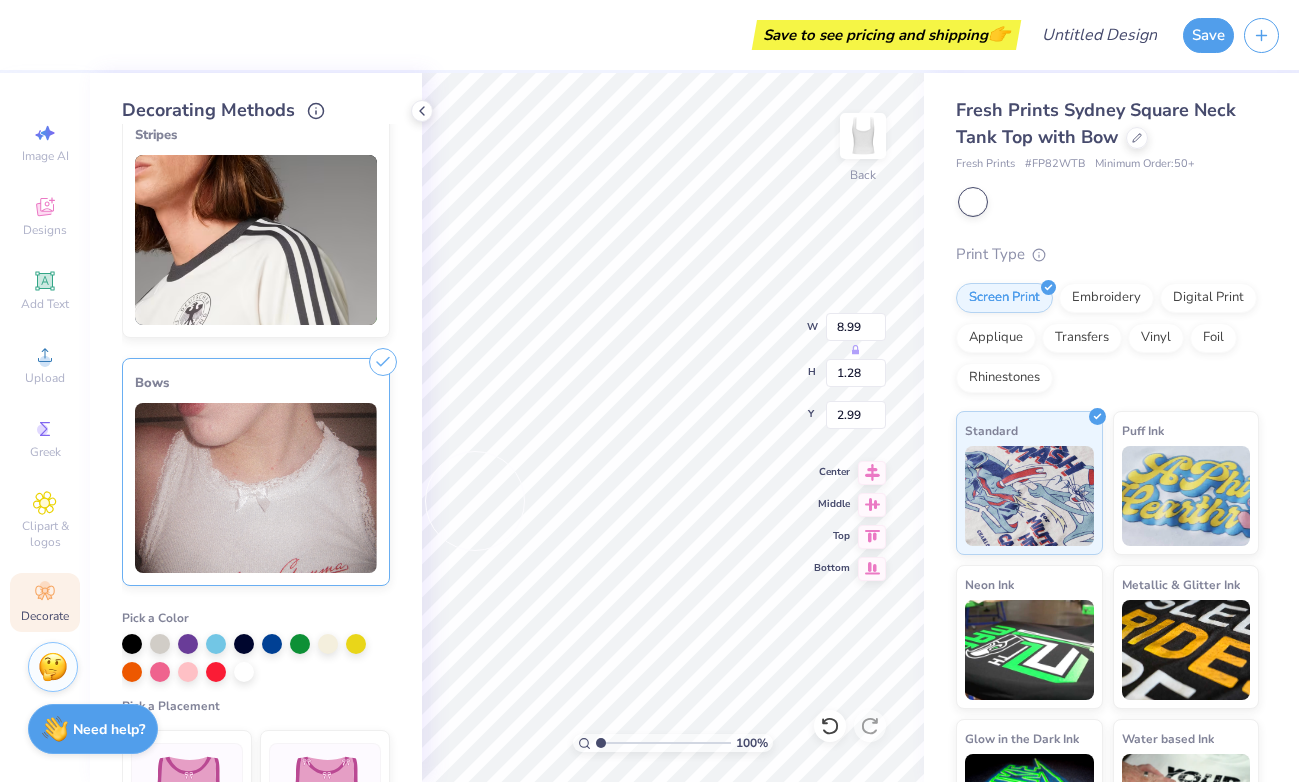 scroll, scrollTop: 537, scrollLeft: 0, axis: vertical 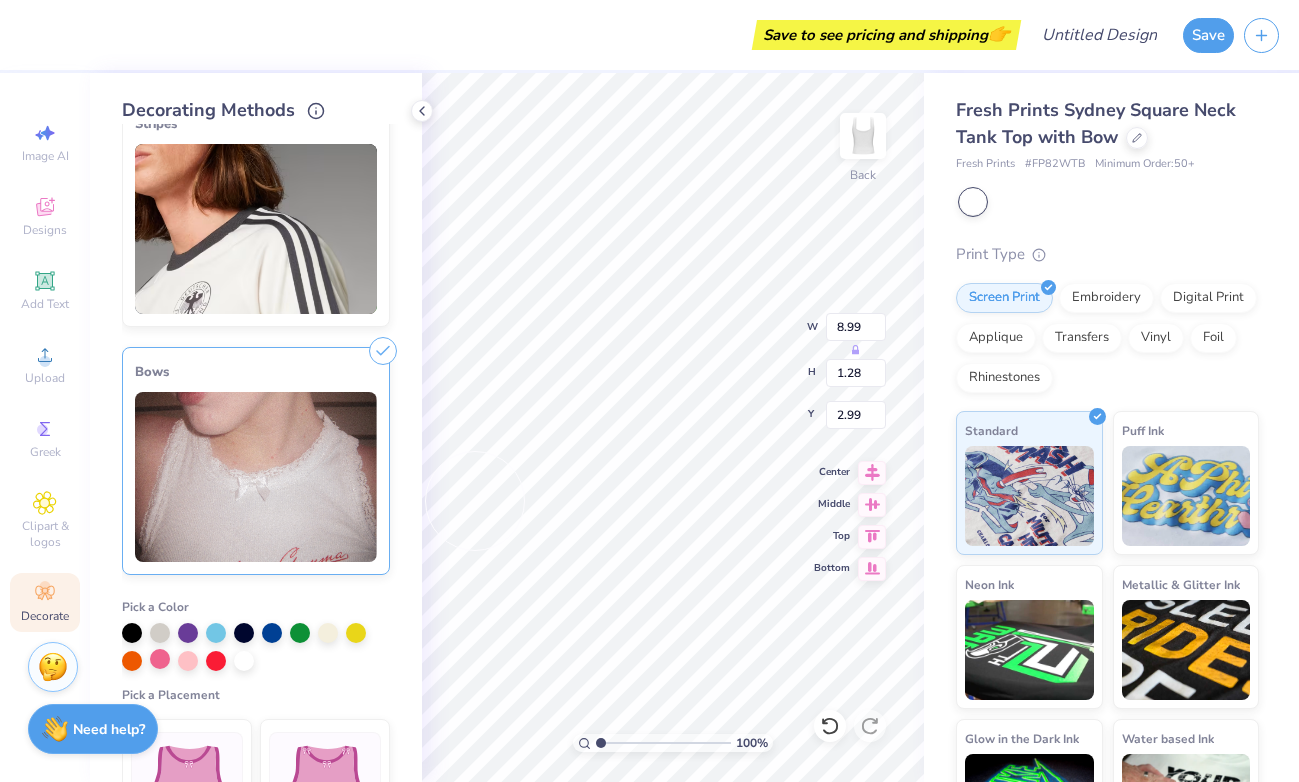 click at bounding box center [160, 659] 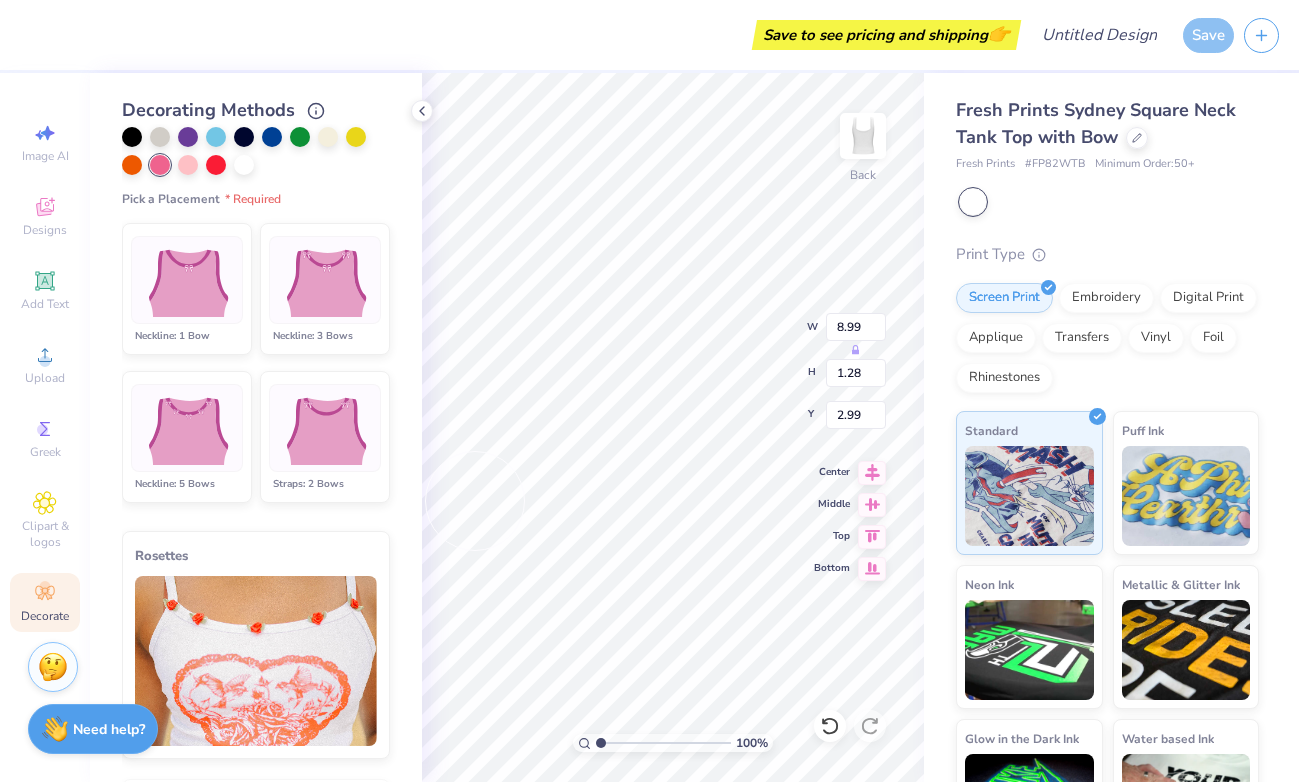 click at bounding box center [186, 280] 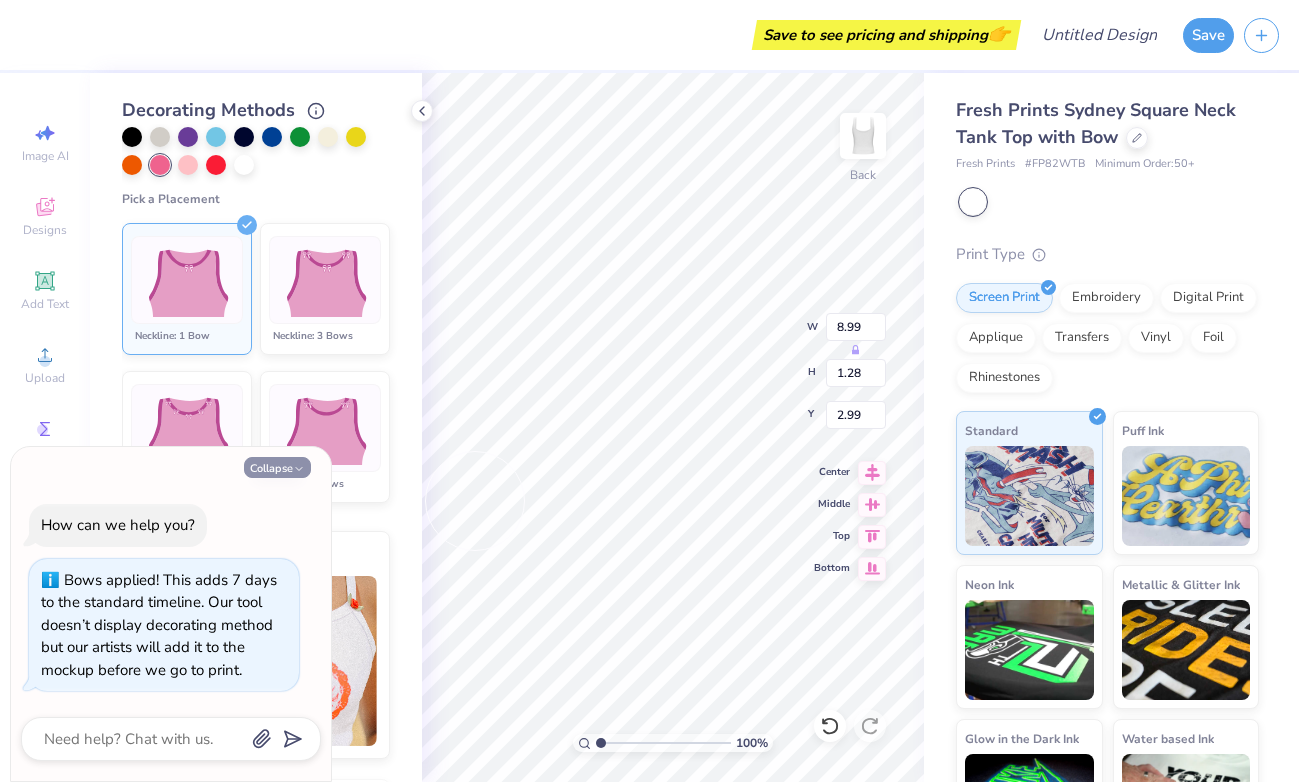 click 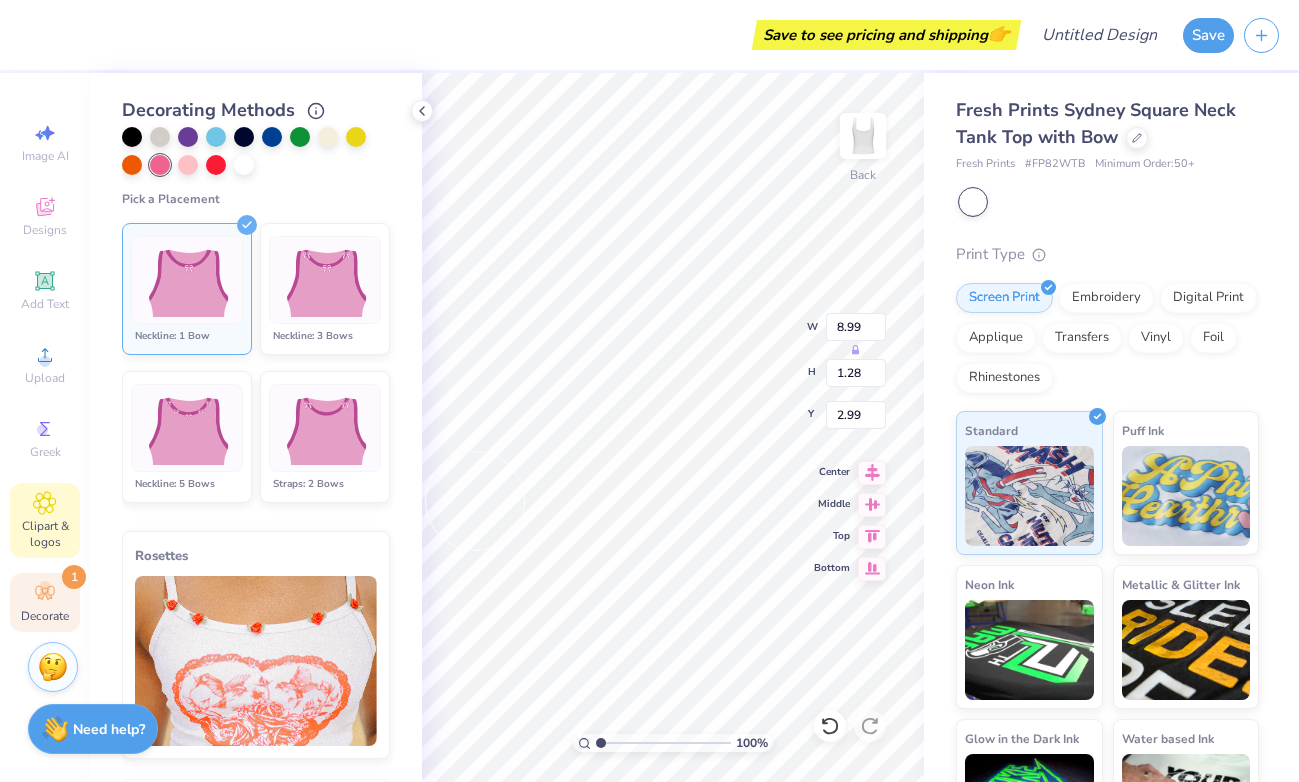 click 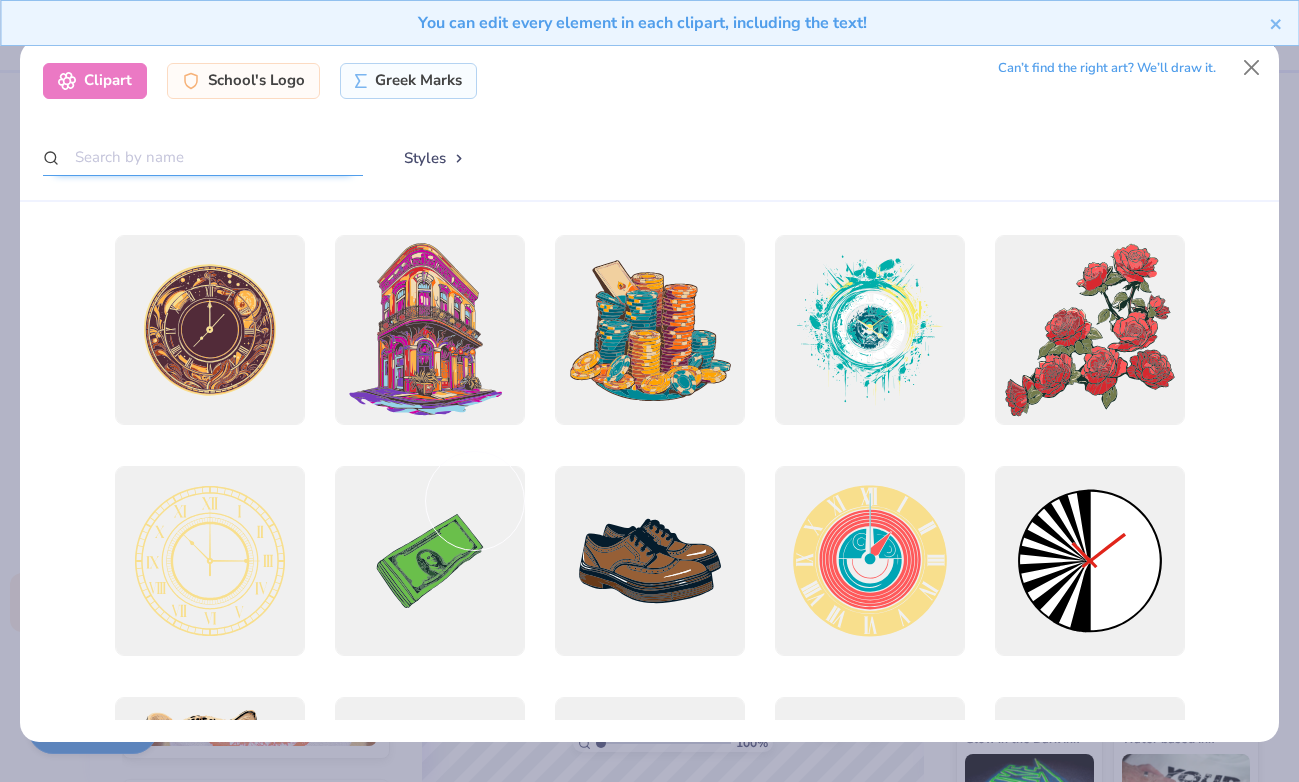 click at bounding box center [203, 157] 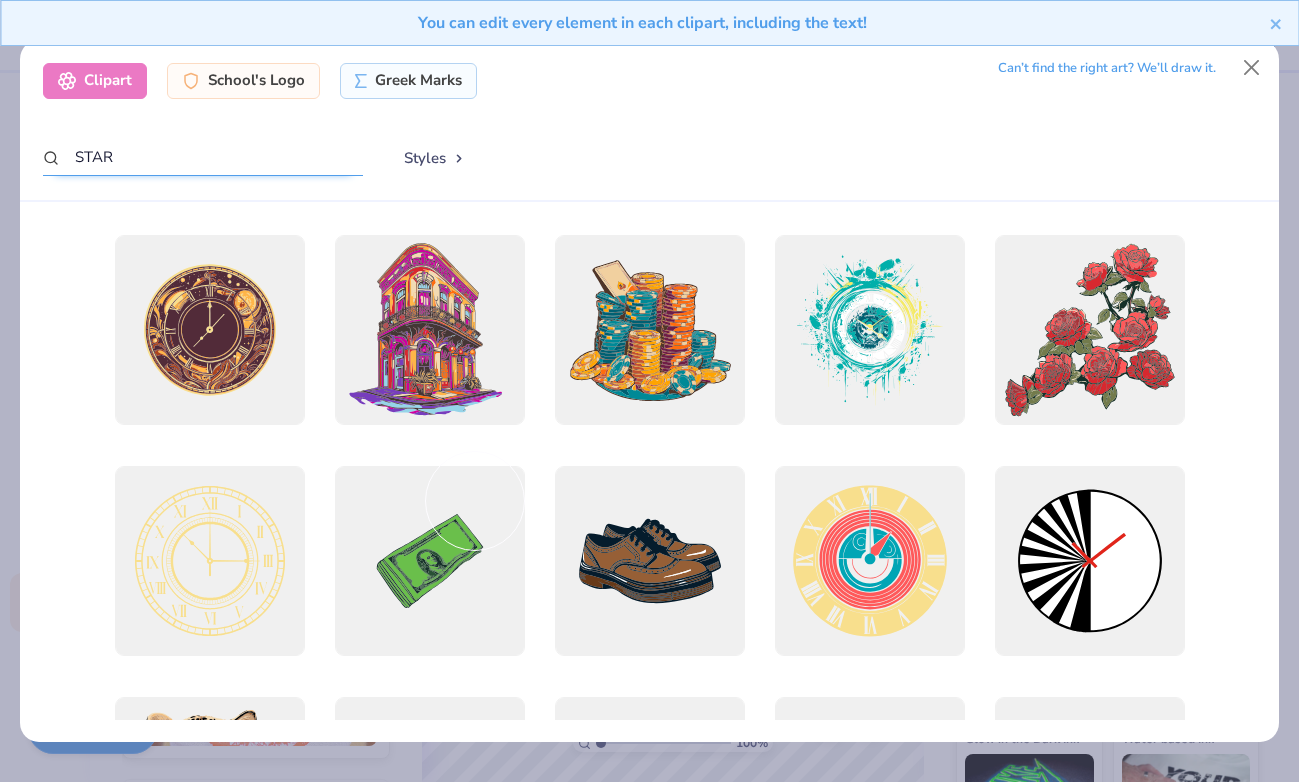type on "STAR" 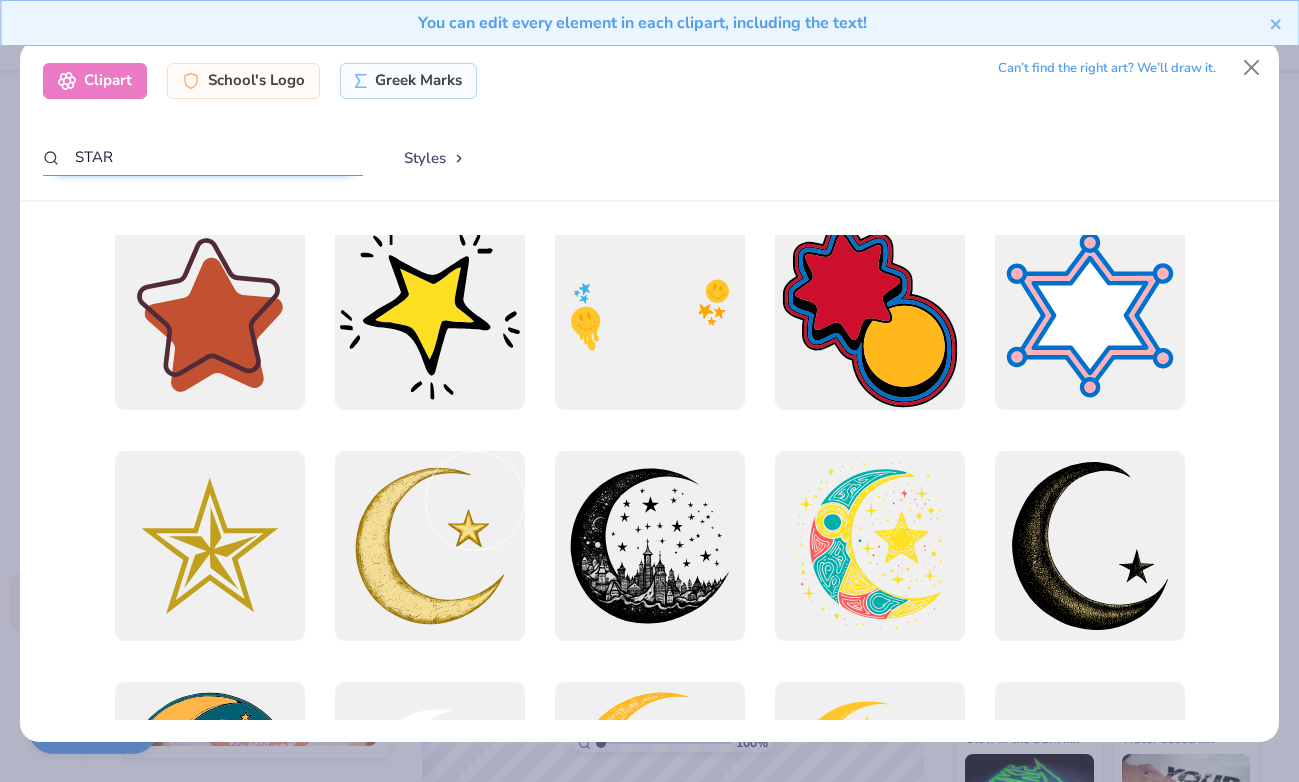 scroll, scrollTop: 8, scrollLeft: 0, axis: vertical 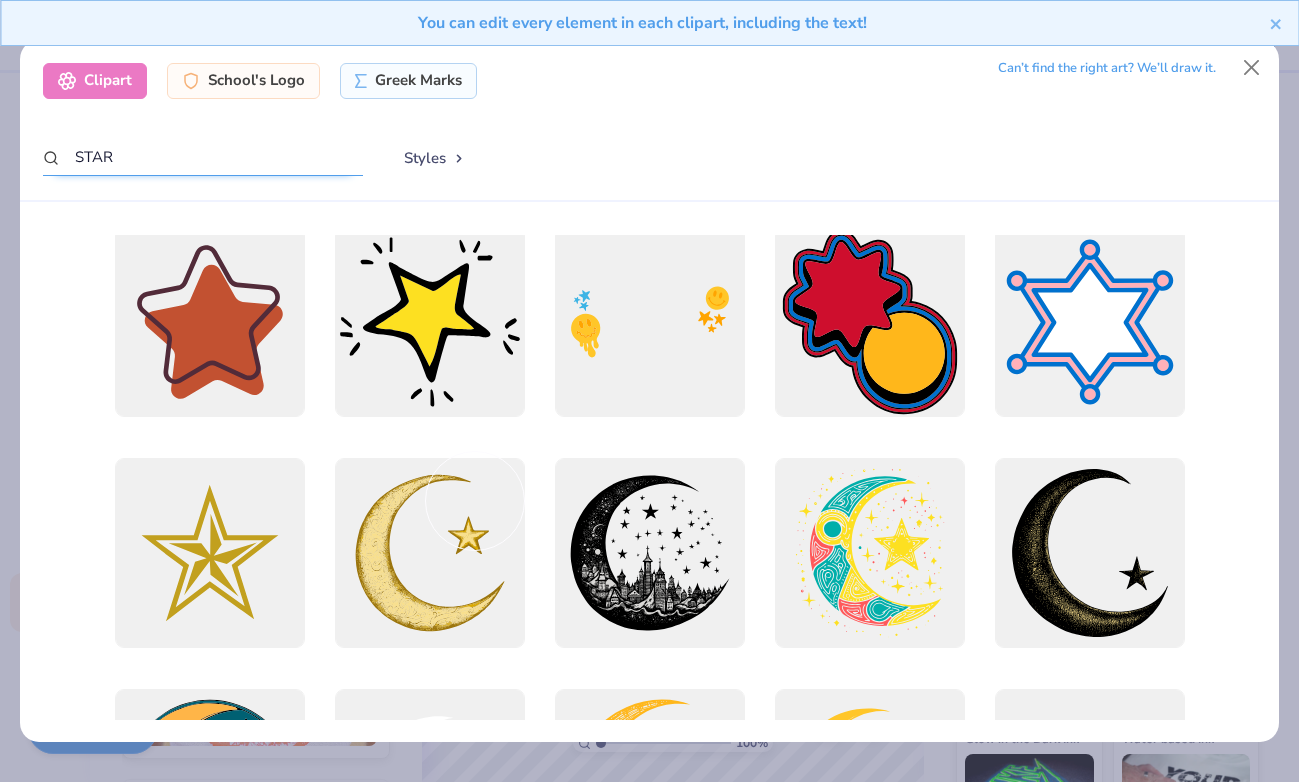 click on "STAR" at bounding box center [203, 157] 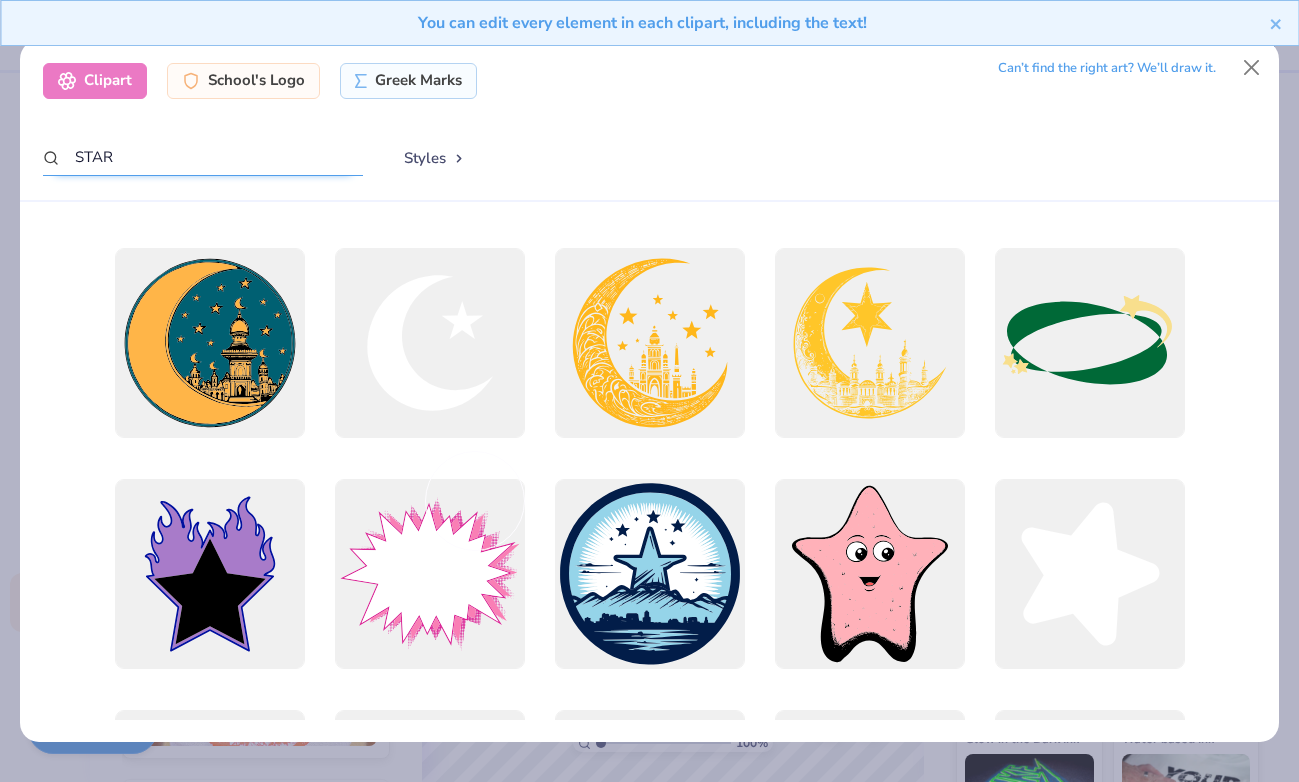 scroll, scrollTop: 463, scrollLeft: 0, axis: vertical 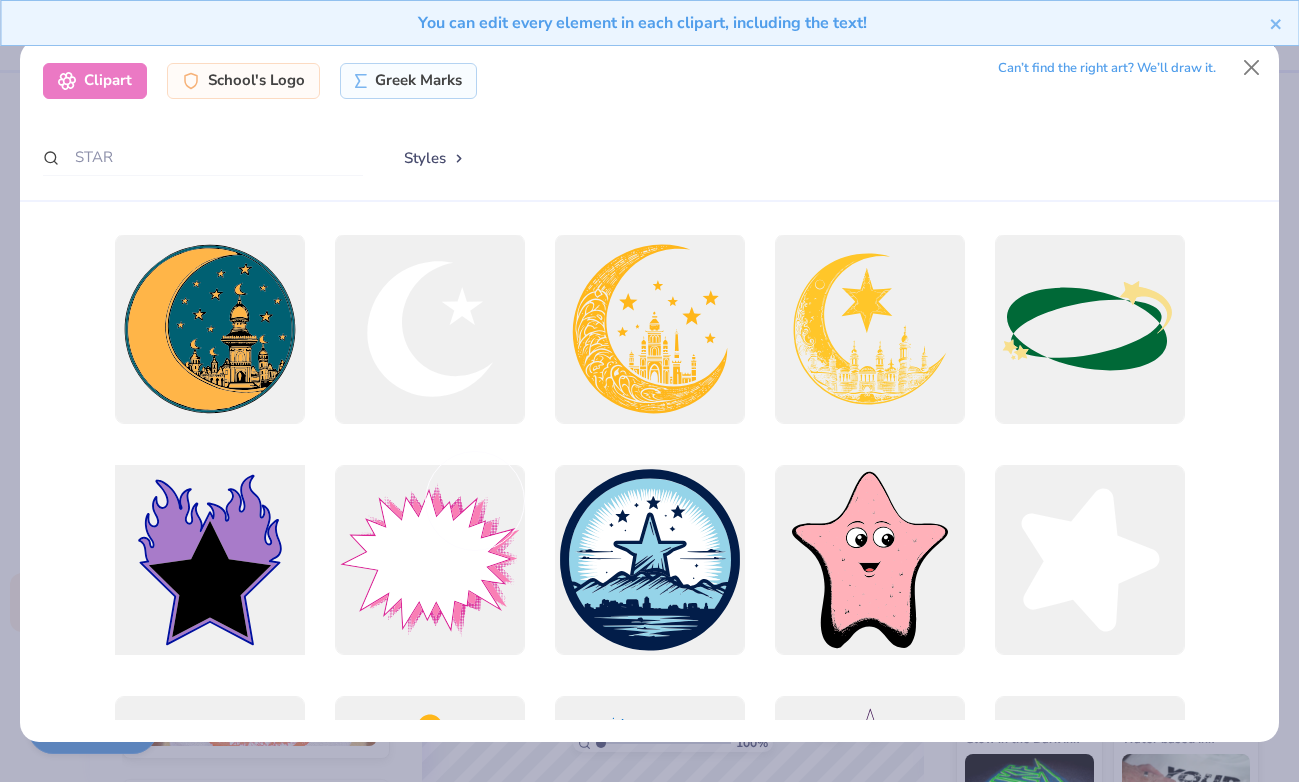click at bounding box center (209, 559) 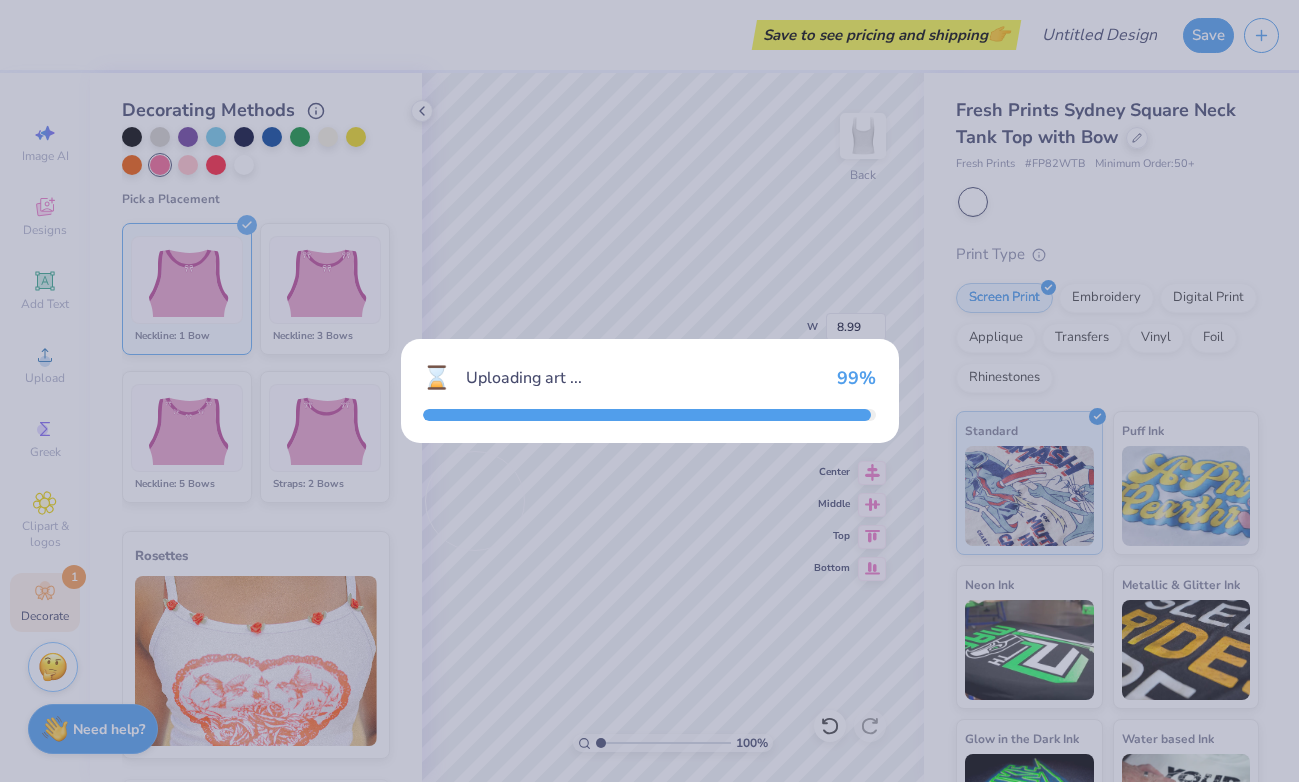 type on "10.68" 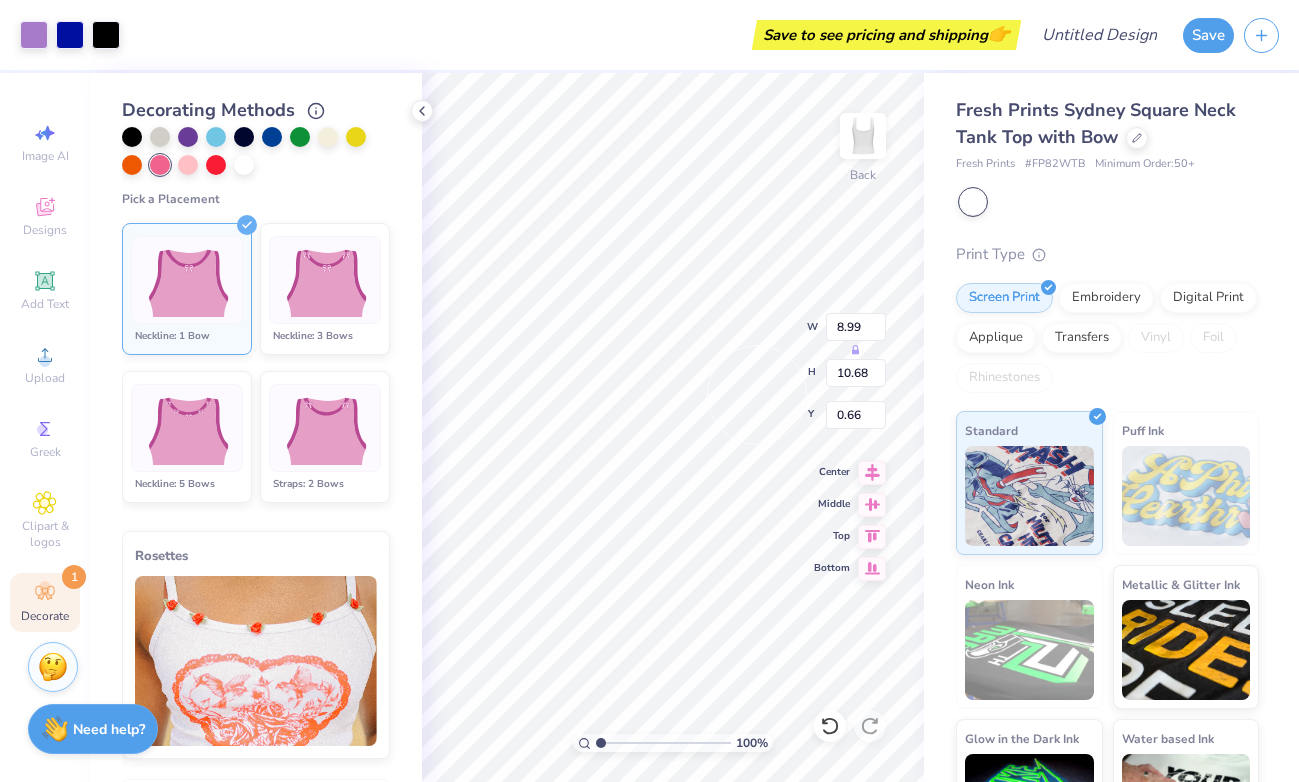 type on "9.83" 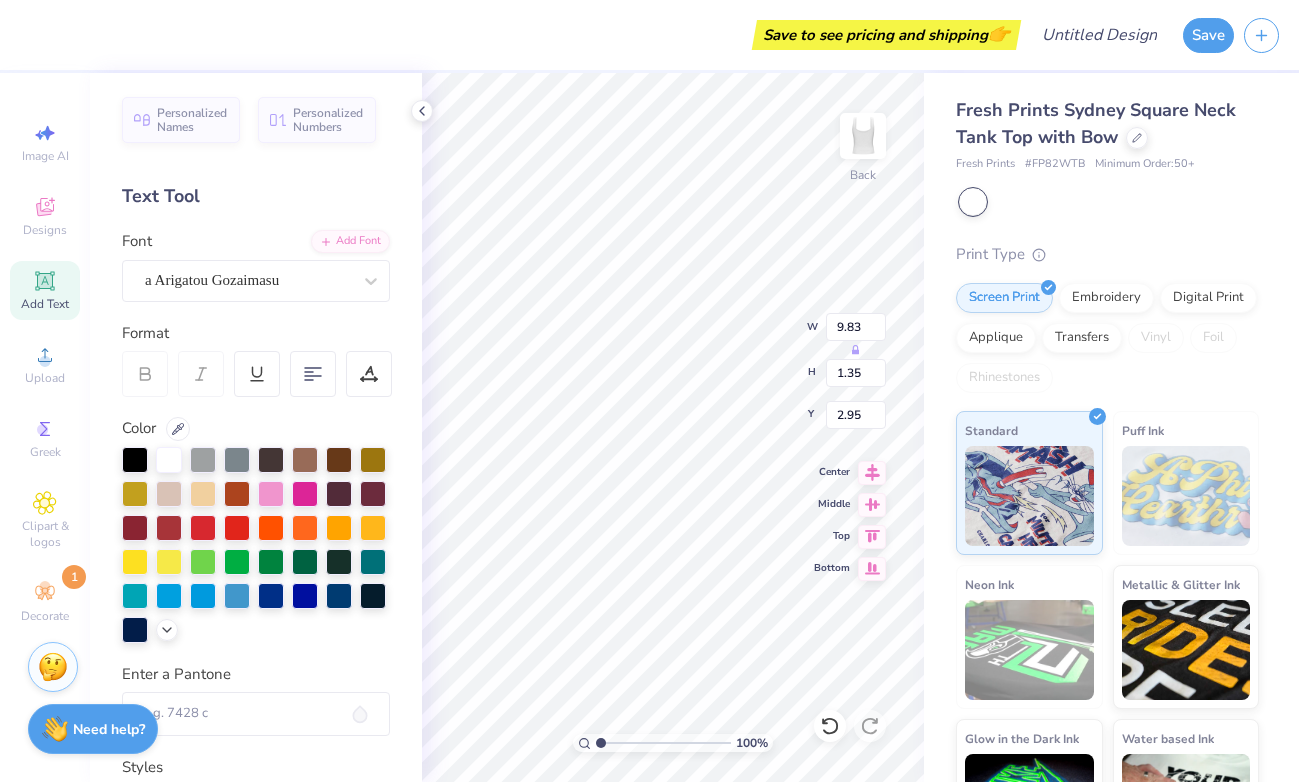 type on "8.99" 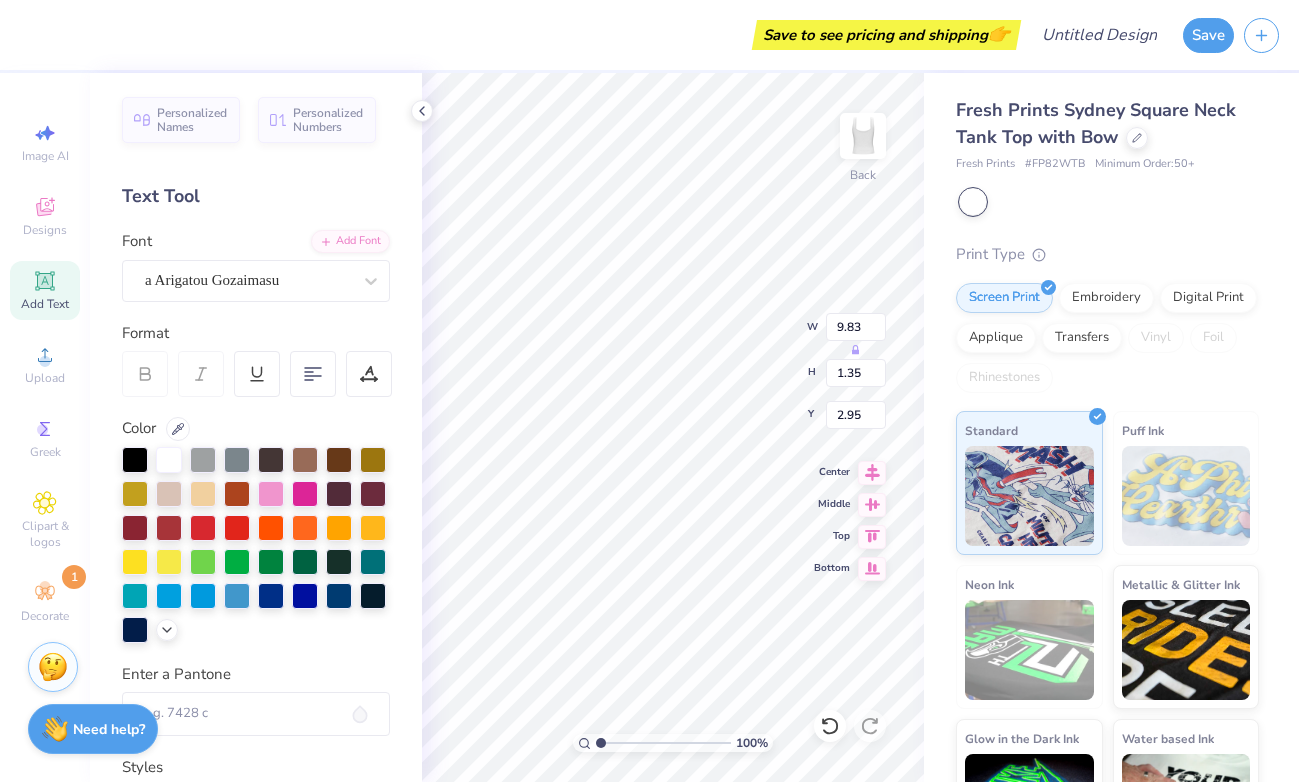 type on "10.68" 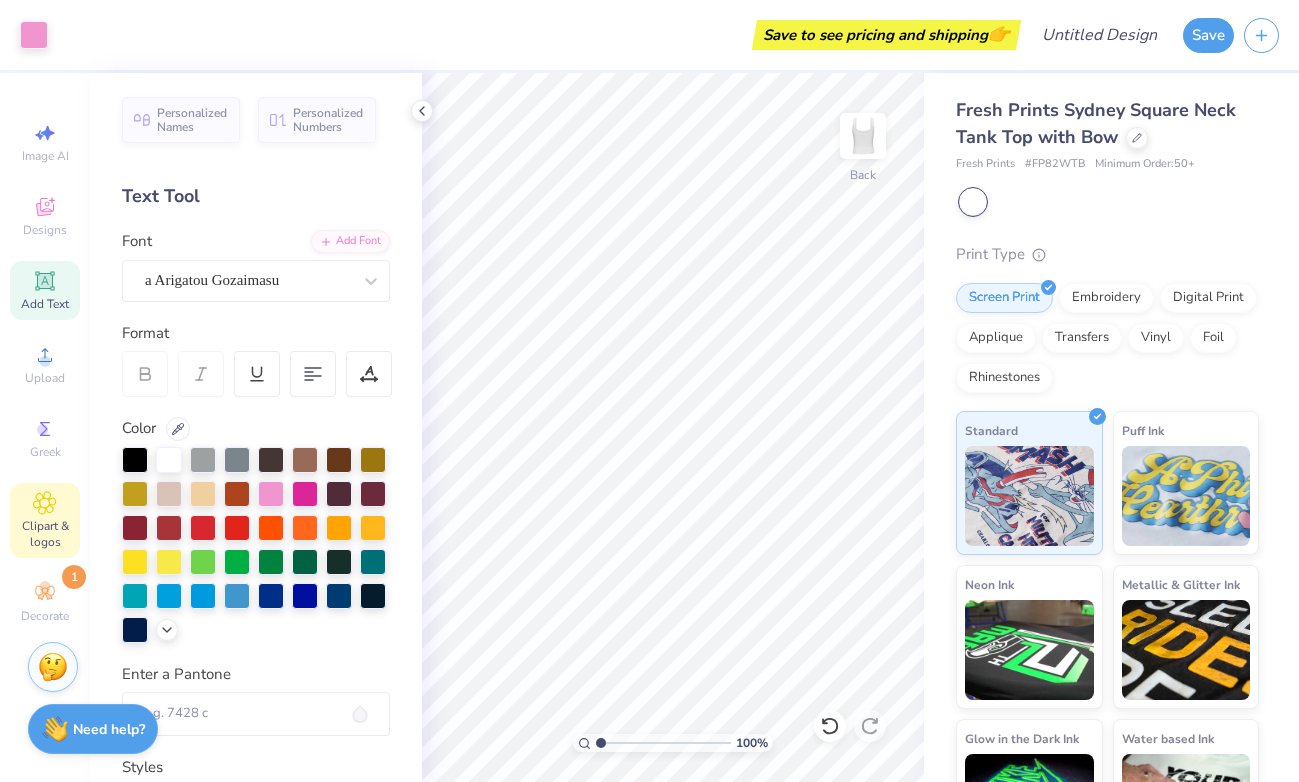 click 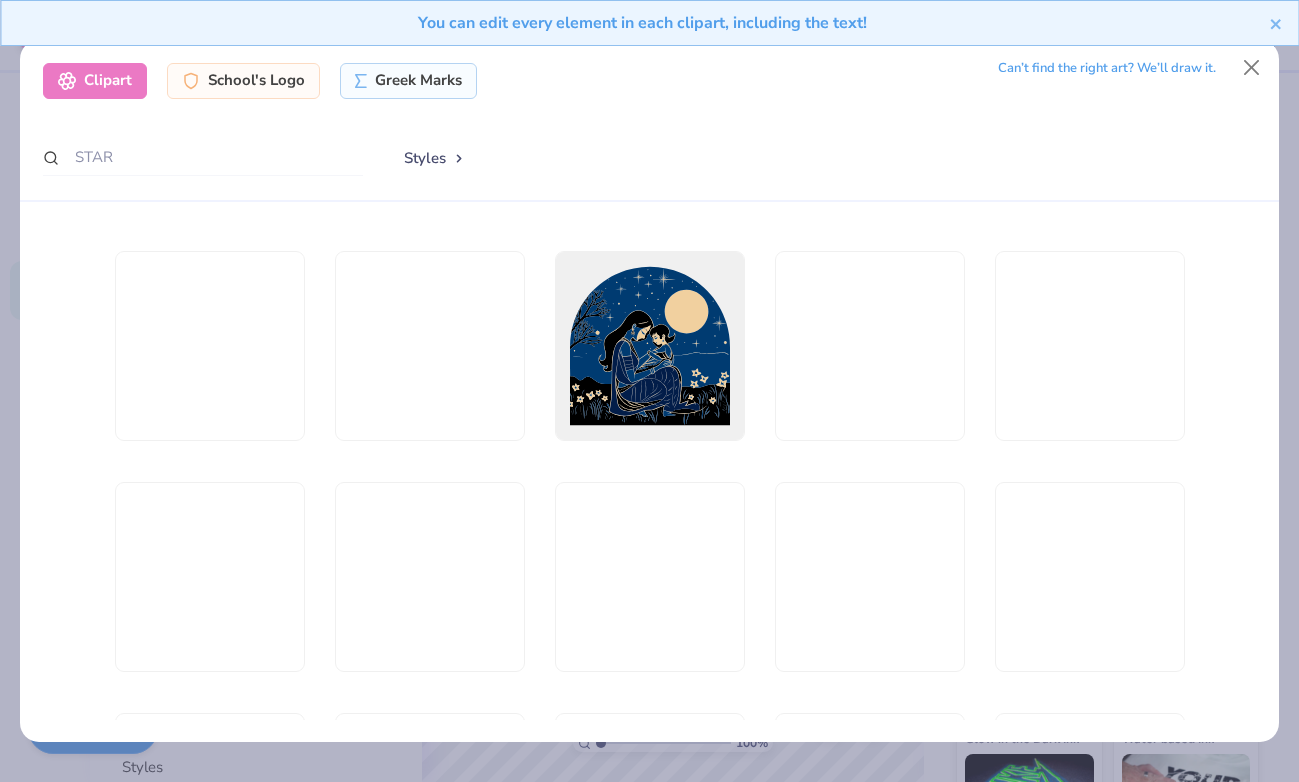 scroll, scrollTop: 7923, scrollLeft: 0, axis: vertical 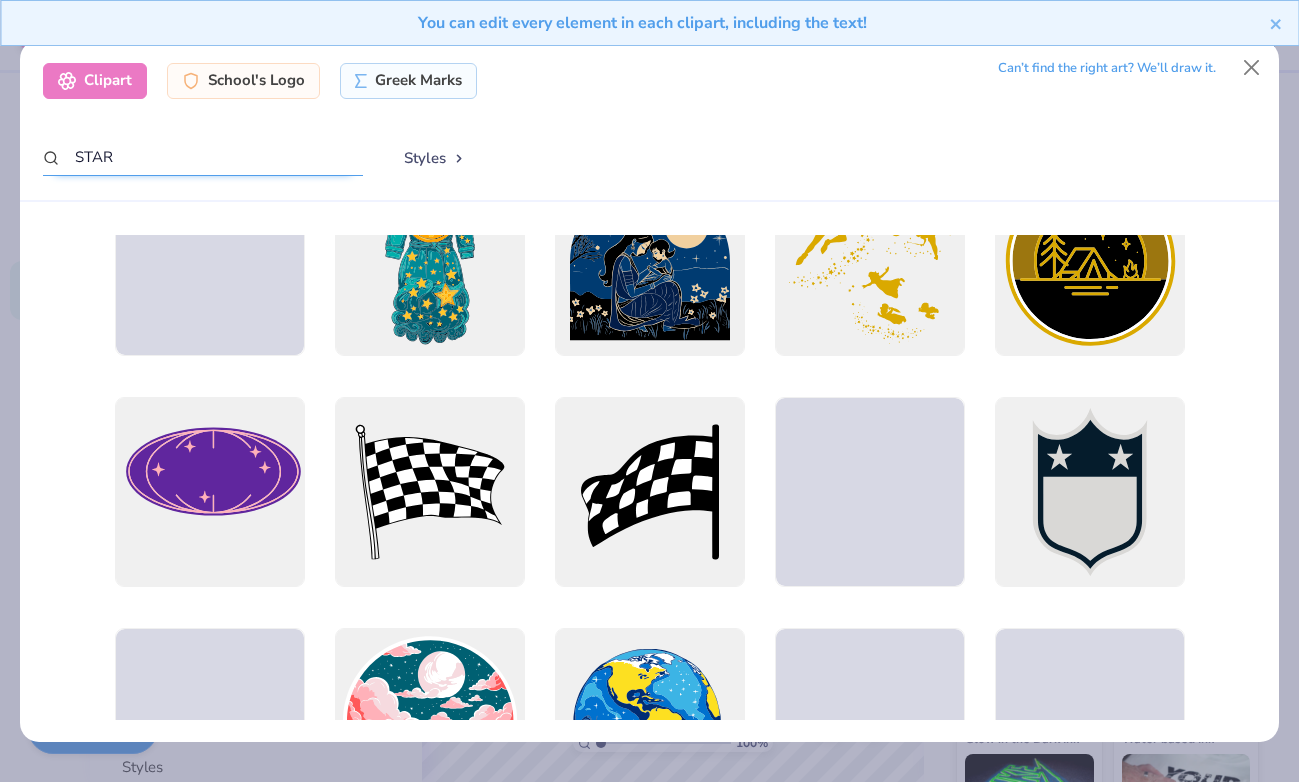 click on "STAR" at bounding box center (203, 157) 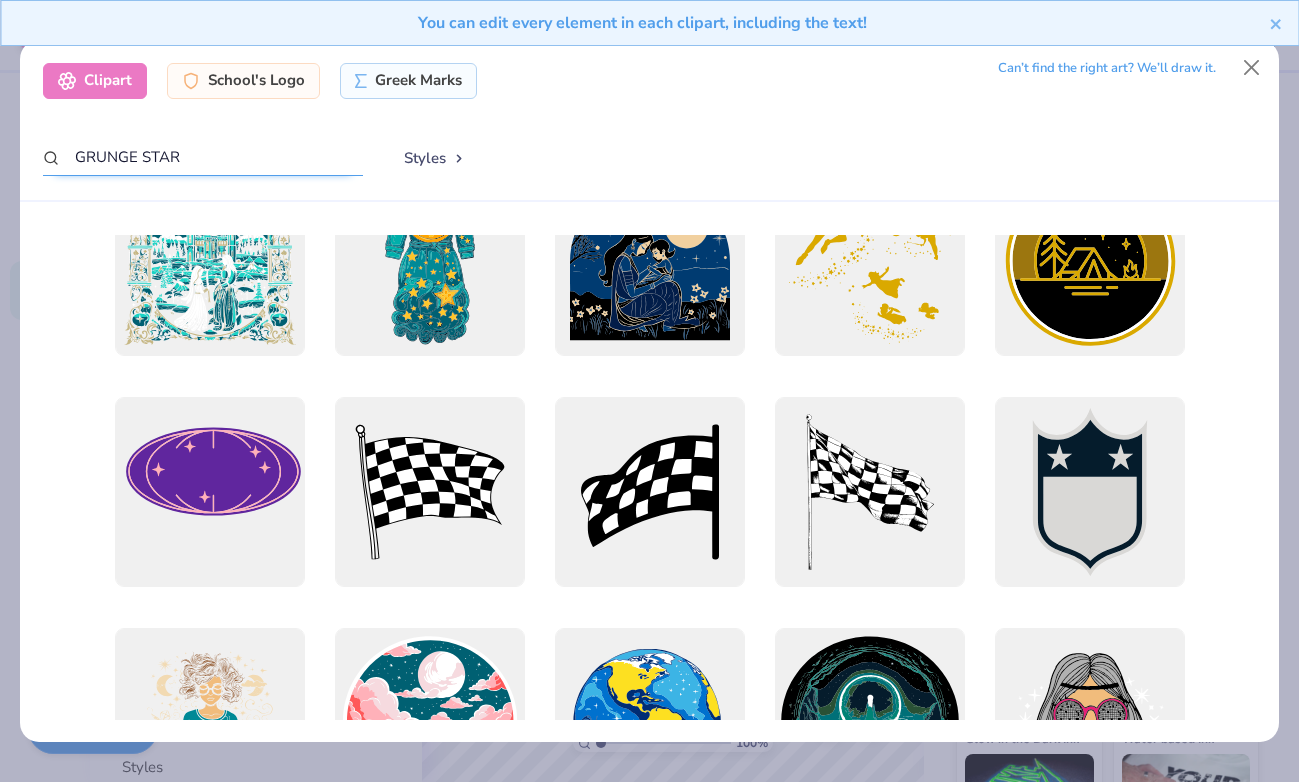 type on "GRUNGE STAR" 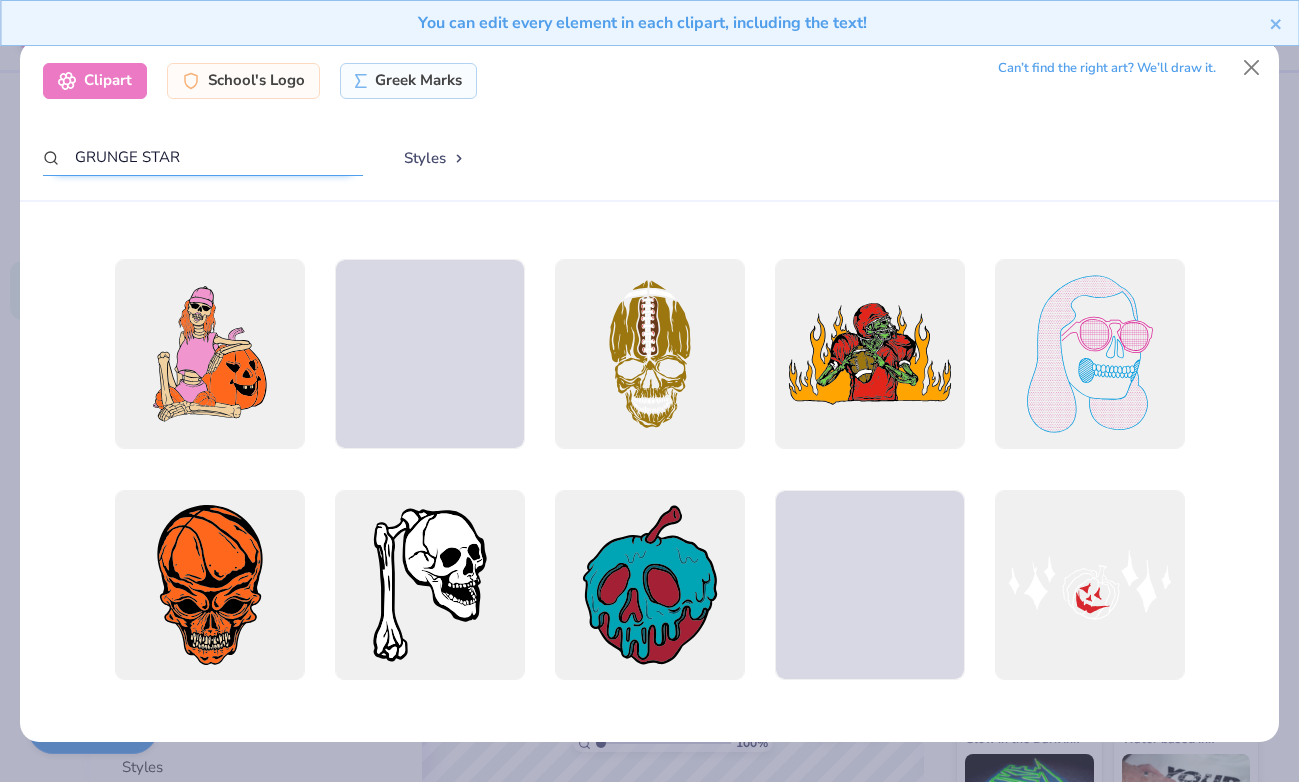 scroll, scrollTop: 1824, scrollLeft: 0, axis: vertical 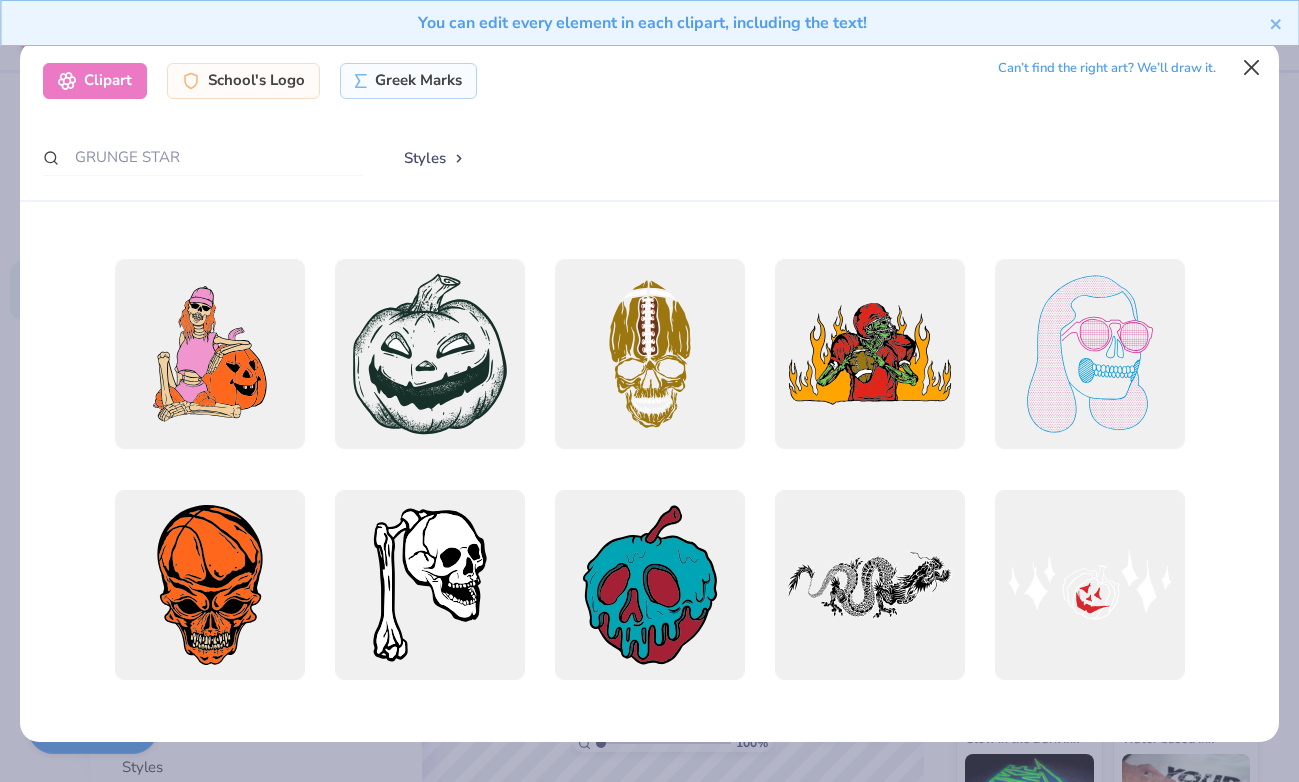 click at bounding box center [1251, 68] 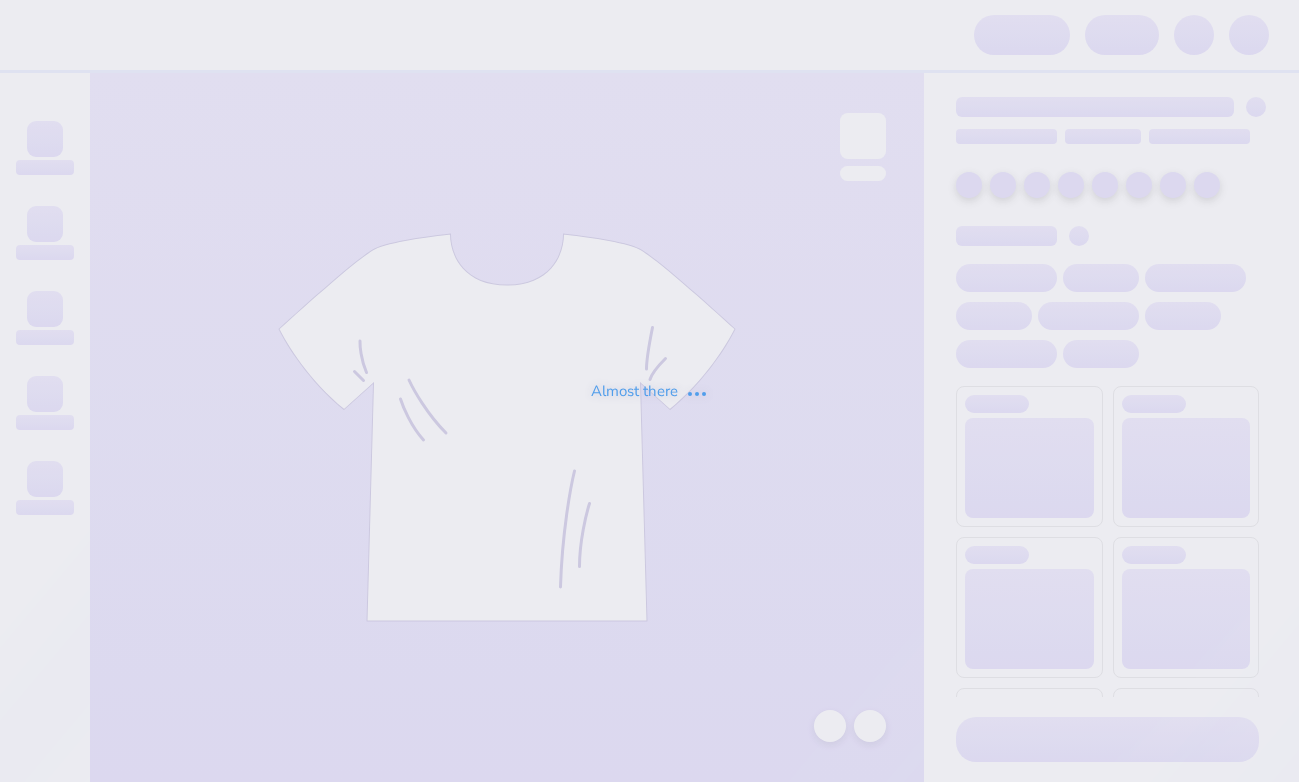 scroll, scrollTop: 0, scrollLeft: 0, axis: both 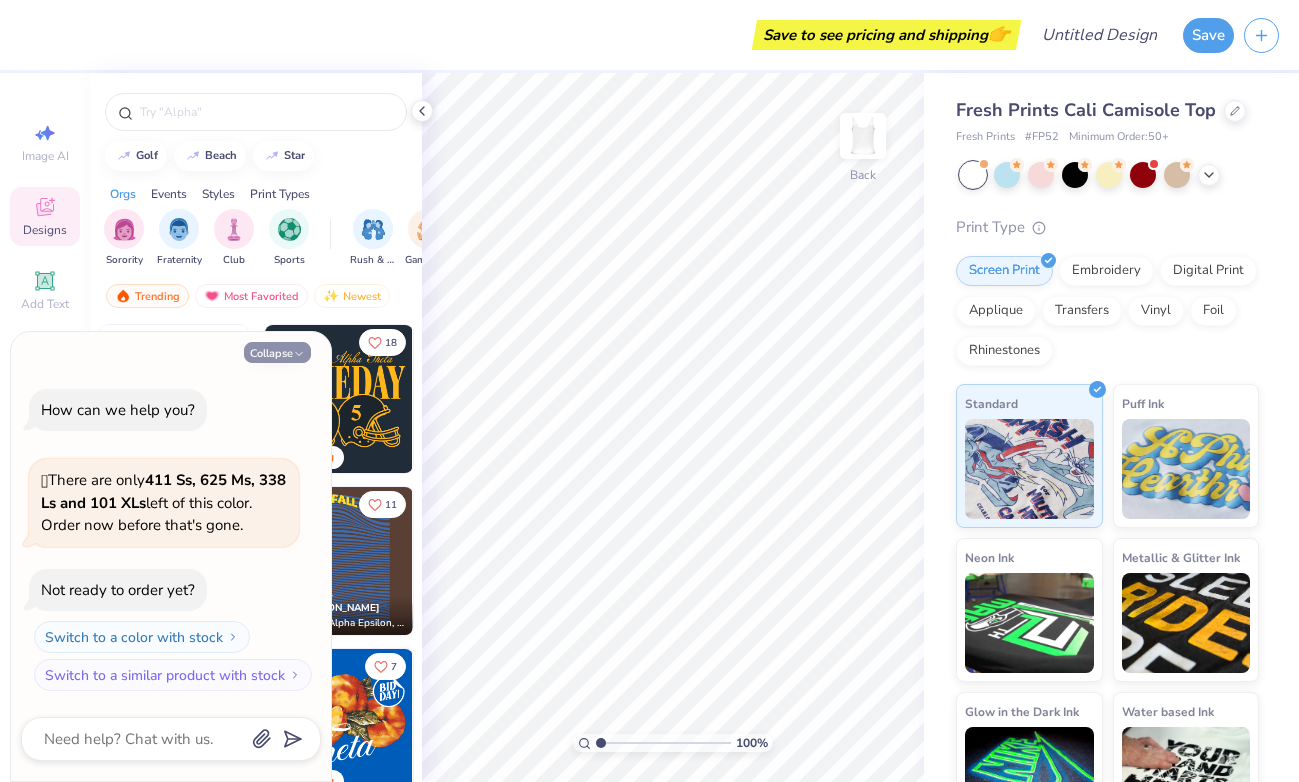 click 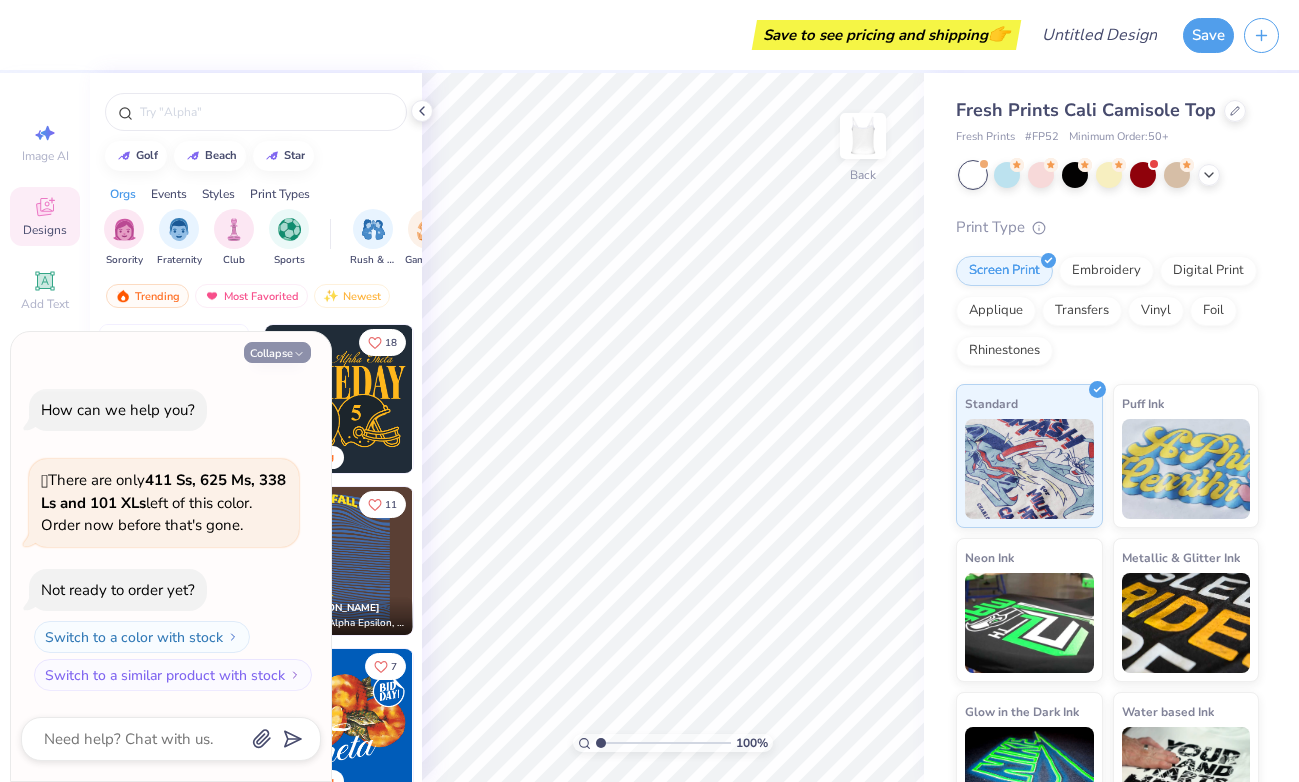 type on "x" 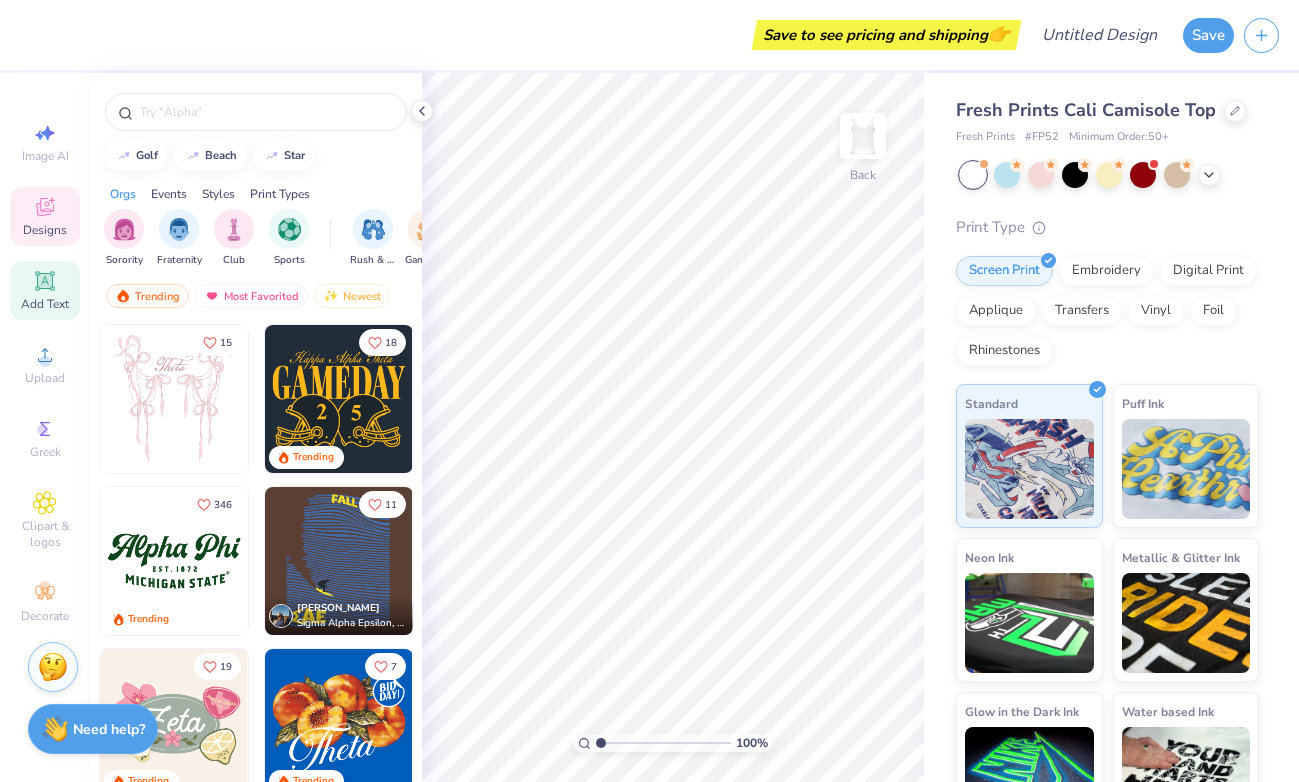 click on "Add Text" at bounding box center (45, 304) 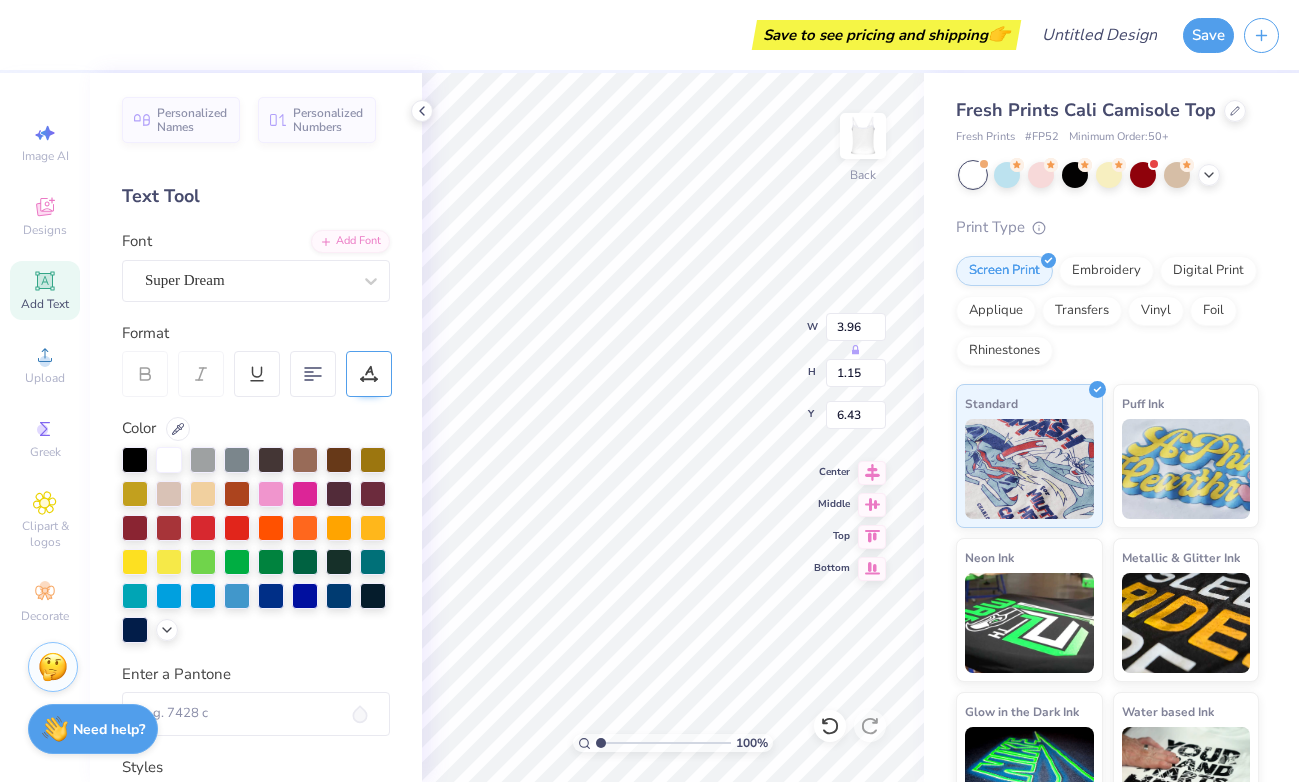 scroll, scrollTop: 0, scrollLeft: 1, axis: horizontal 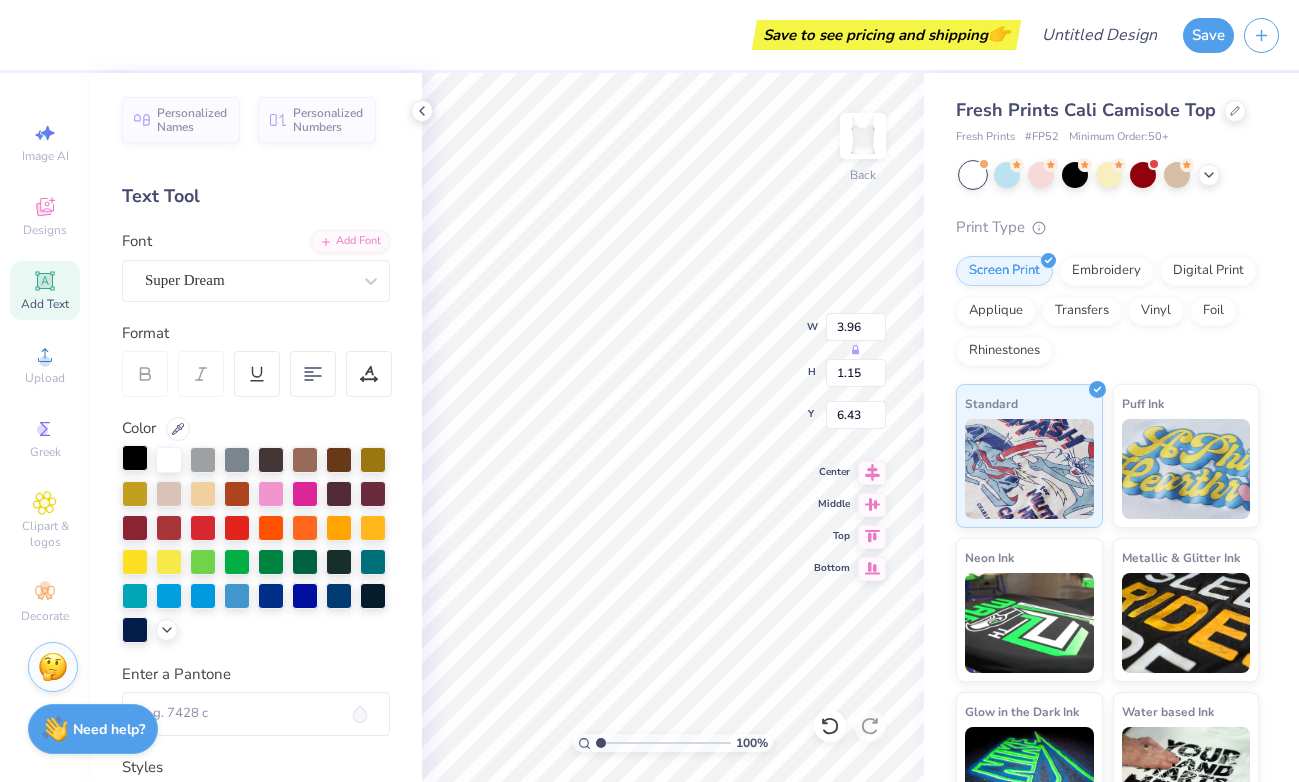 type on "DUM BLOND" 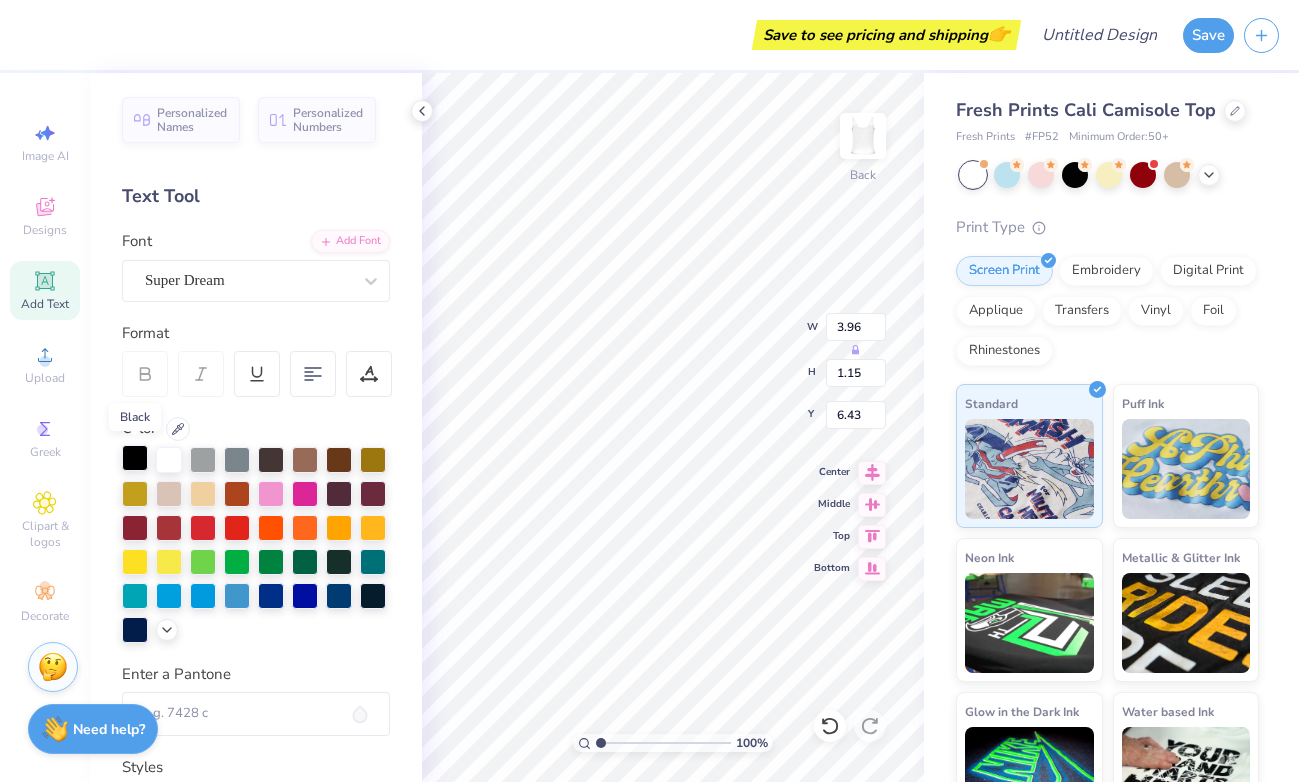 click at bounding box center (135, 458) 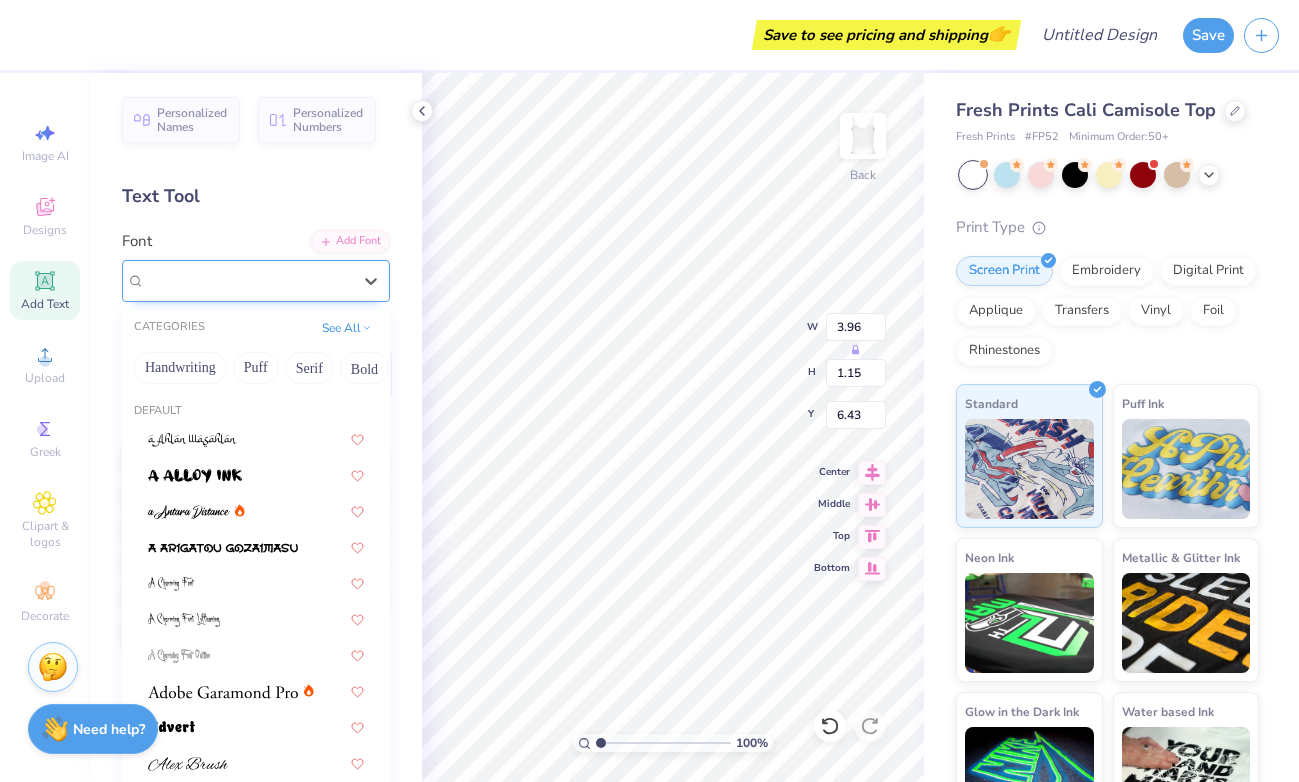 click on "Super Dream" at bounding box center (248, 280) 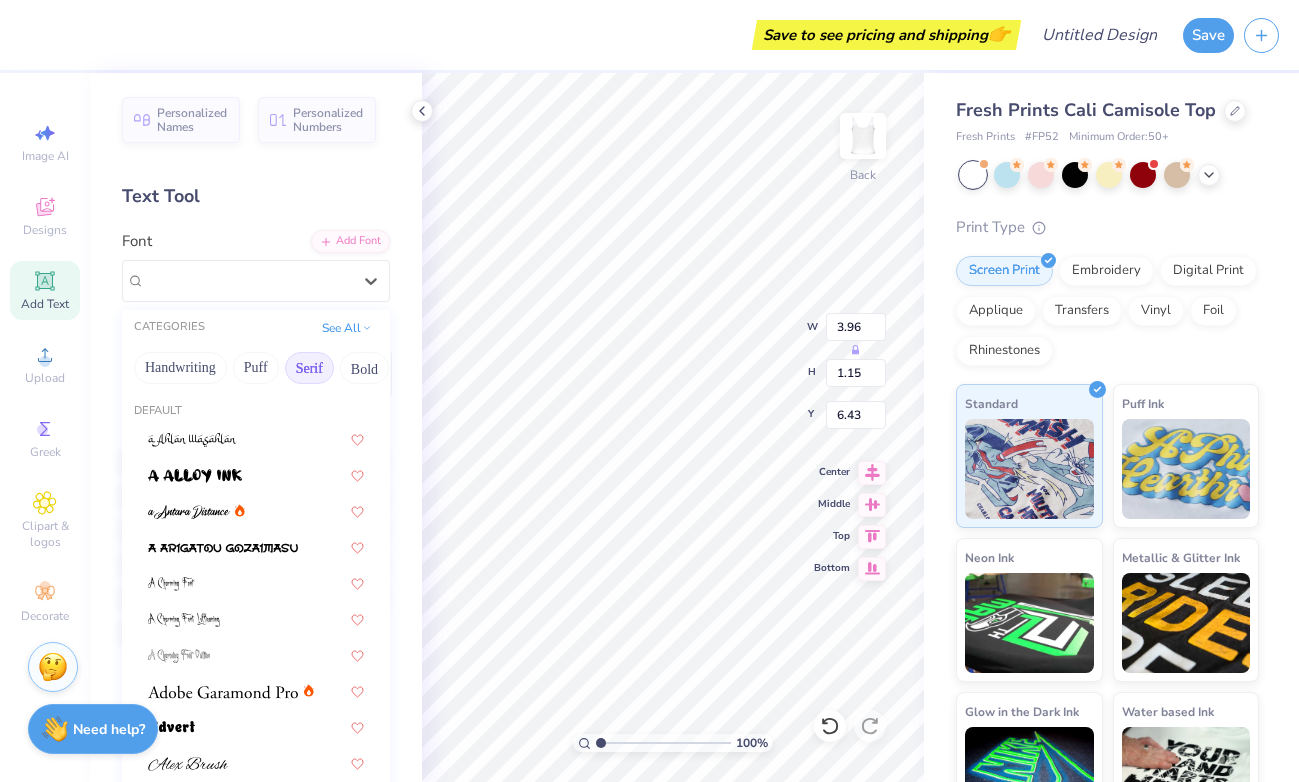 click on "Serif" at bounding box center (309, 368) 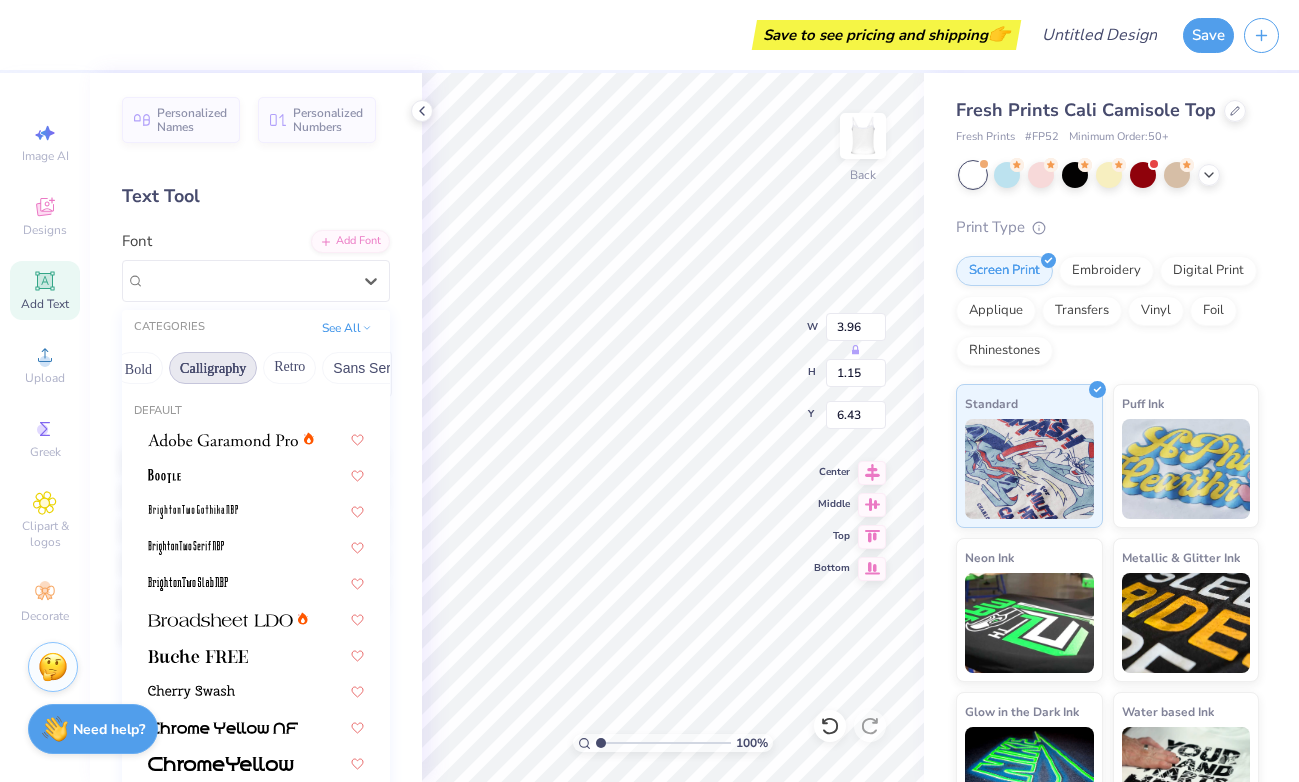 scroll, scrollTop: 0, scrollLeft: 251, axis: horizontal 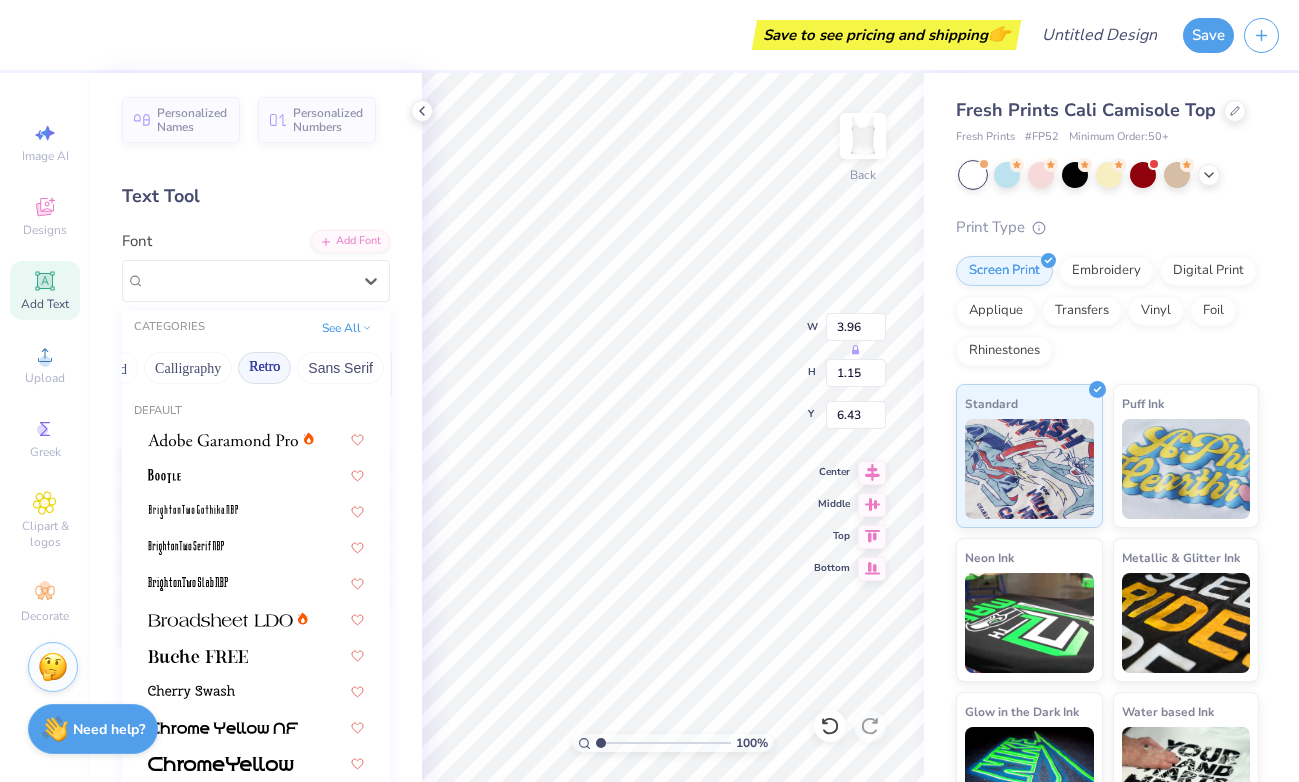 click on "Retro" at bounding box center [264, 368] 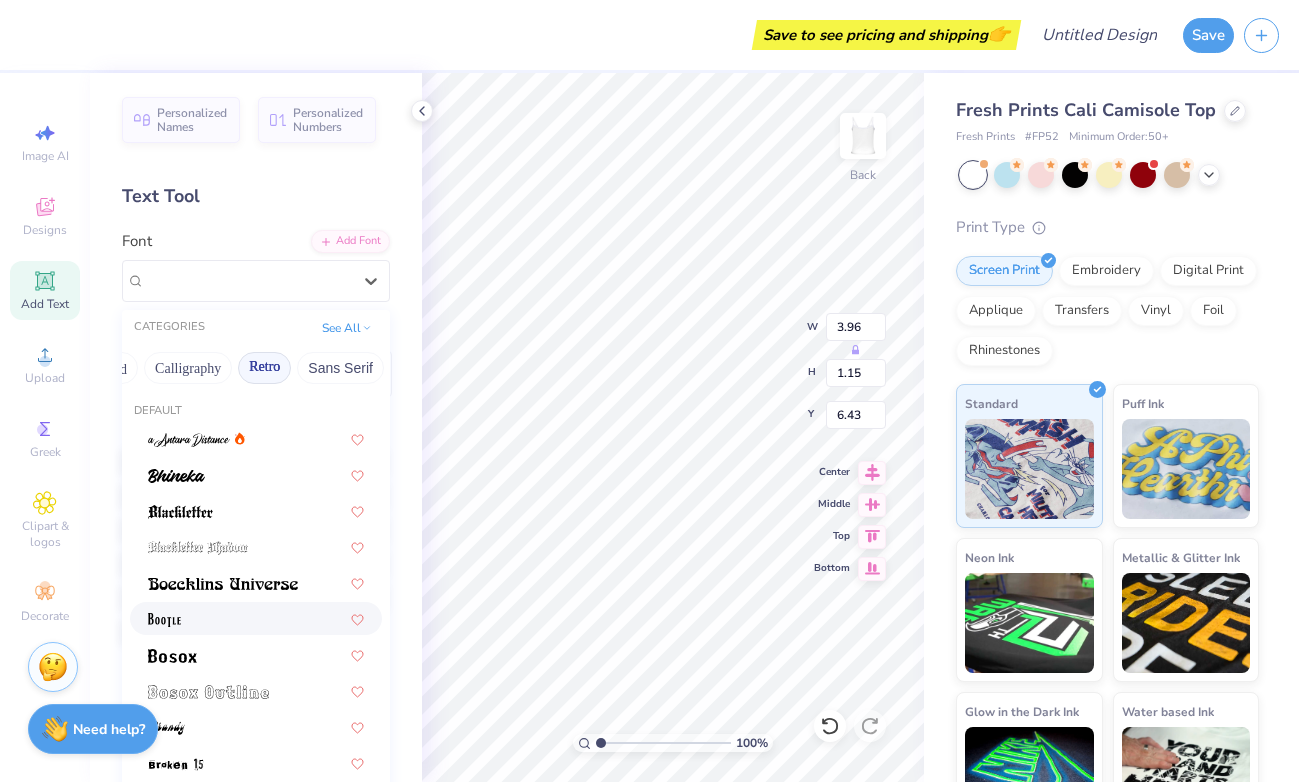 click at bounding box center (256, 618) 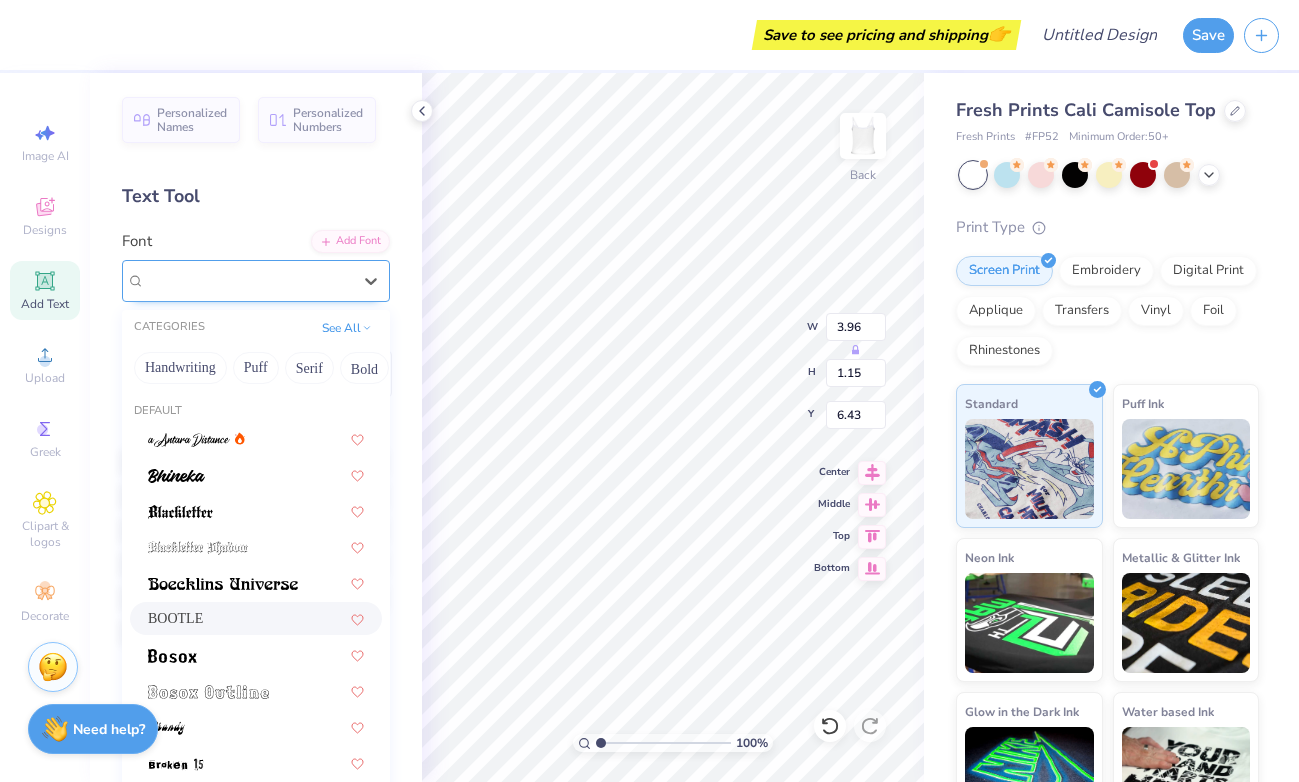 click on "BOOTLE" at bounding box center [248, 280] 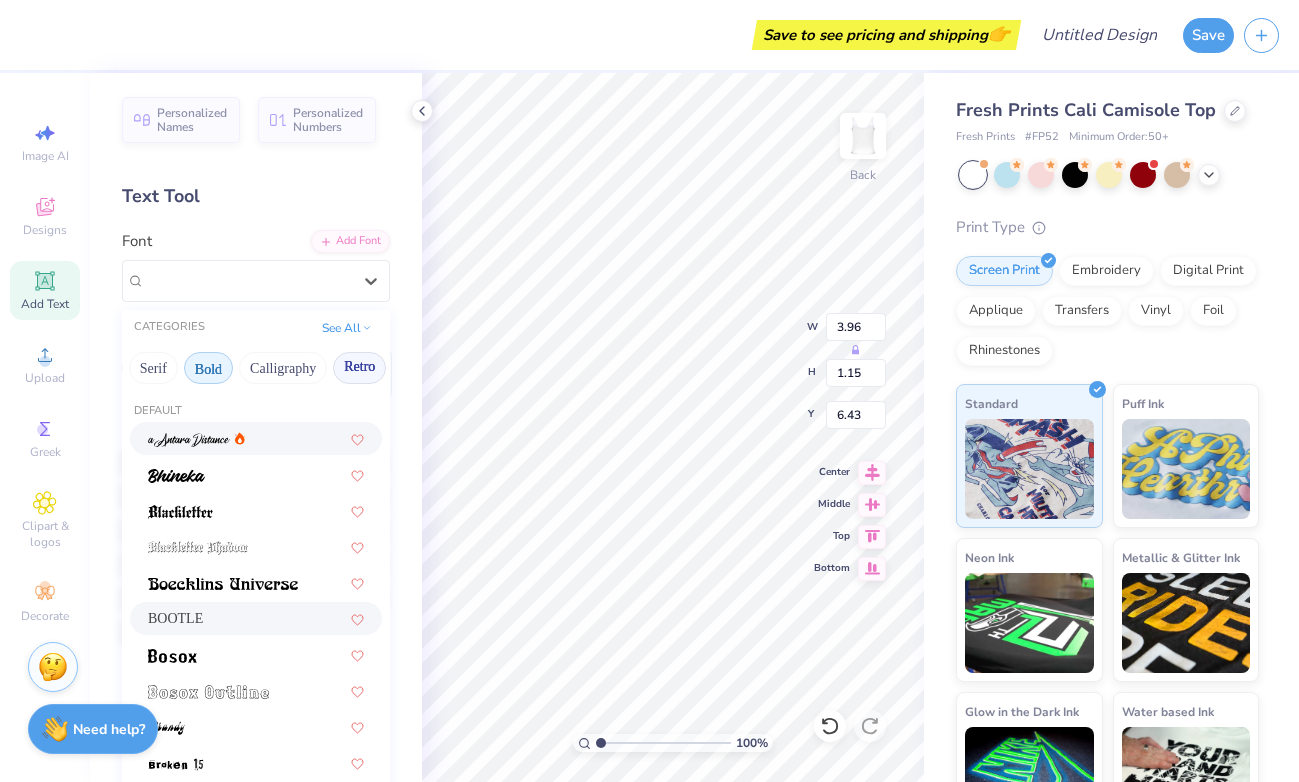 scroll, scrollTop: 0, scrollLeft: 159, axis: horizontal 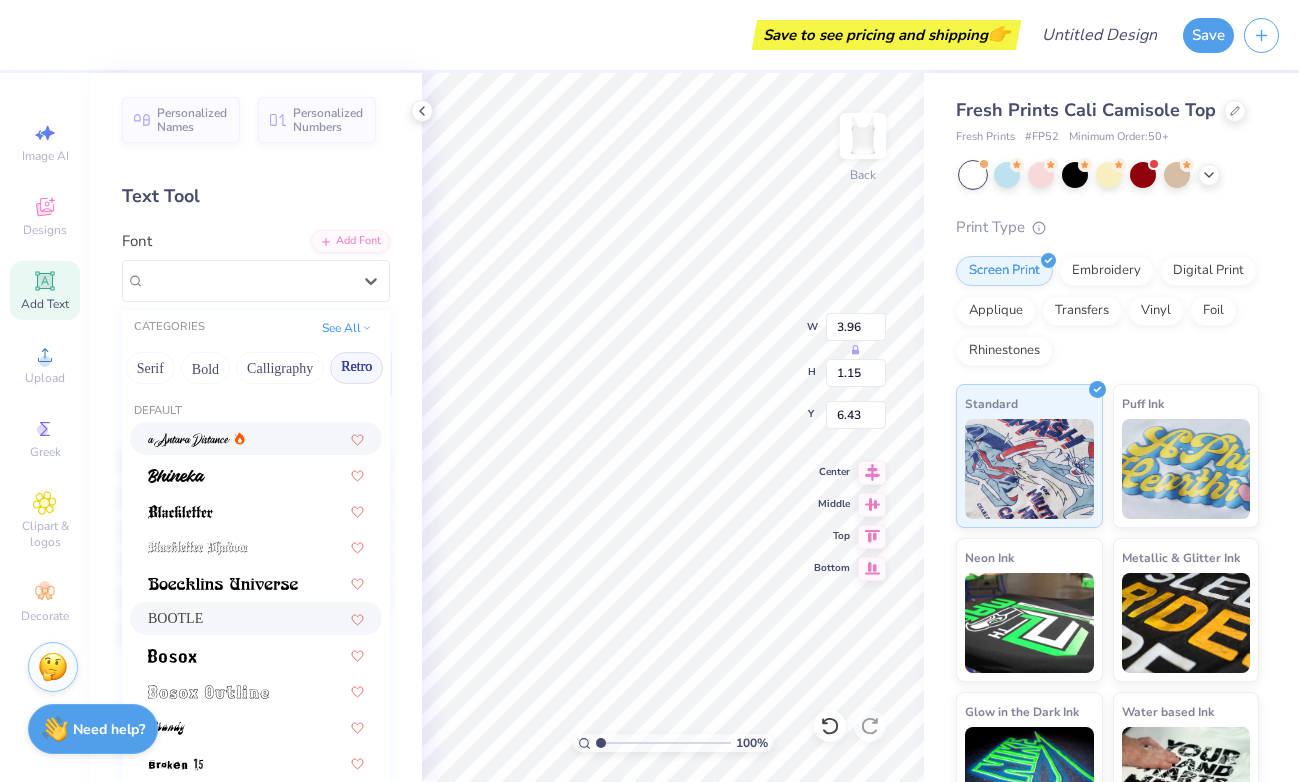 click on "Retro" at bounding box center [356, 368] 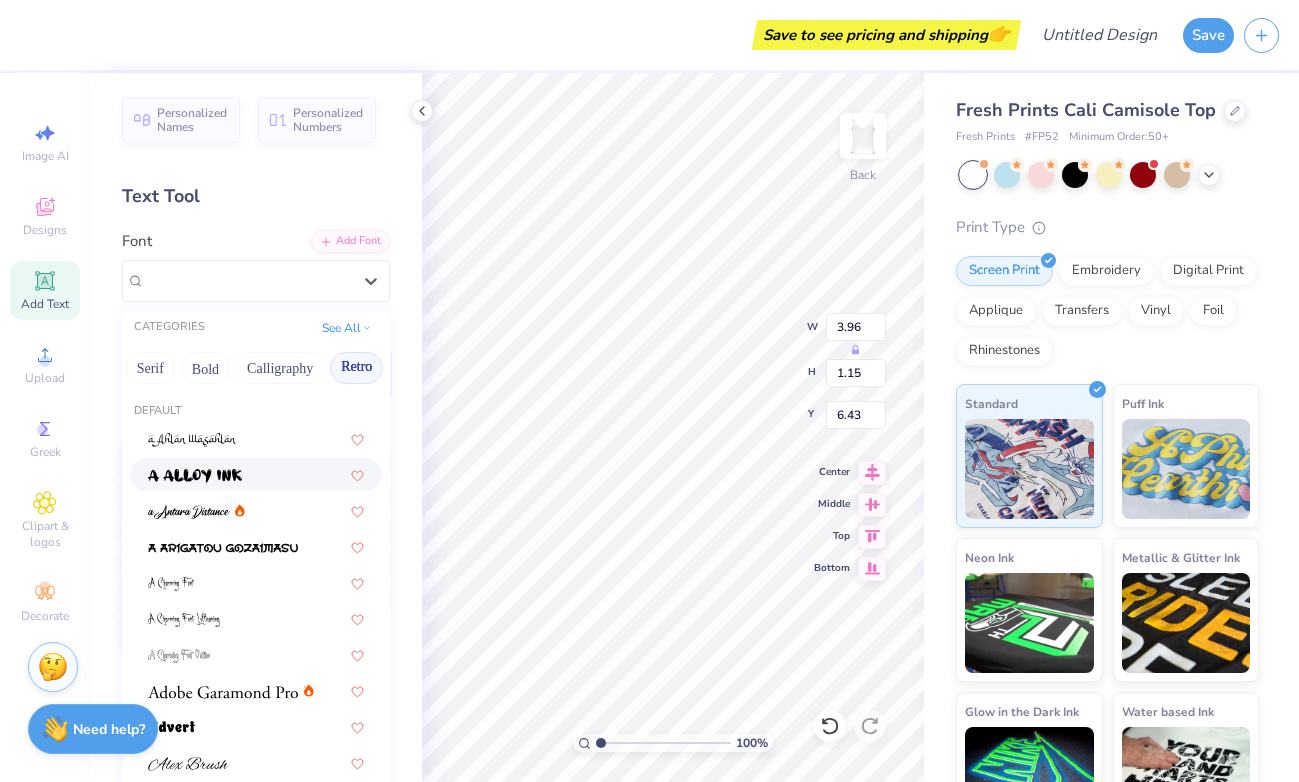 scroll, scrollTop: 0, scrollLeft: 0, axis: both 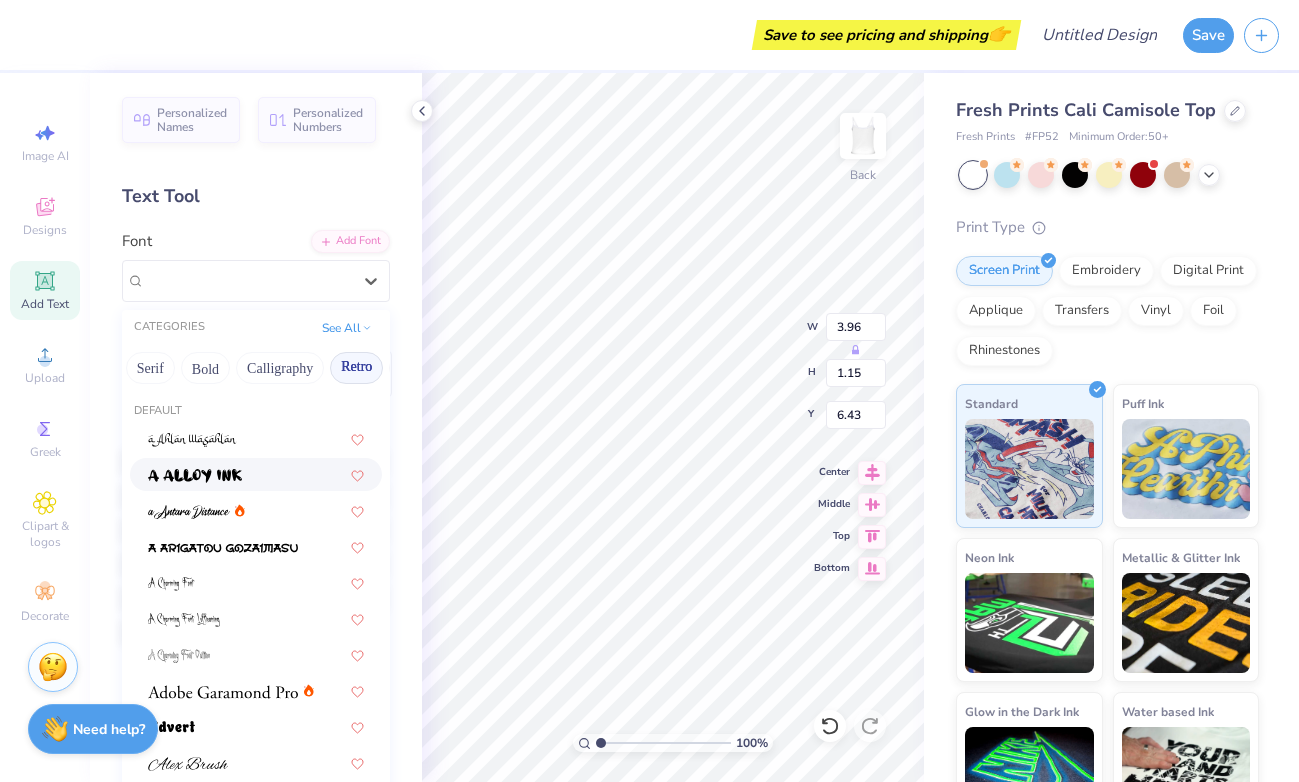 click on "Retro" at bounding box center (356, 368) 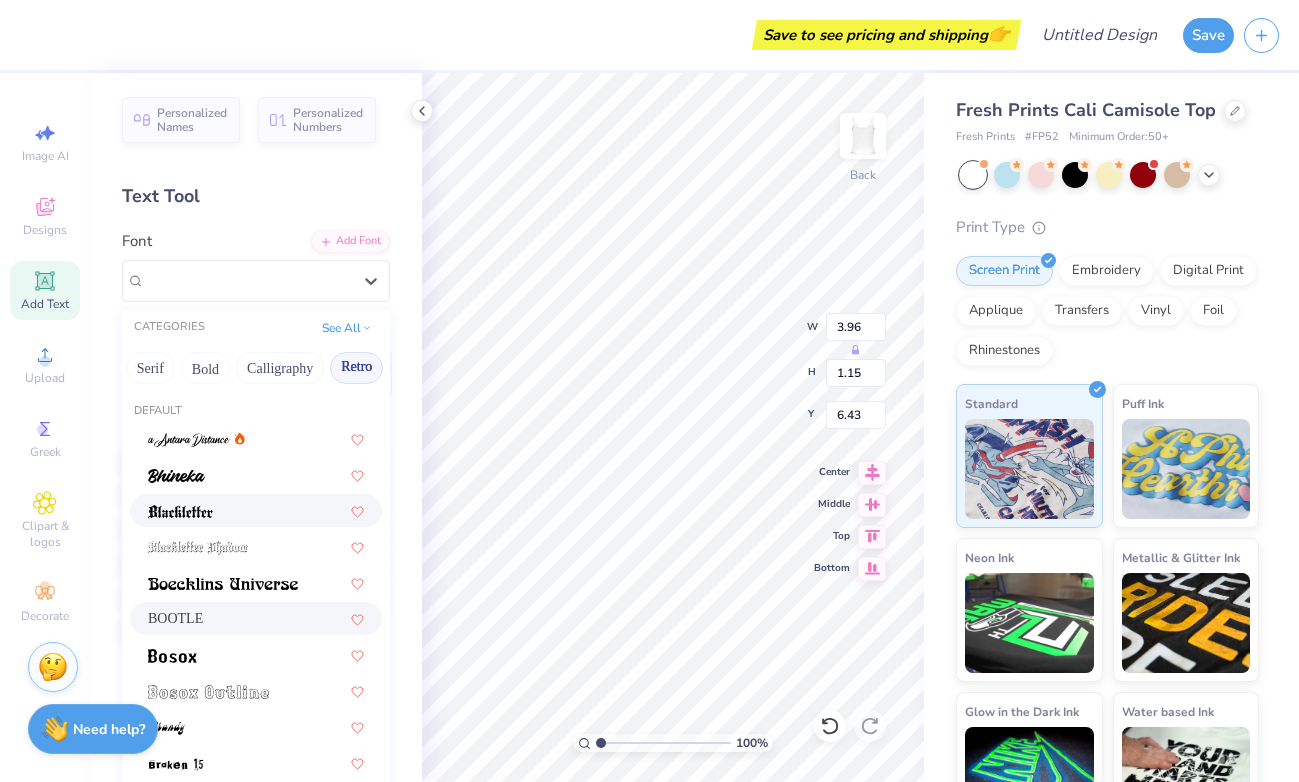 click at bounding box center (256, 510) 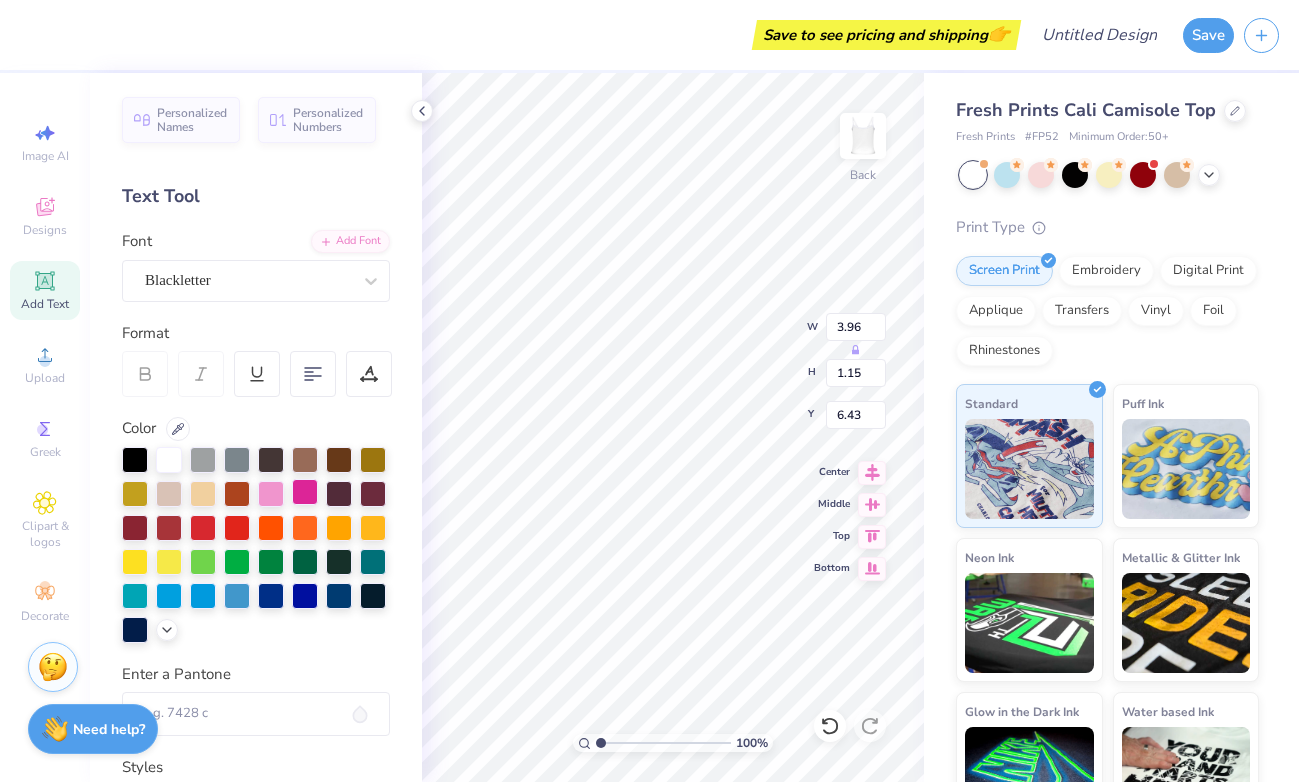 click at bounding box center (305, 492) 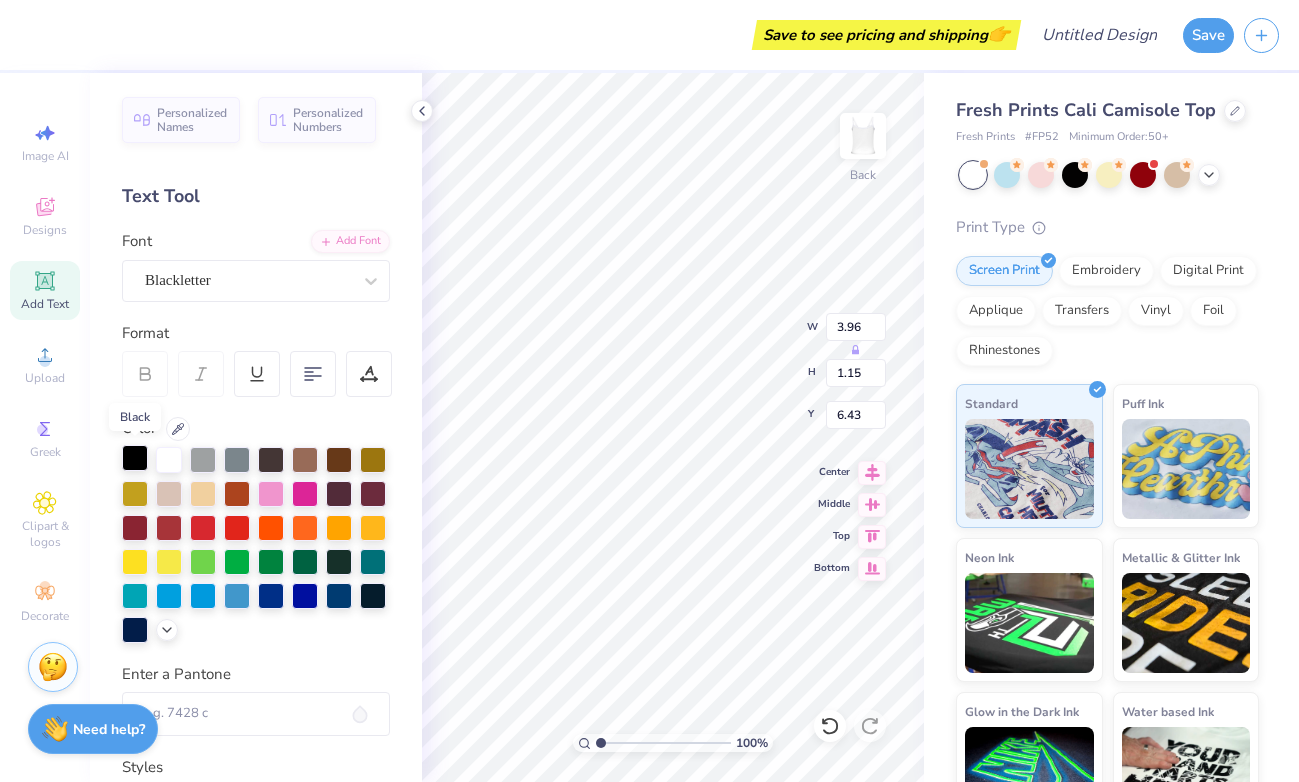 click at bounding box center [135, 458] 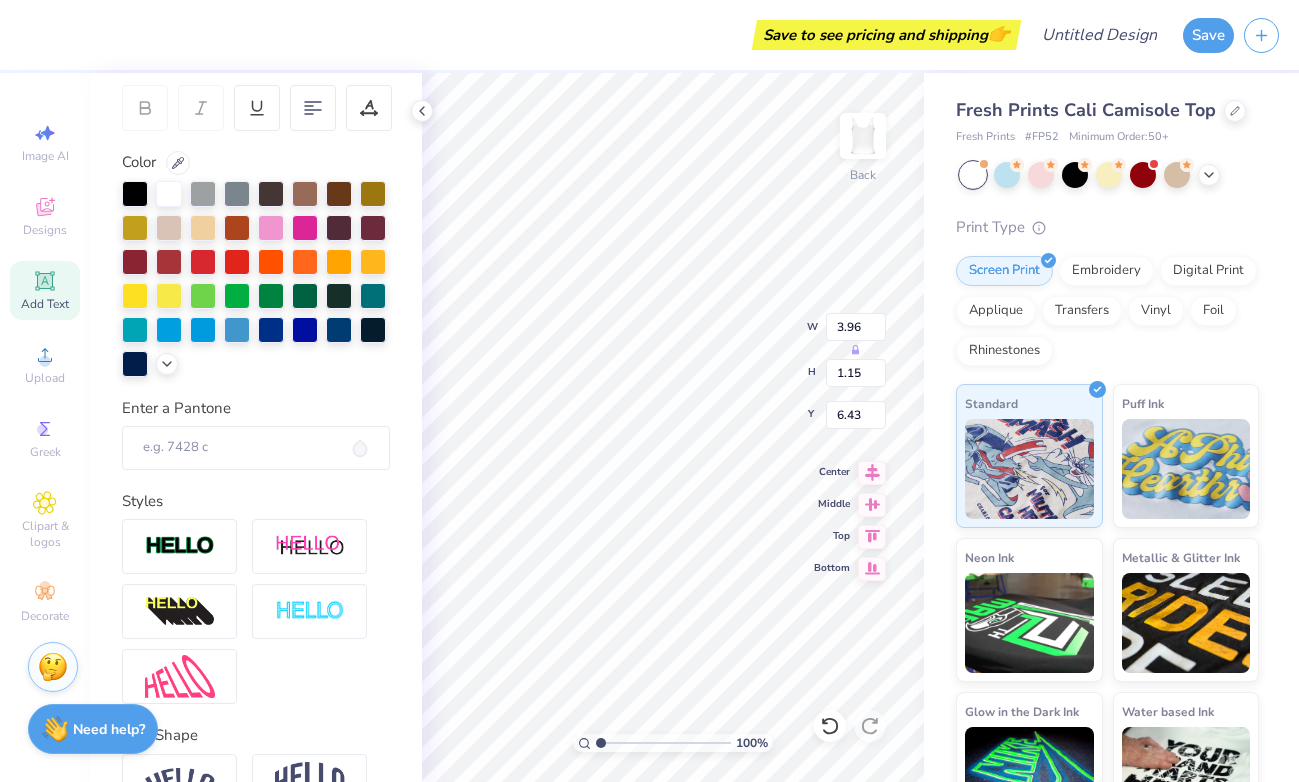 scroll, scrollTop: 291, scrollLeft: 0, axis: vertical 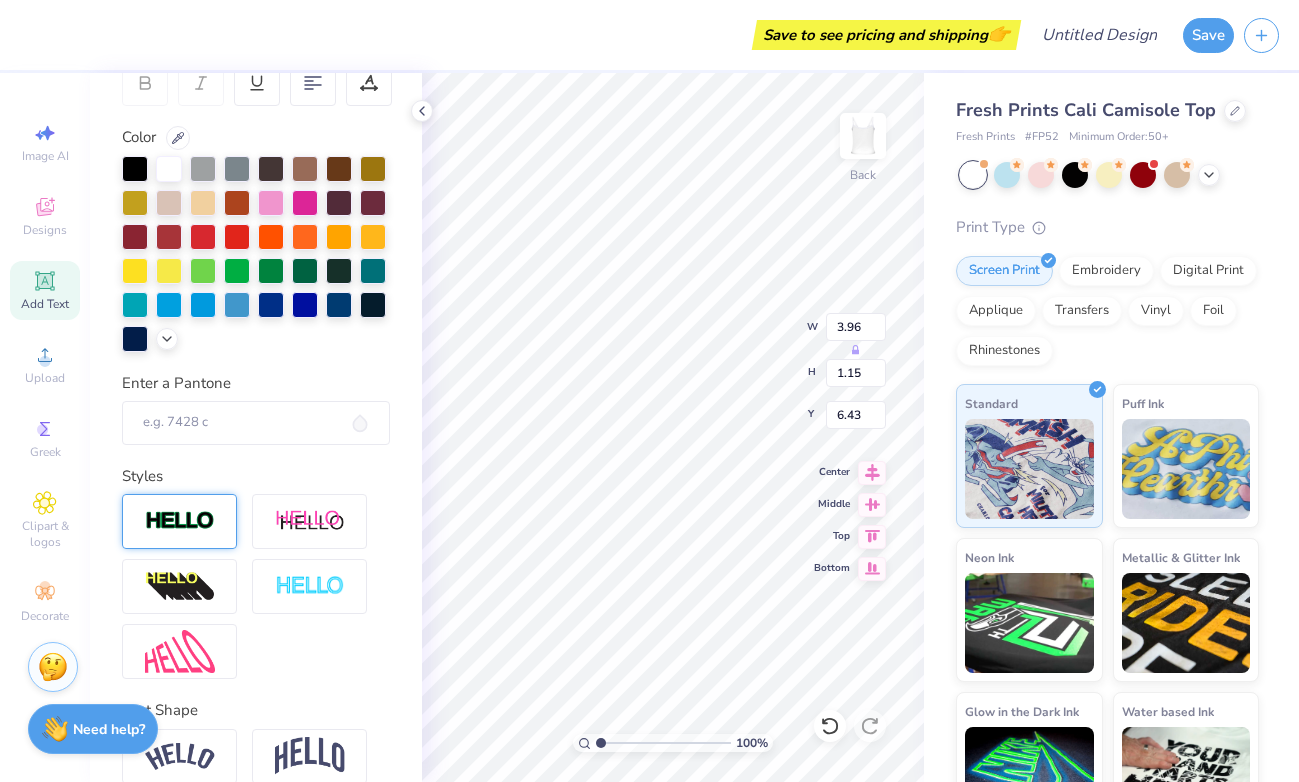 click at bounding box center (180, 521) 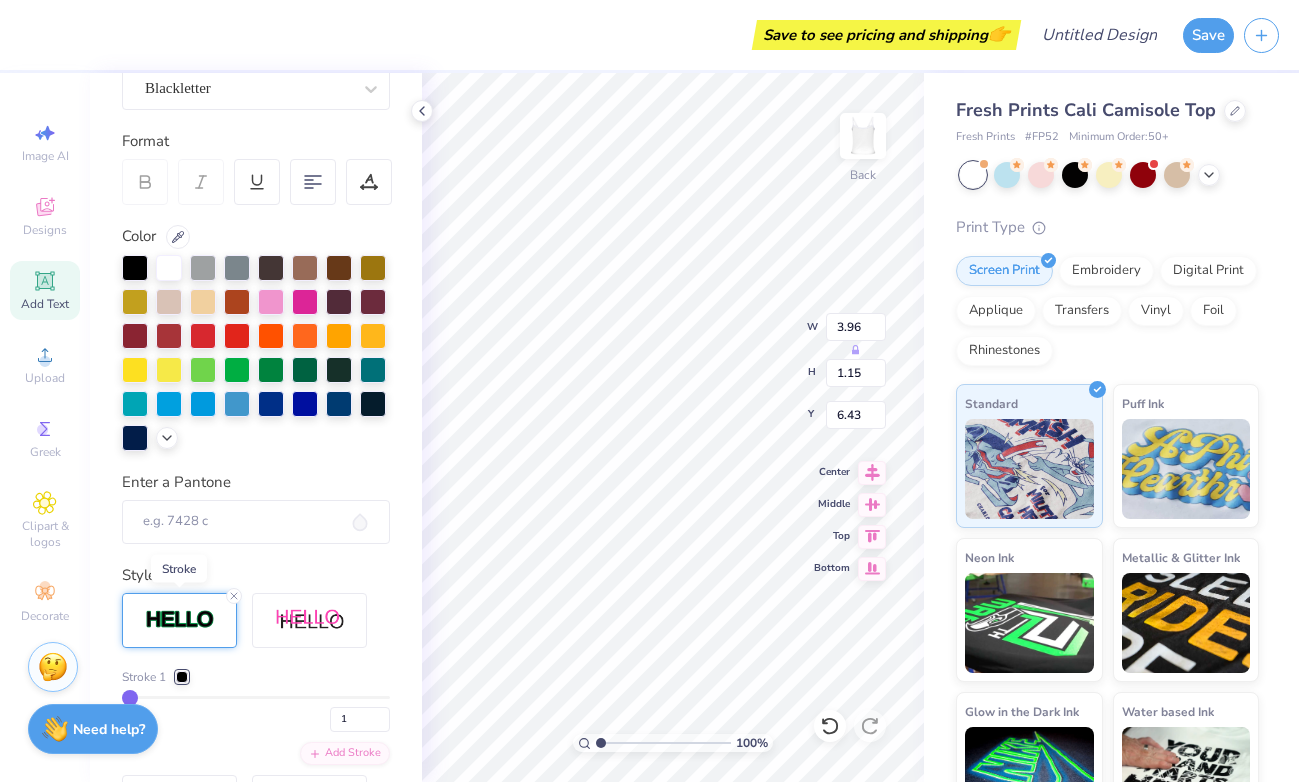 scroll, scrollTop: 191, scrollLeft: 0, axis: vertical 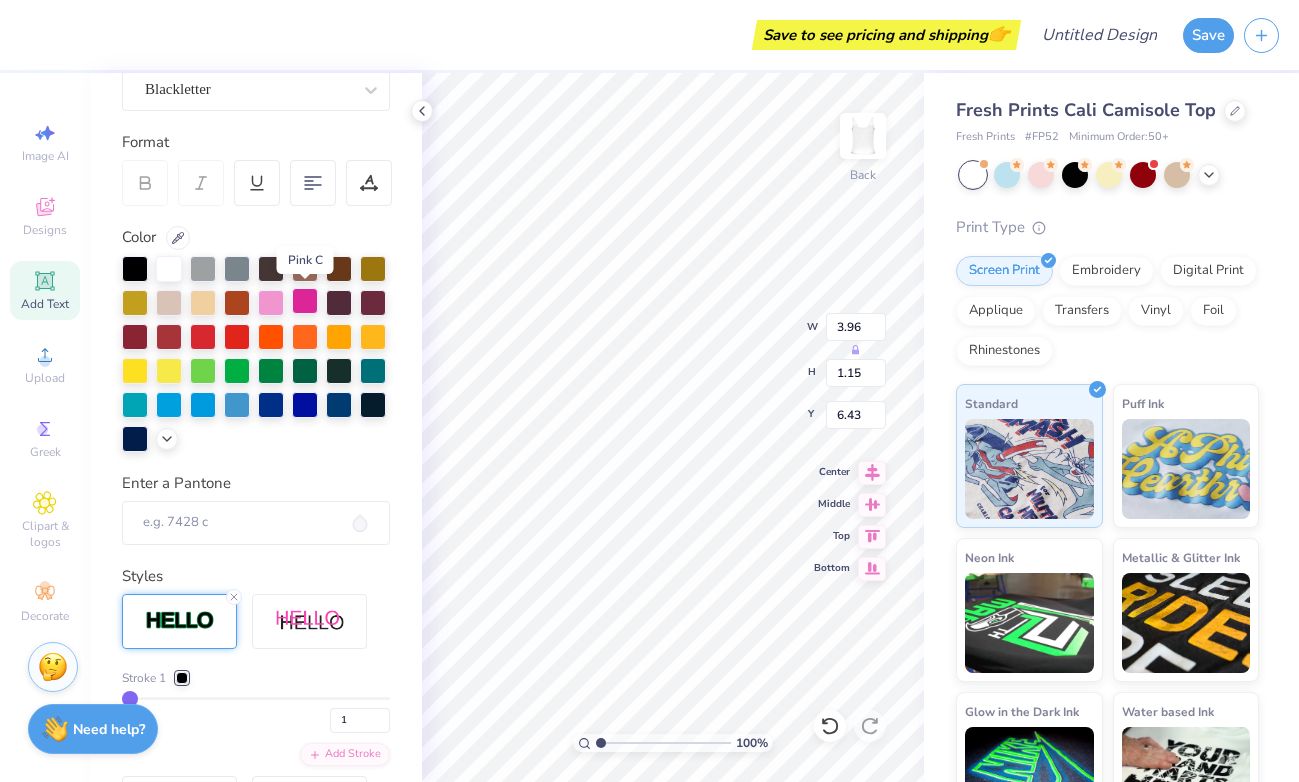 click at bounding box center [305, 301] 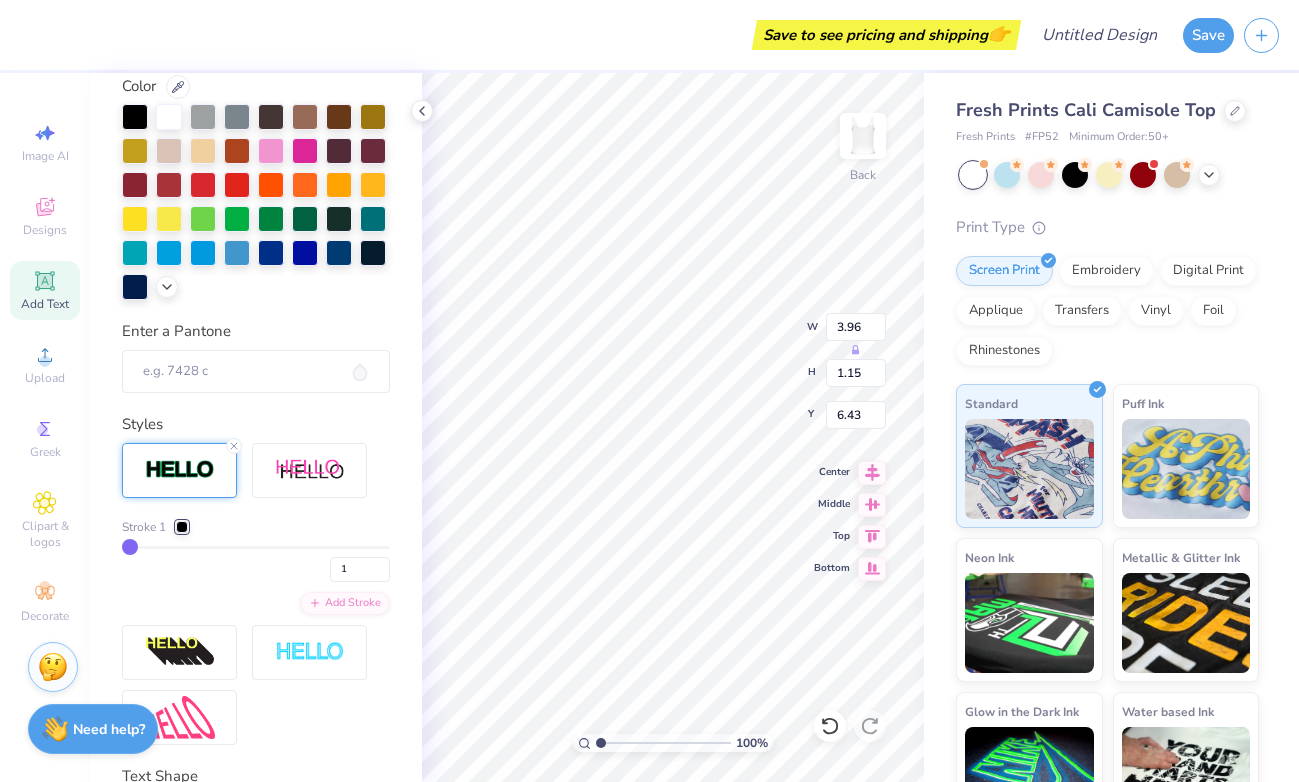 scroll, scrollTop: 439, scrollLeft: 0, axis: vertical 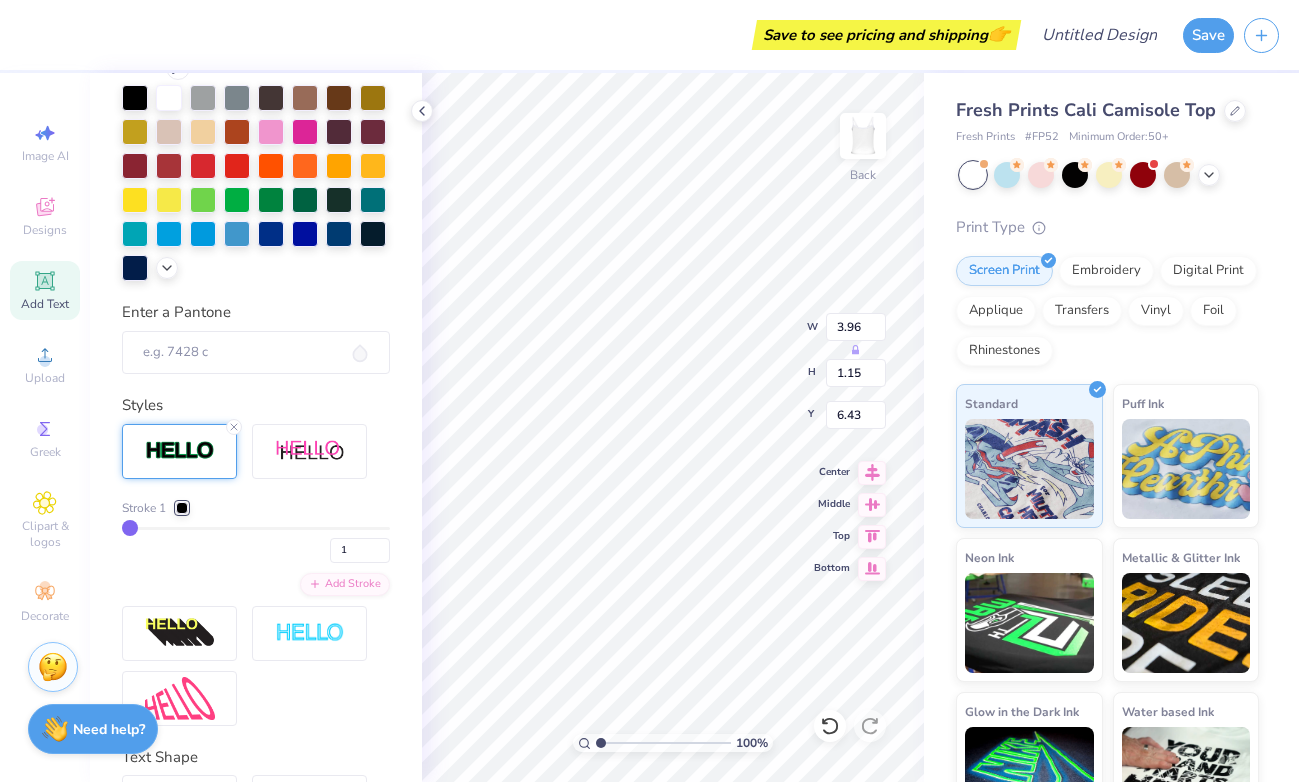 type on "2" 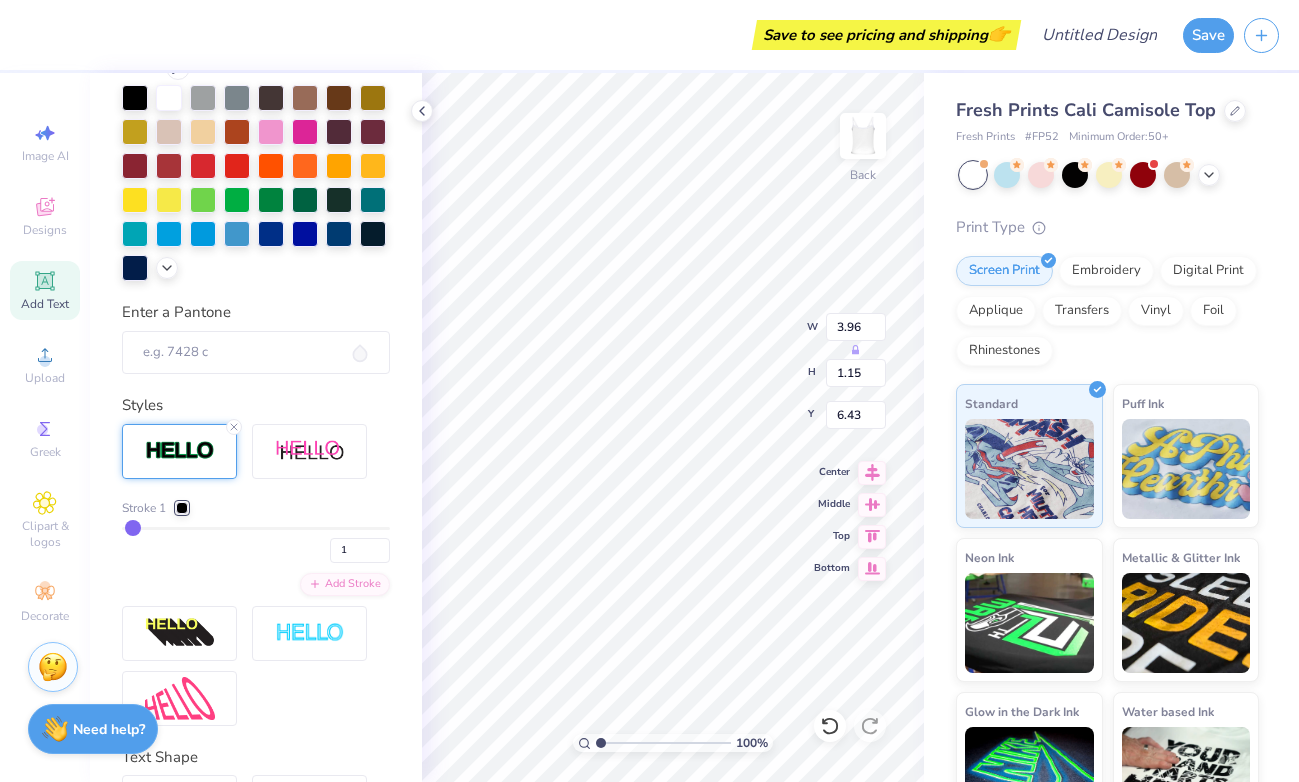 type on "2" 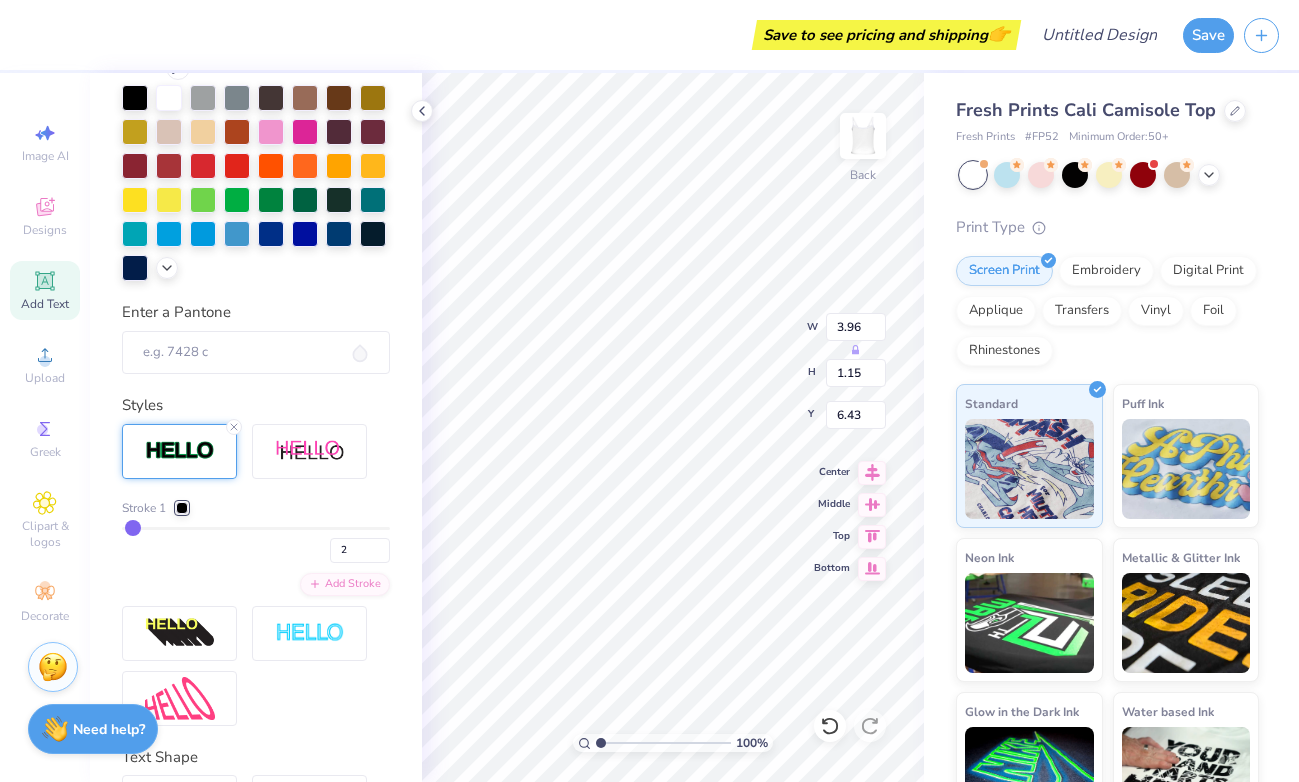type on "3" 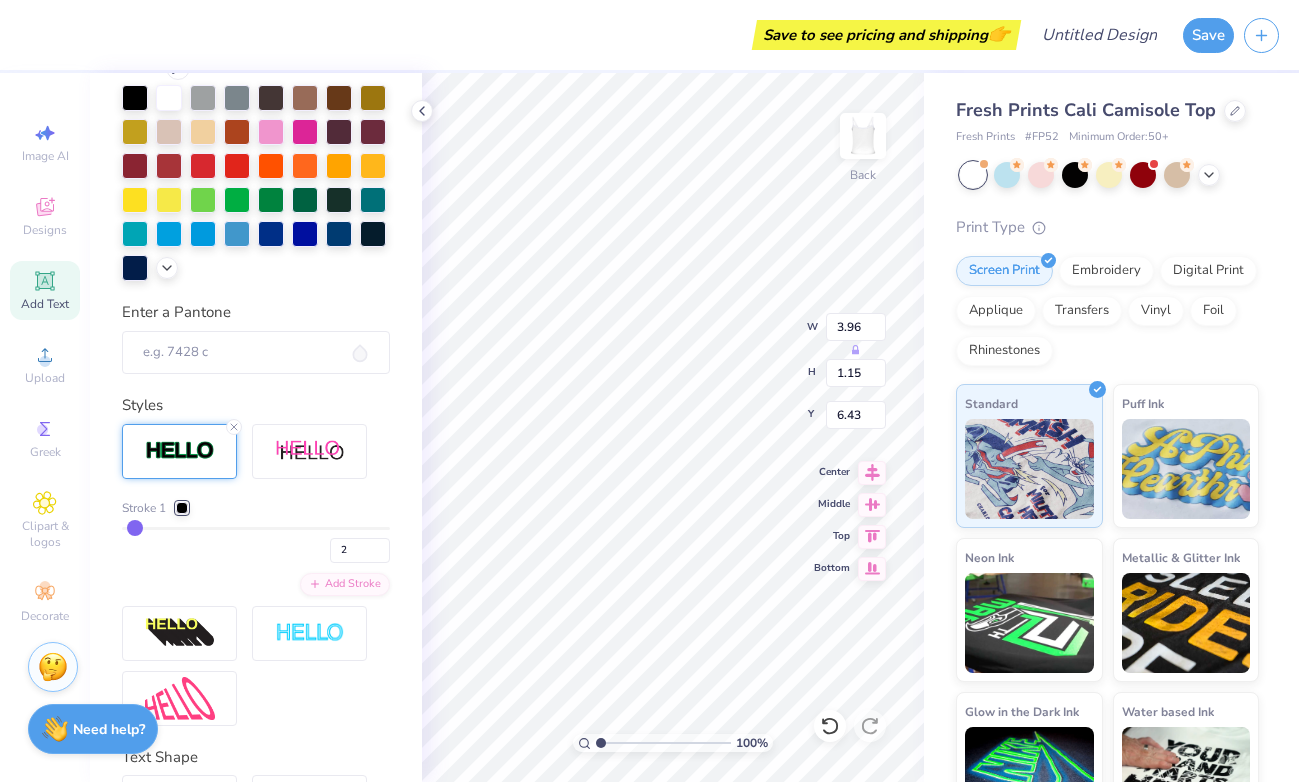 type on "3" 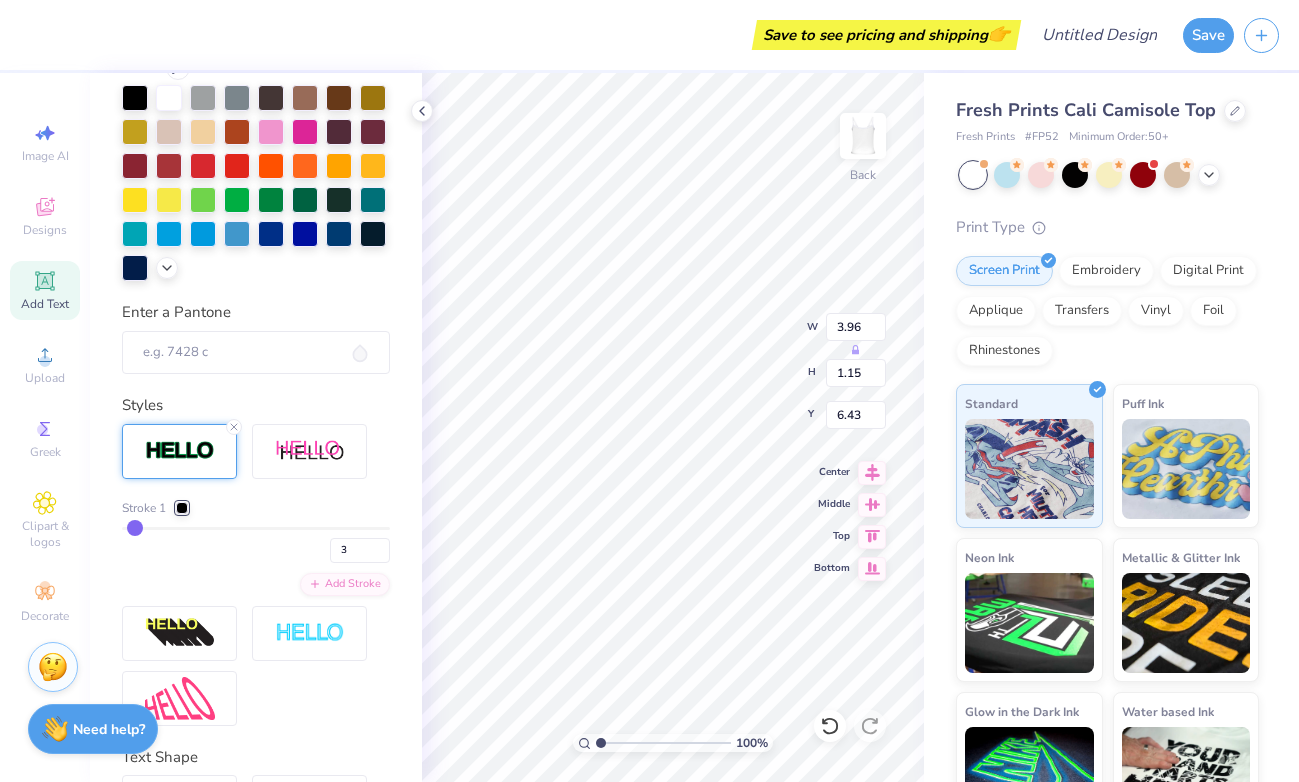 type on "4" 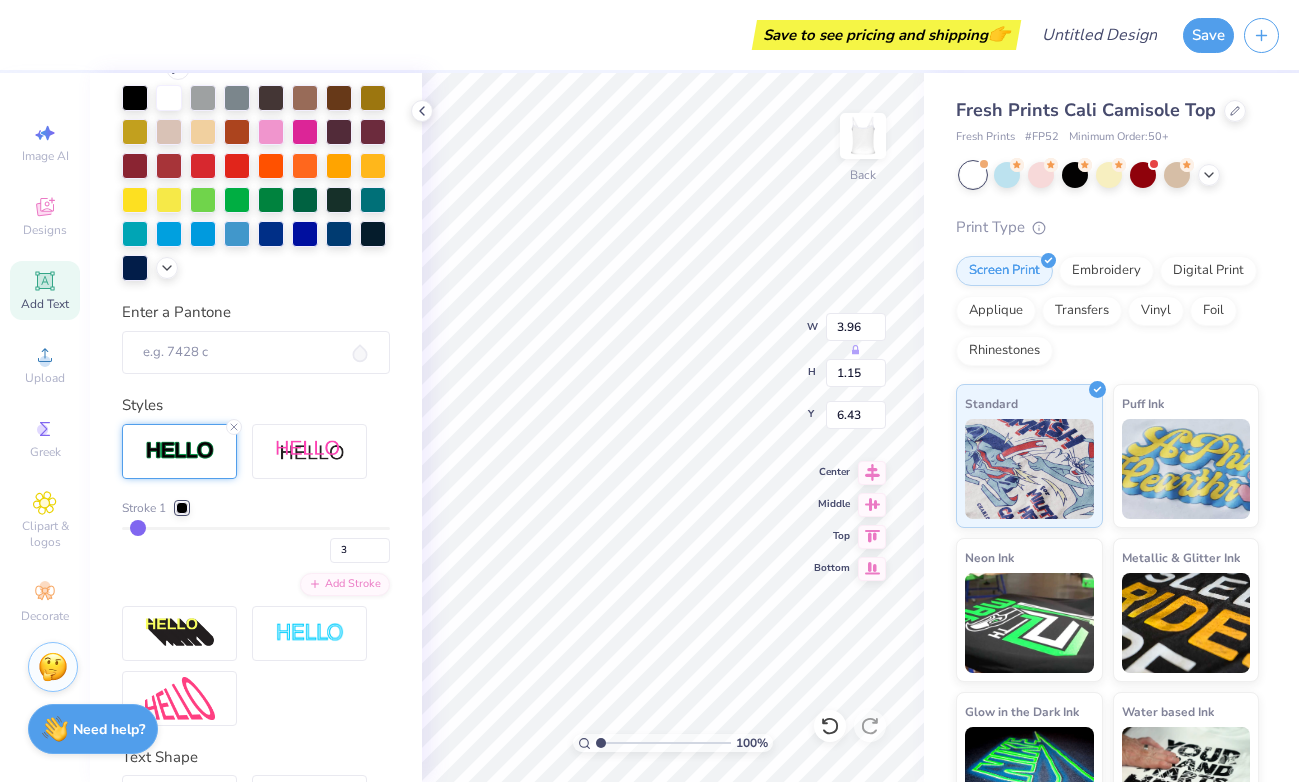 type on "4" 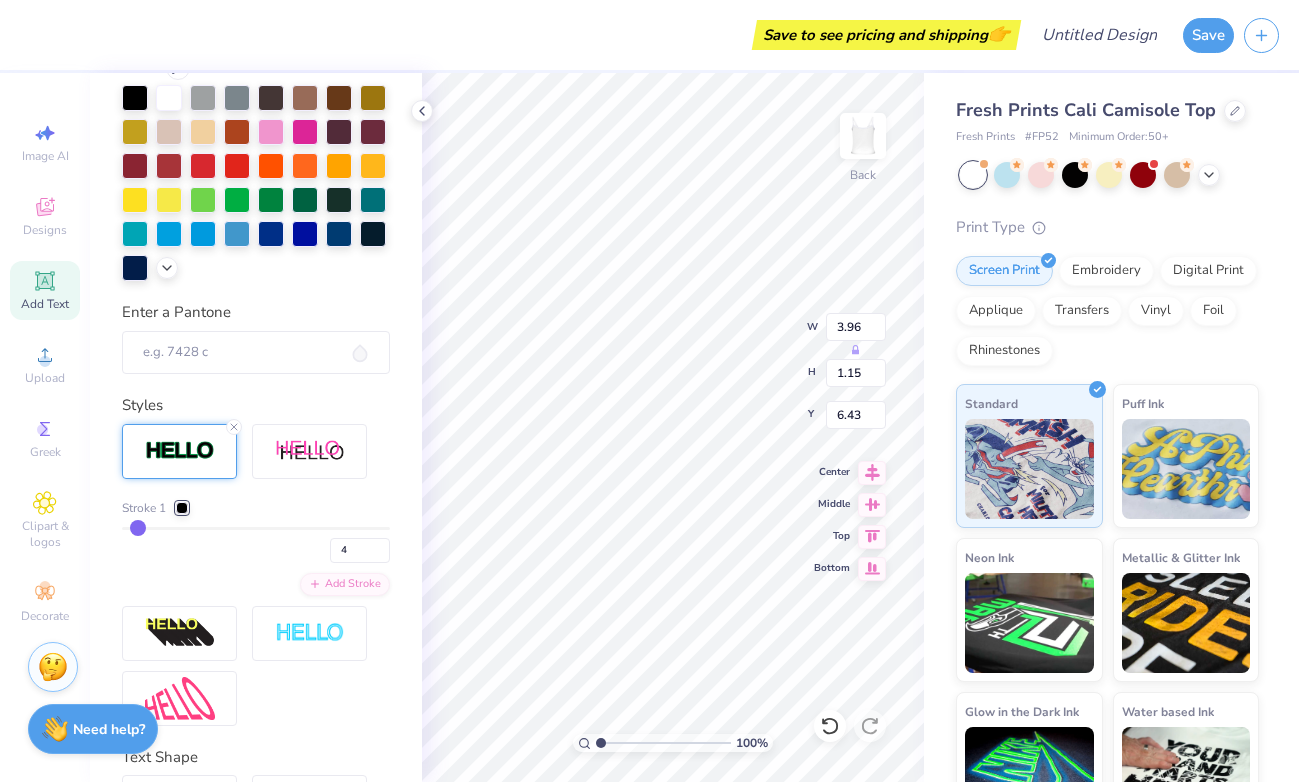 type on "5" 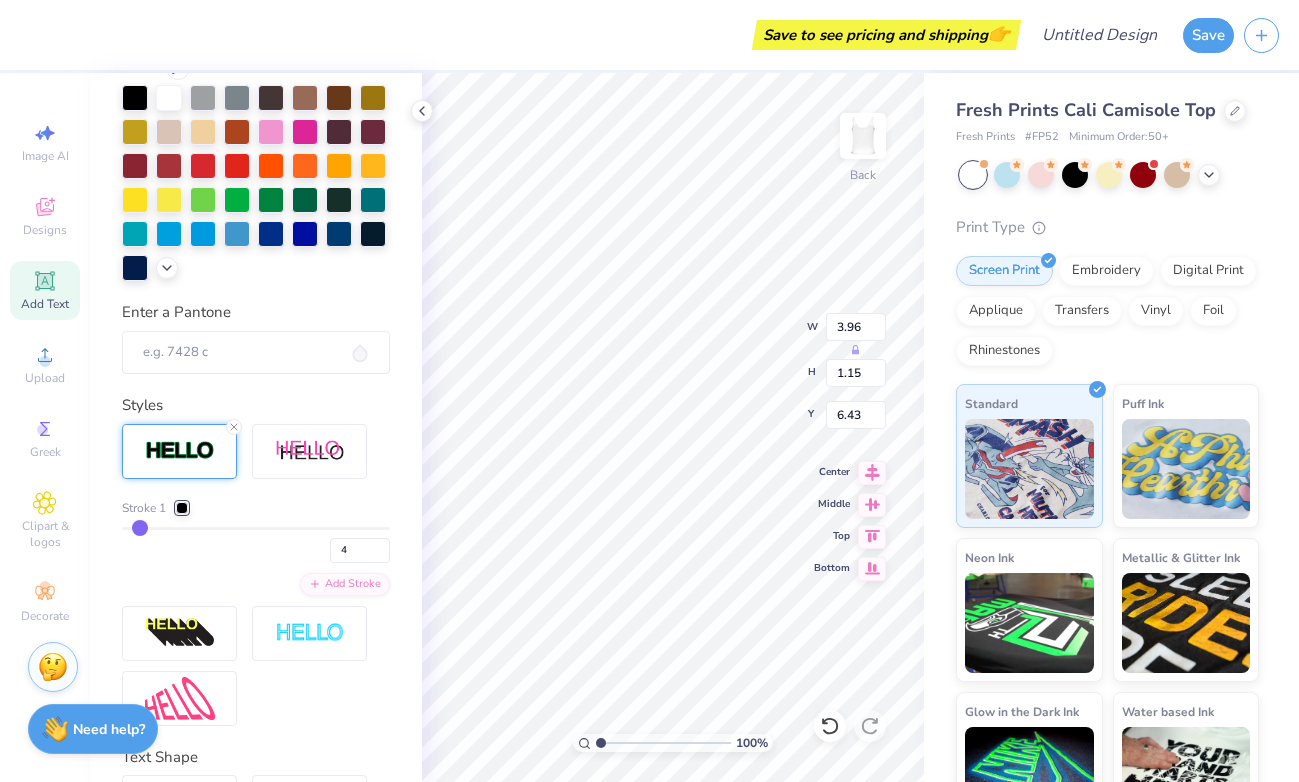 type on "5" 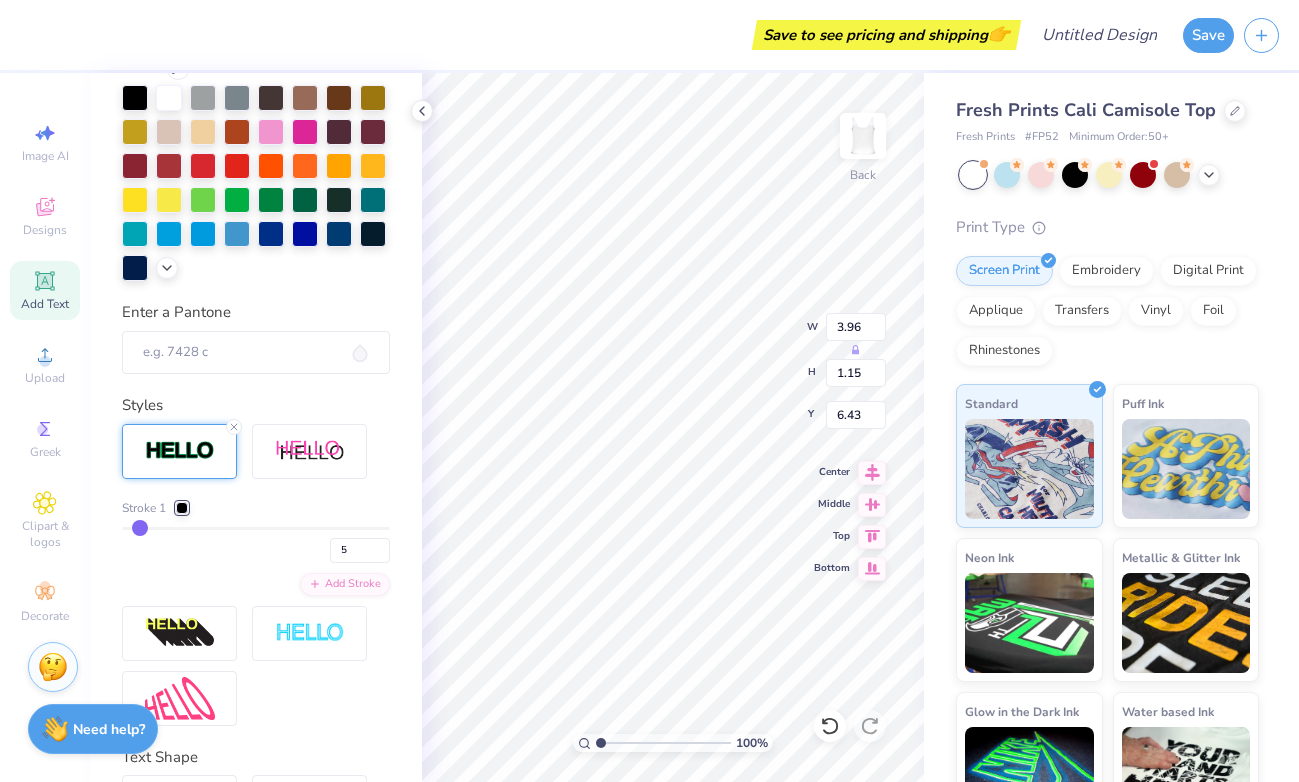 type on "6" 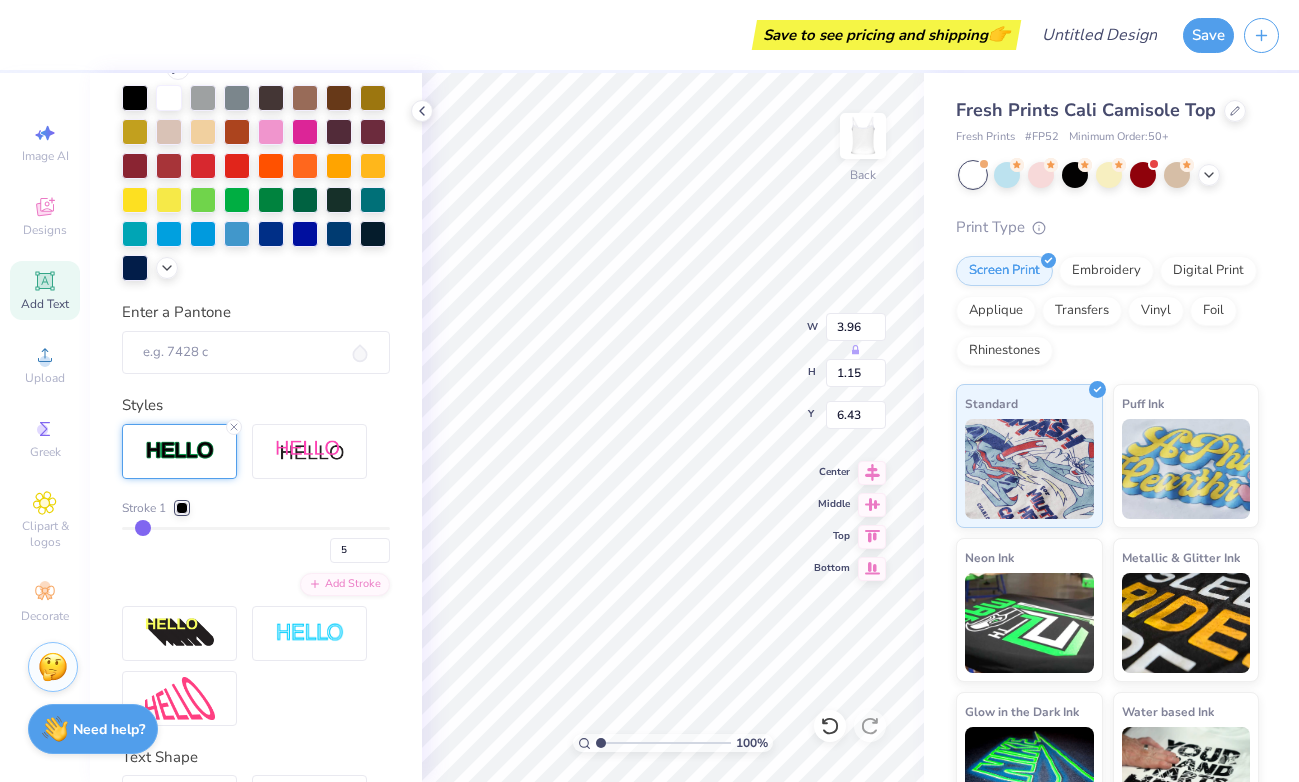 type on "6" 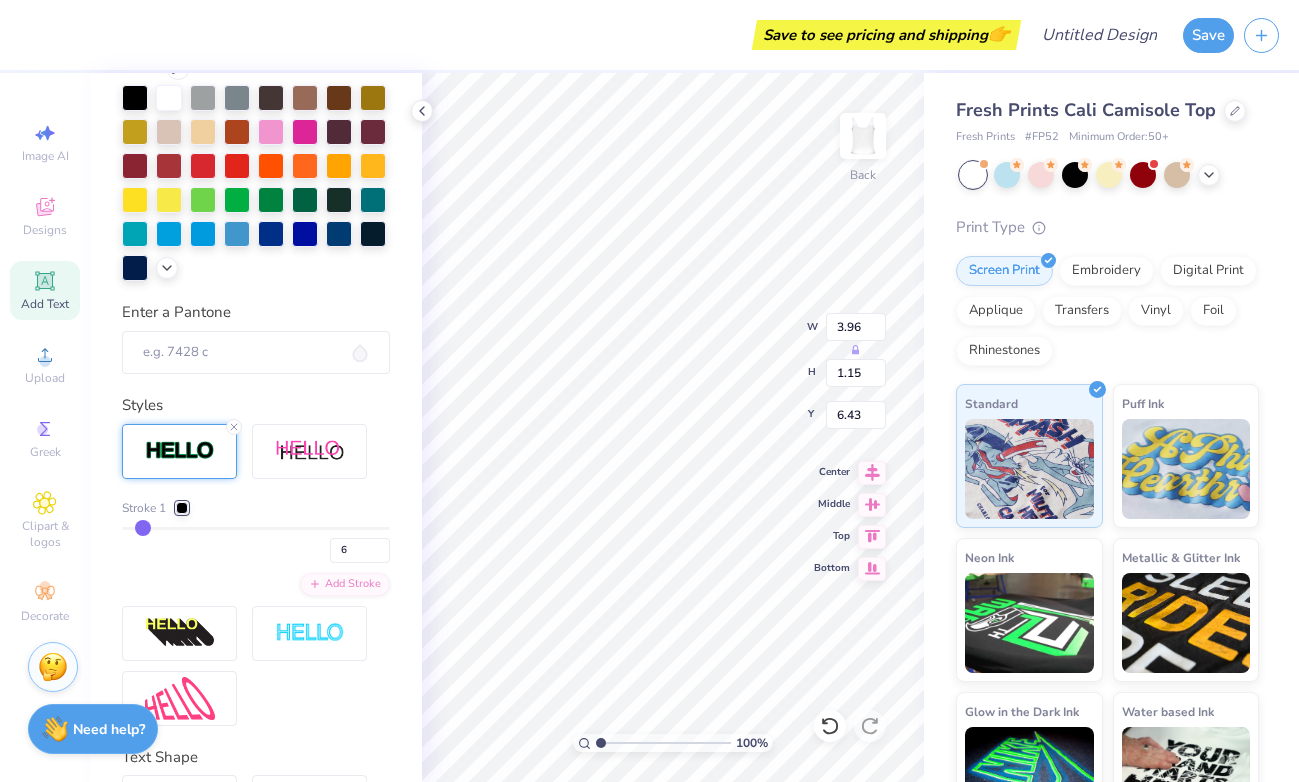 type on "8" 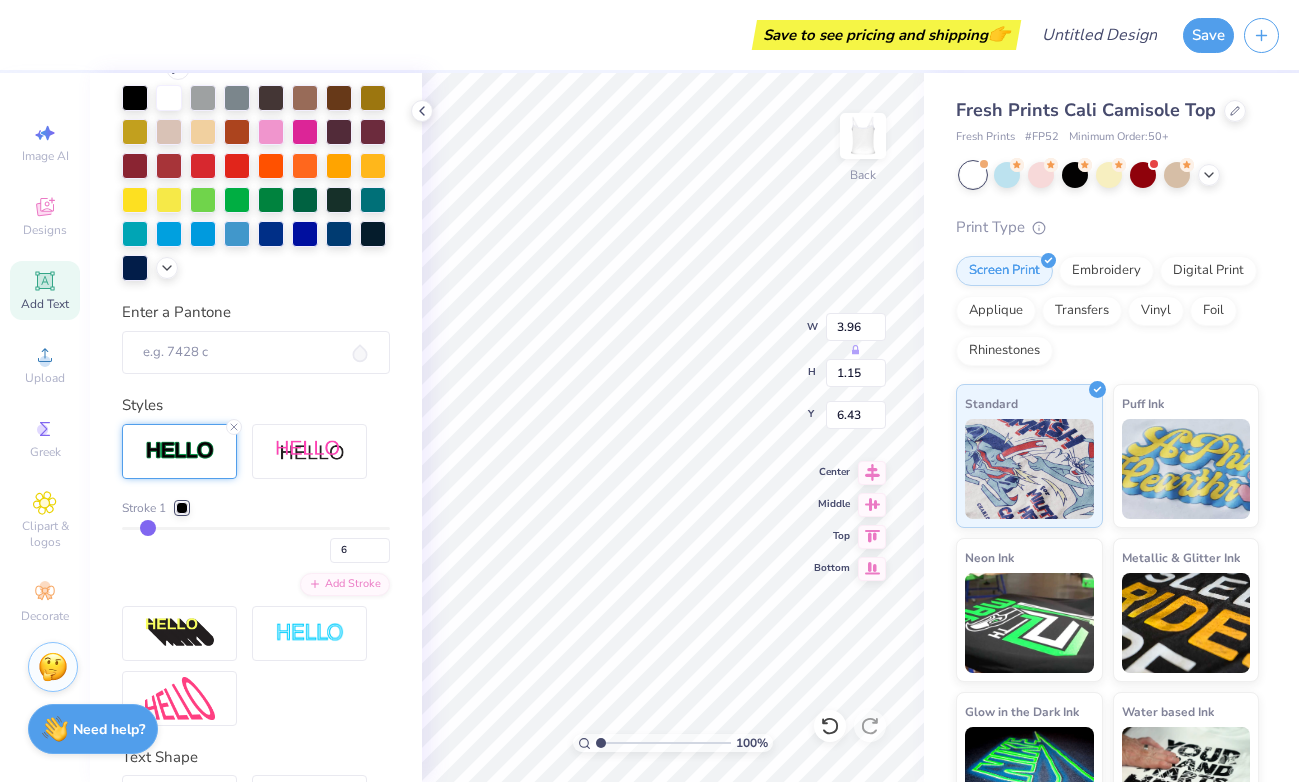 type on "8" 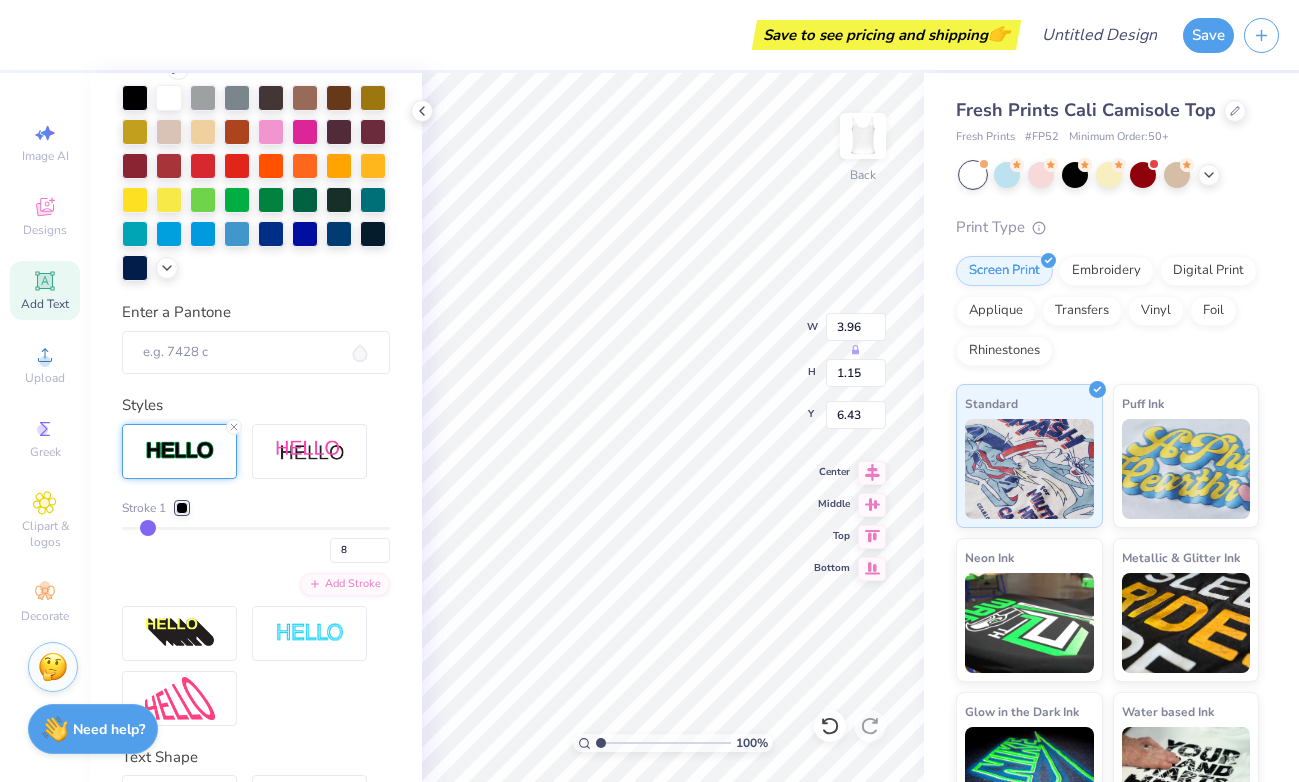 type on "9" 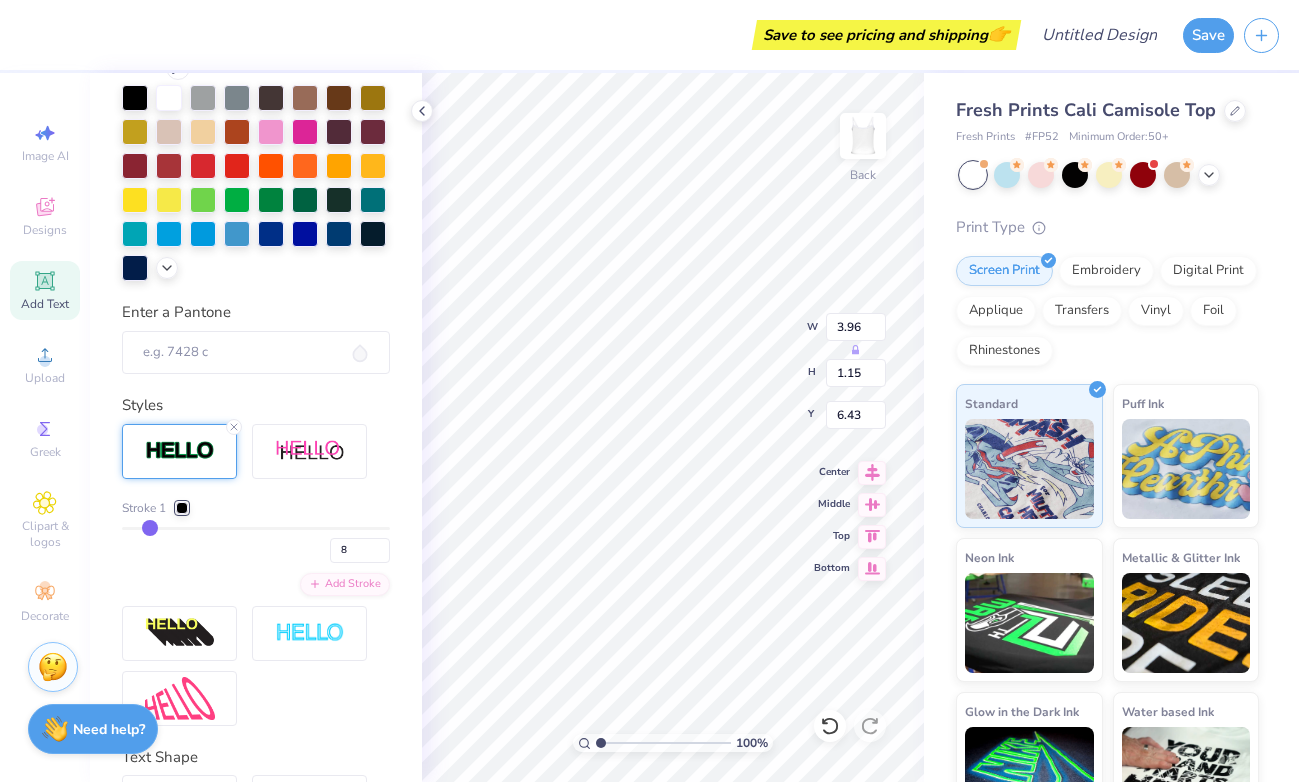 type on "9" 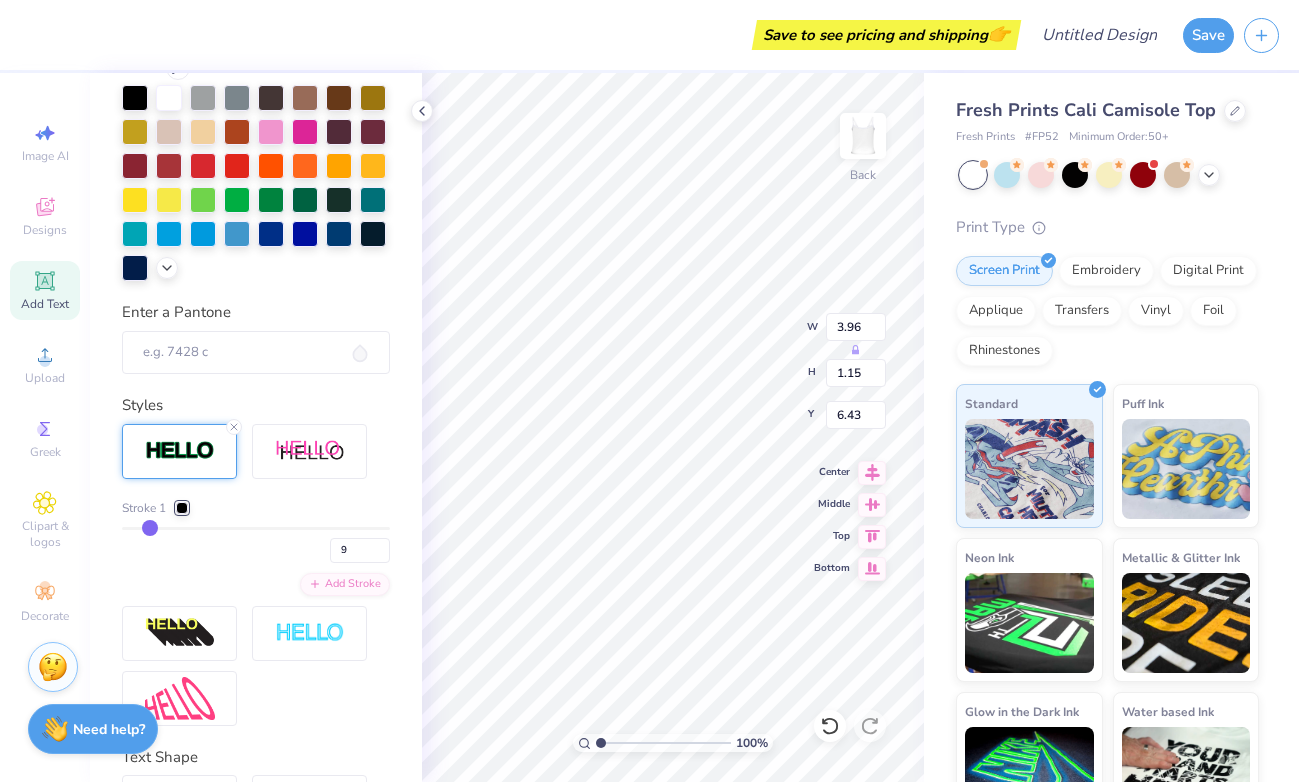 type on "11" 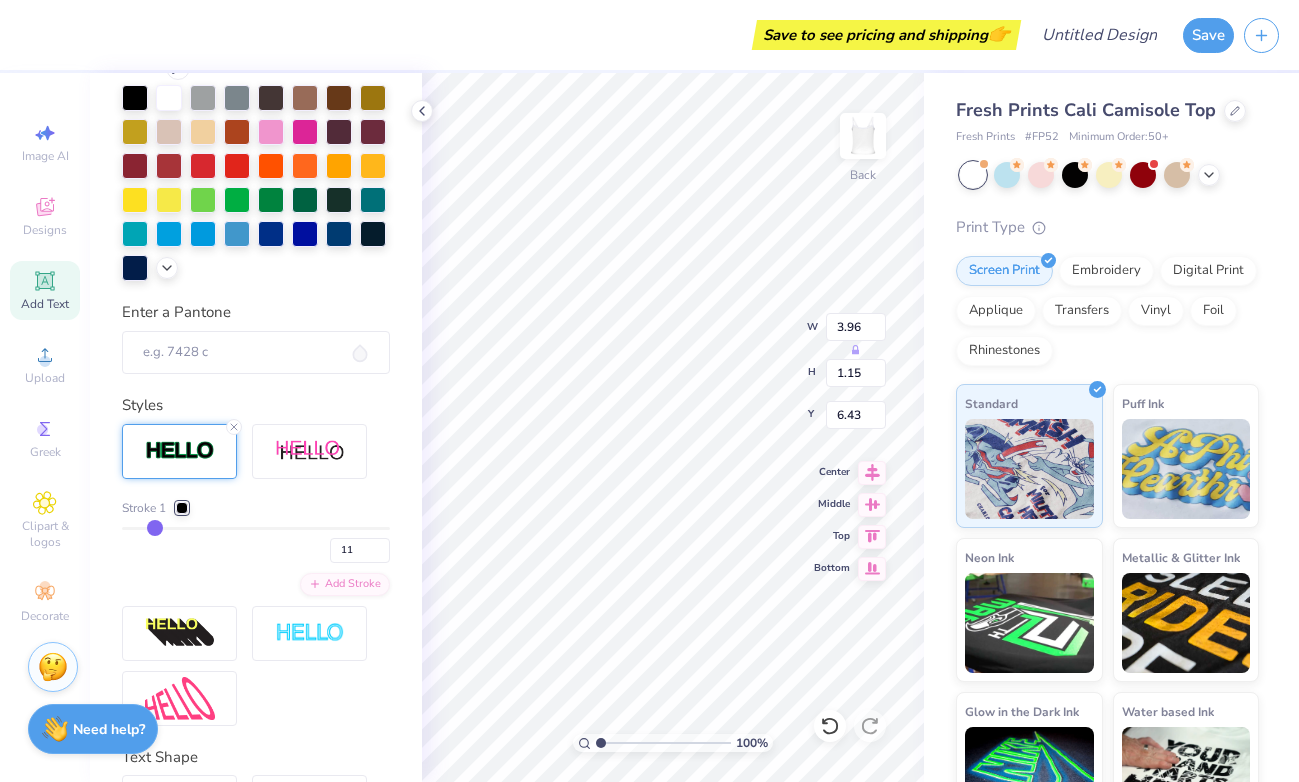 type on "13" 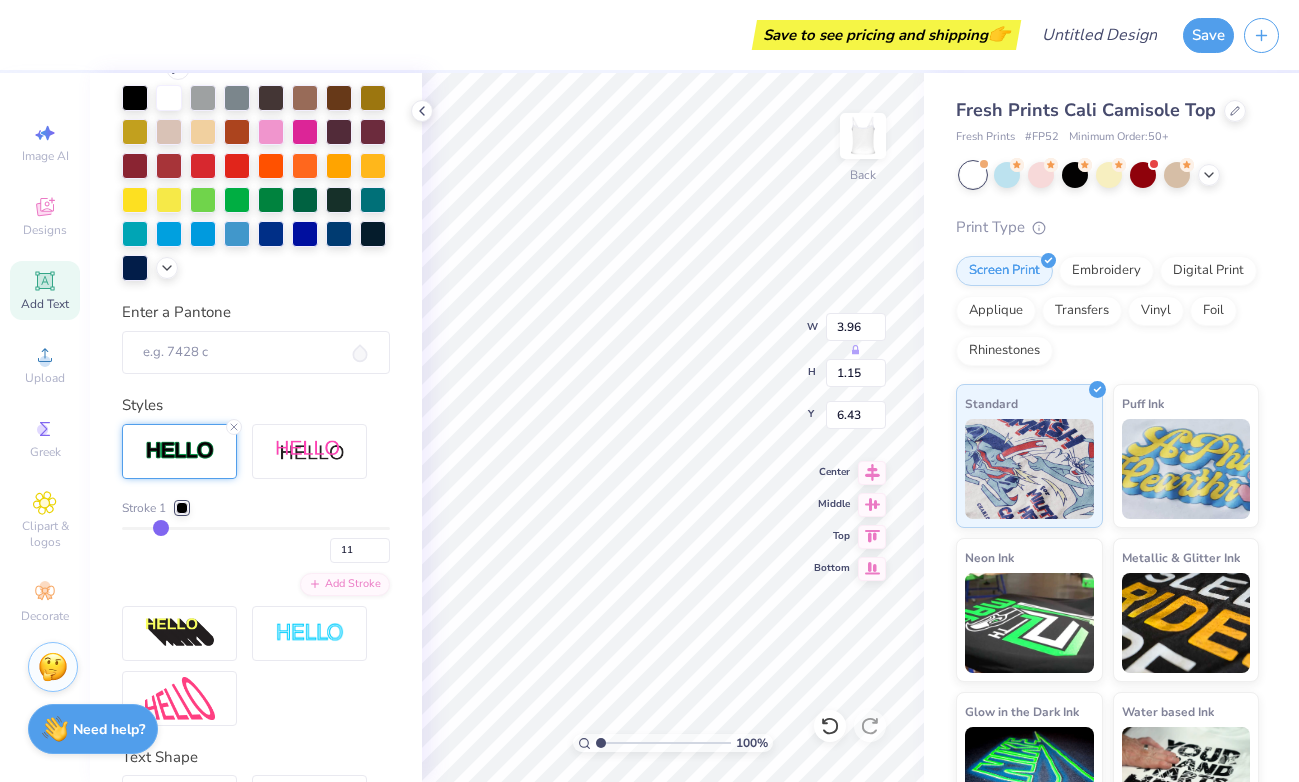type on "13" 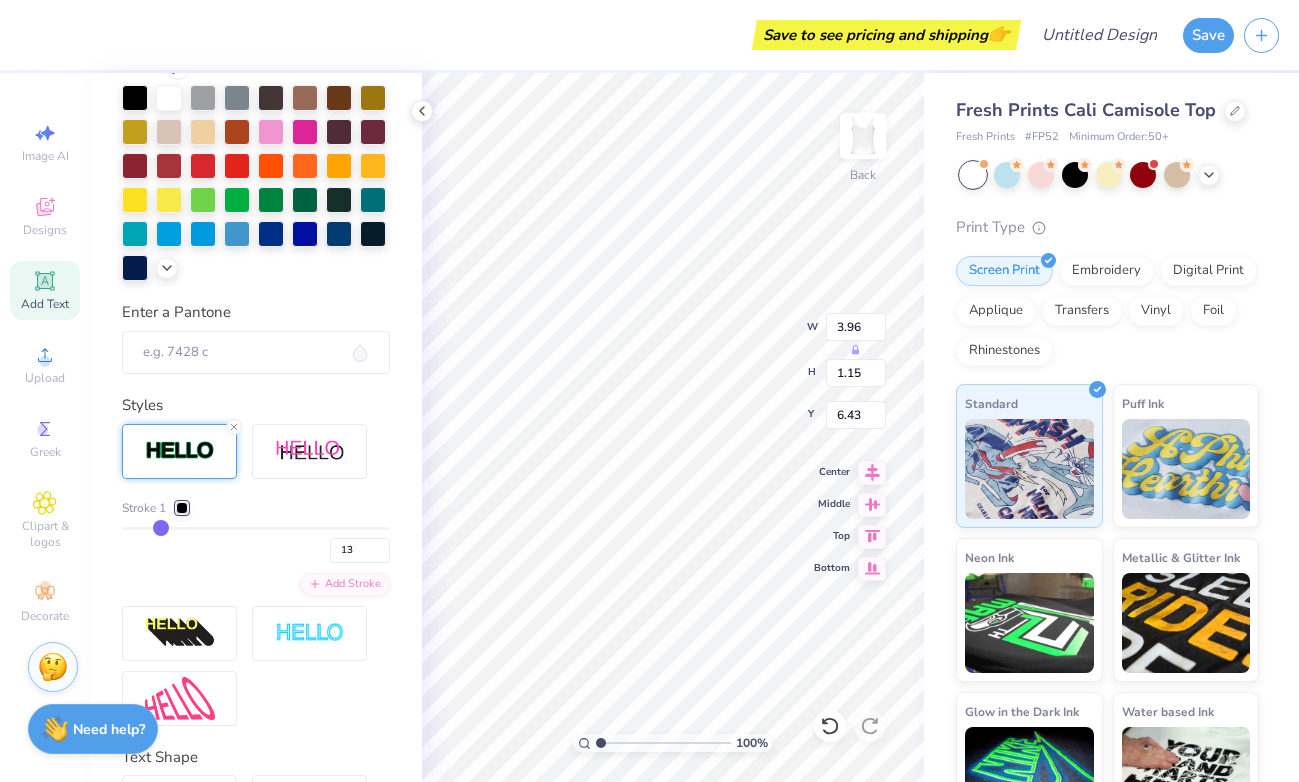 type on "14" 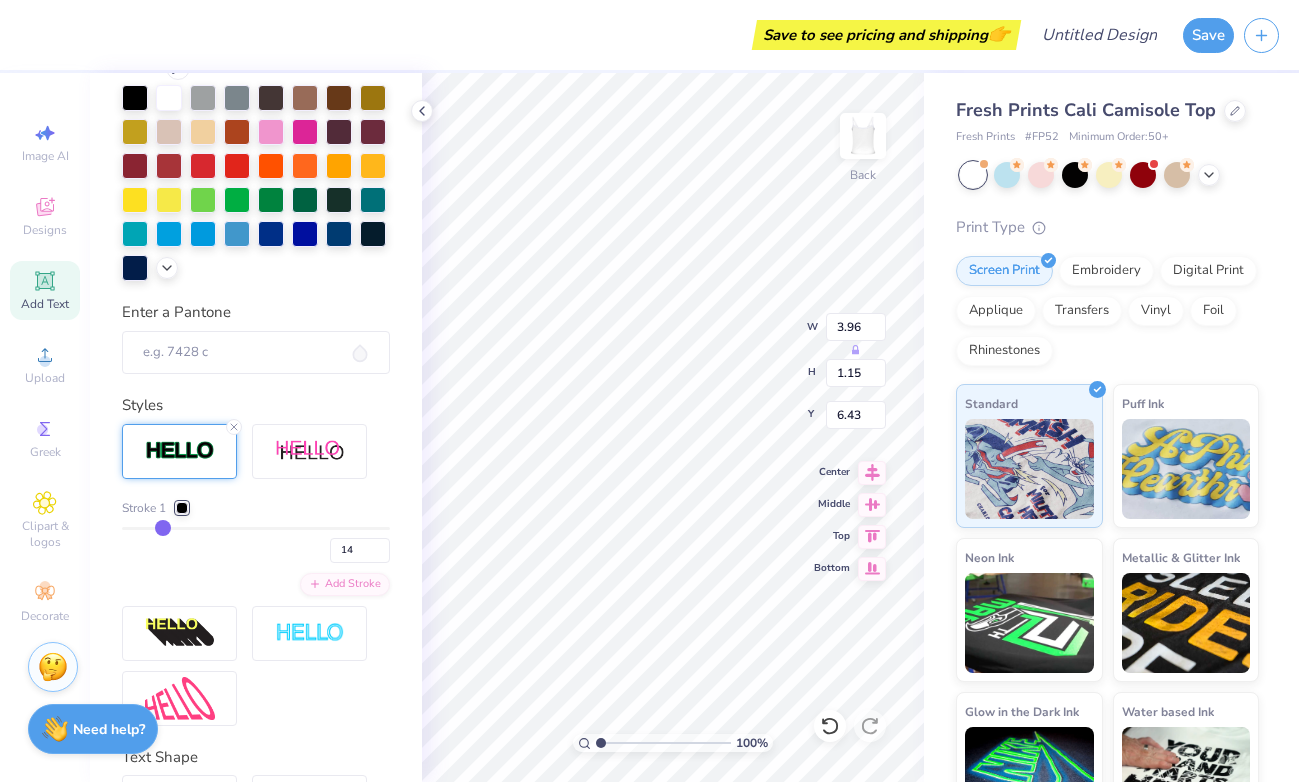 type on "16" 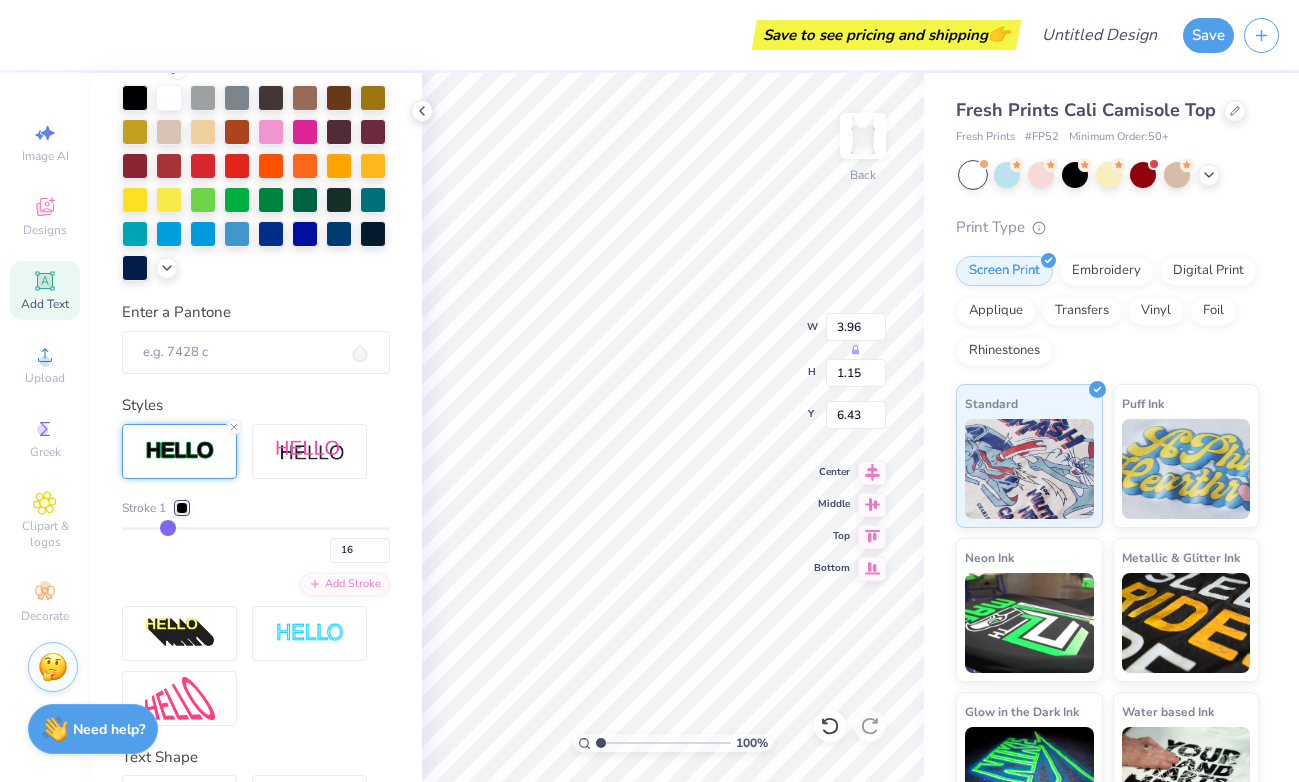 type on "17" 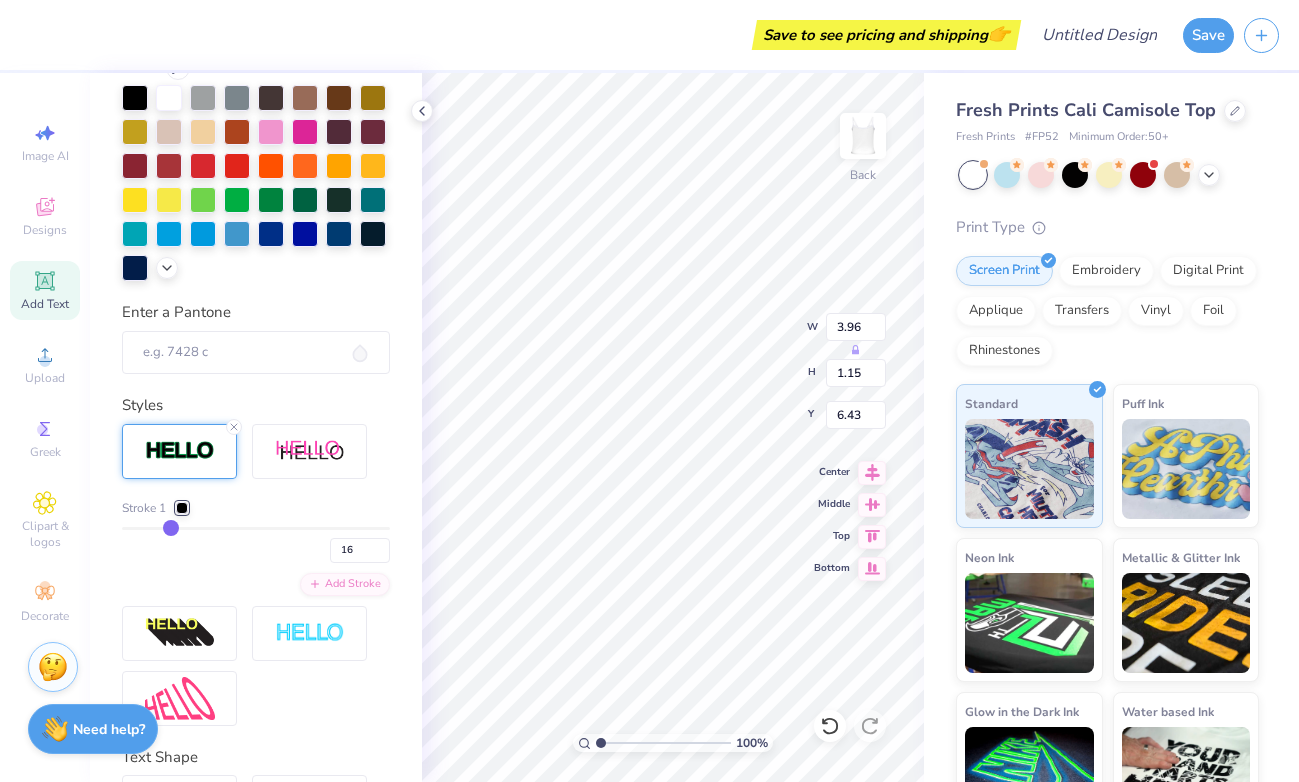 type on "17" 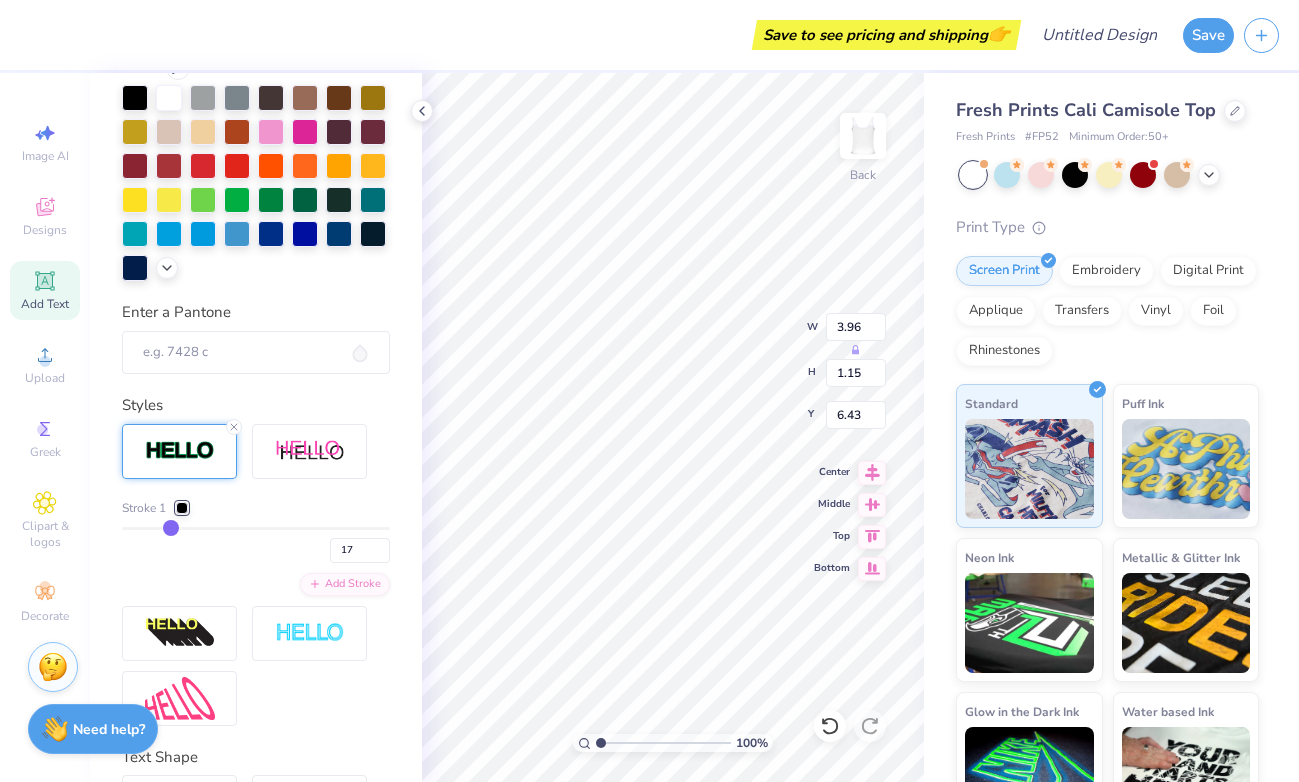 type on "18" 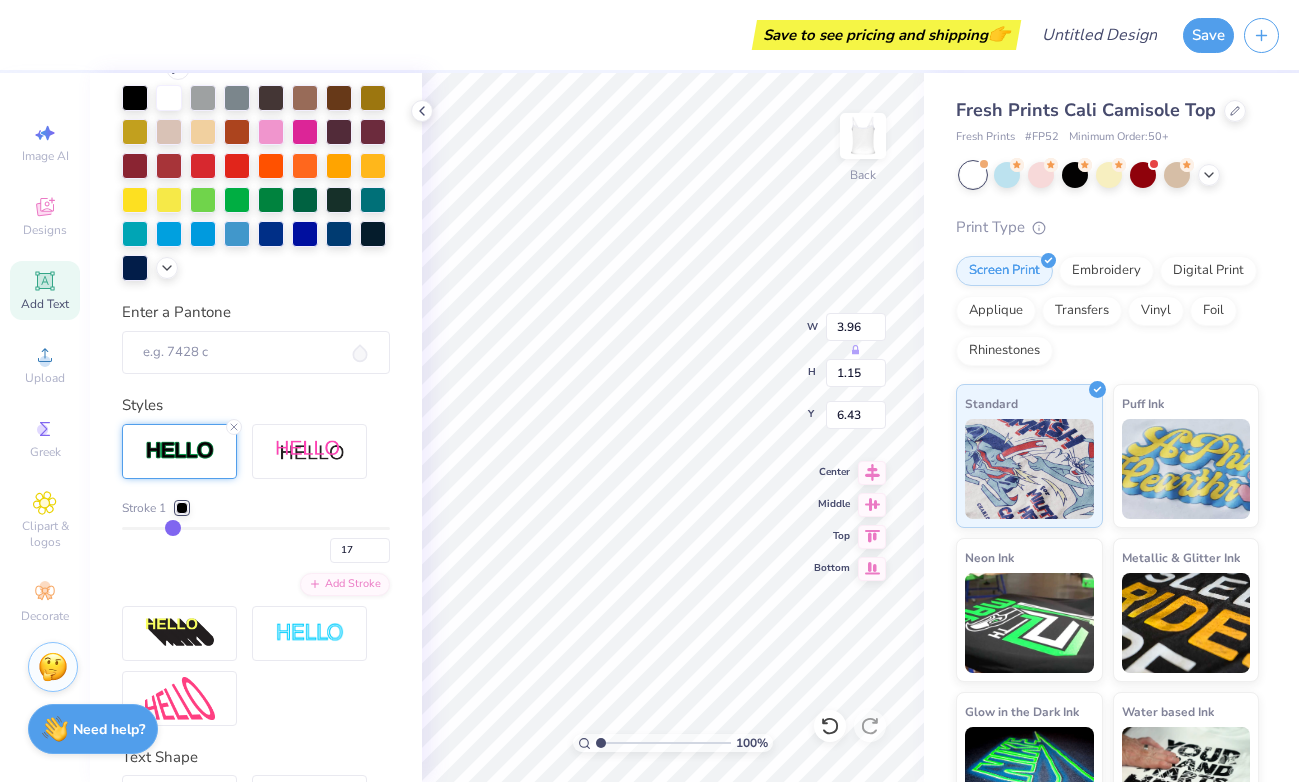 type on "18" 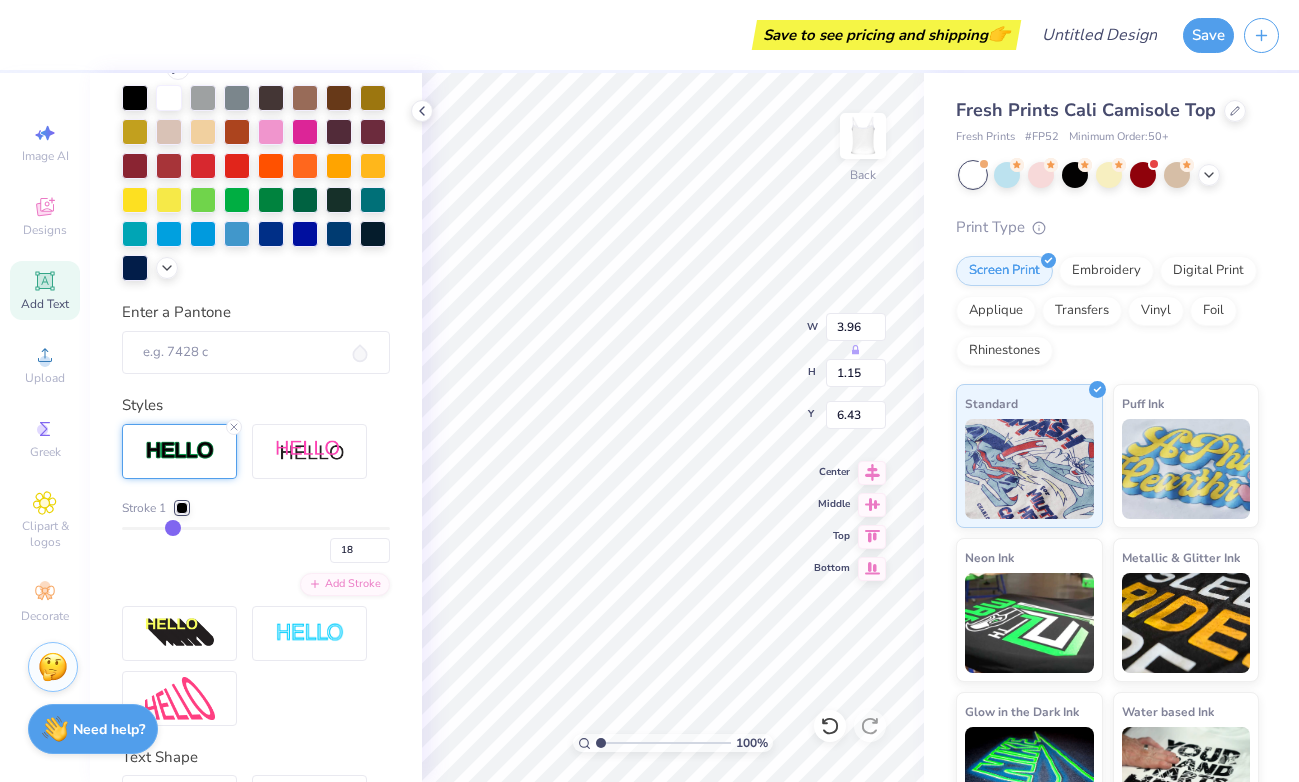 type on "19" 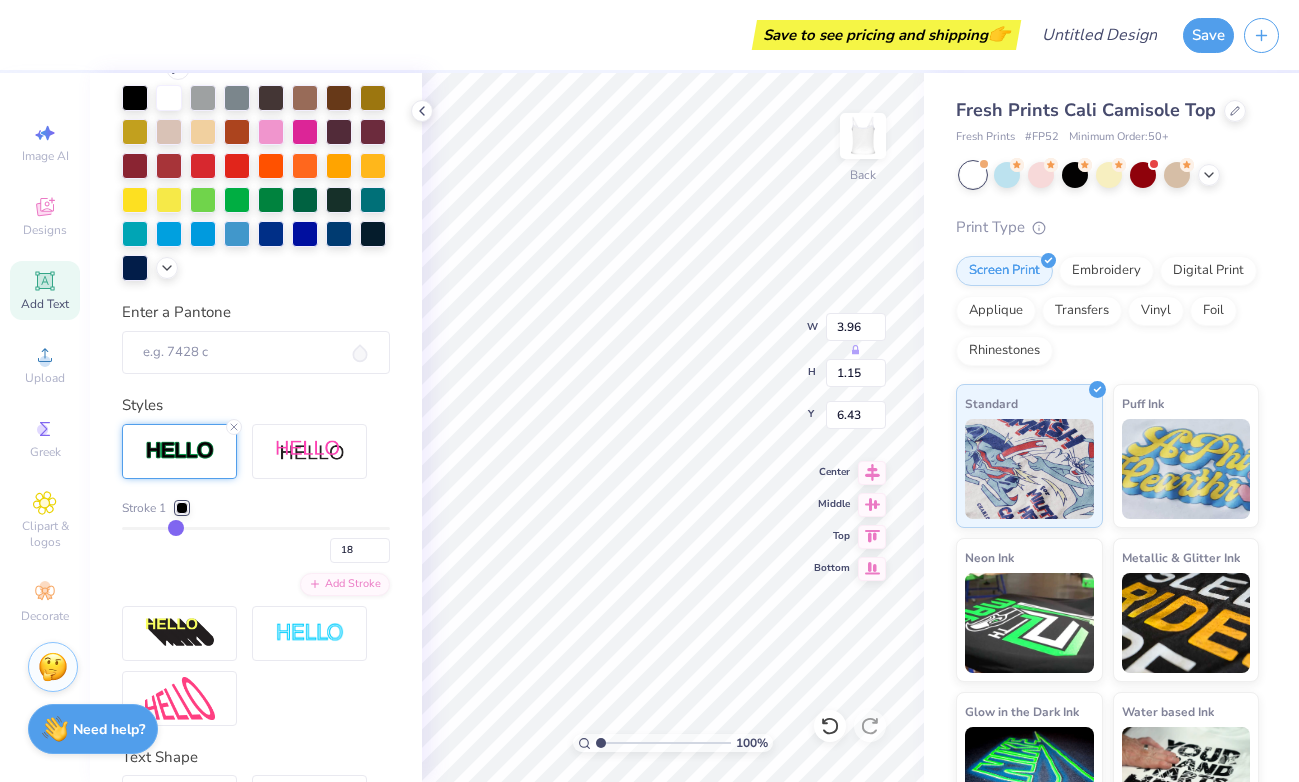 type on "19" 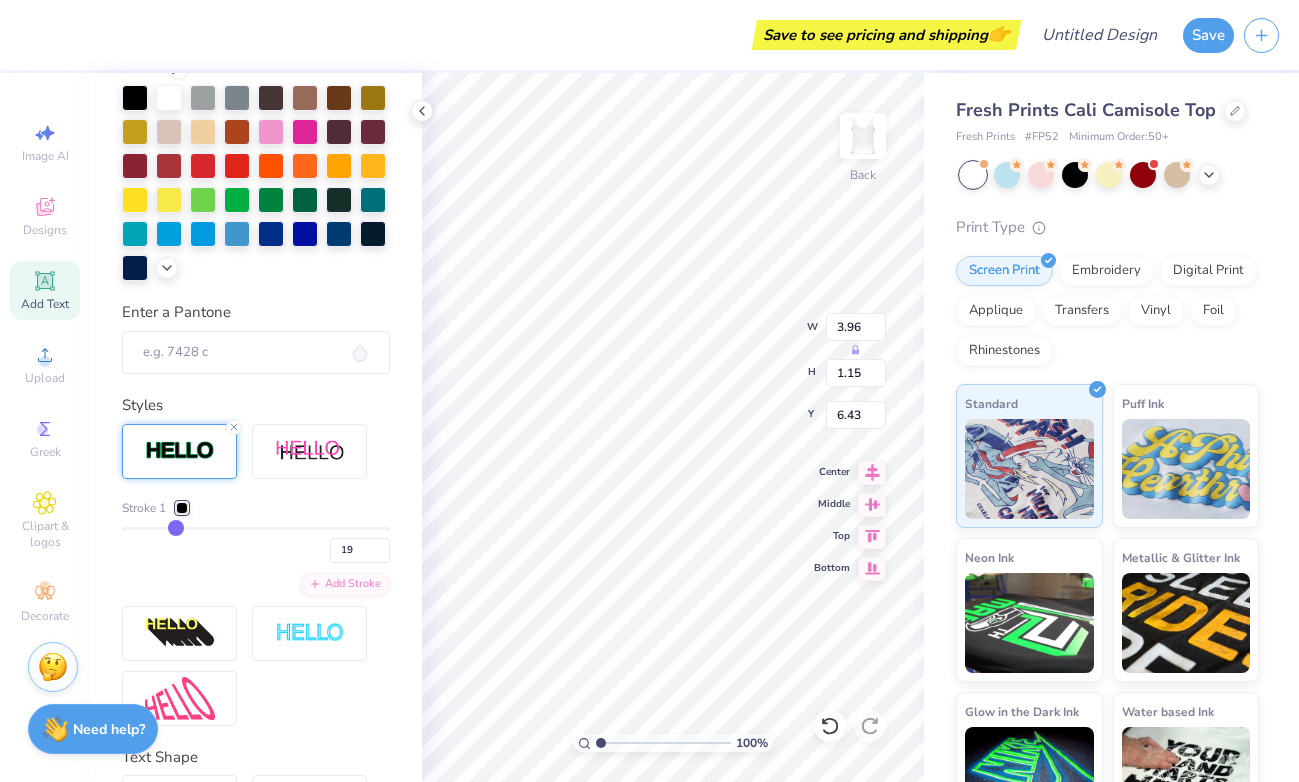 type on "20" 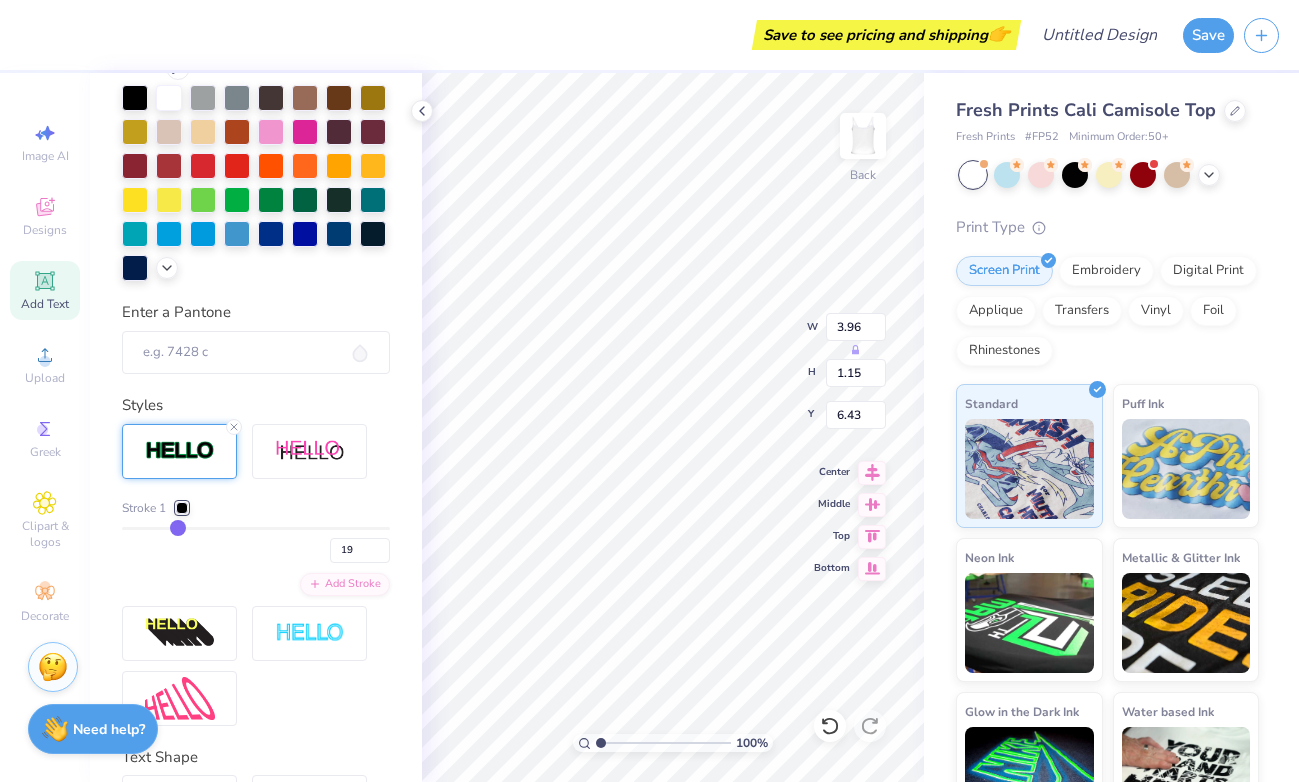 type on "20" 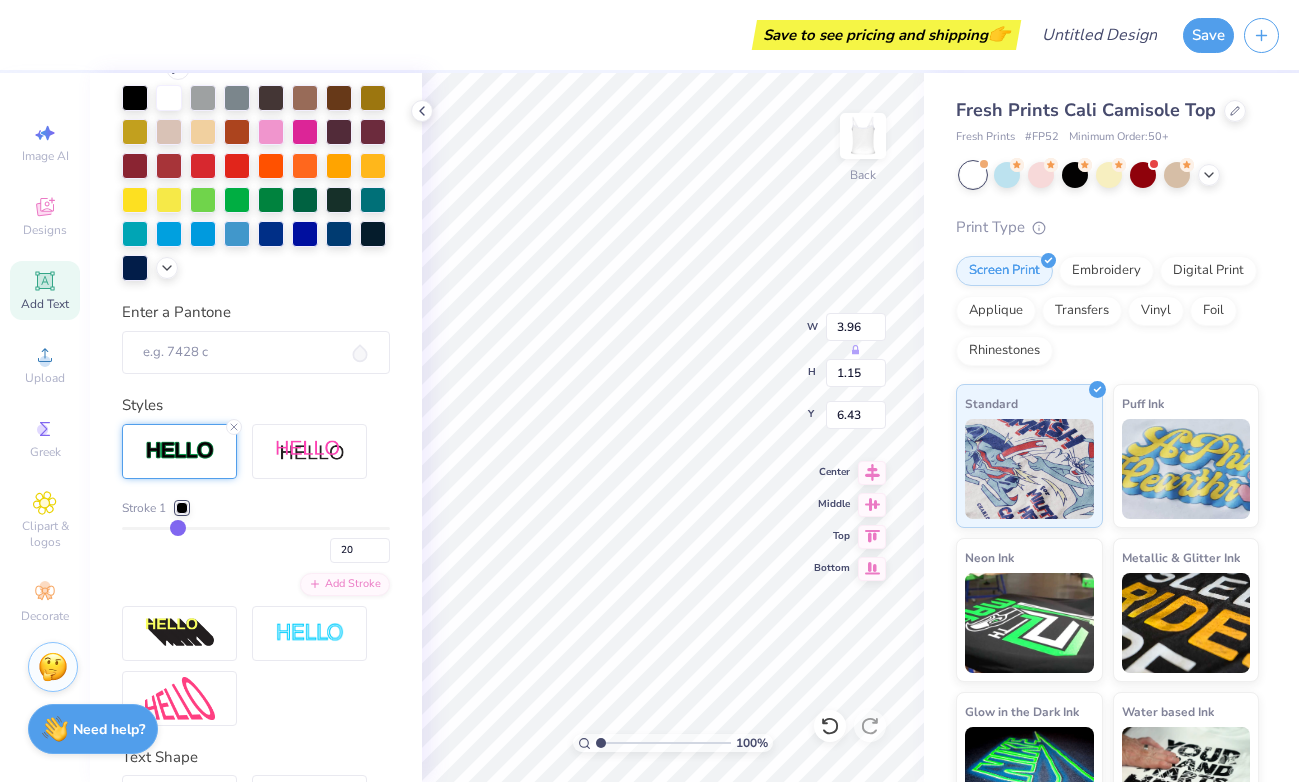 type on "21" 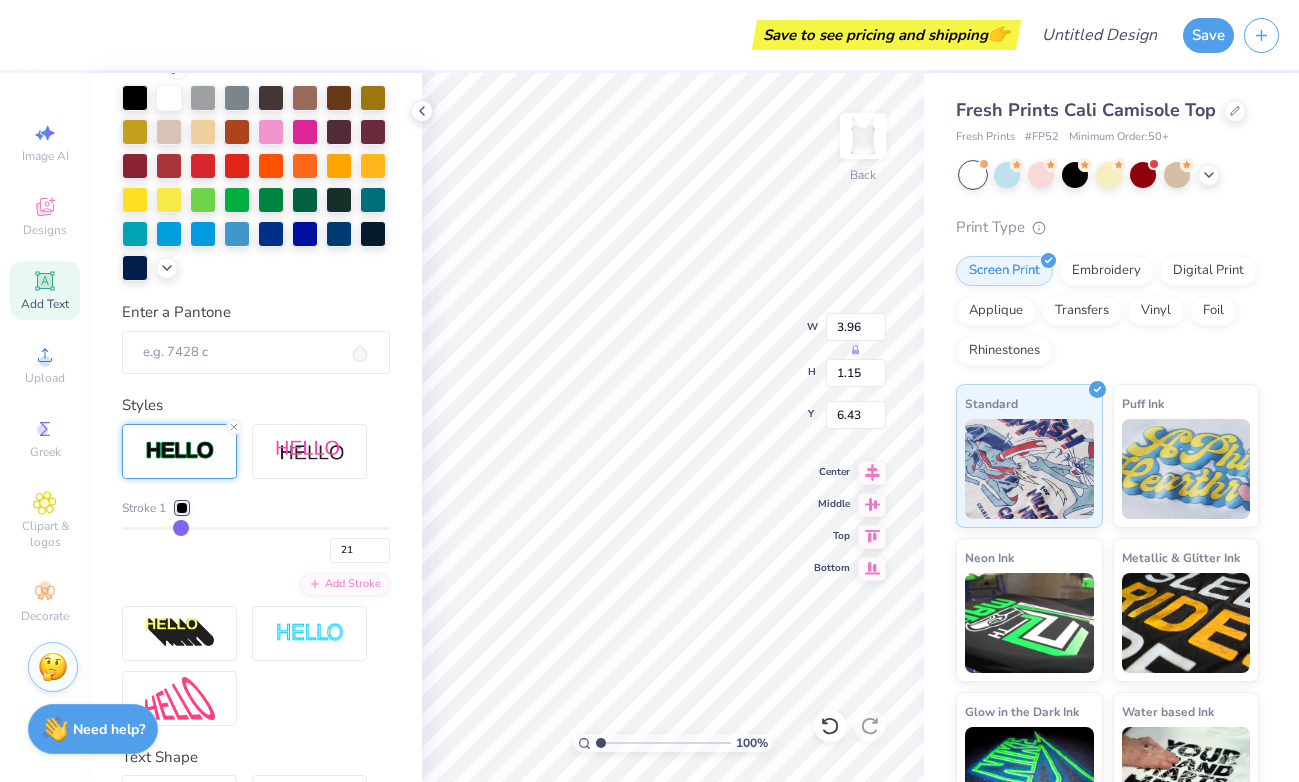 type on "22" 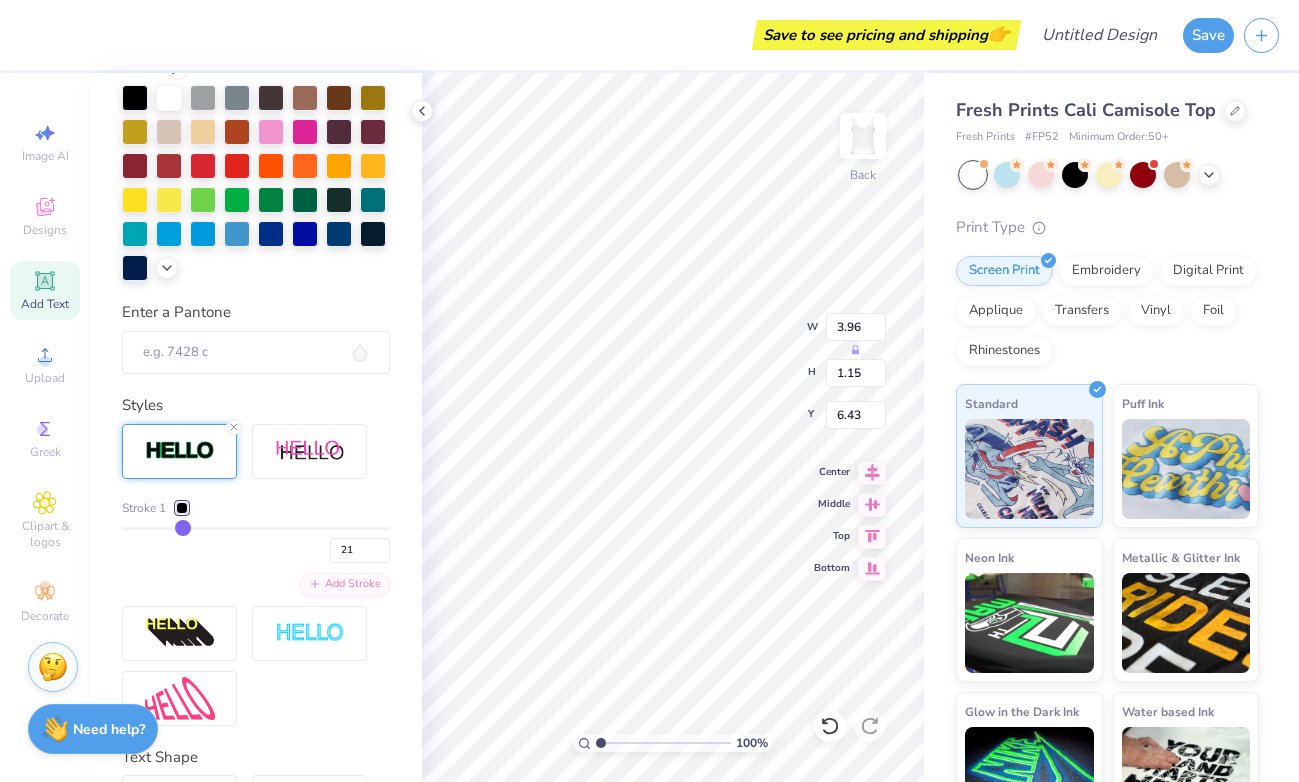 type on "22" 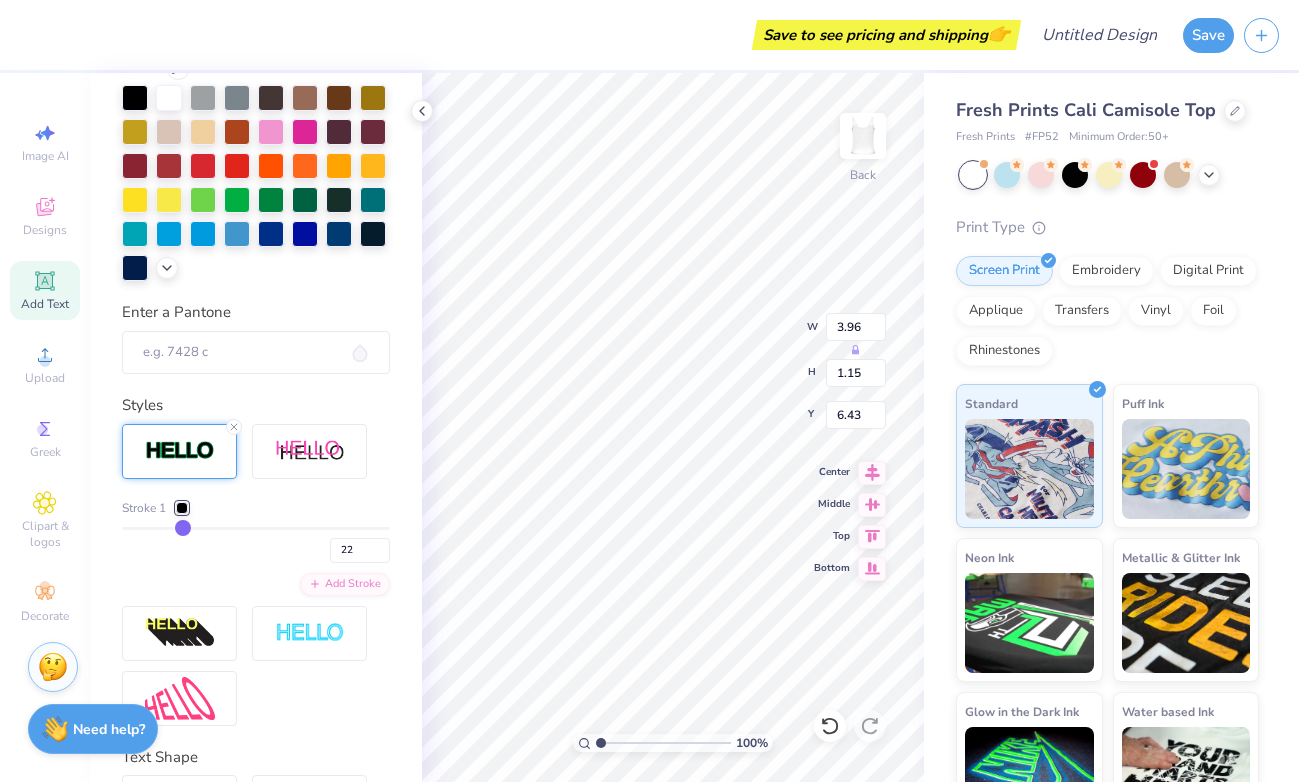 type on "23" 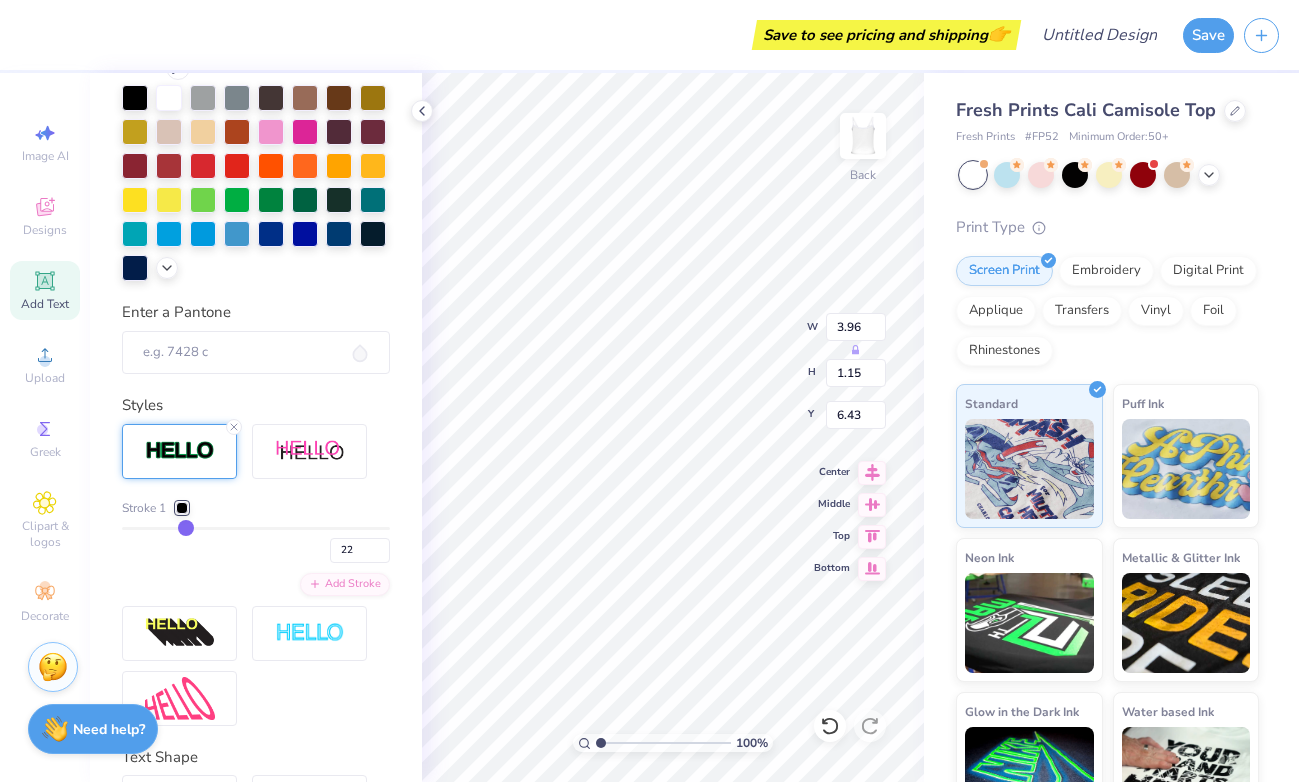 type on "23" 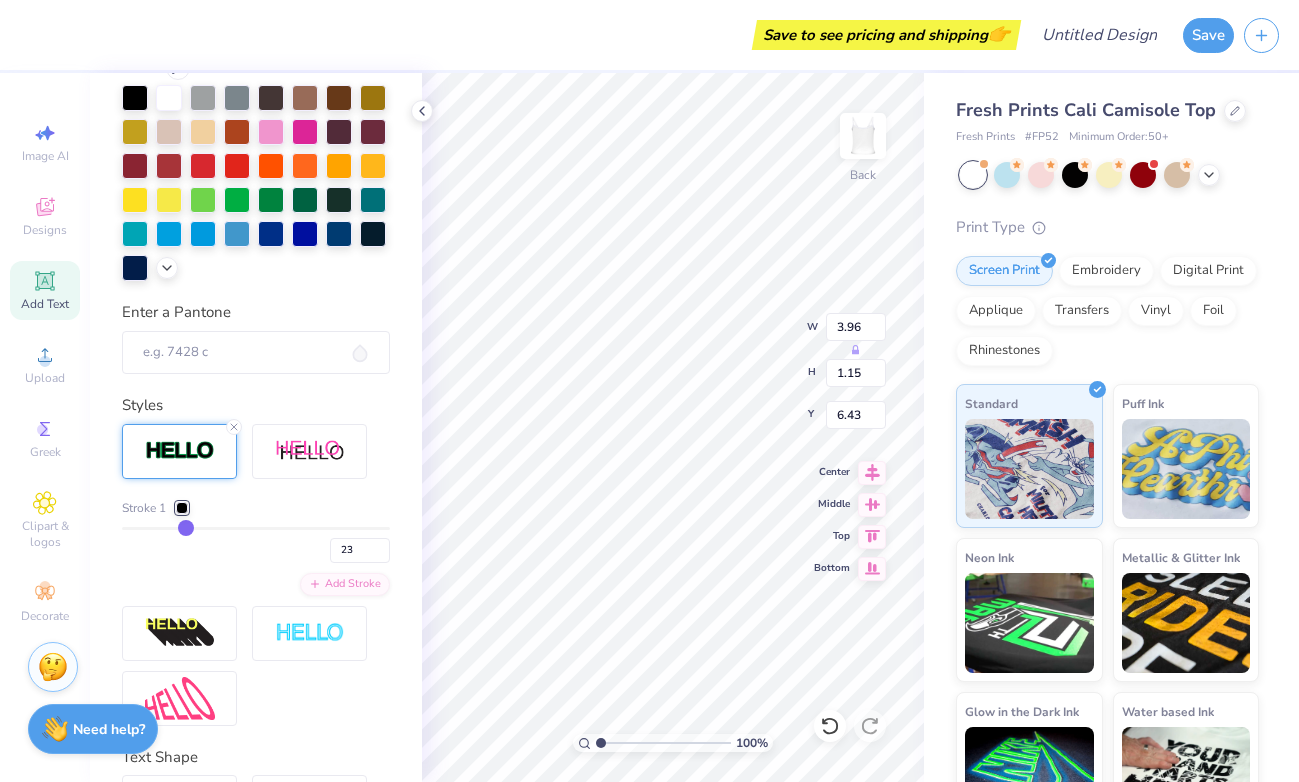 type on "24" 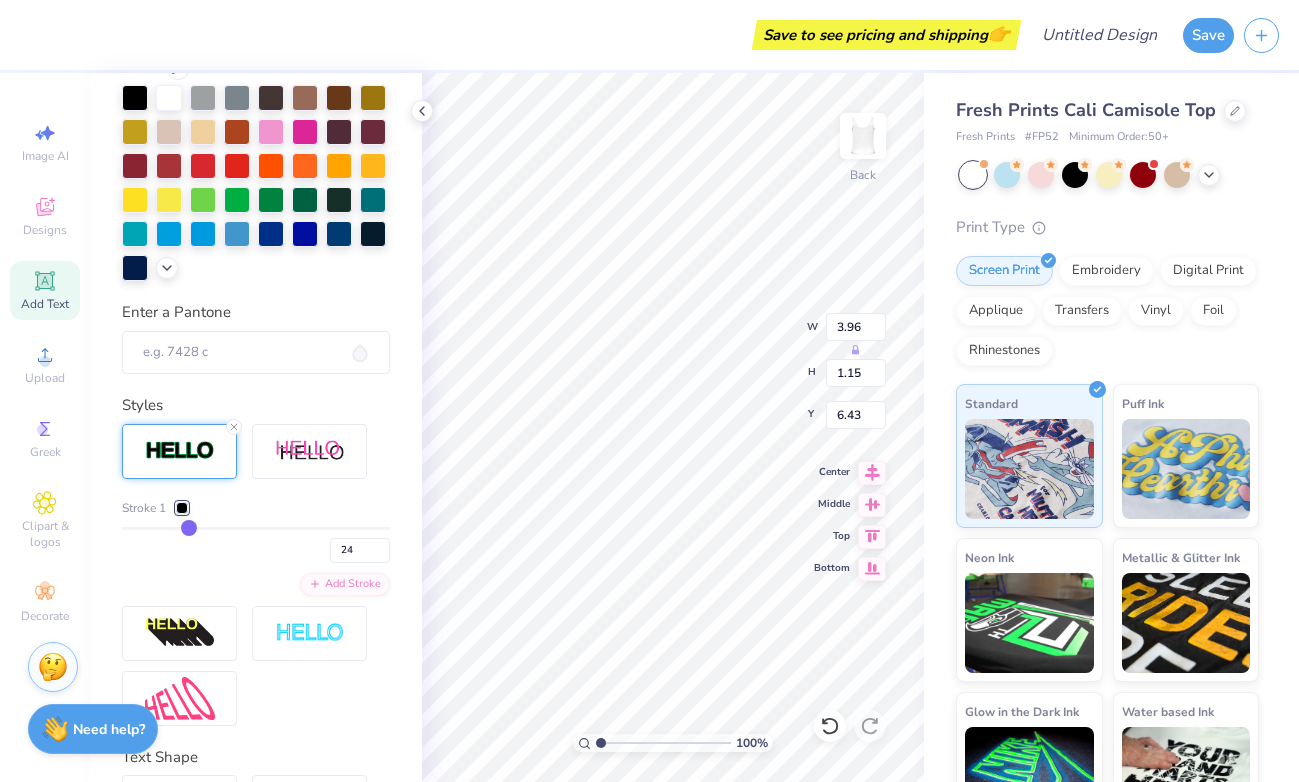 type on "25" 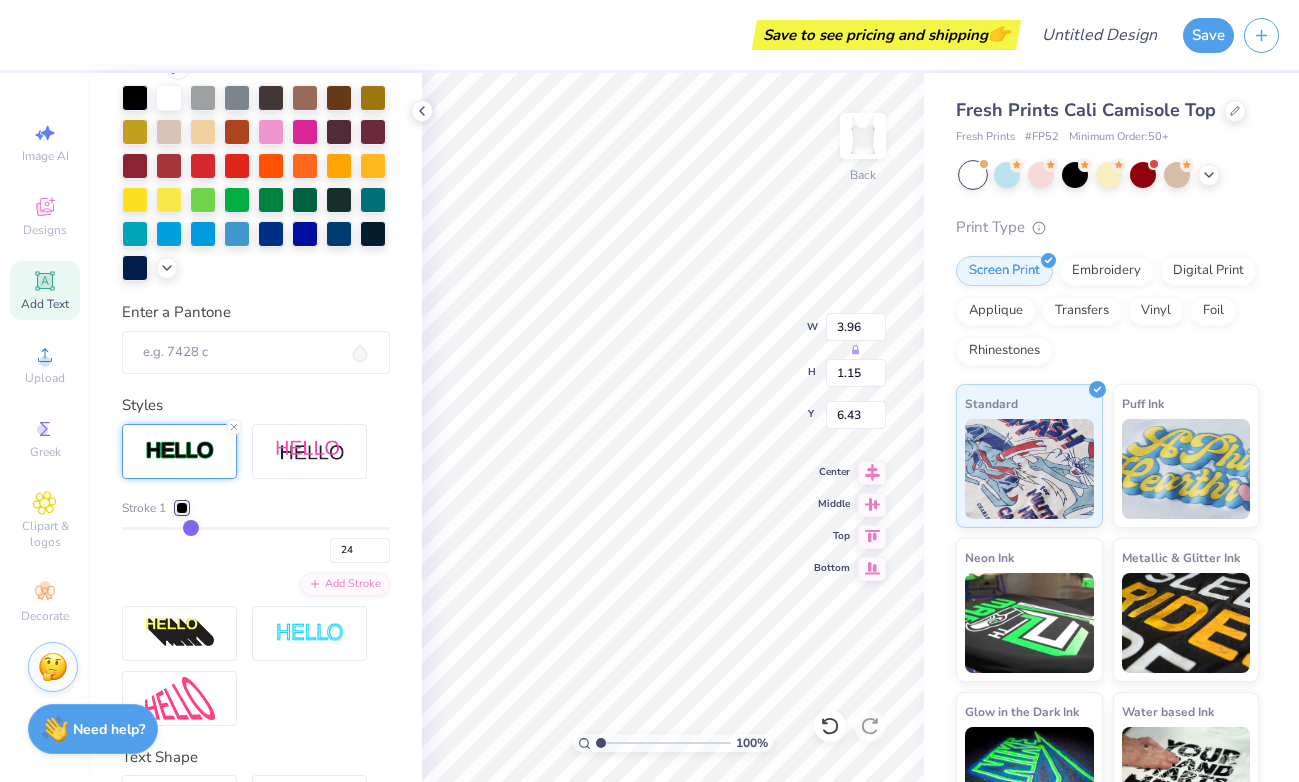 type on "25" 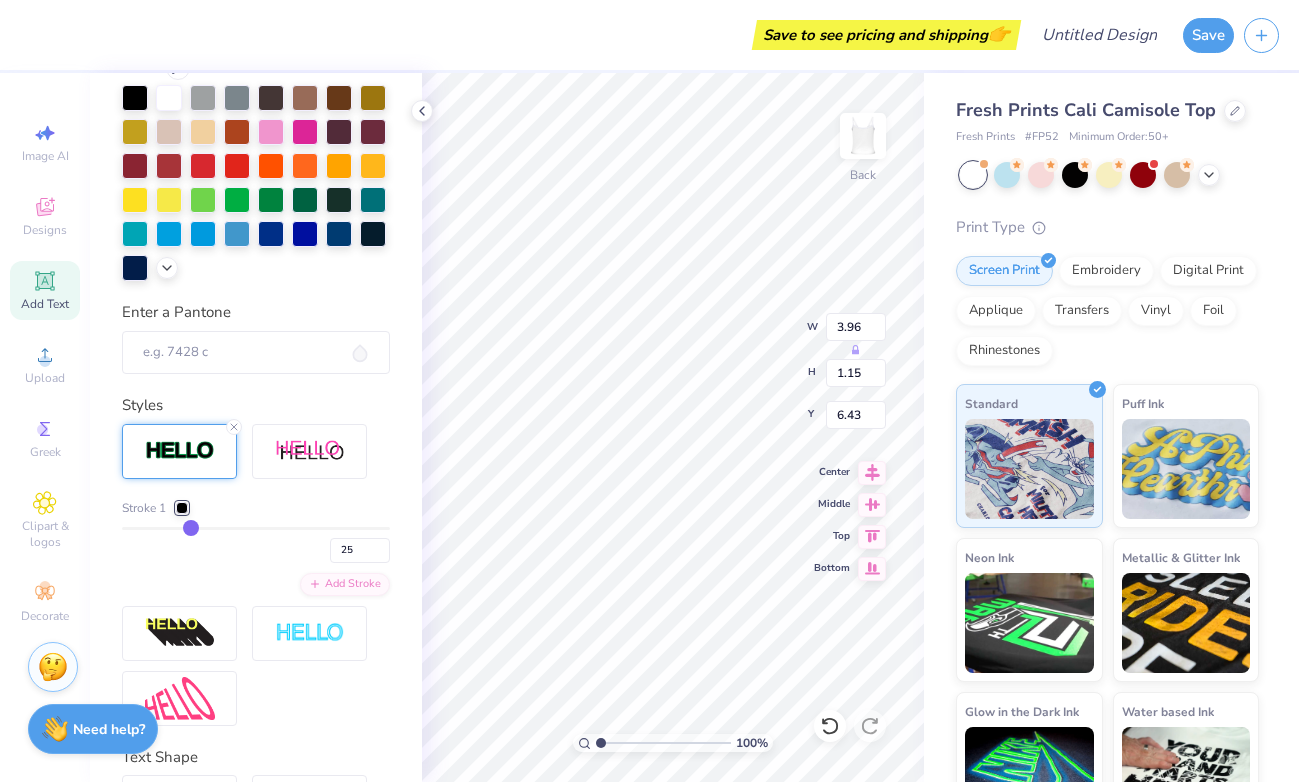 type on "26" 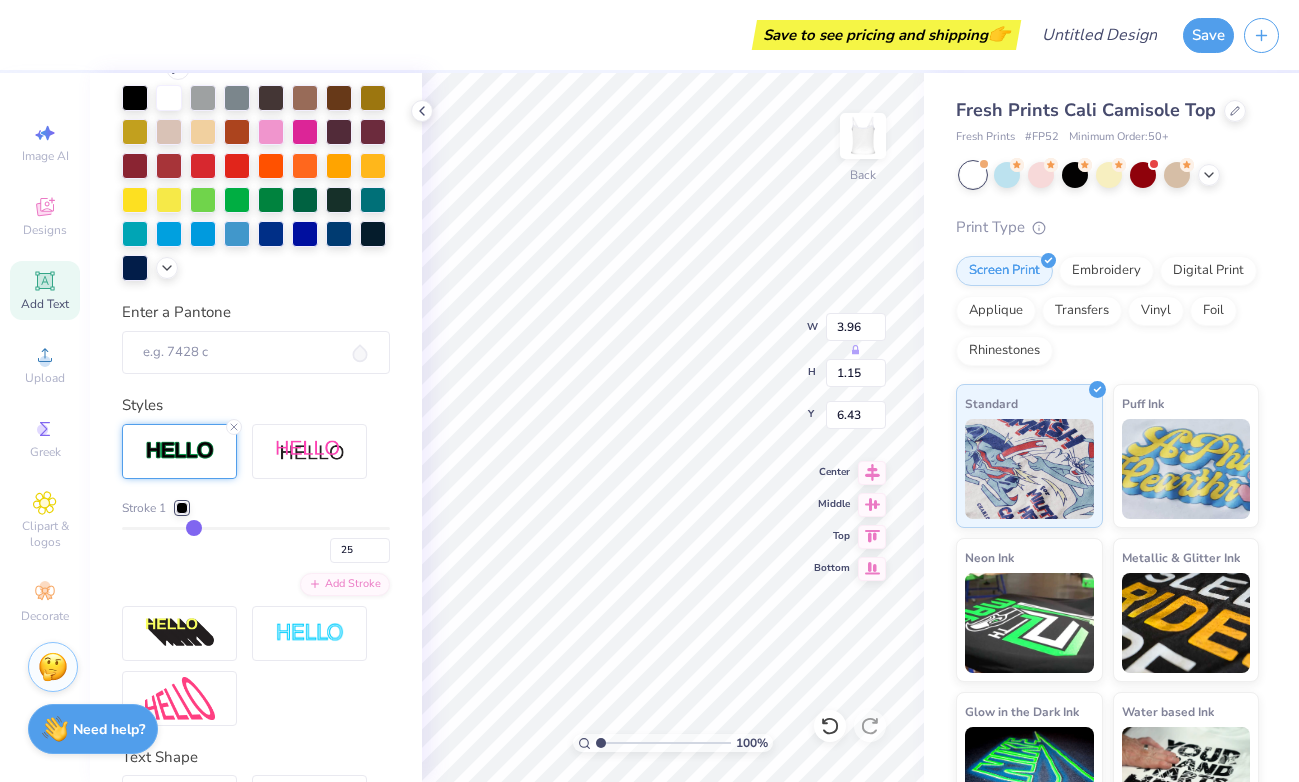 type on "26" 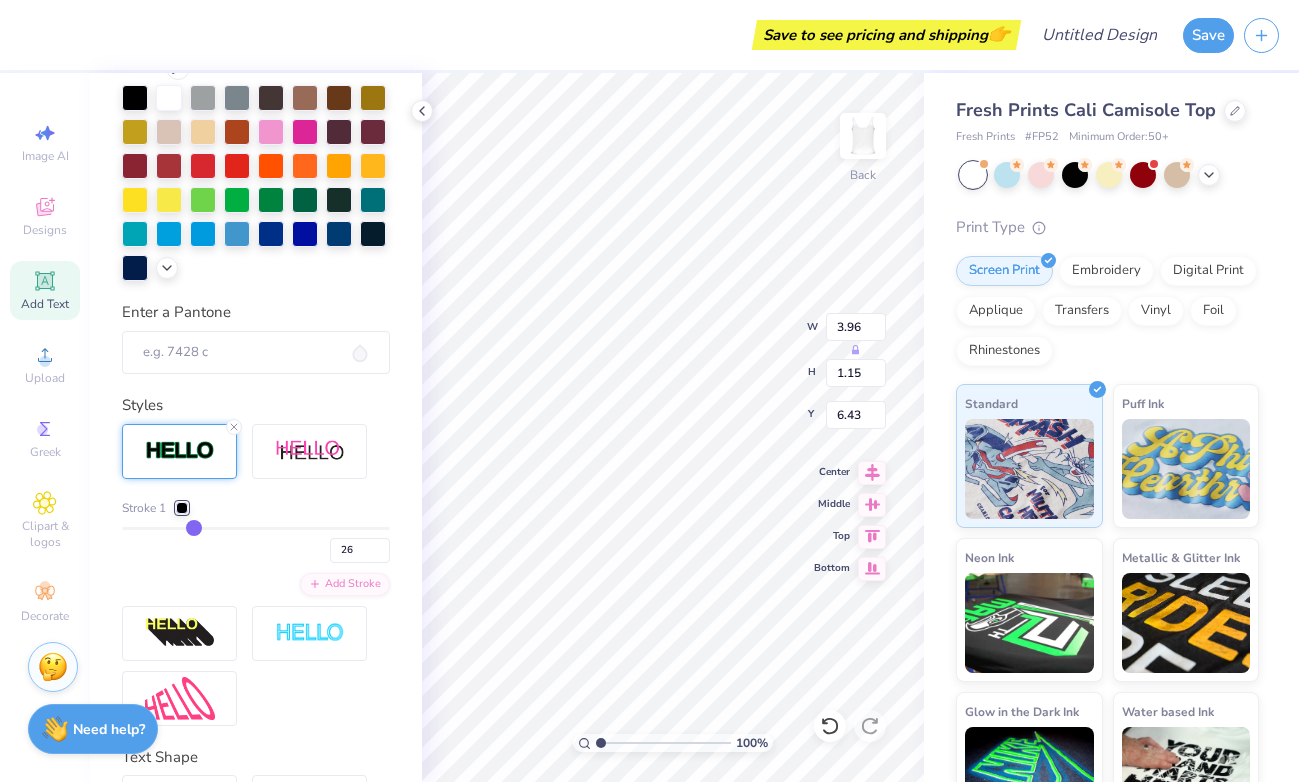 type on "27" 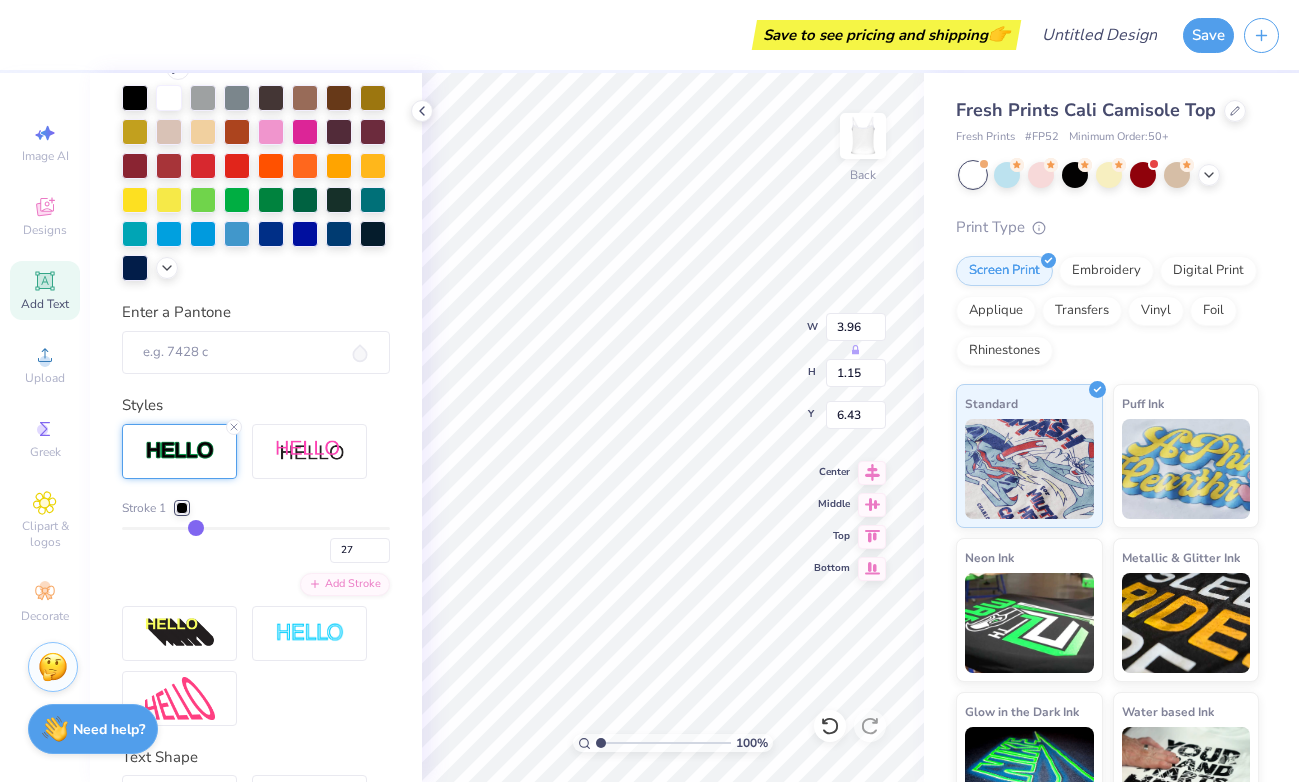 type on "28" 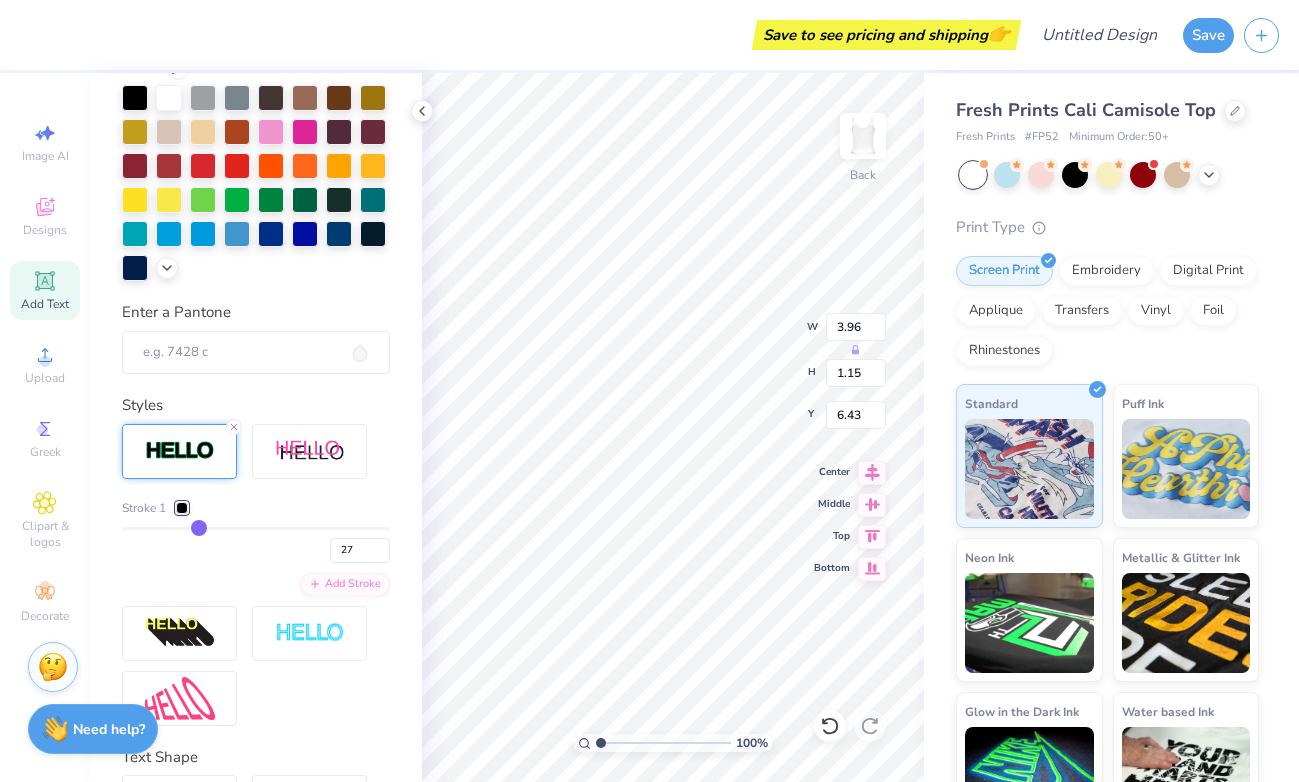 type on "28" 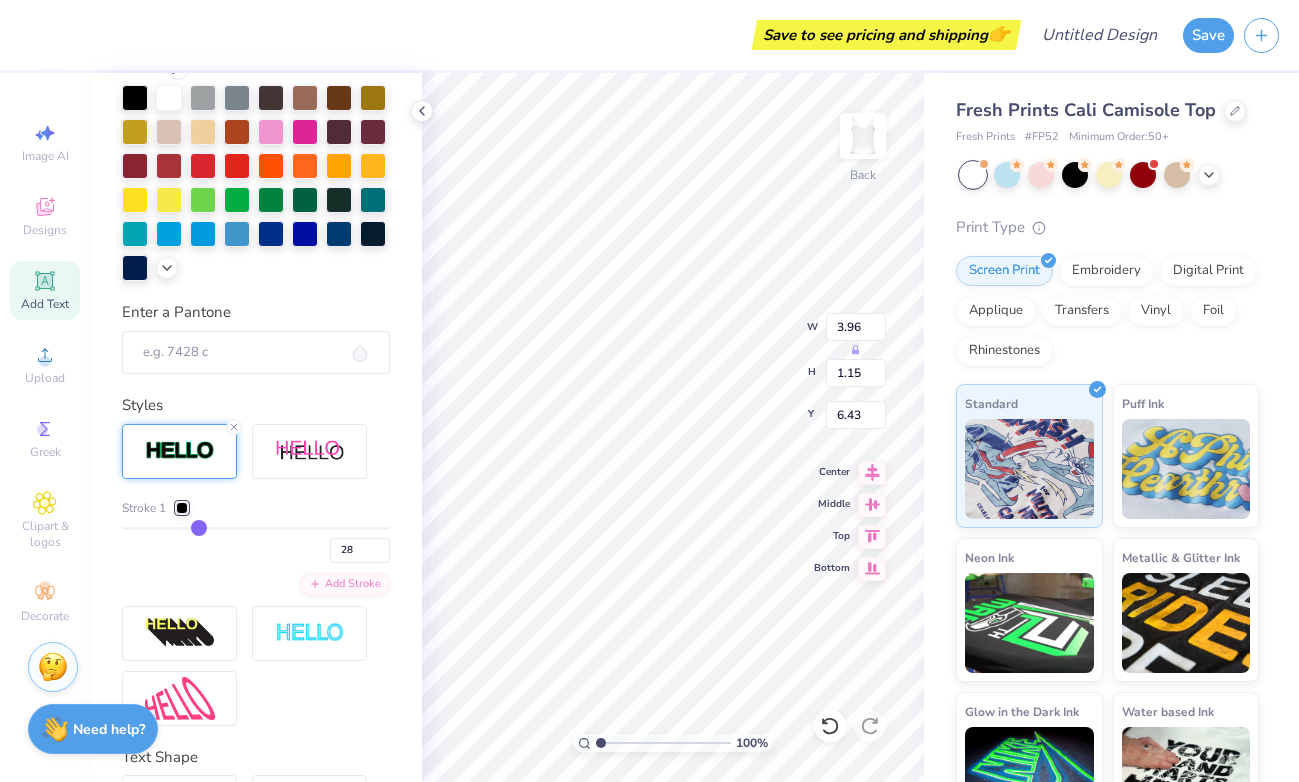 type on "29" 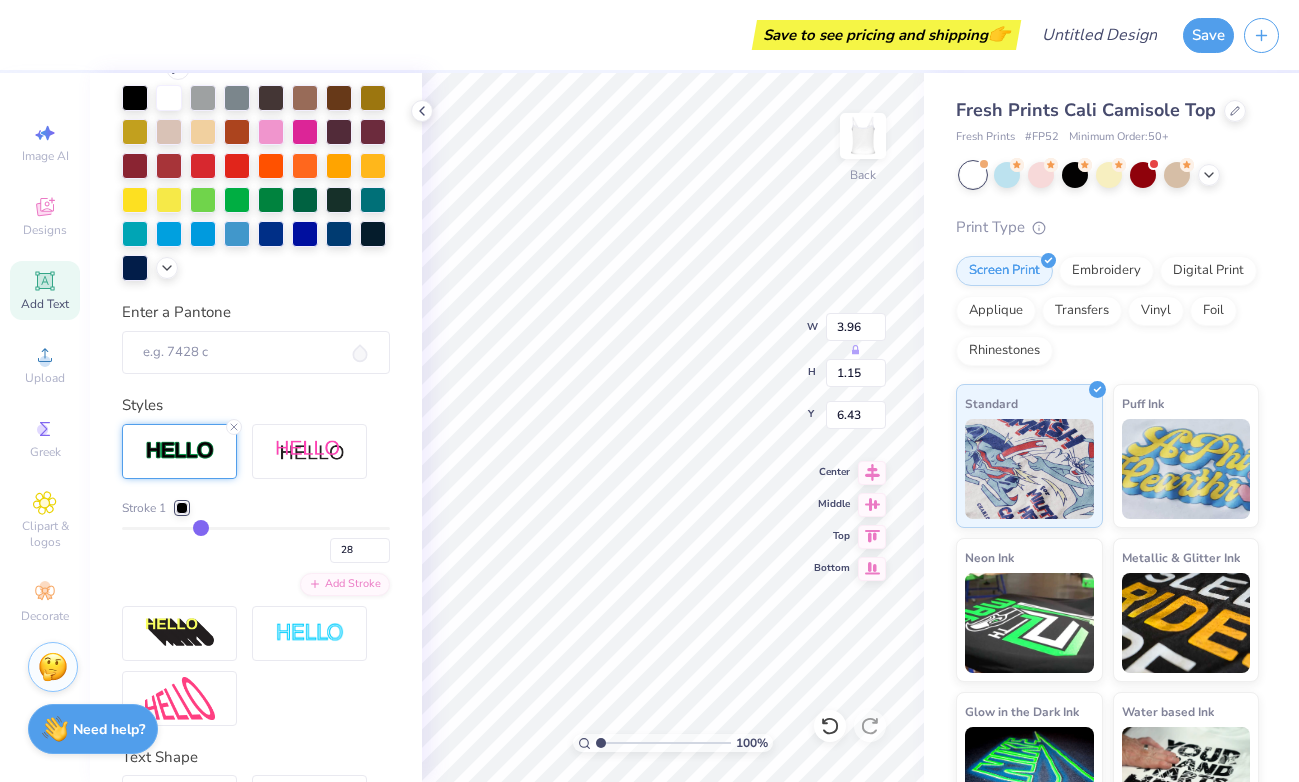 type on "29" 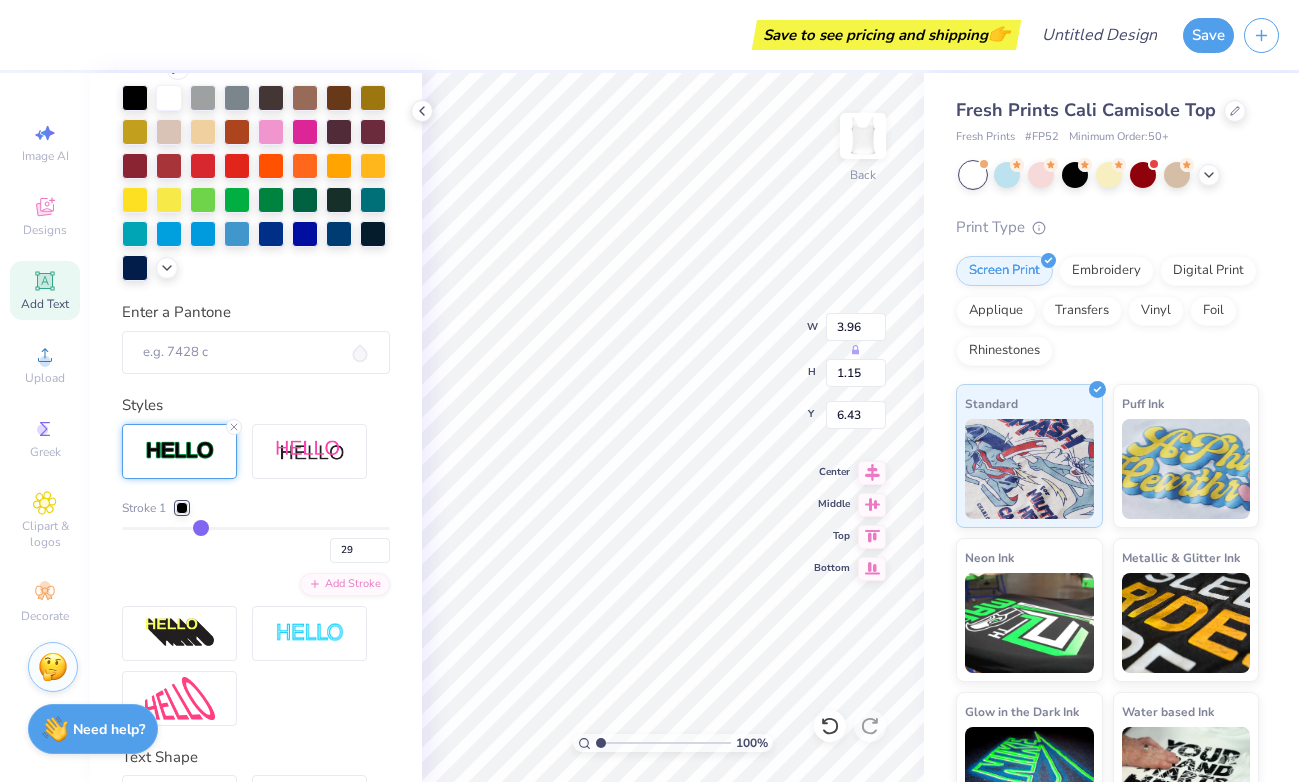 type on "30" 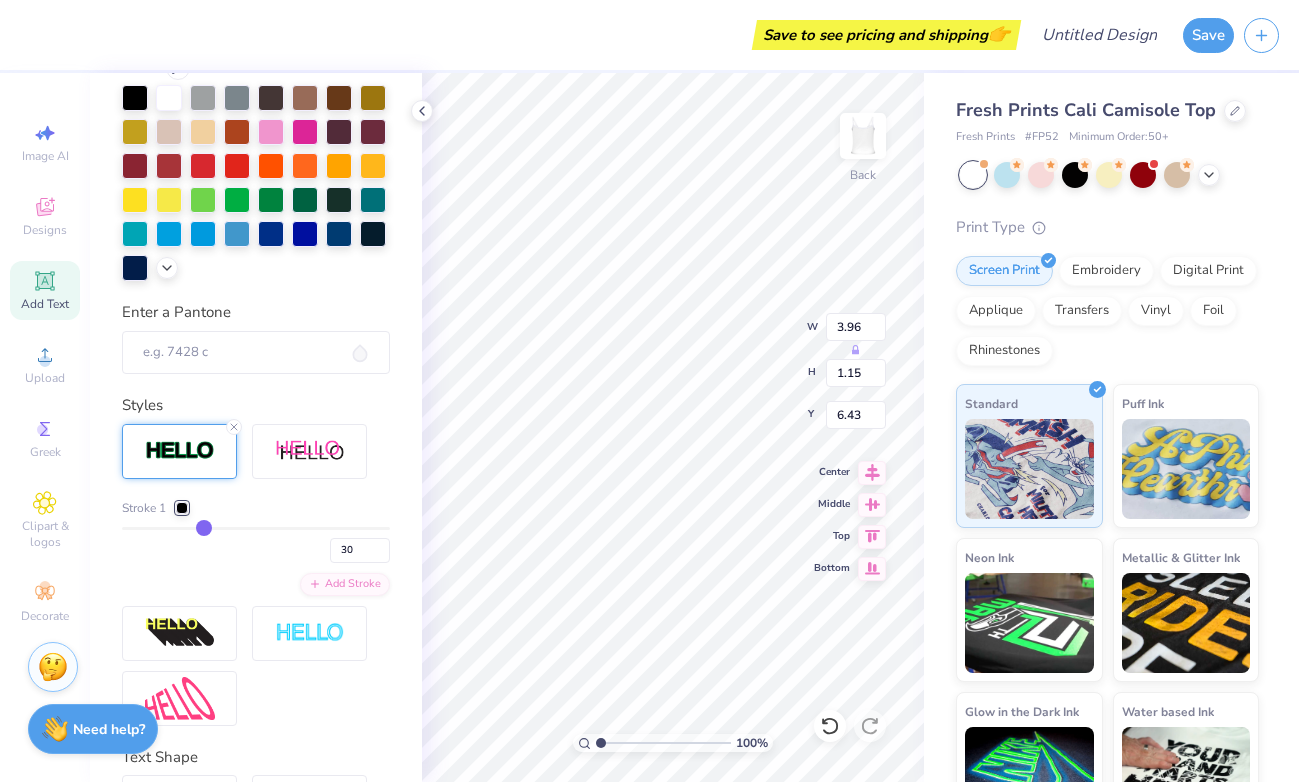 type on "31" 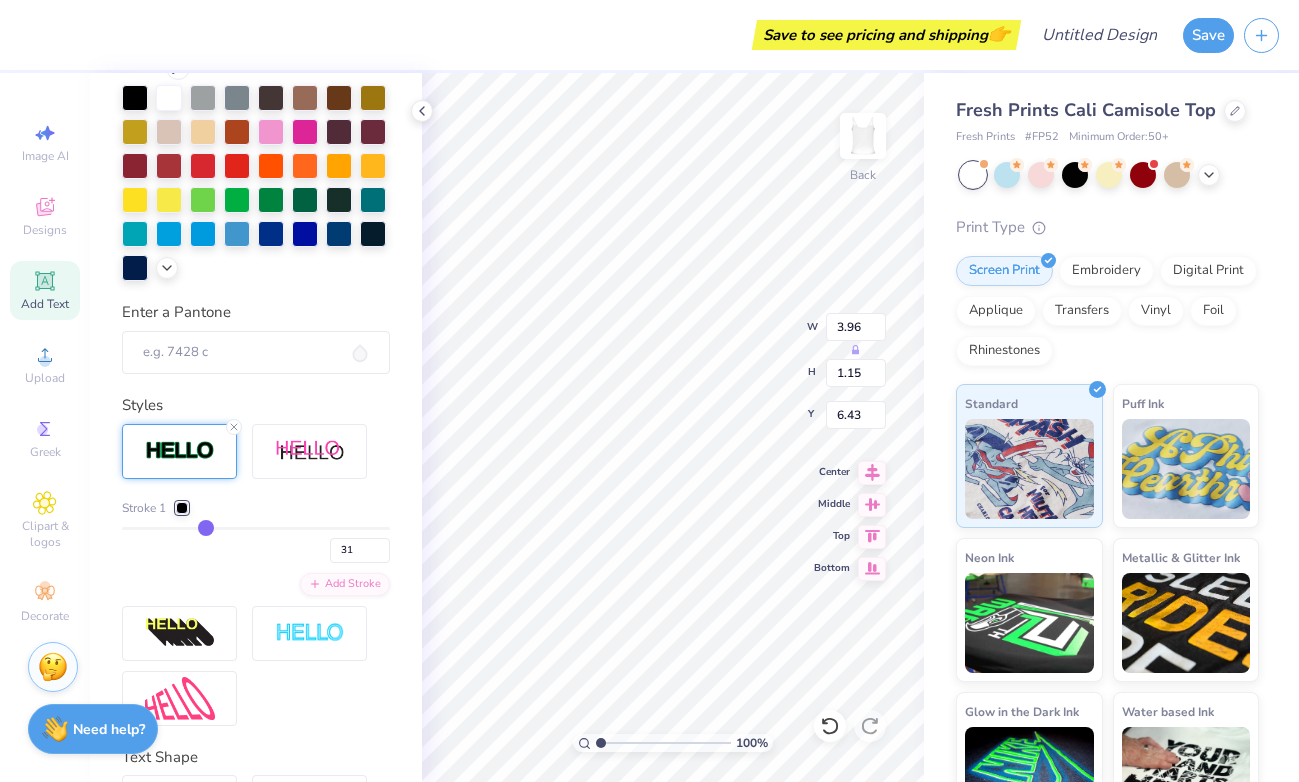 type on "32" 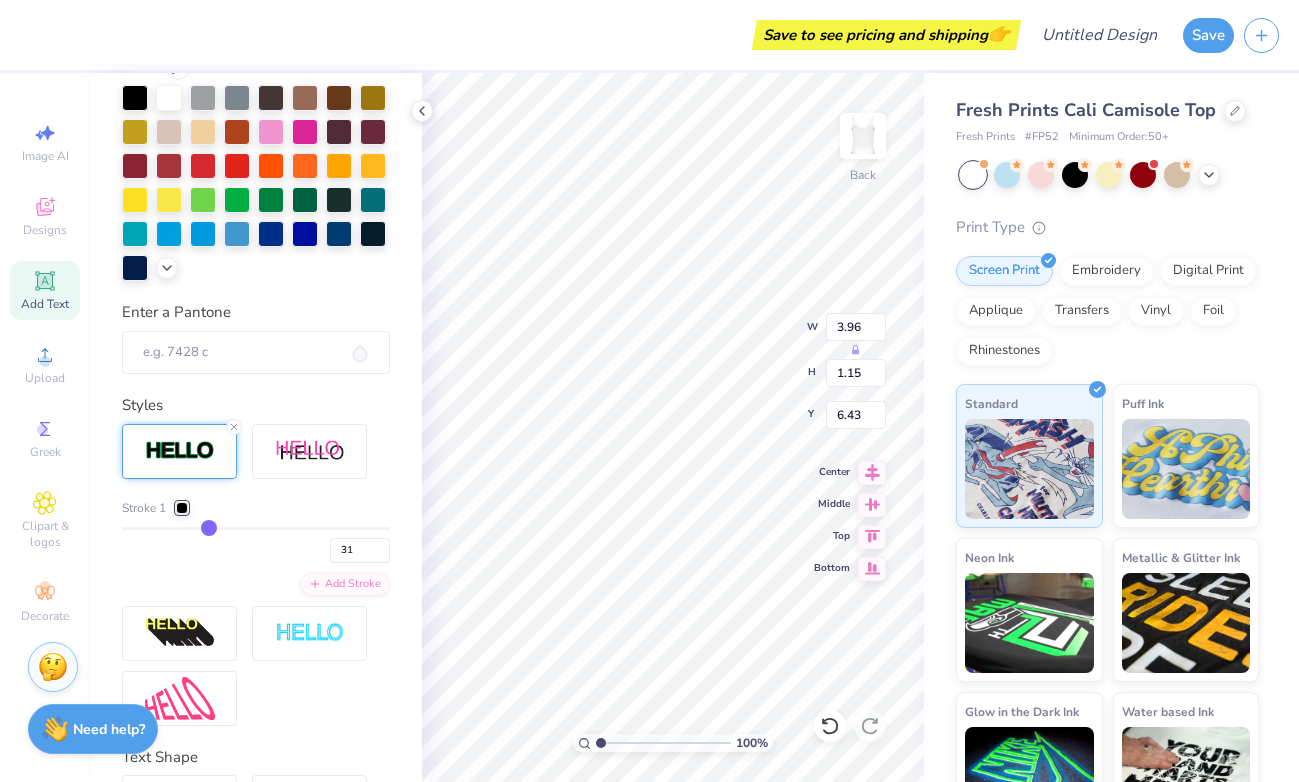 type on "32" 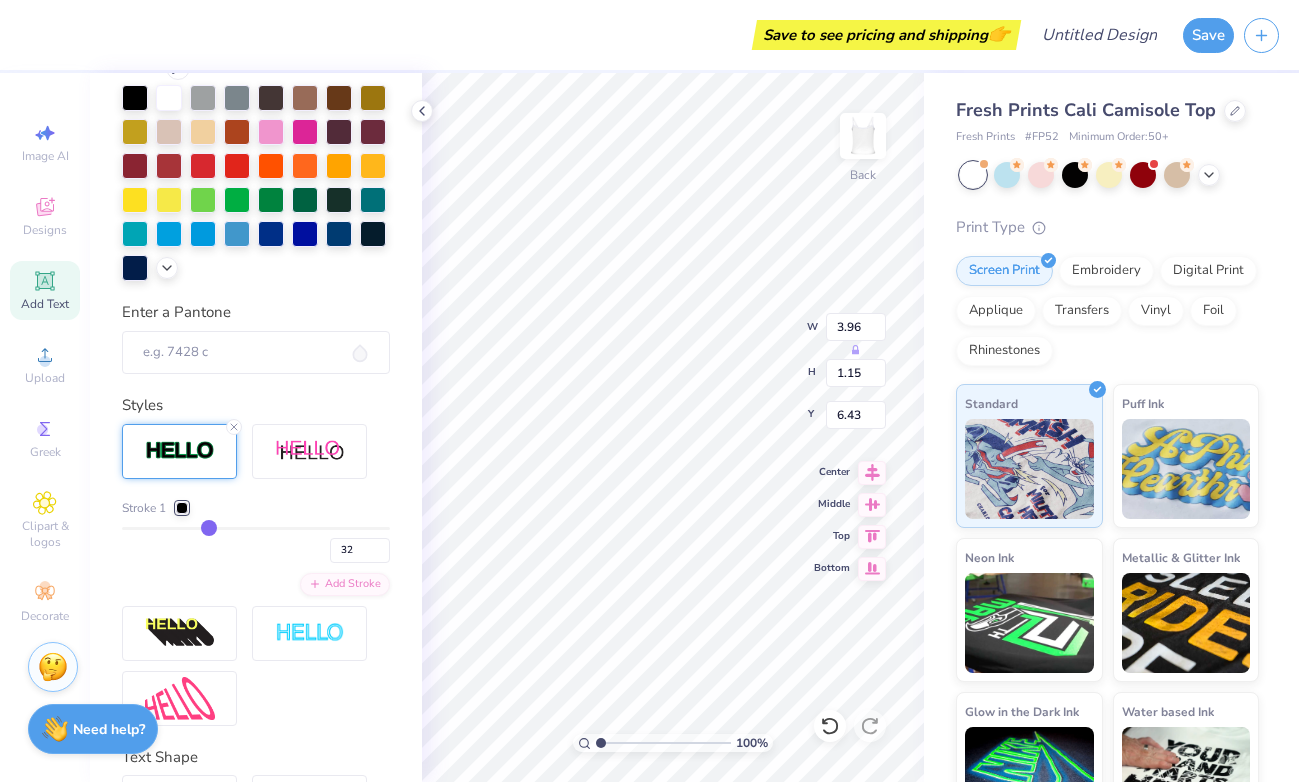 type on "33" 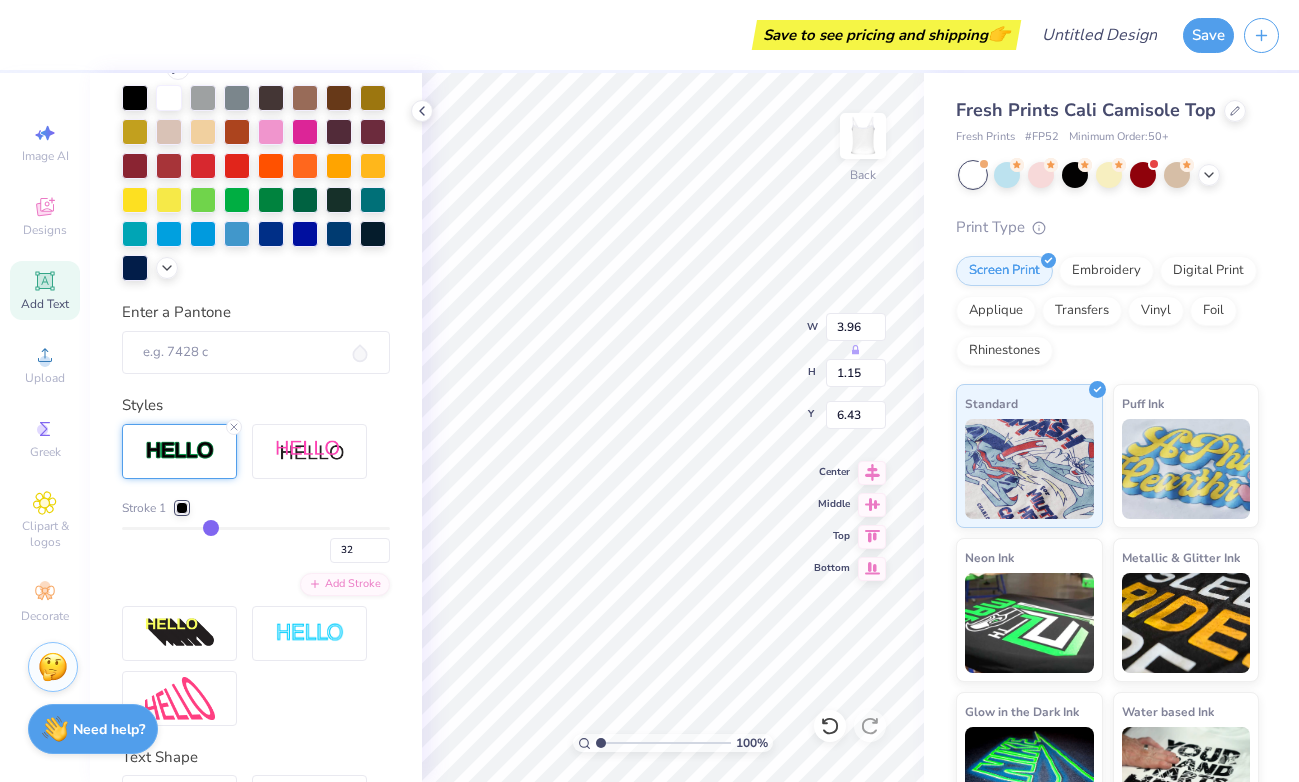 type on "33" 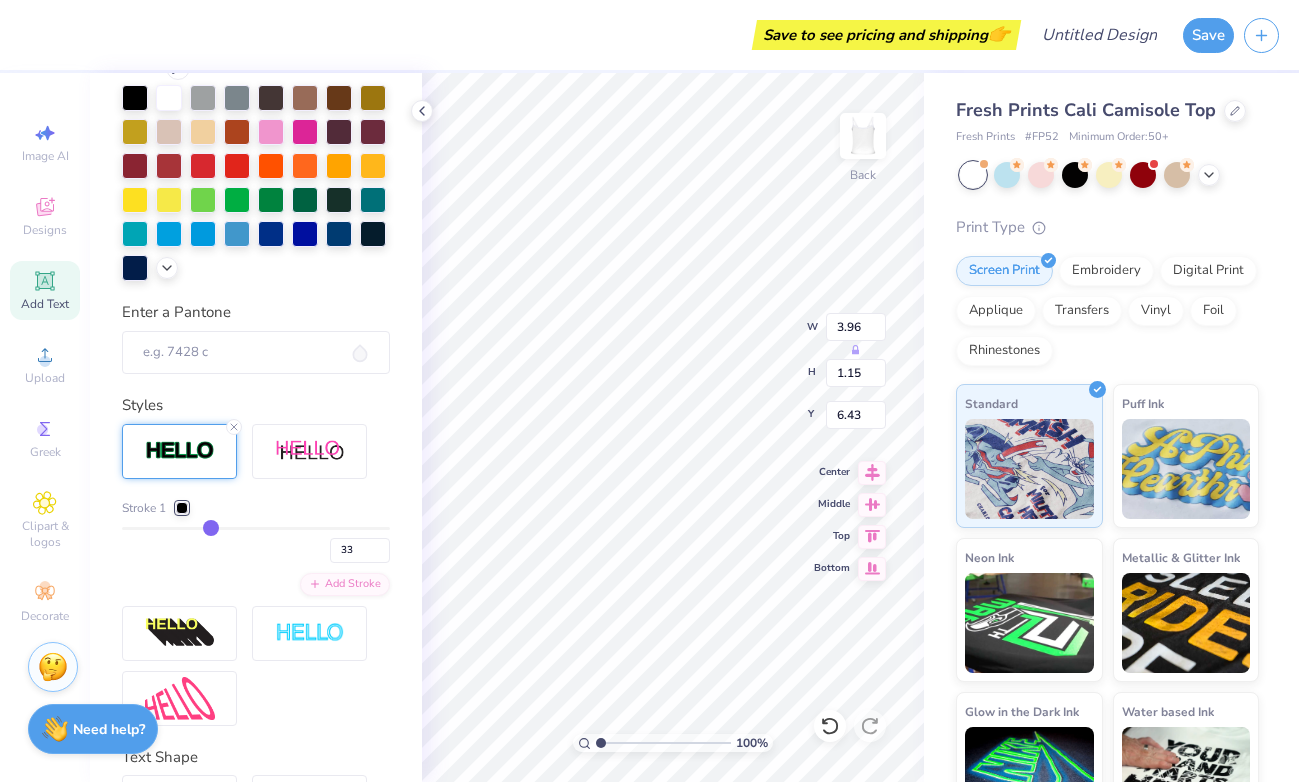 type on "34" 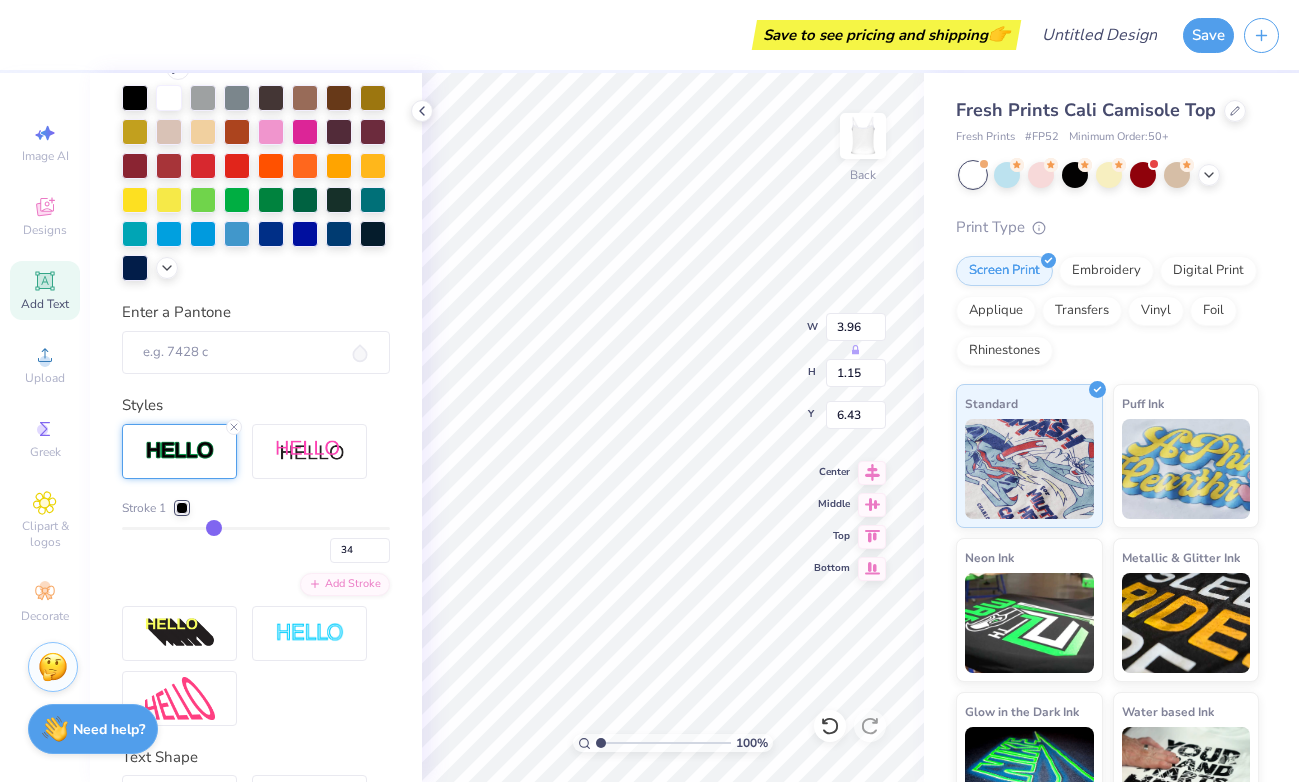 type on "35" 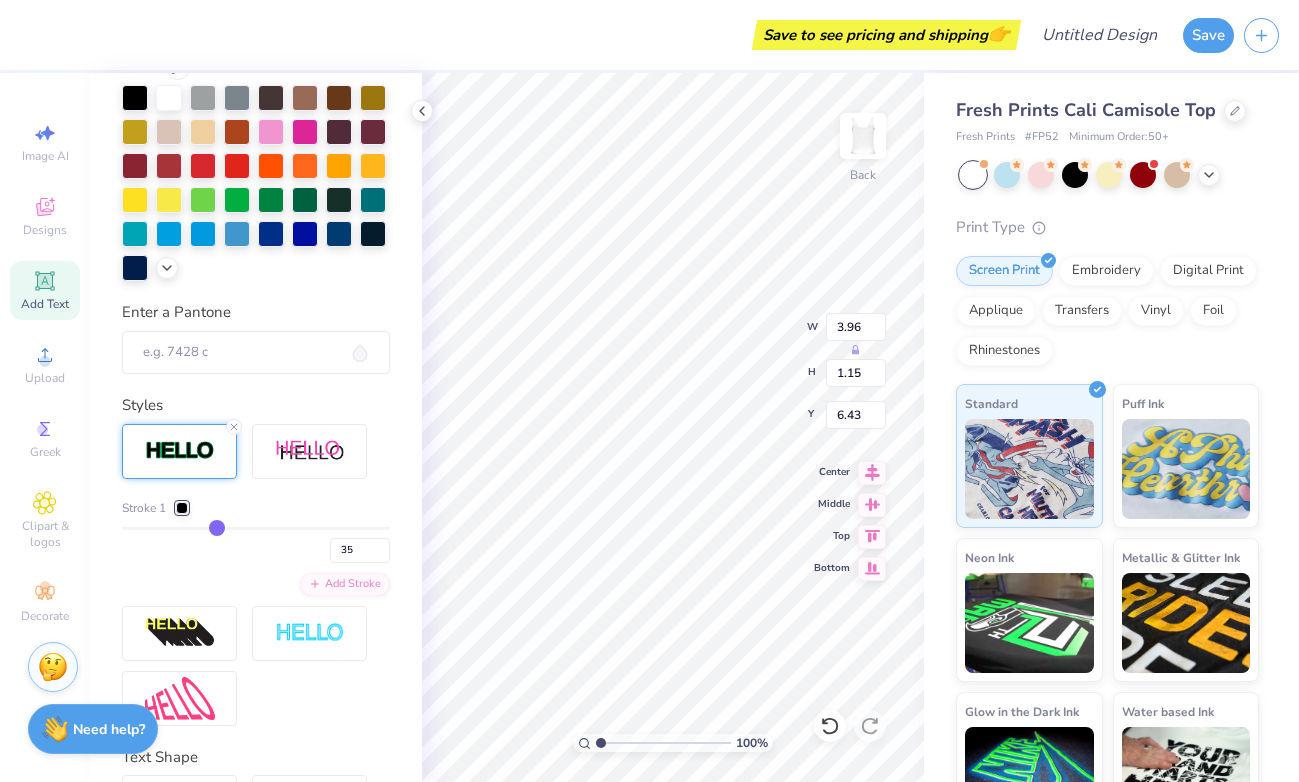 type on "36" 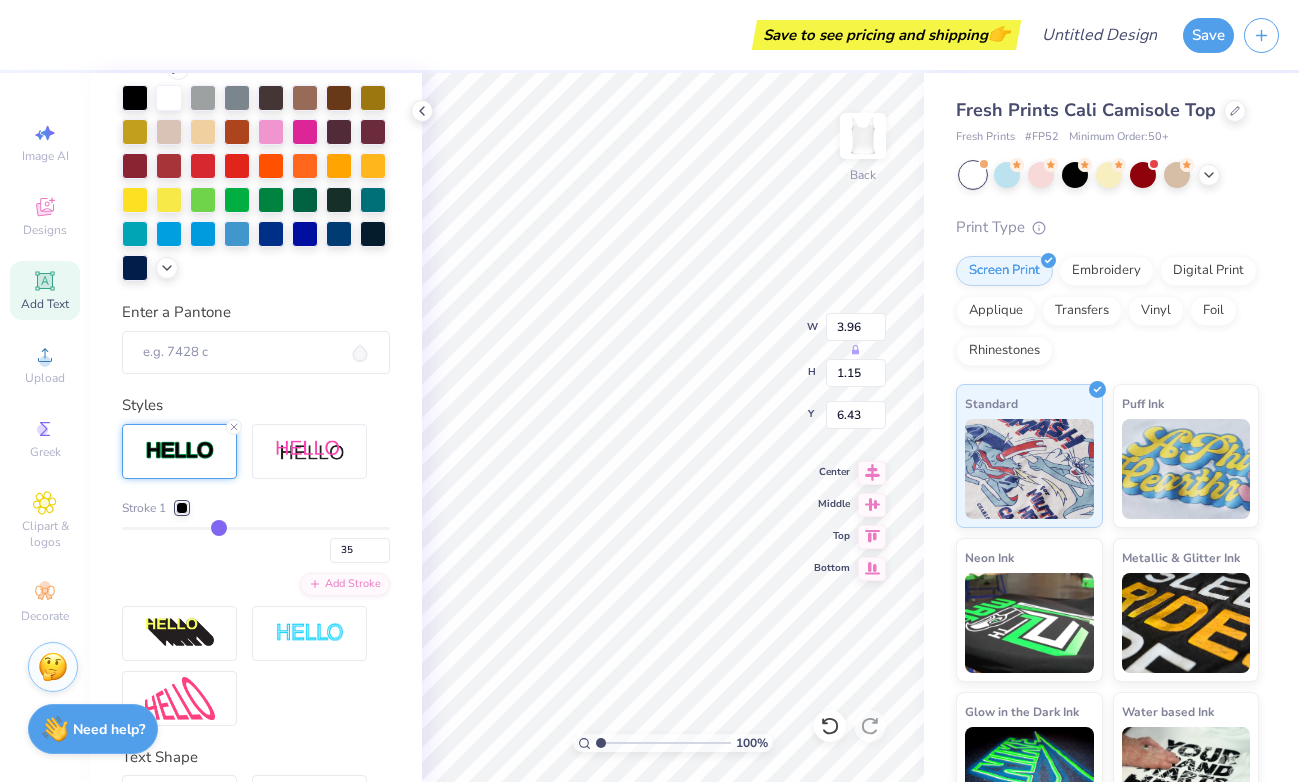 type on "36" 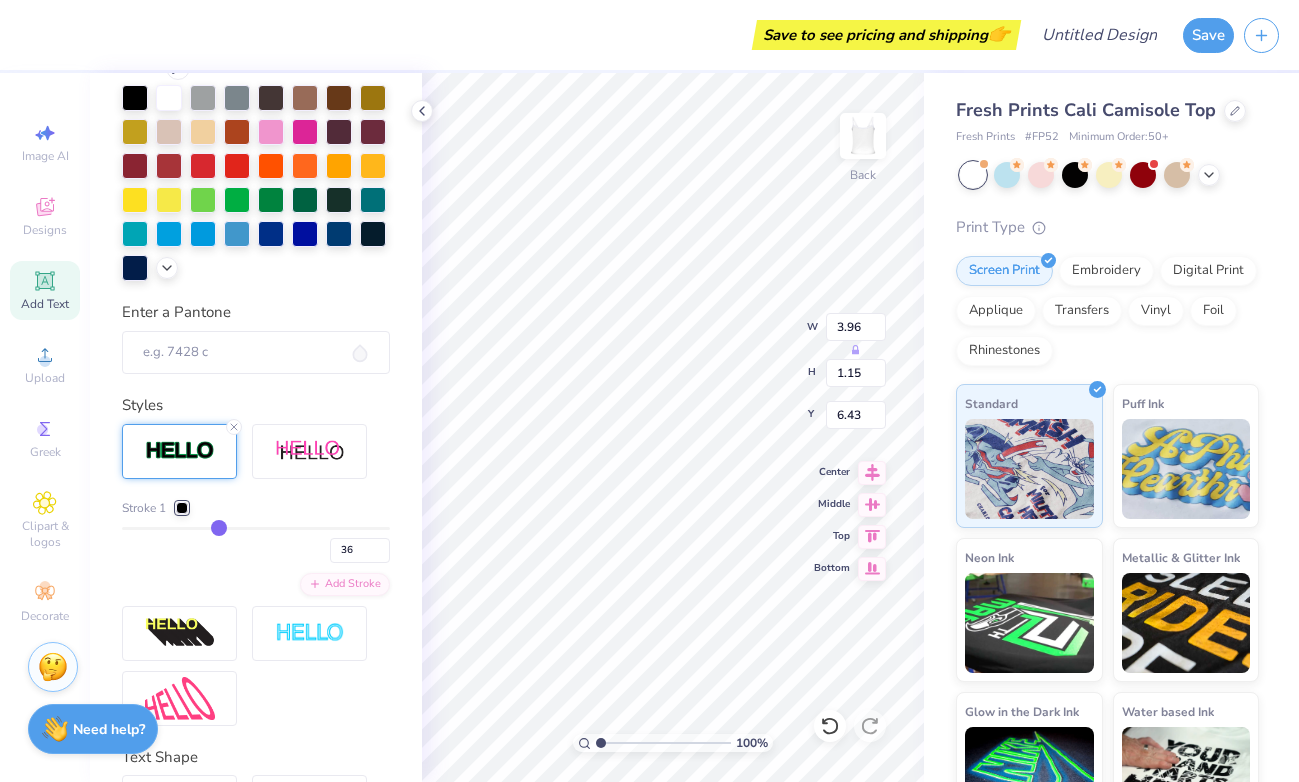 type on "37" 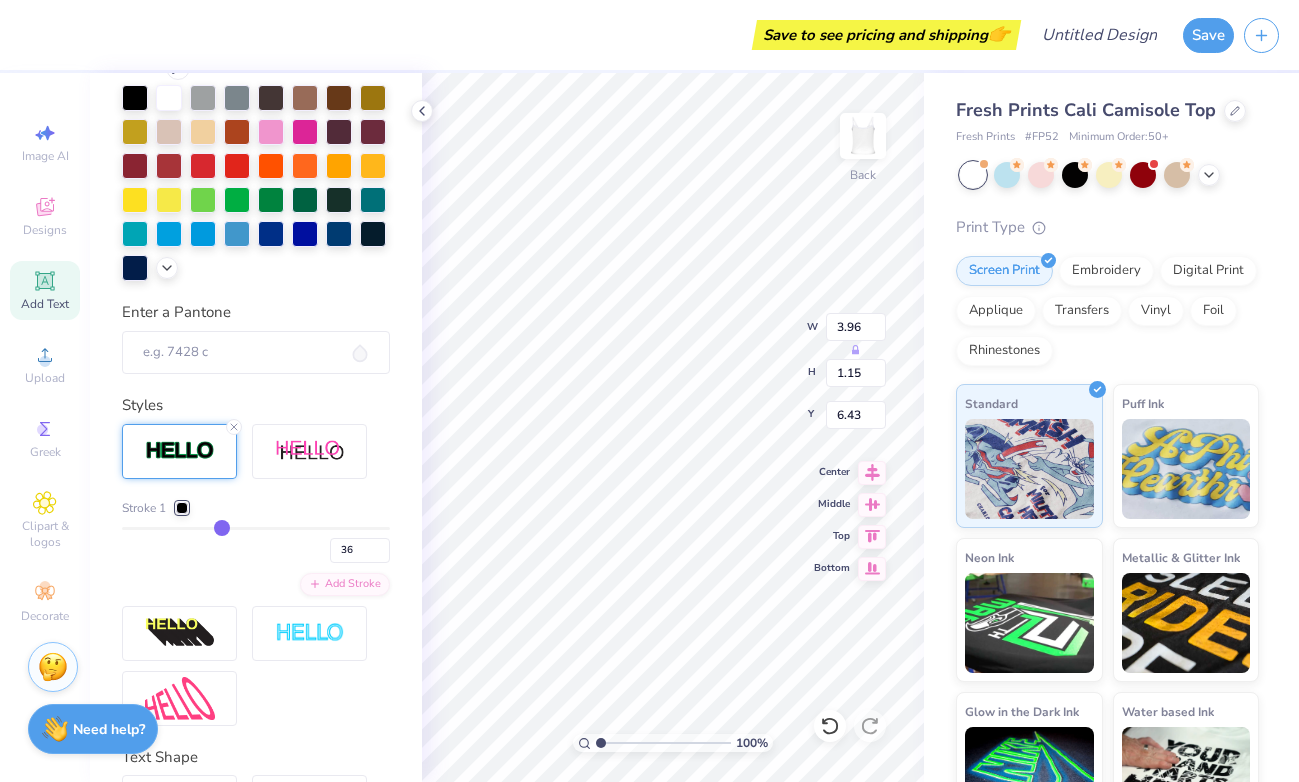 type on "37" 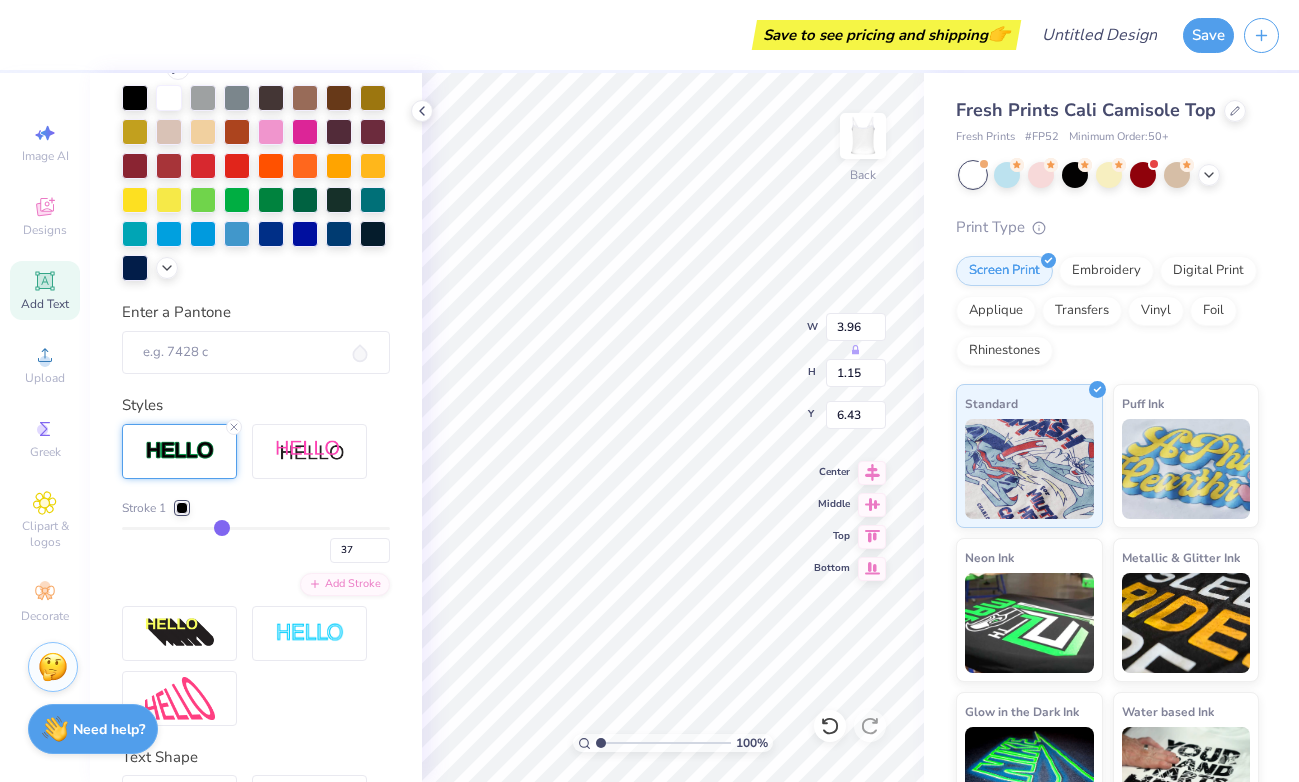 type on "38" 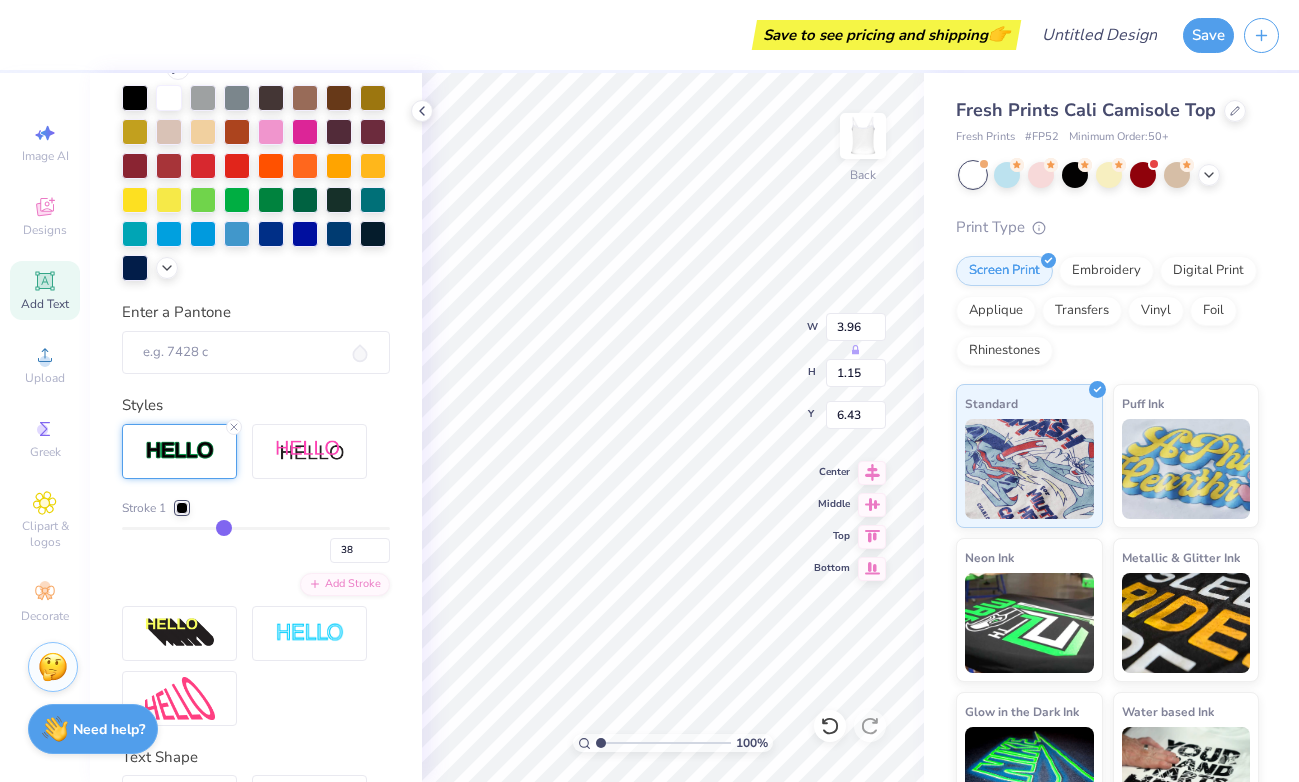 type on "39" 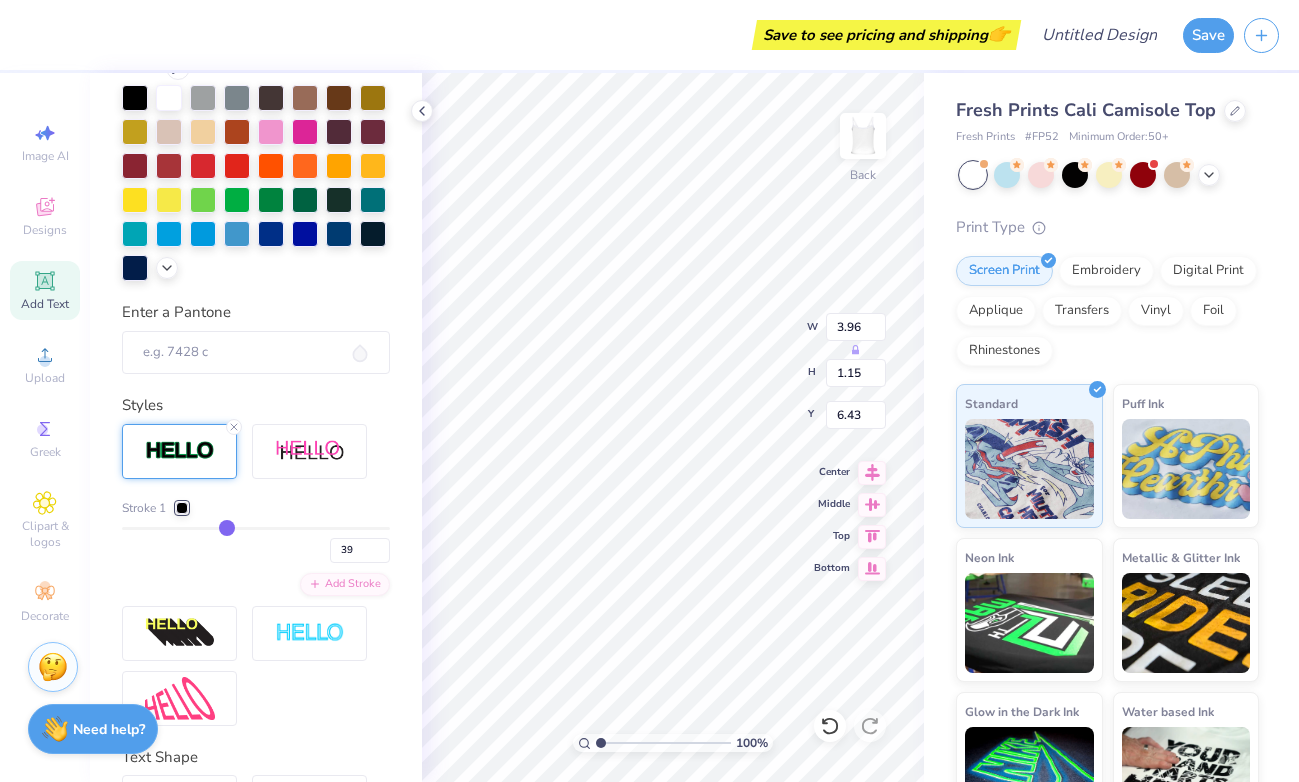 type on "40" 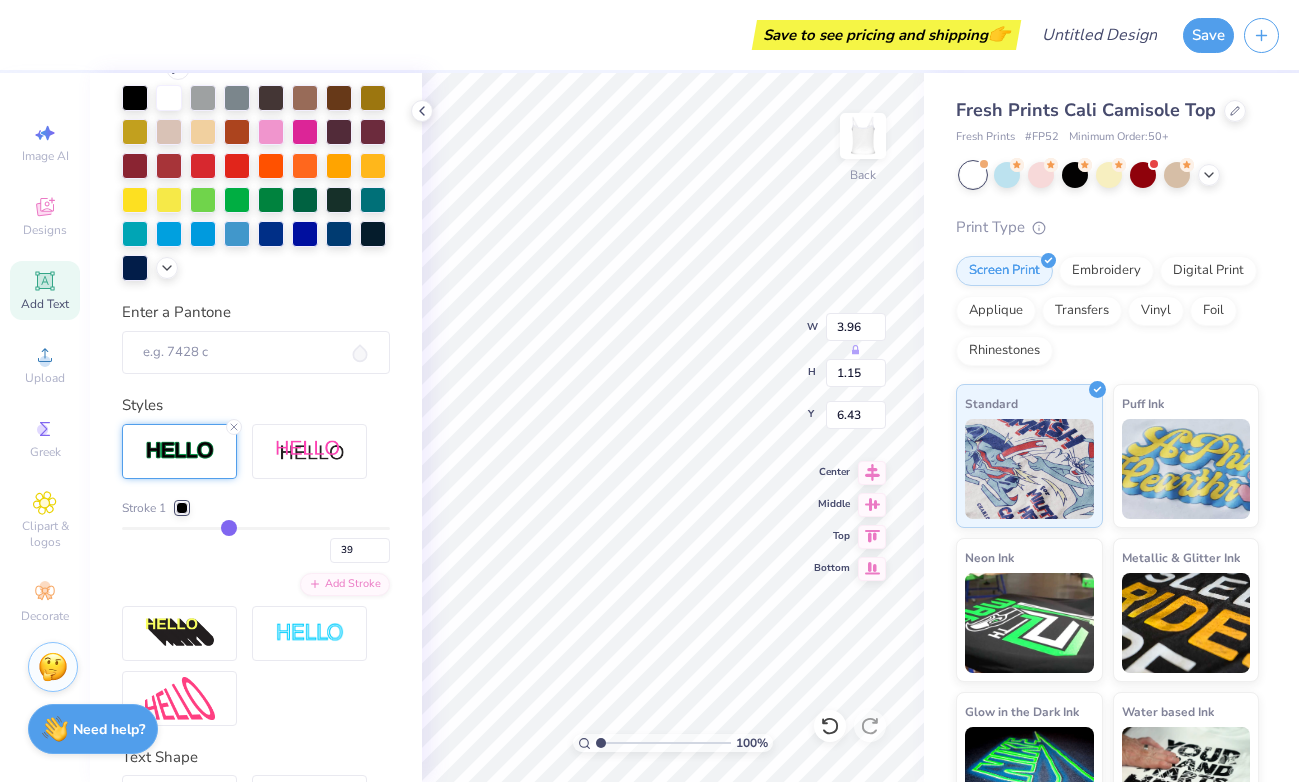 type on "40" 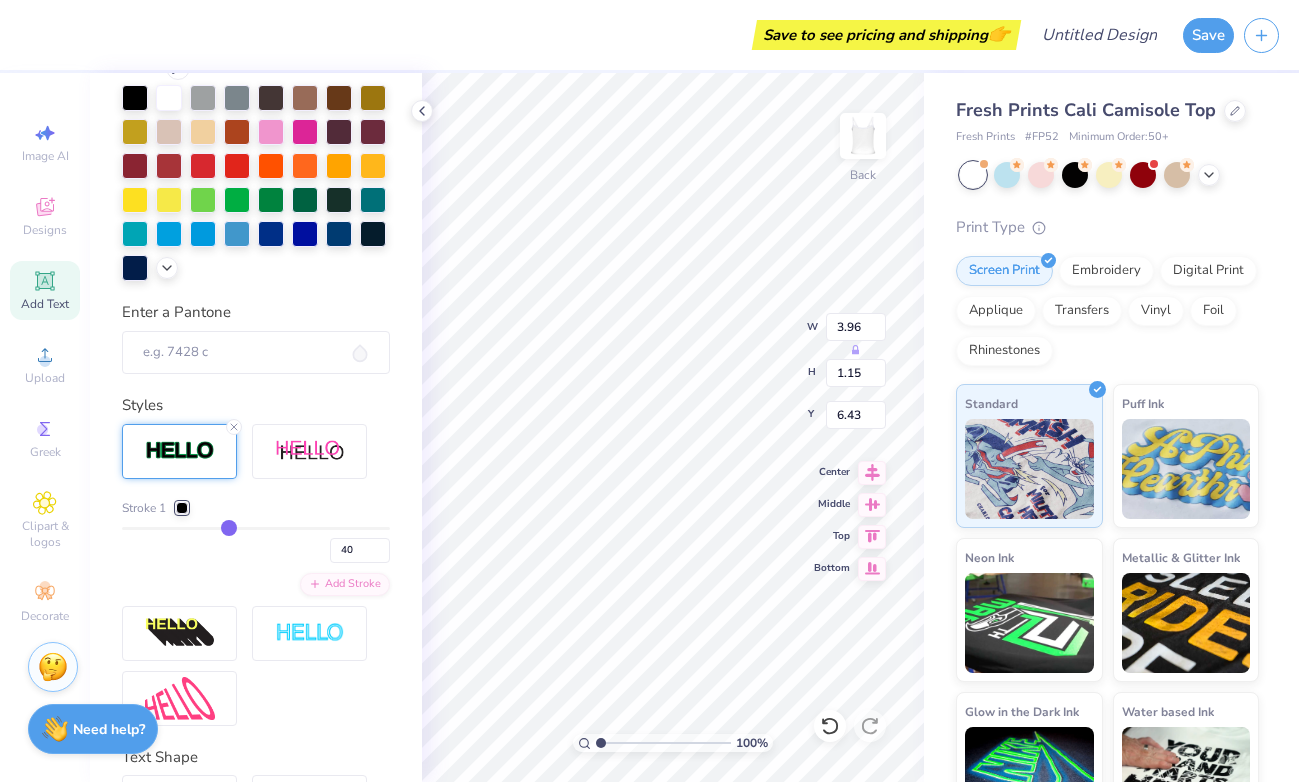 type on "41" 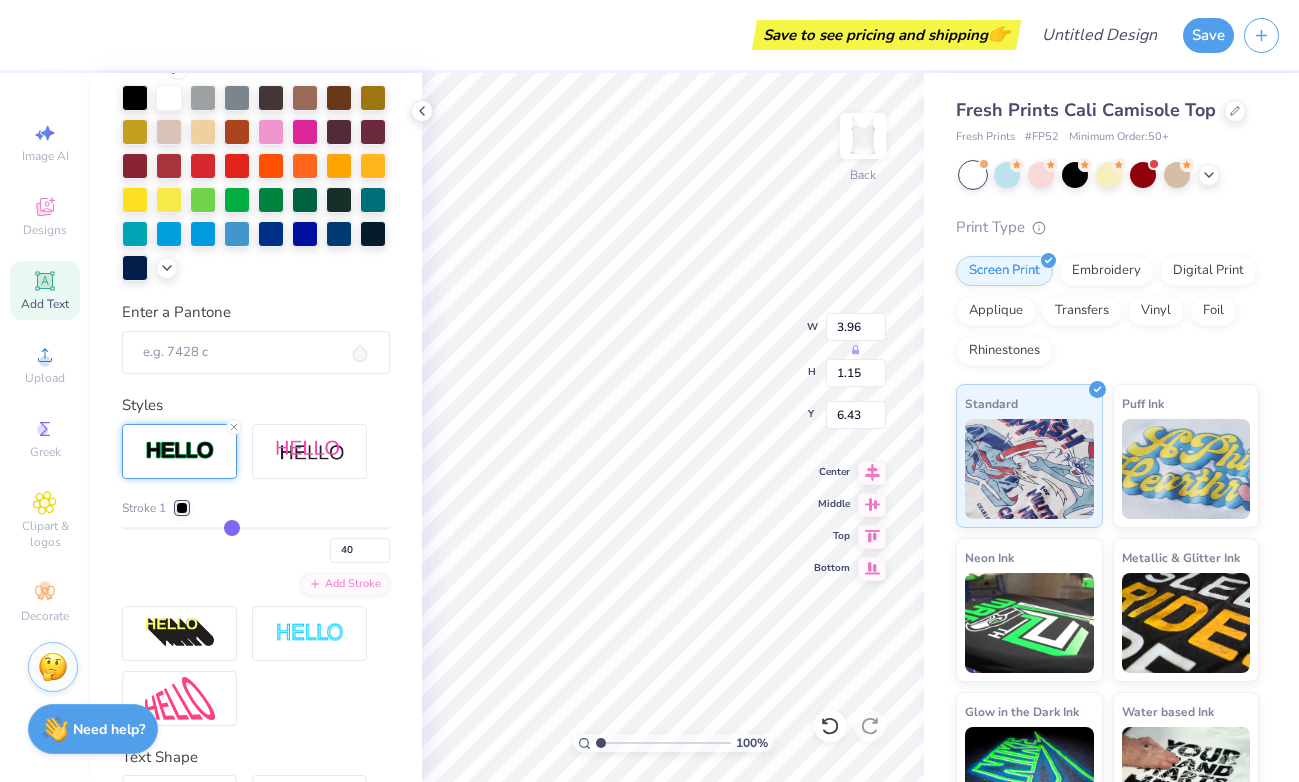 type on "41" 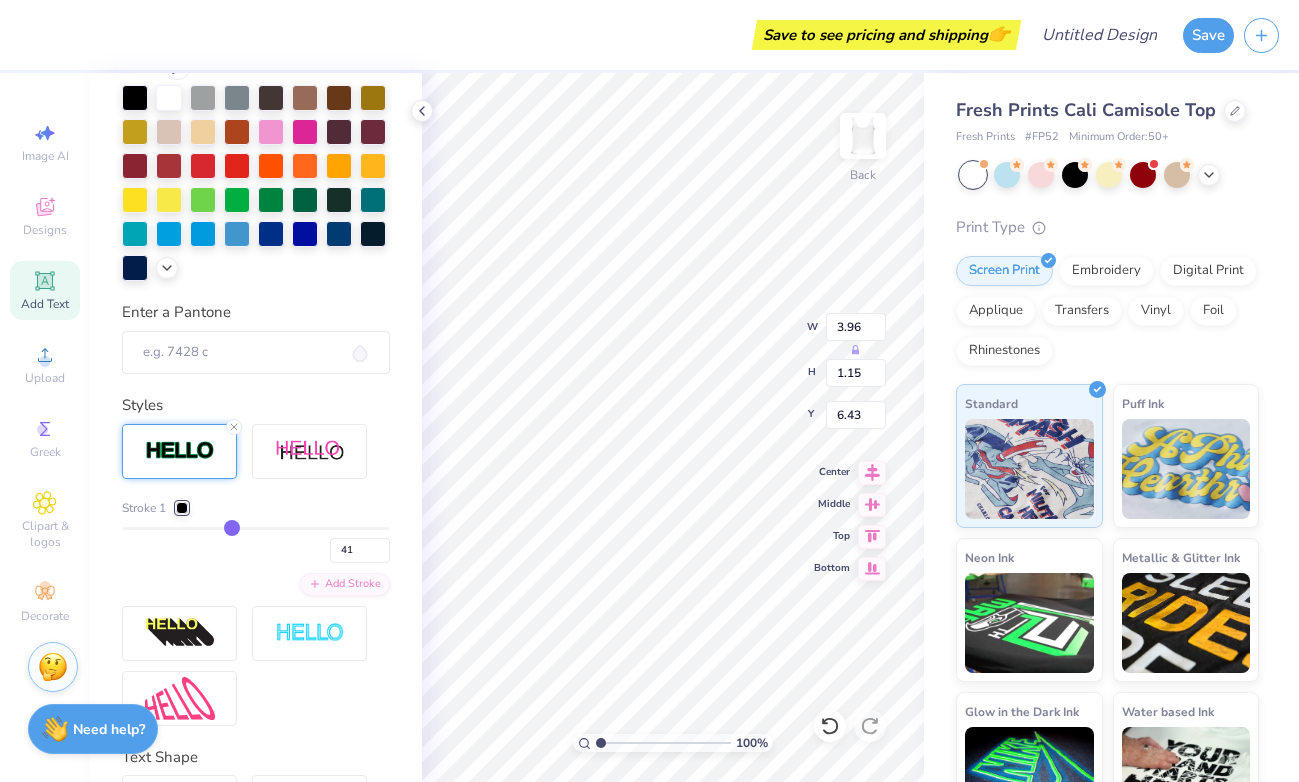 type on "43" 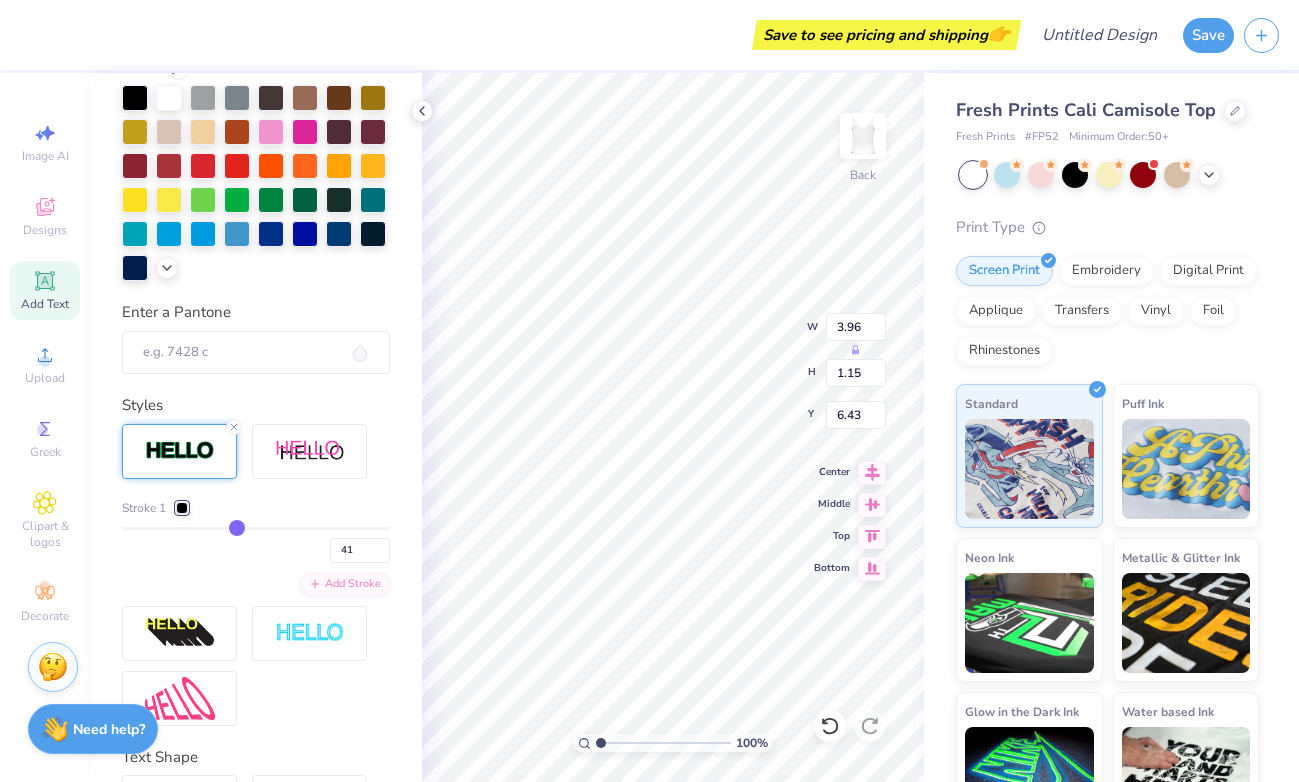type on "43" 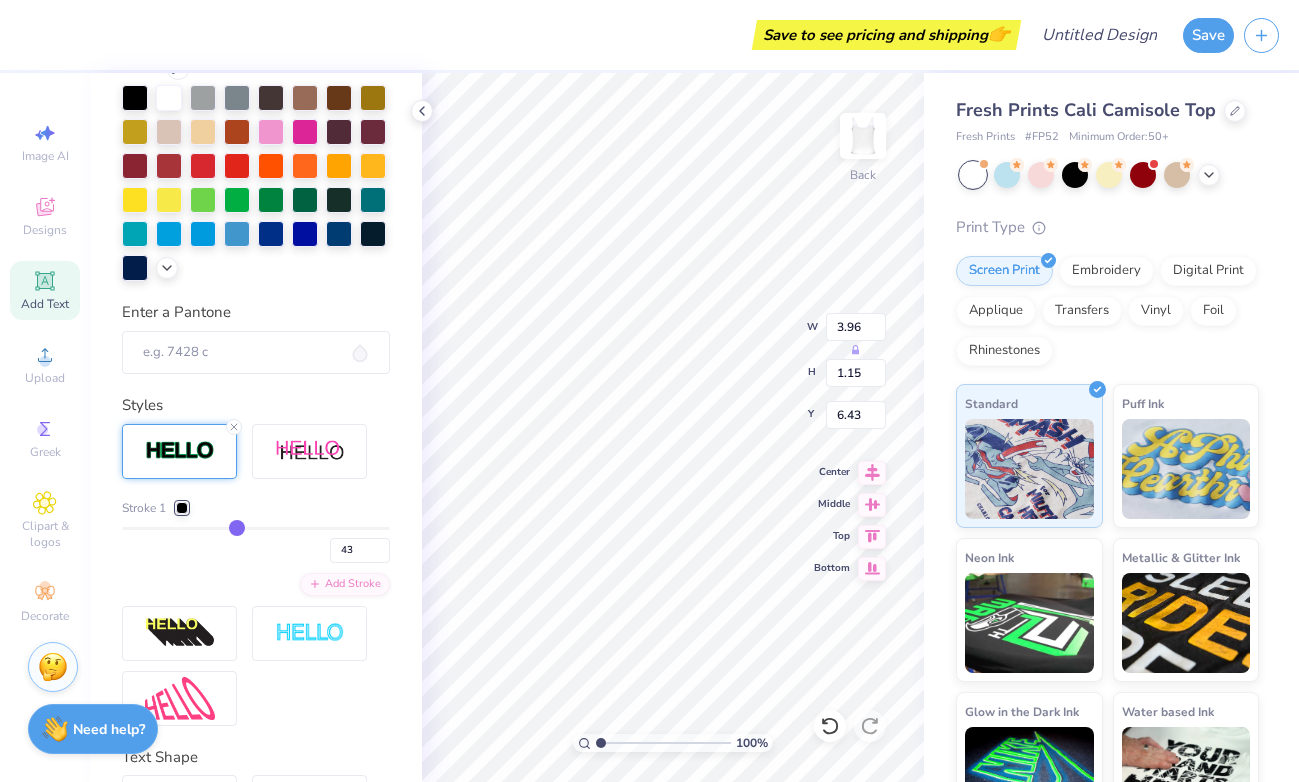 type on "44" 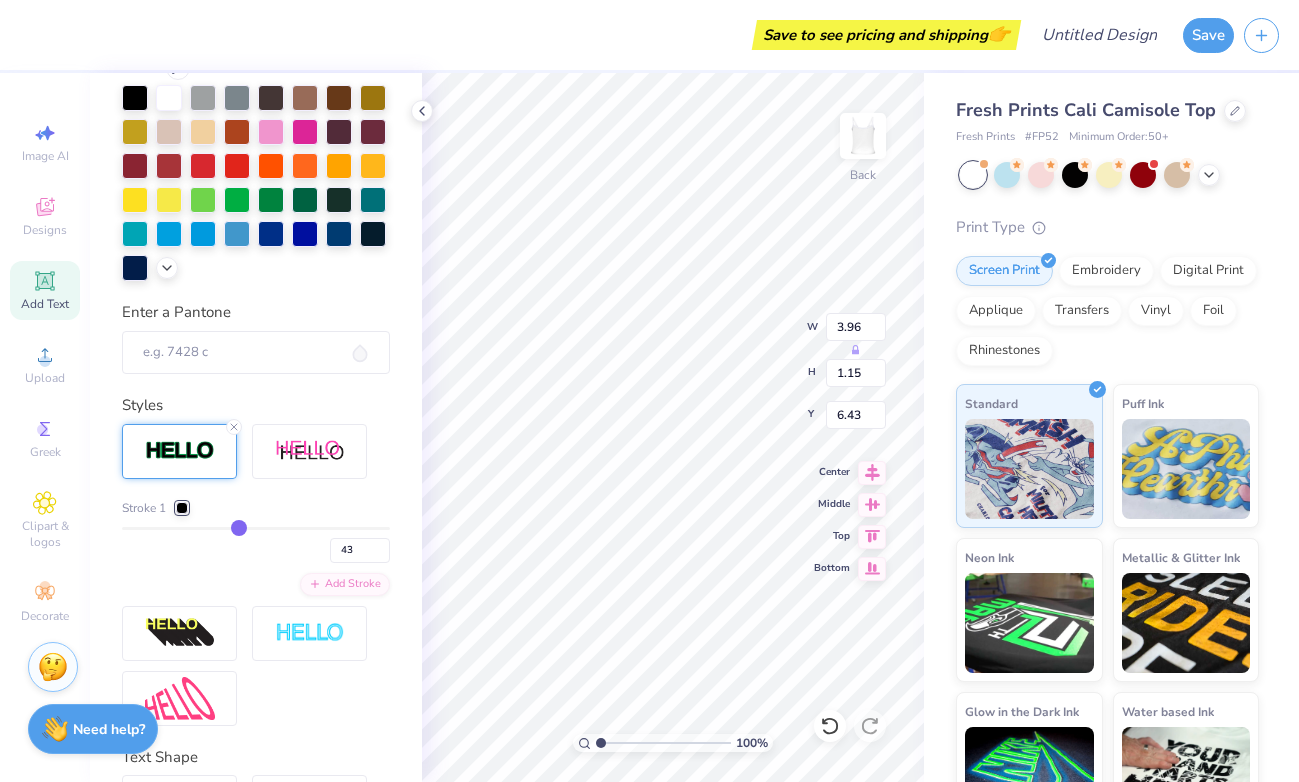 type on "44" 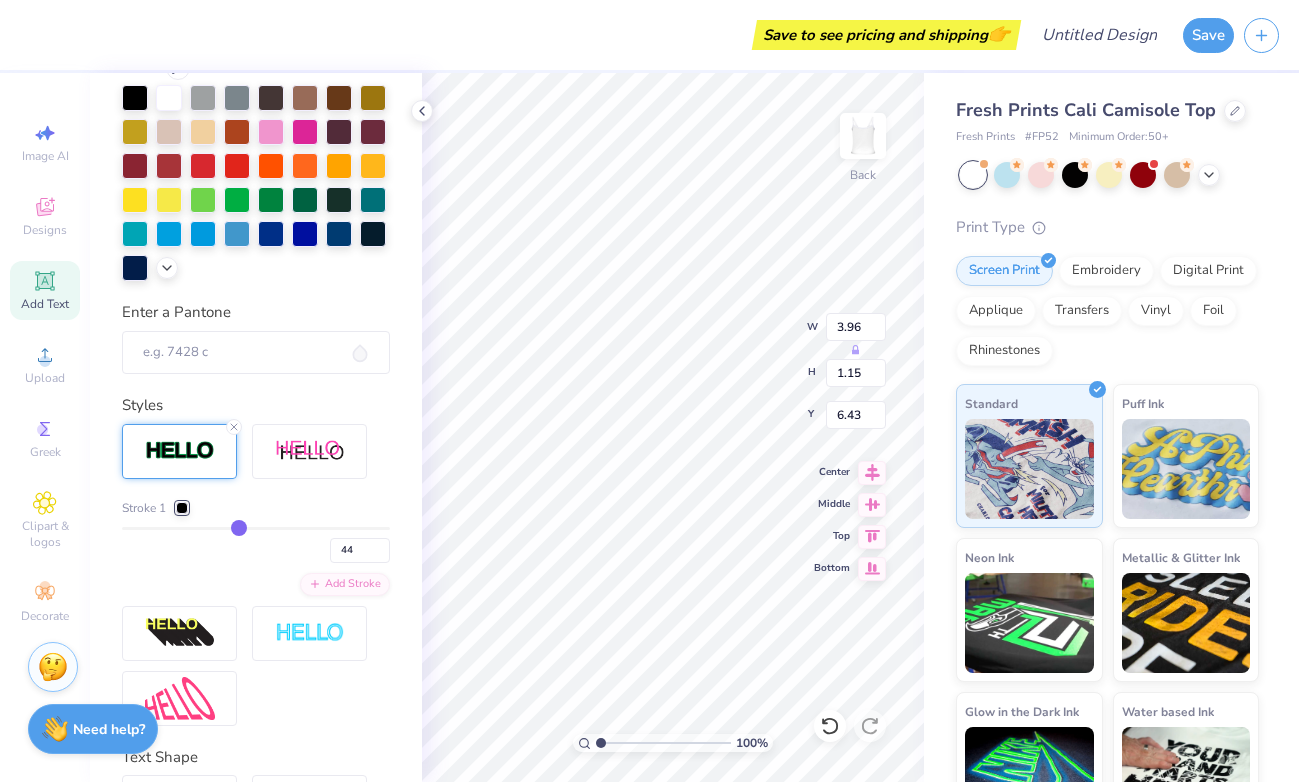 type on "45" 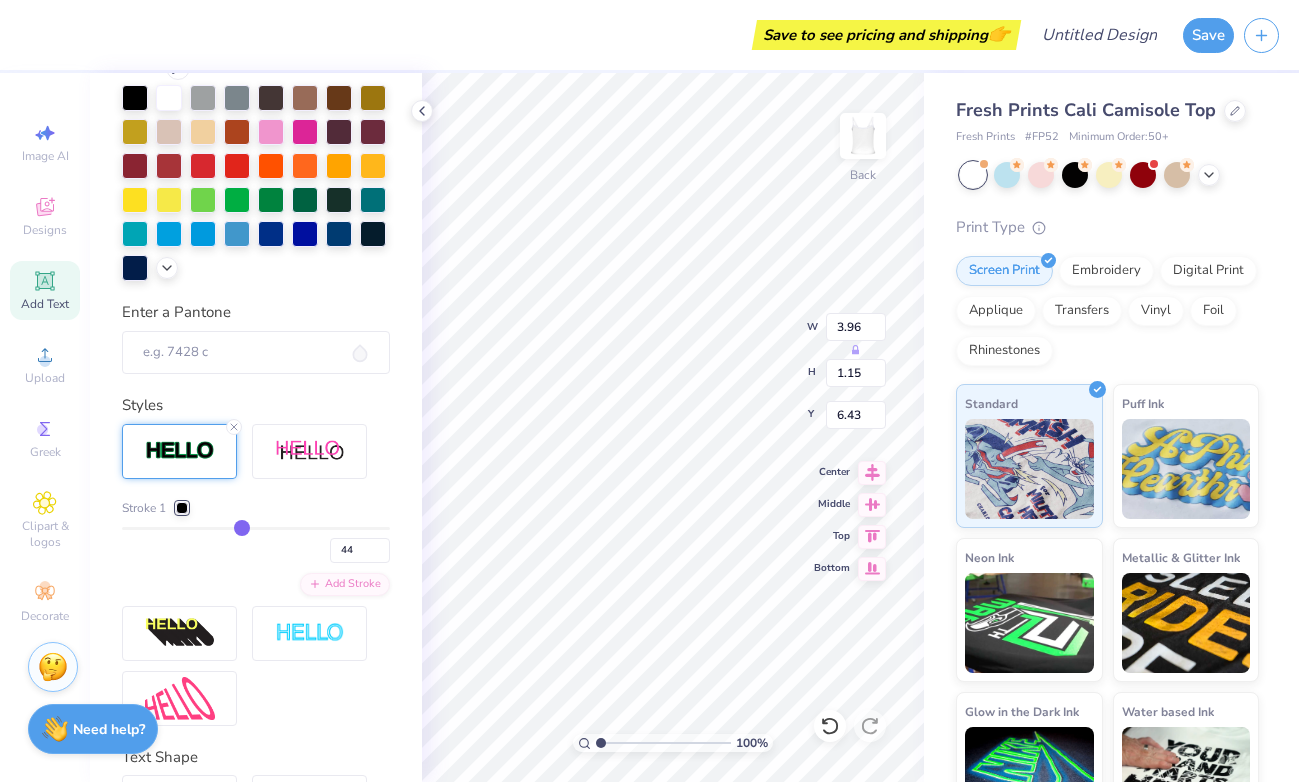 type on "45" 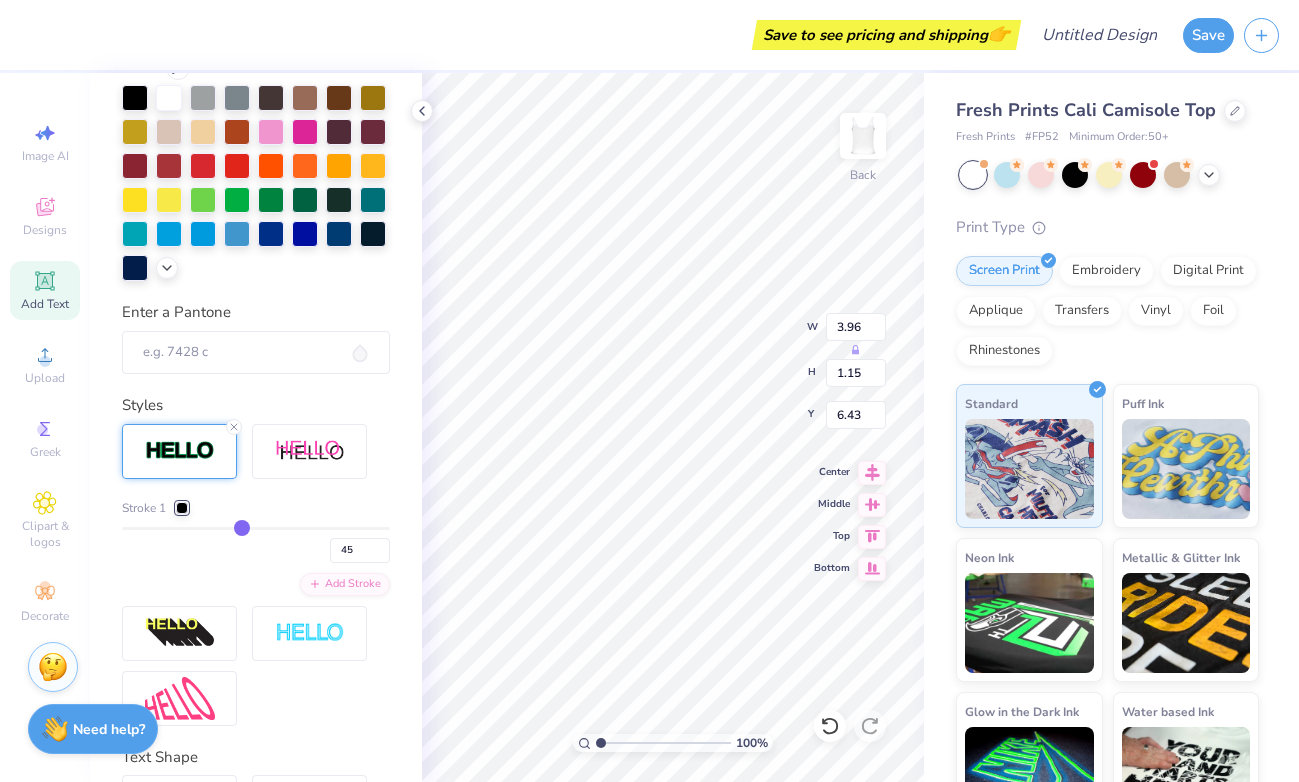 type on "47" 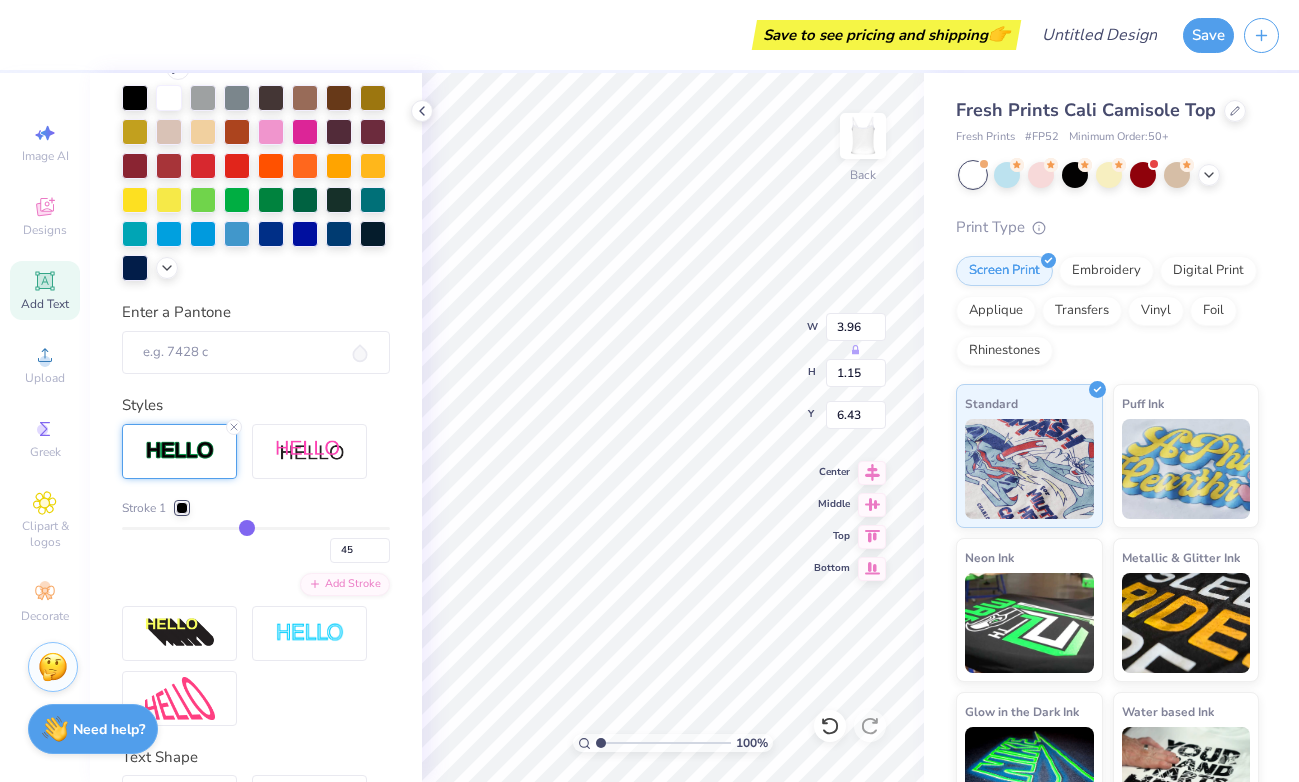 type on "47" 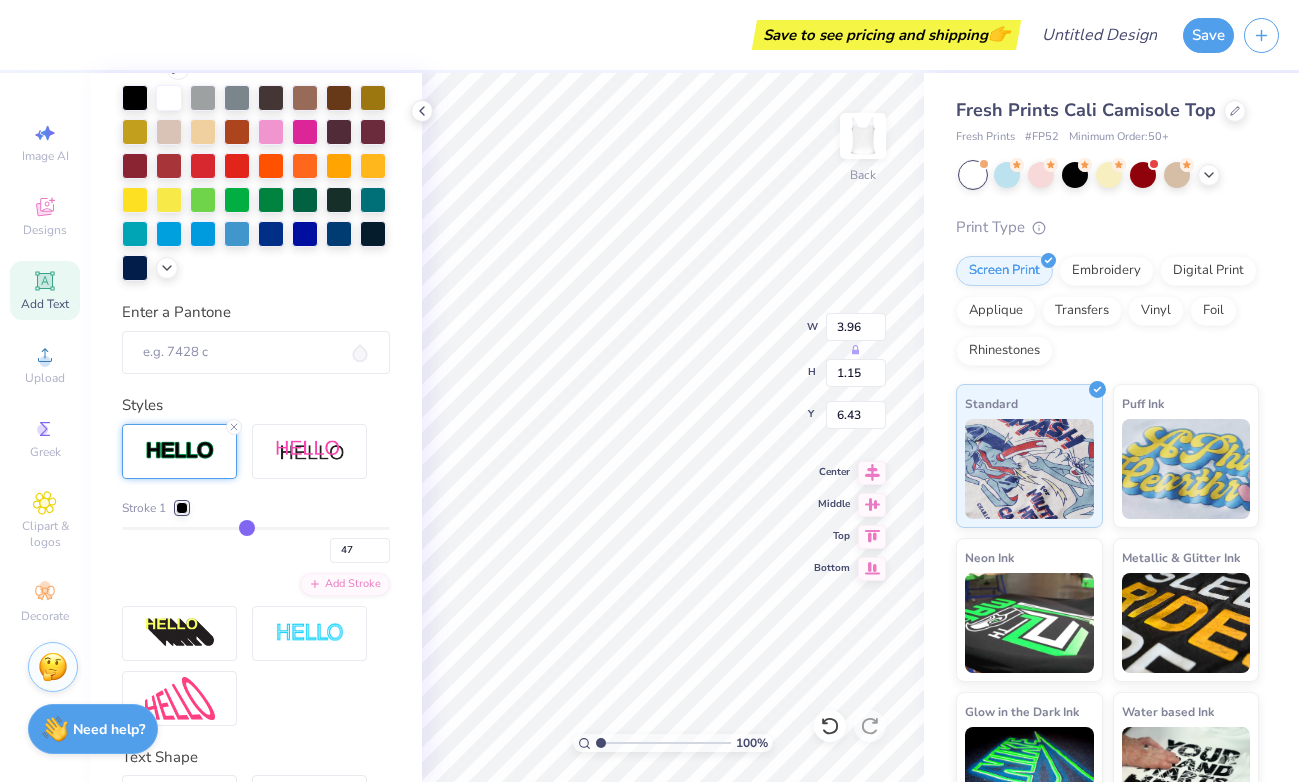 type on "49" 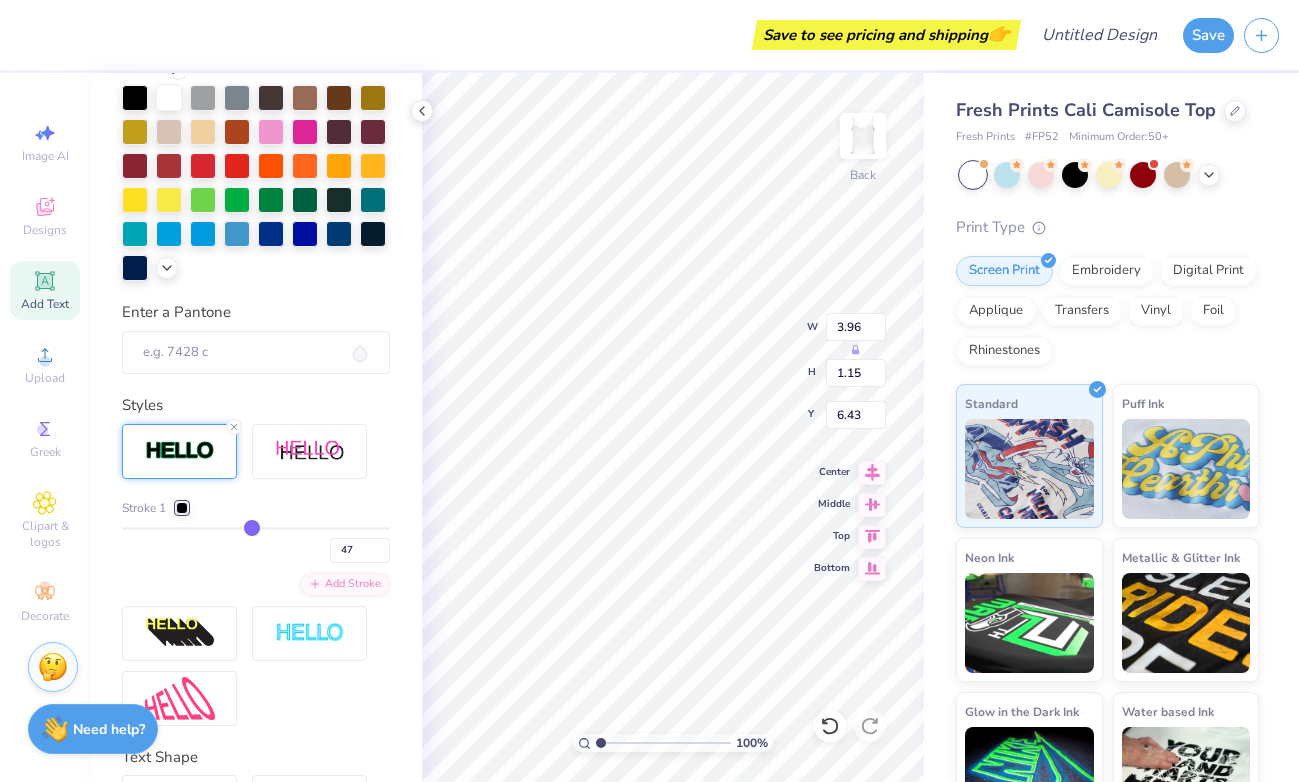 type on "49" 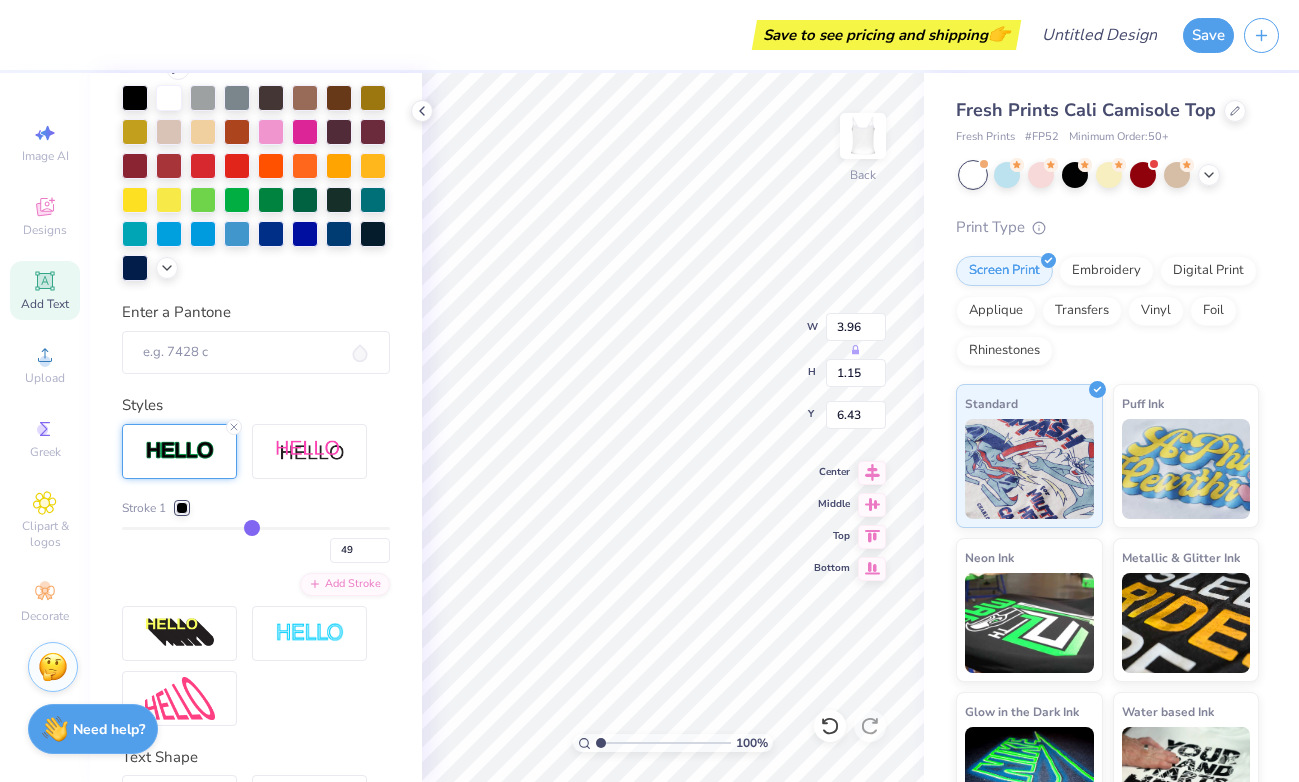 type on "50" 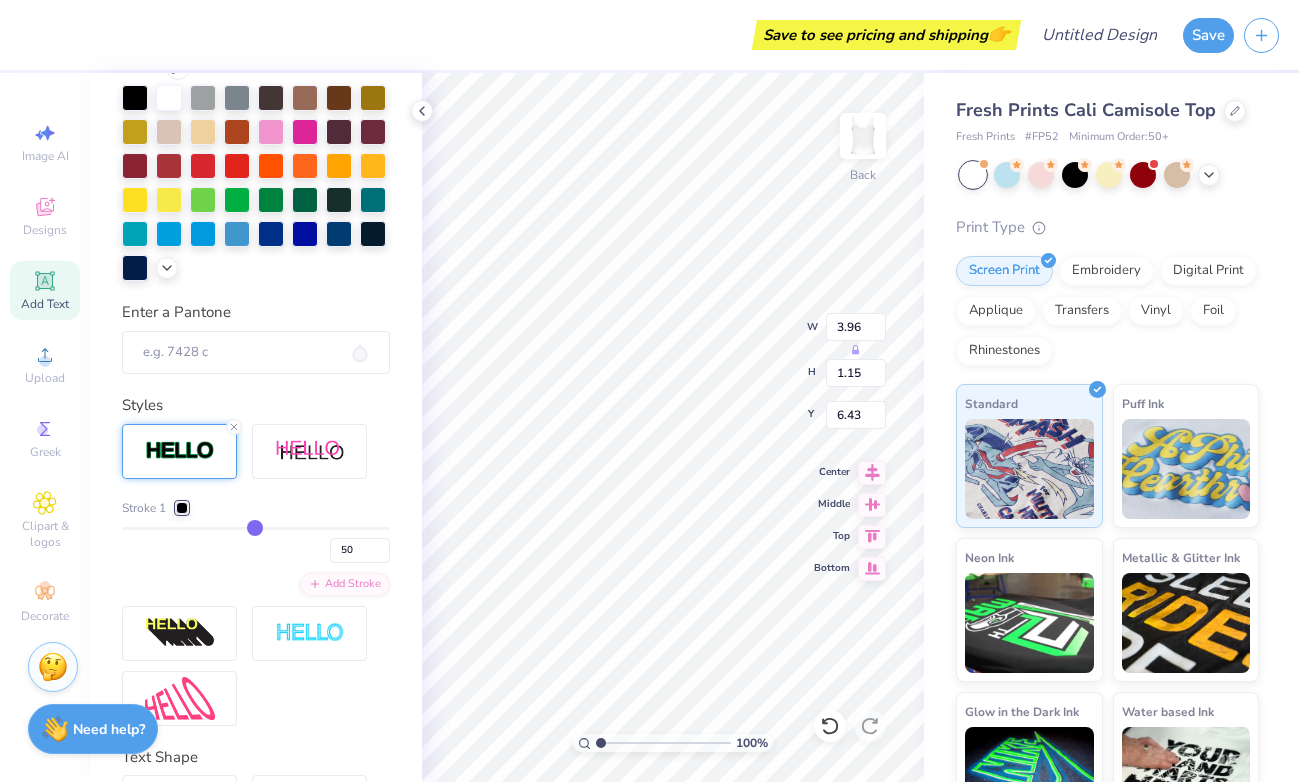 type on "51" 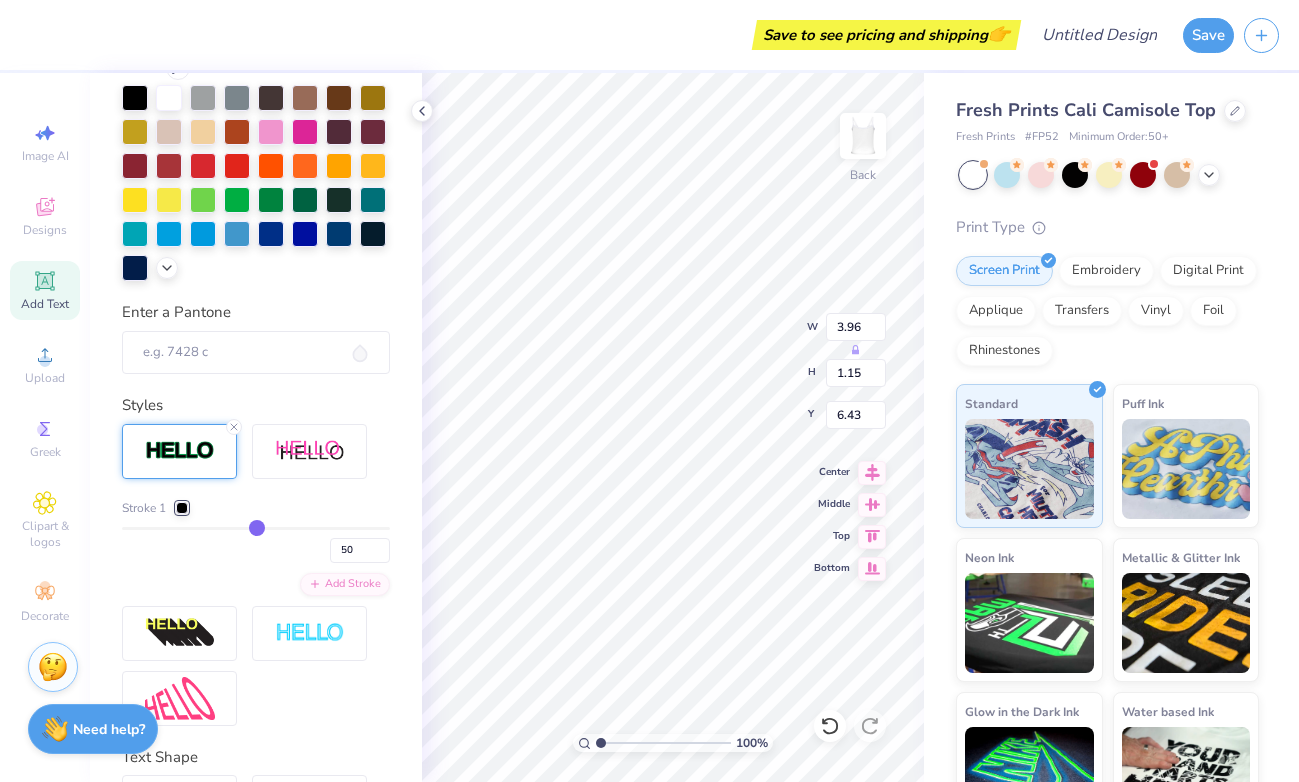 type on "51" 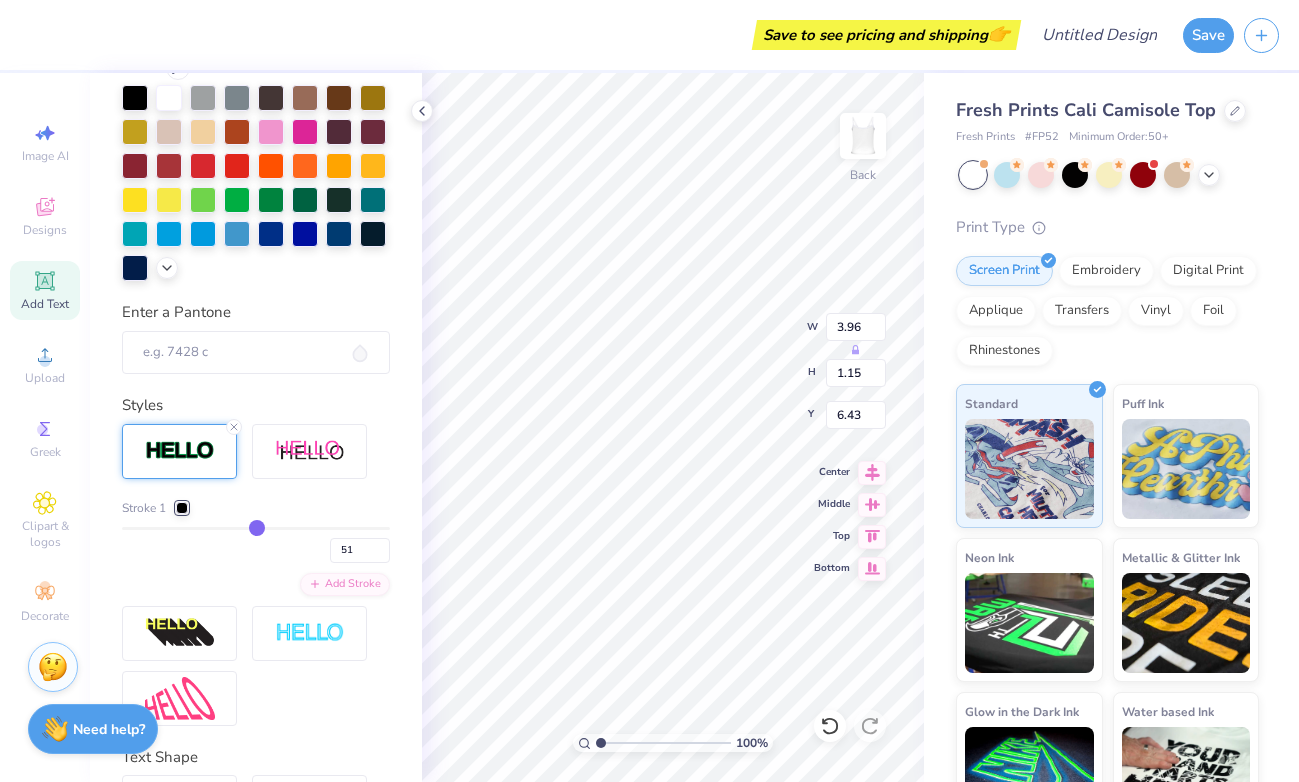 type on "52" 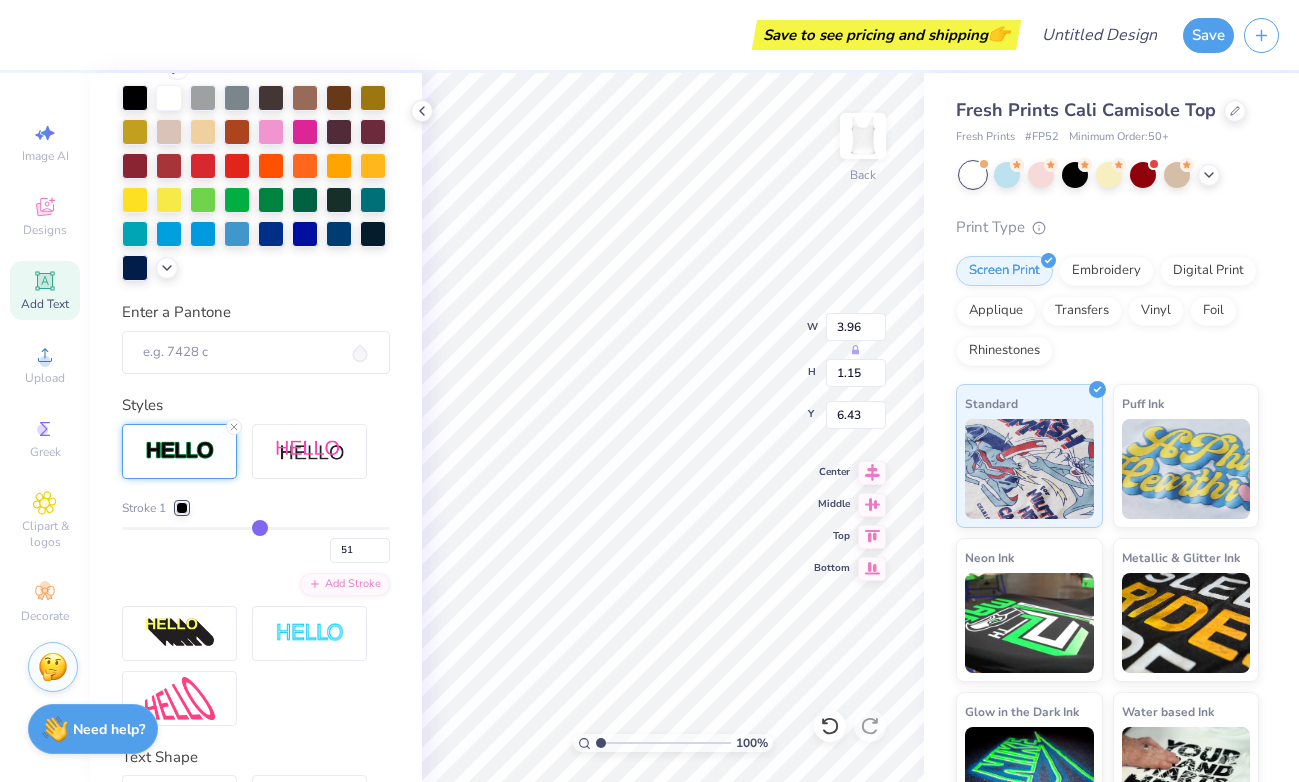 type on "52" 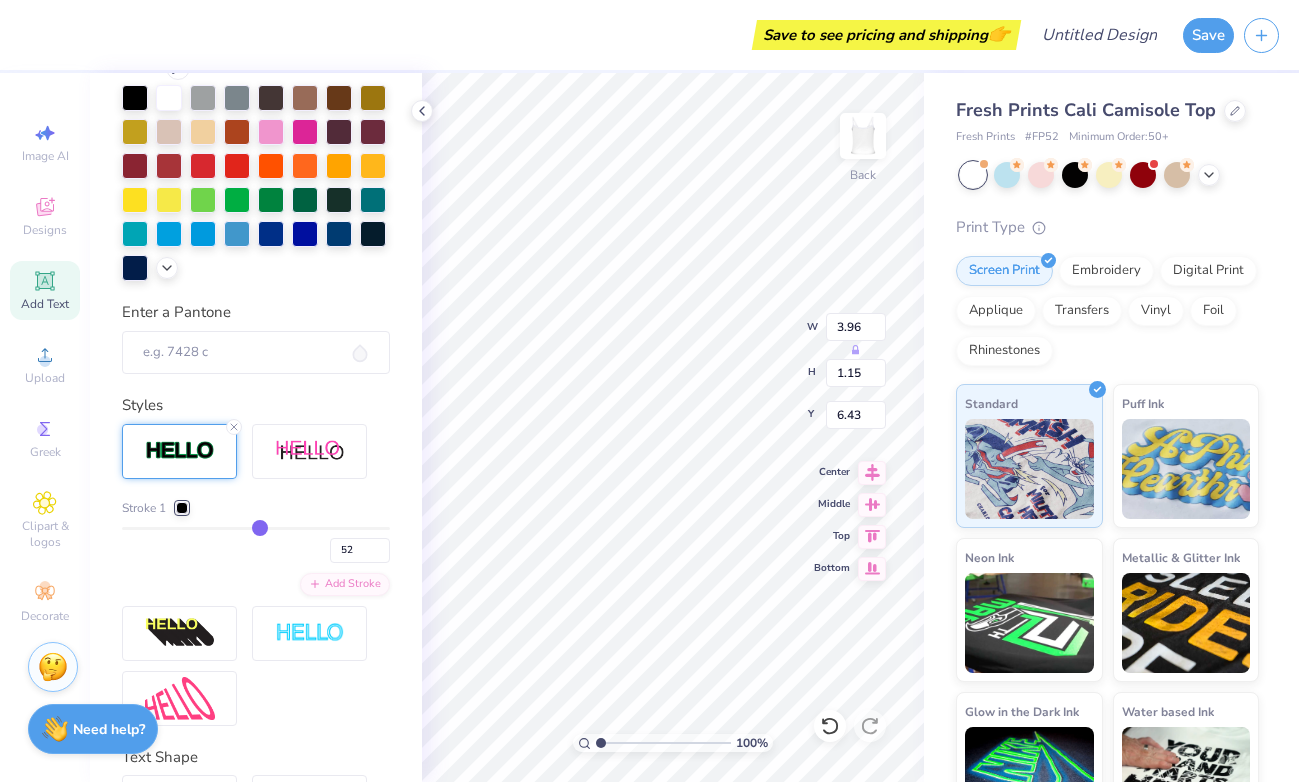 type on "53" 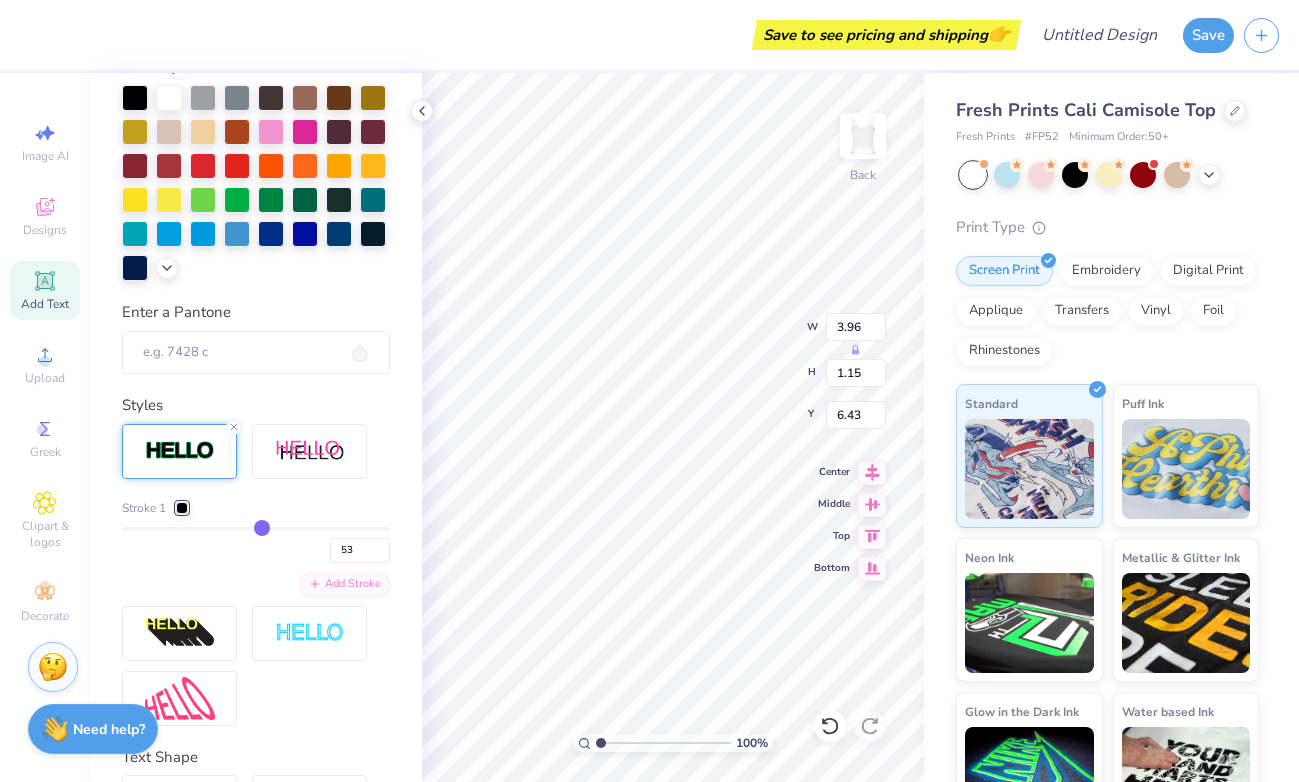 type on "54" 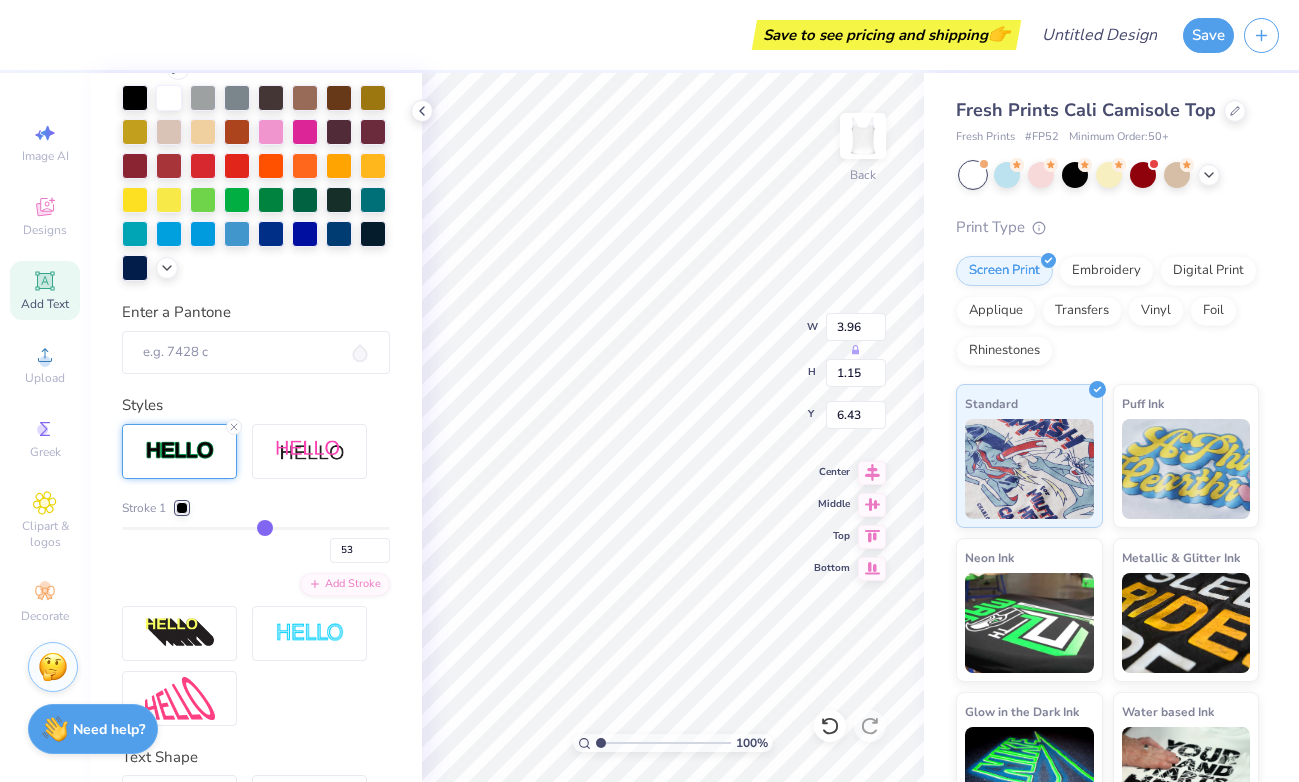type on "54" 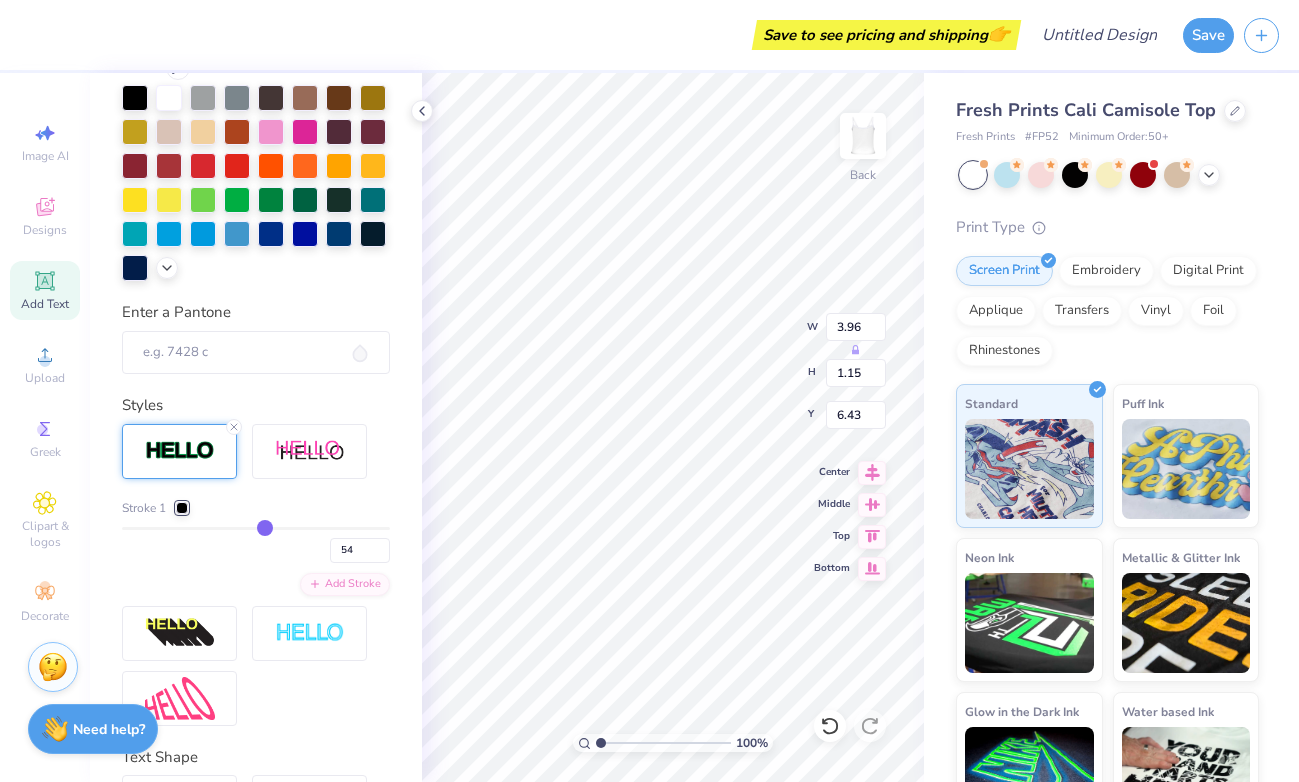 type on "55" 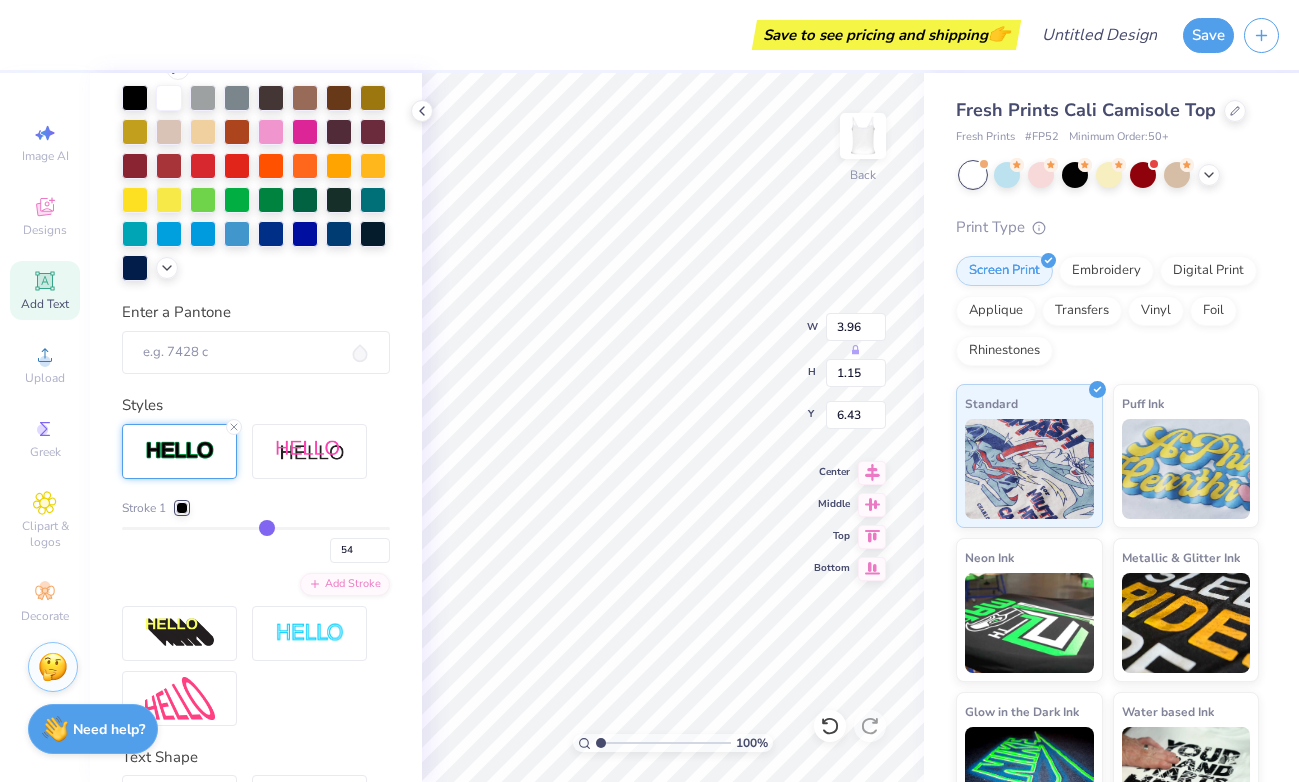 type on "55" 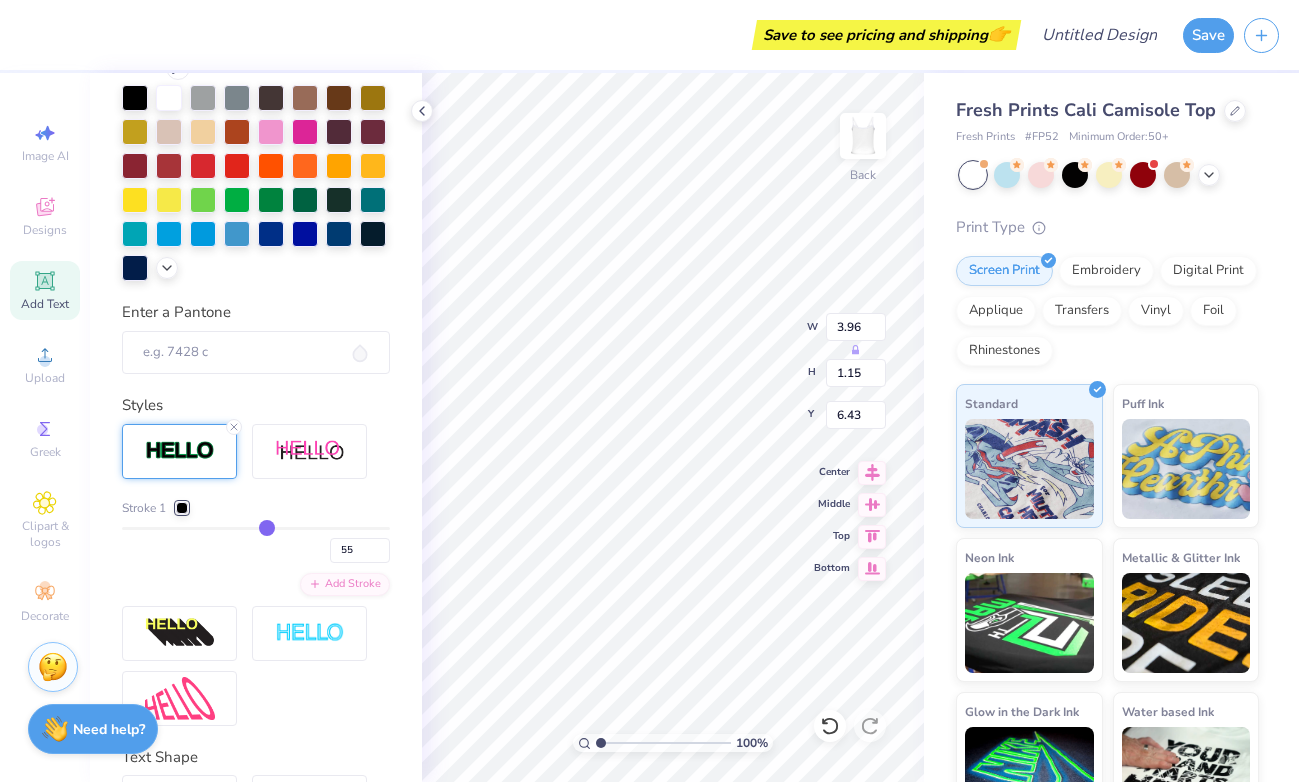 type on "56" 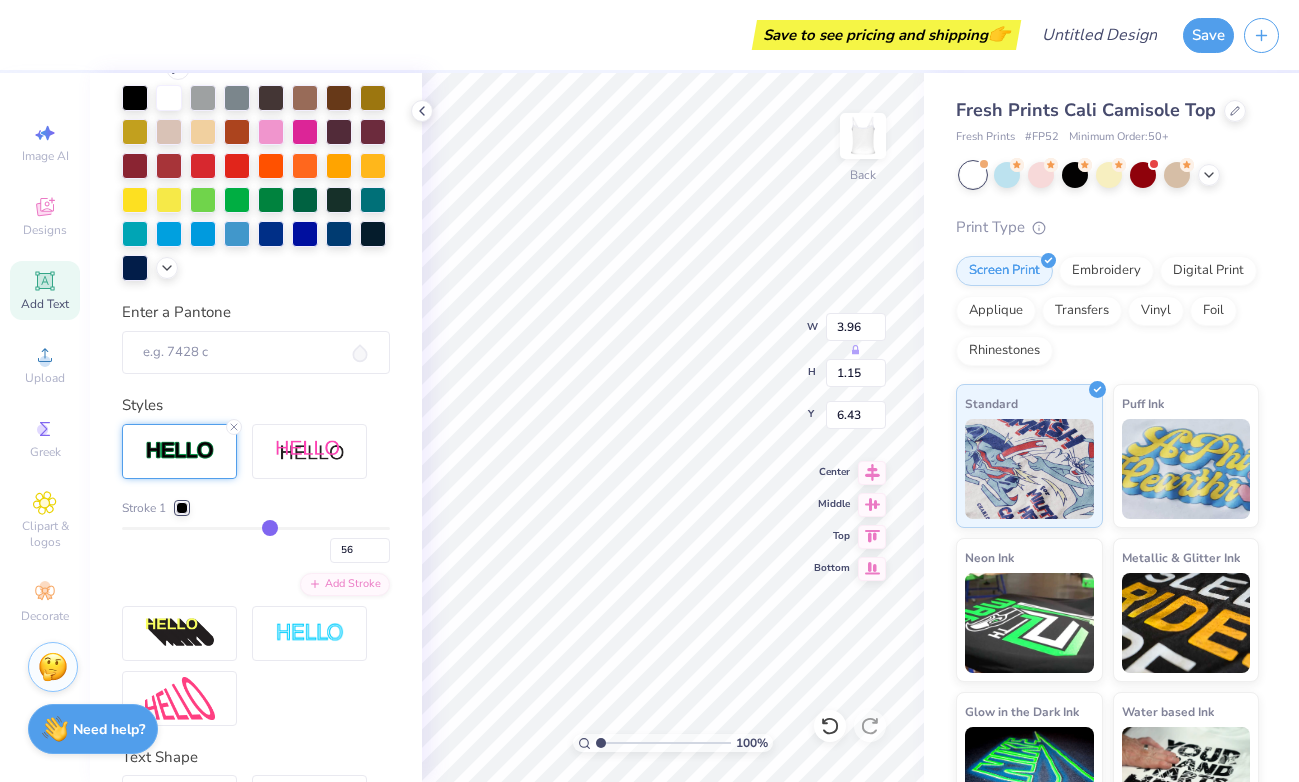 type on "57" 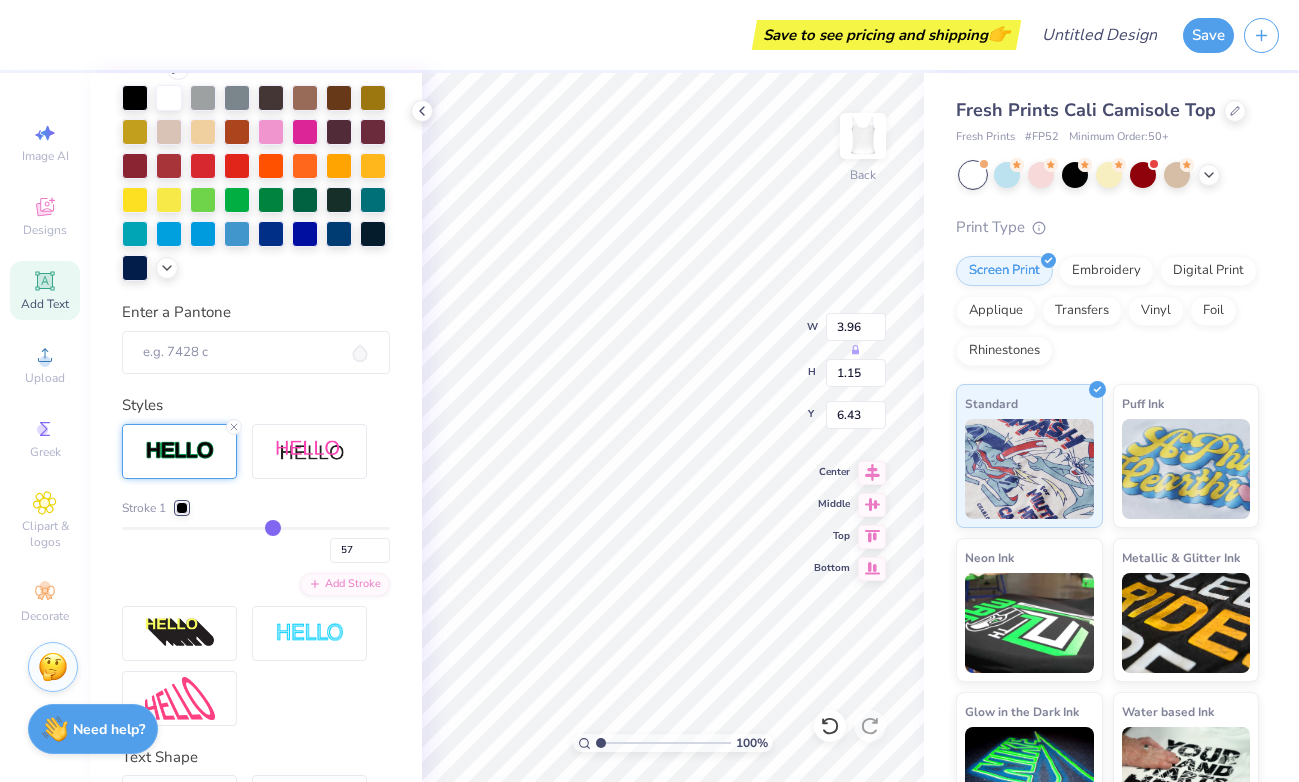 type on "58" 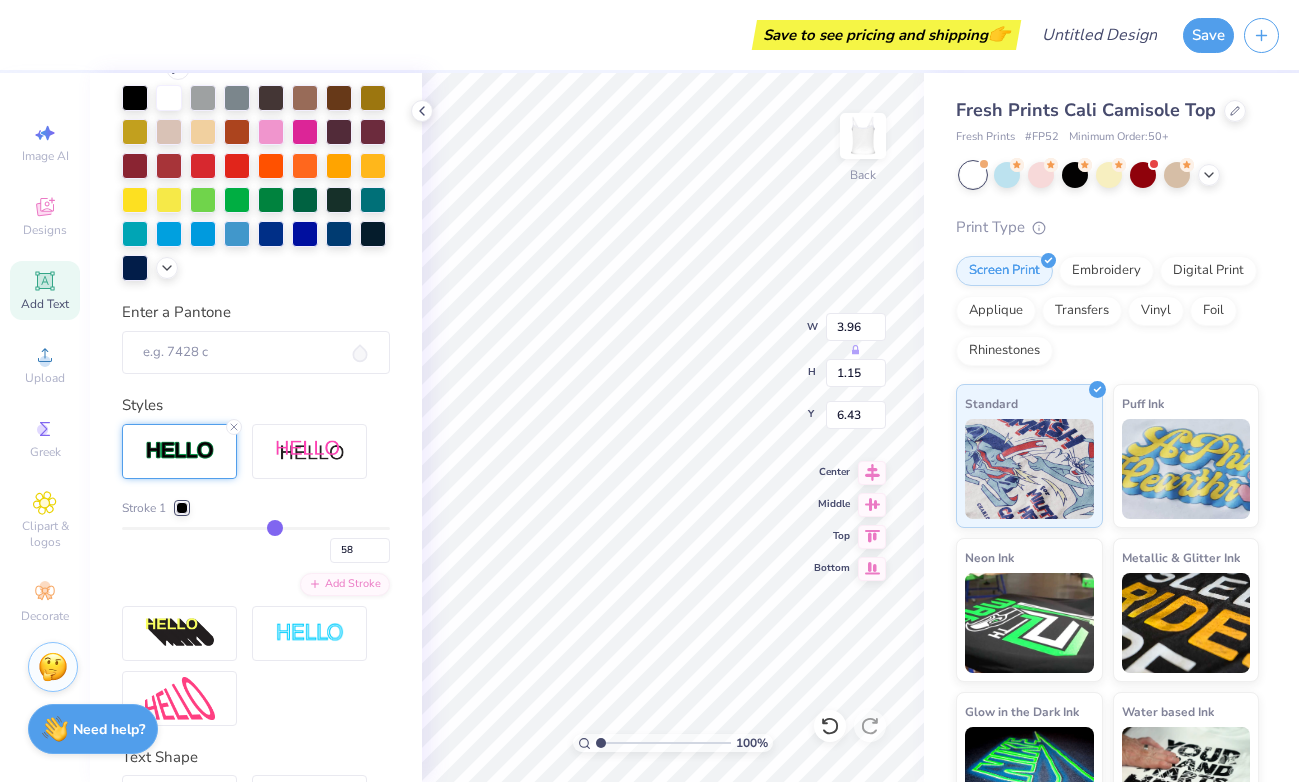 type on "59" 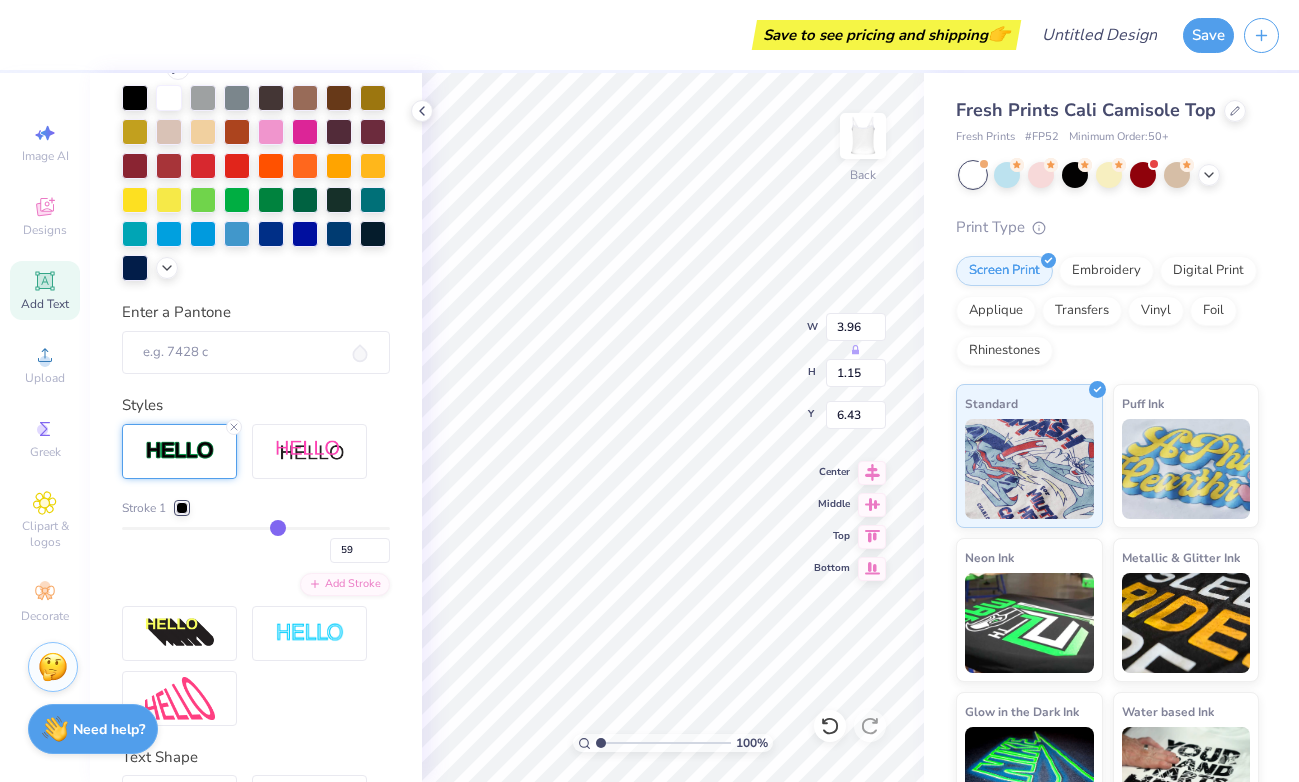 type on "60" 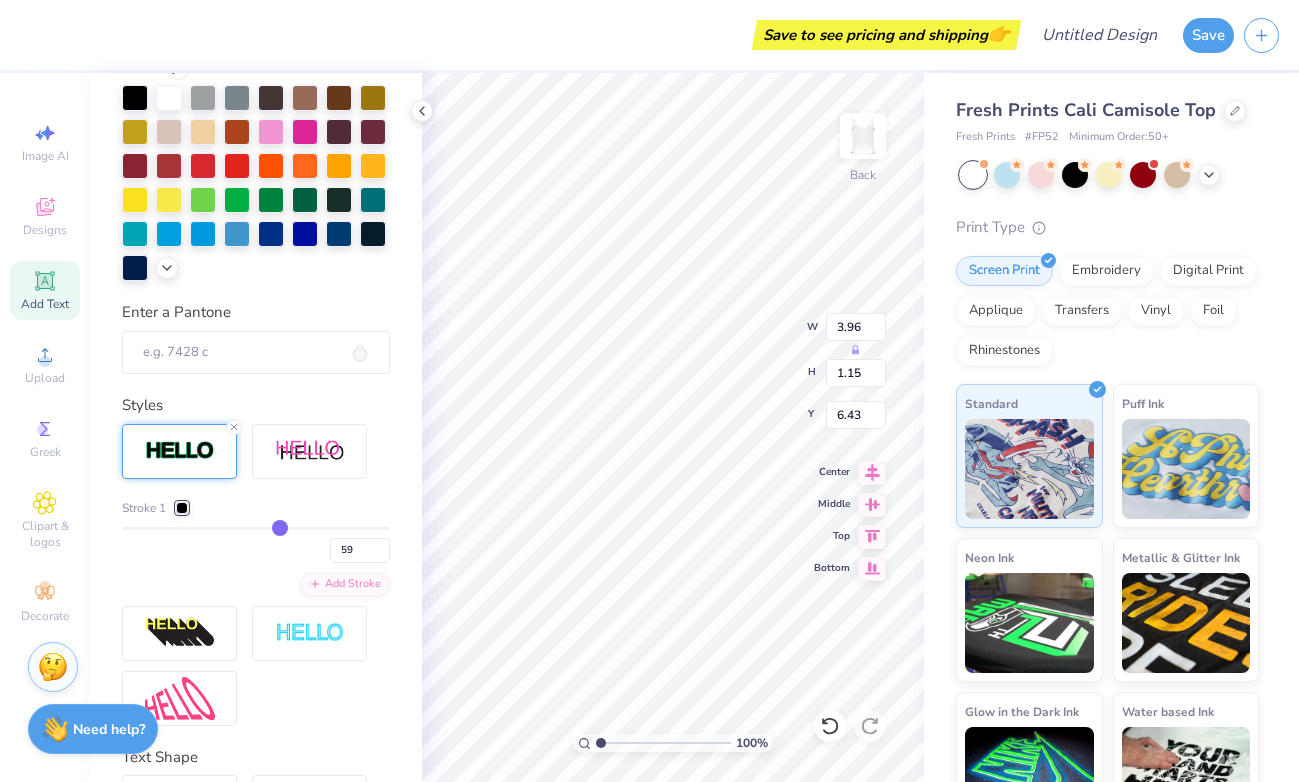 type on "60" 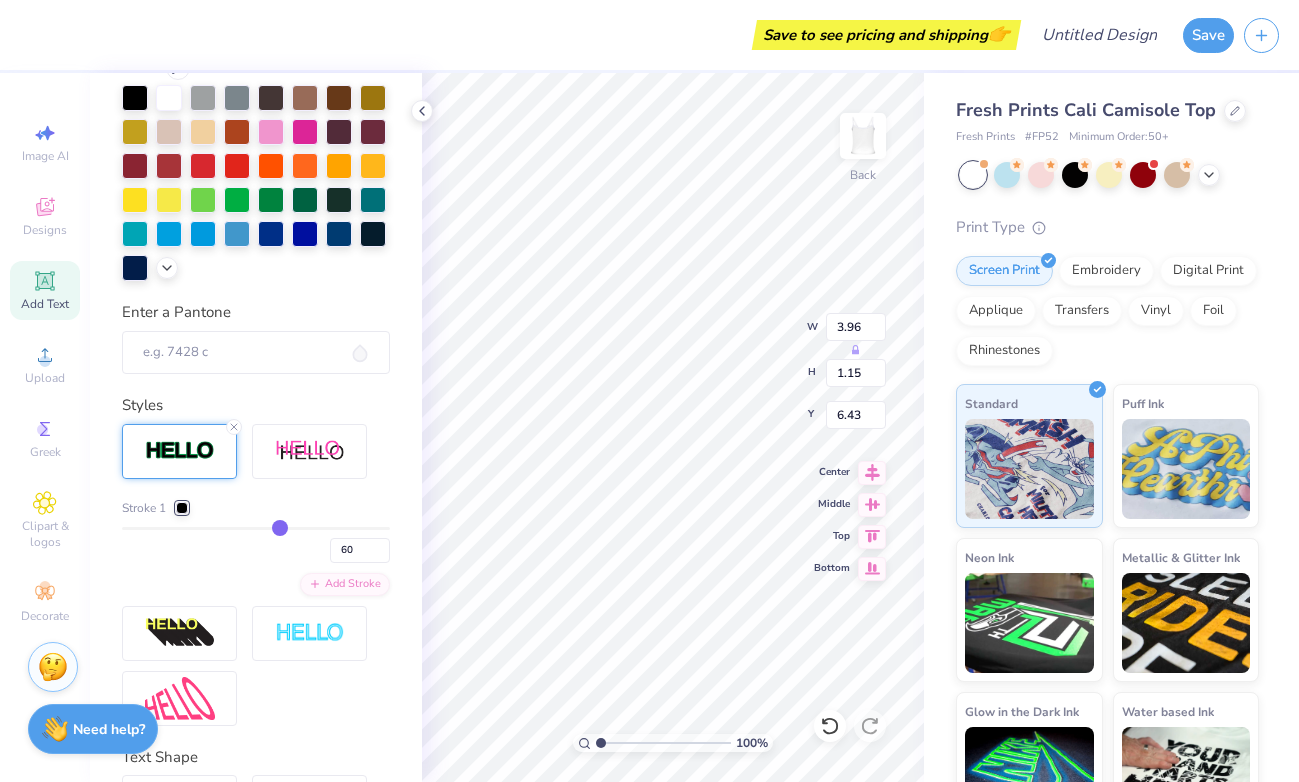 type on "61" 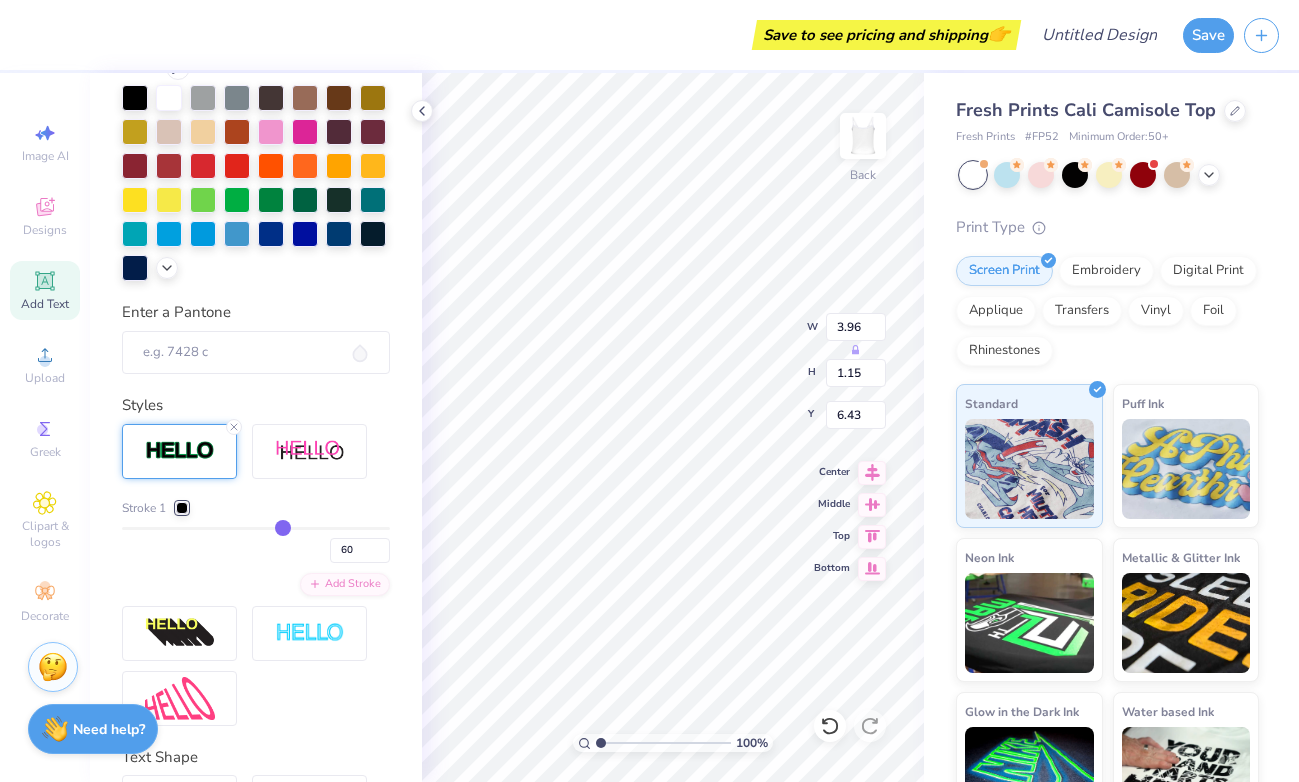 type on "61" 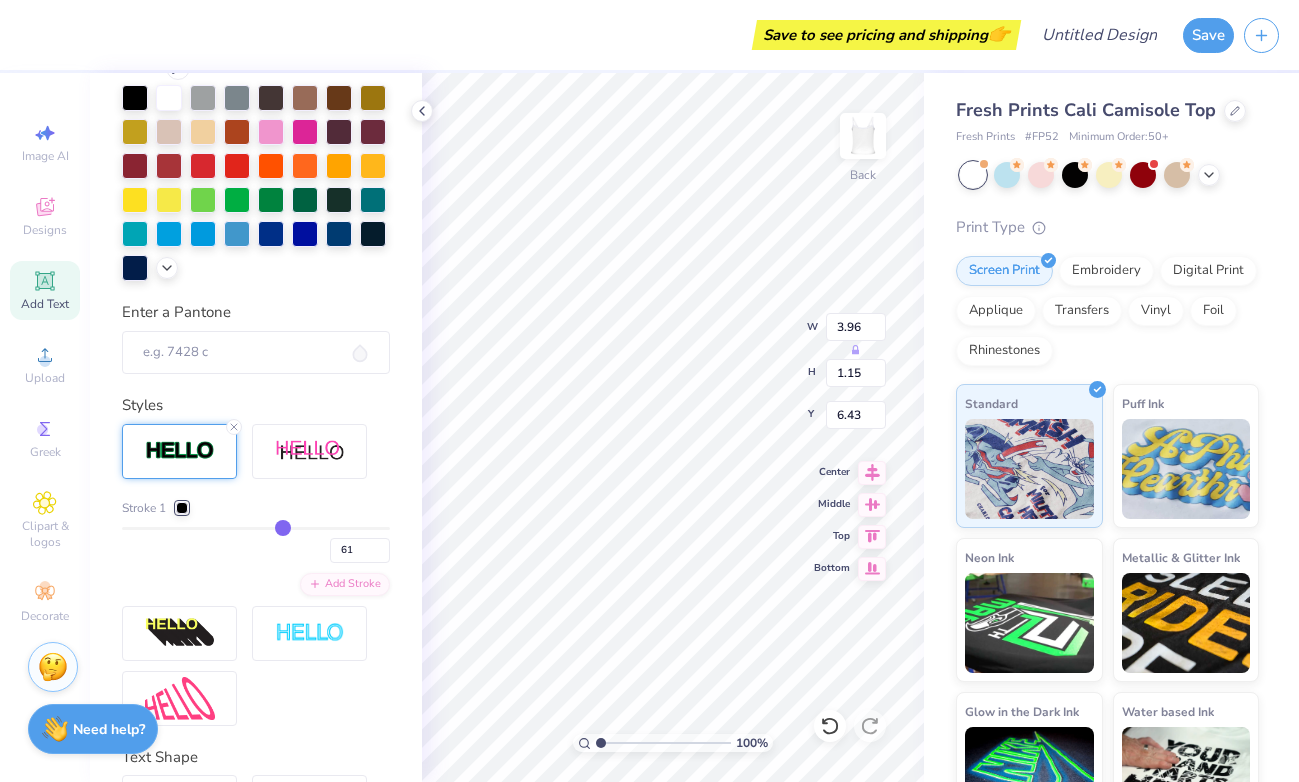 drag, startPoint x: 130, startPoint y: 519, endPoint x: 282, endPoint y: 523, distance: 152.05263 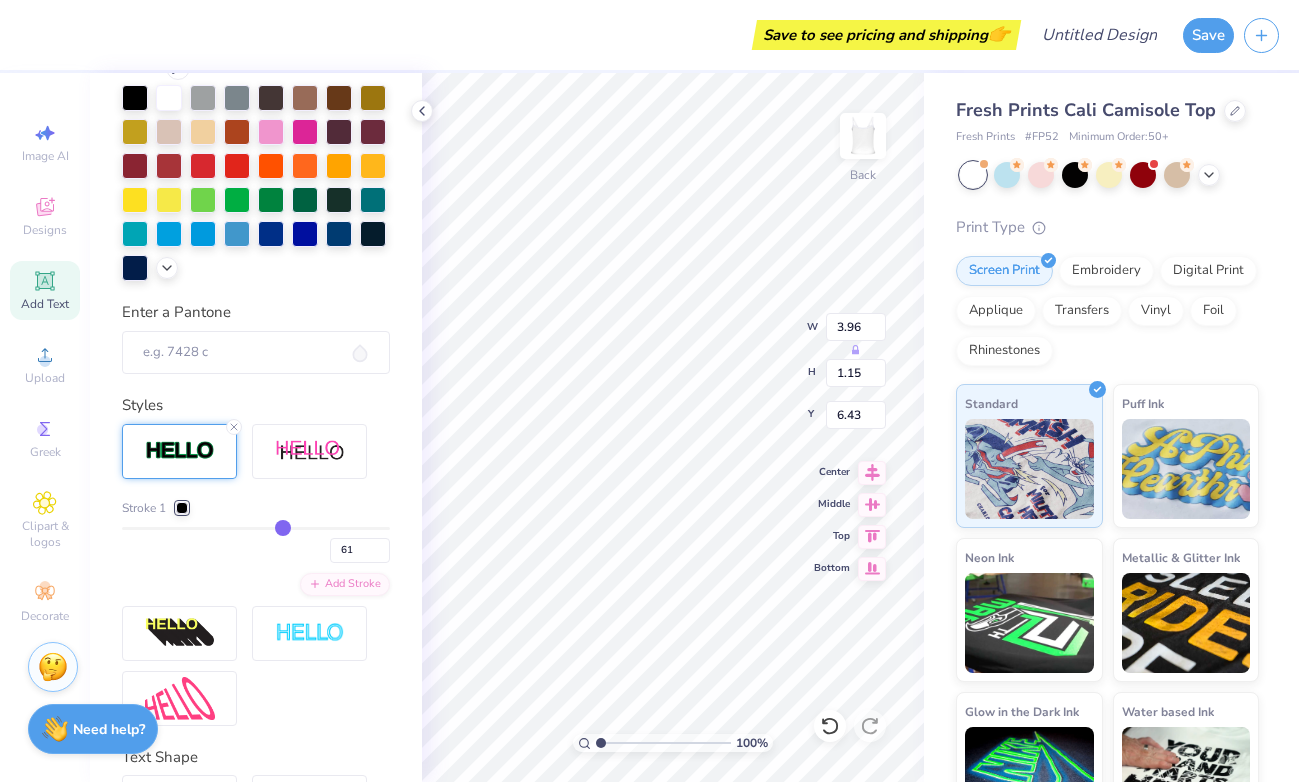 type on "62" 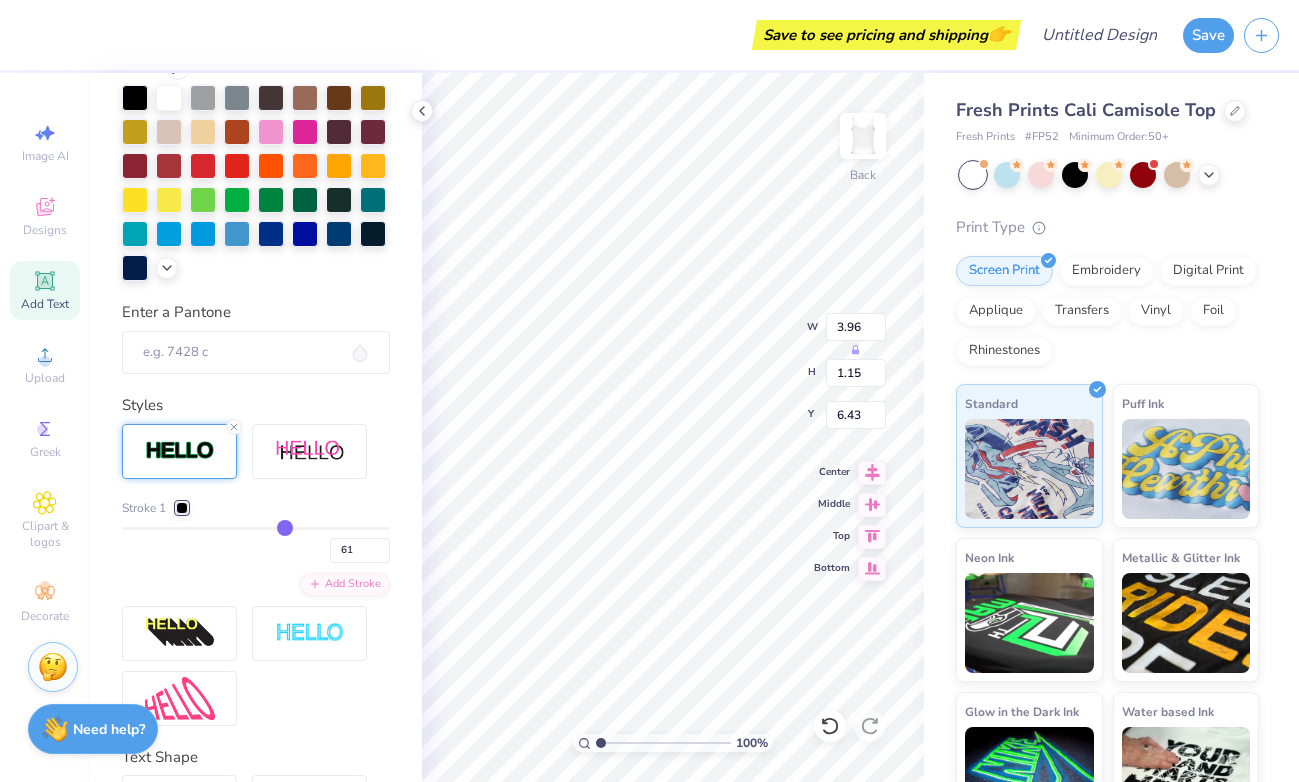 type on "62" 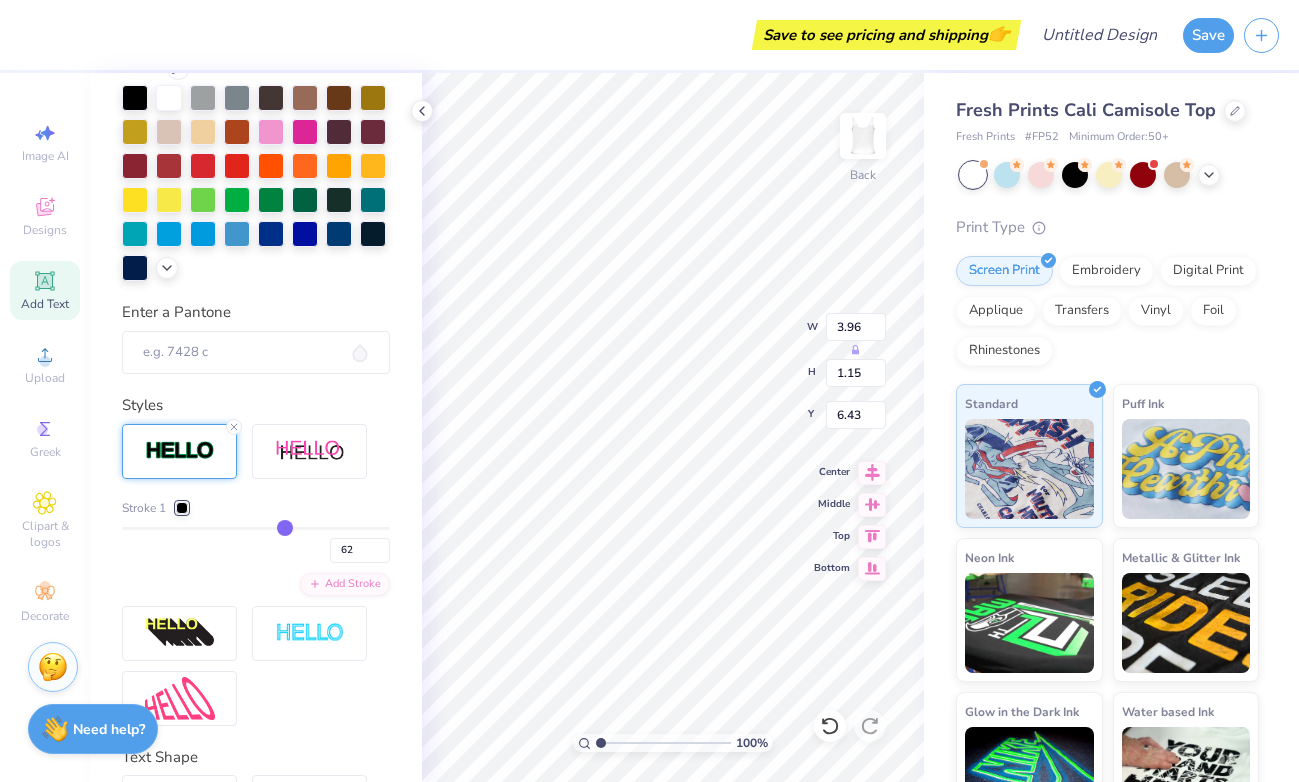 type on "33" 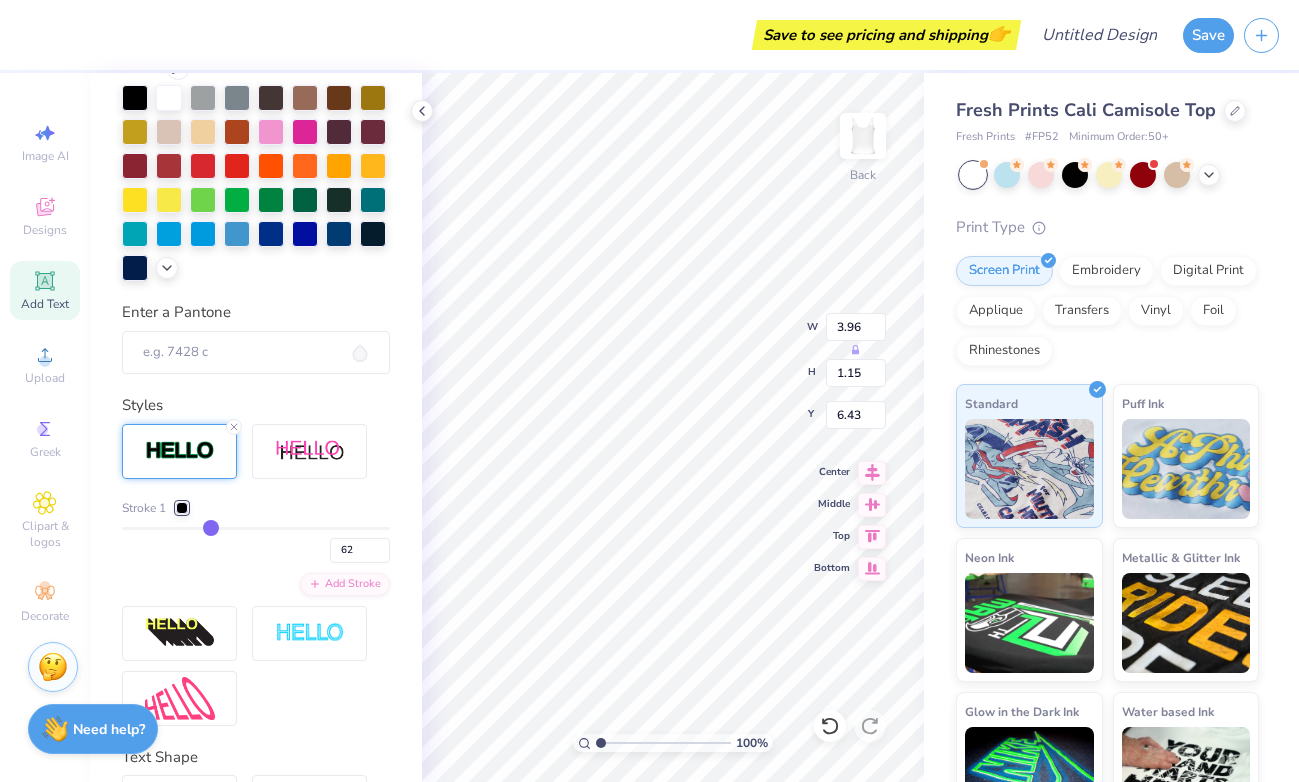 type on "33" 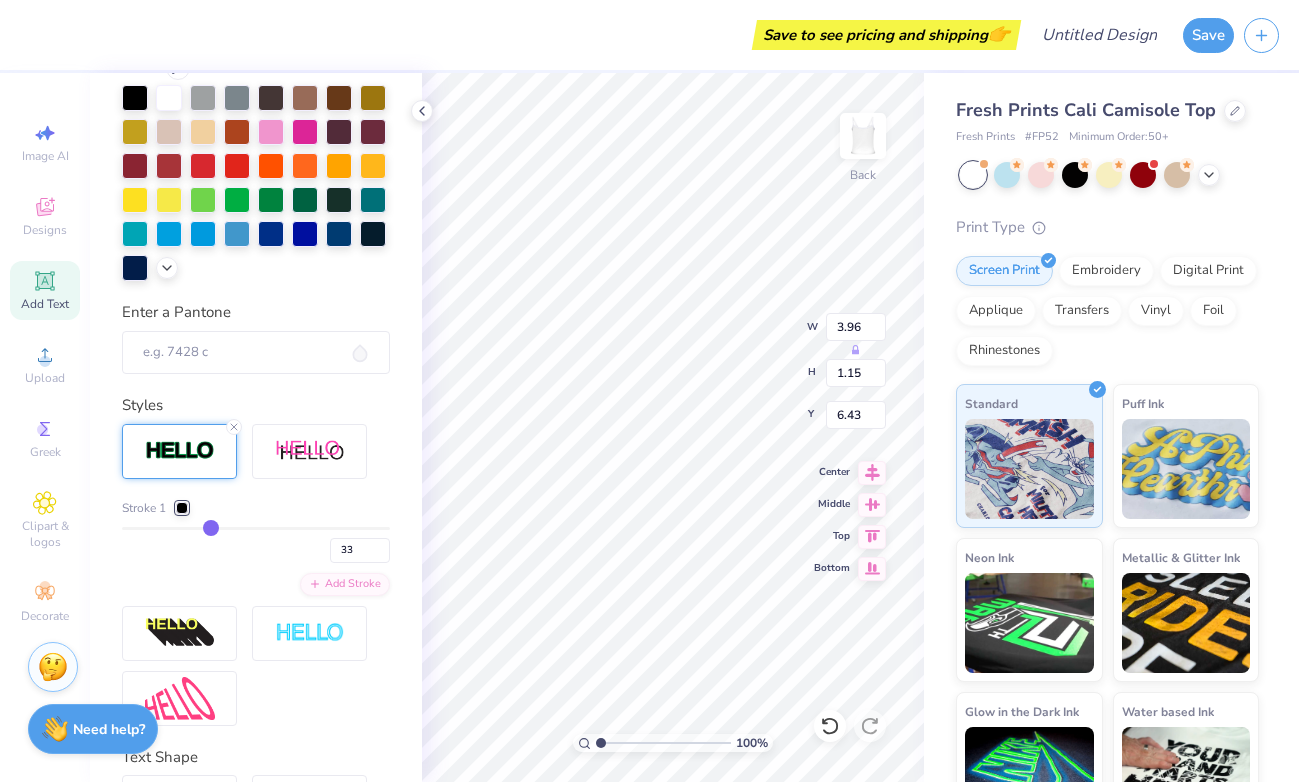 type on "32" 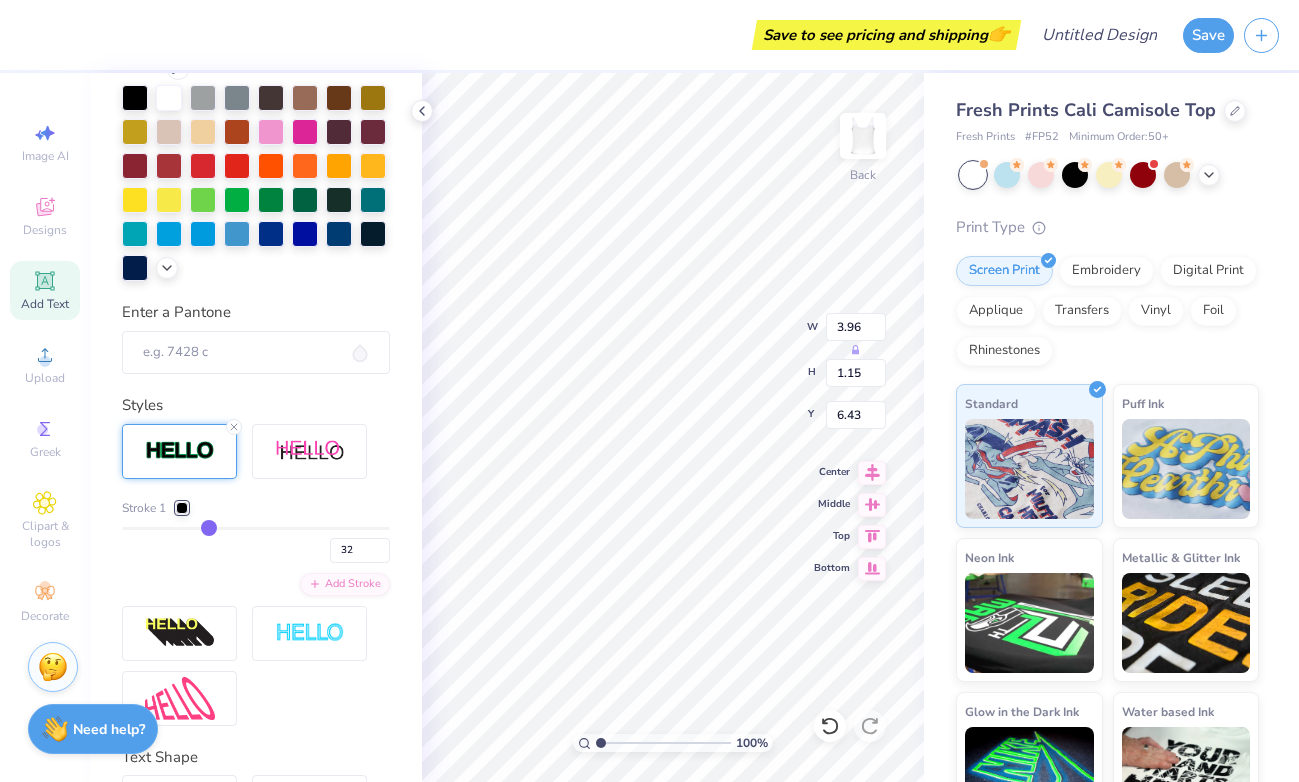type on "33" 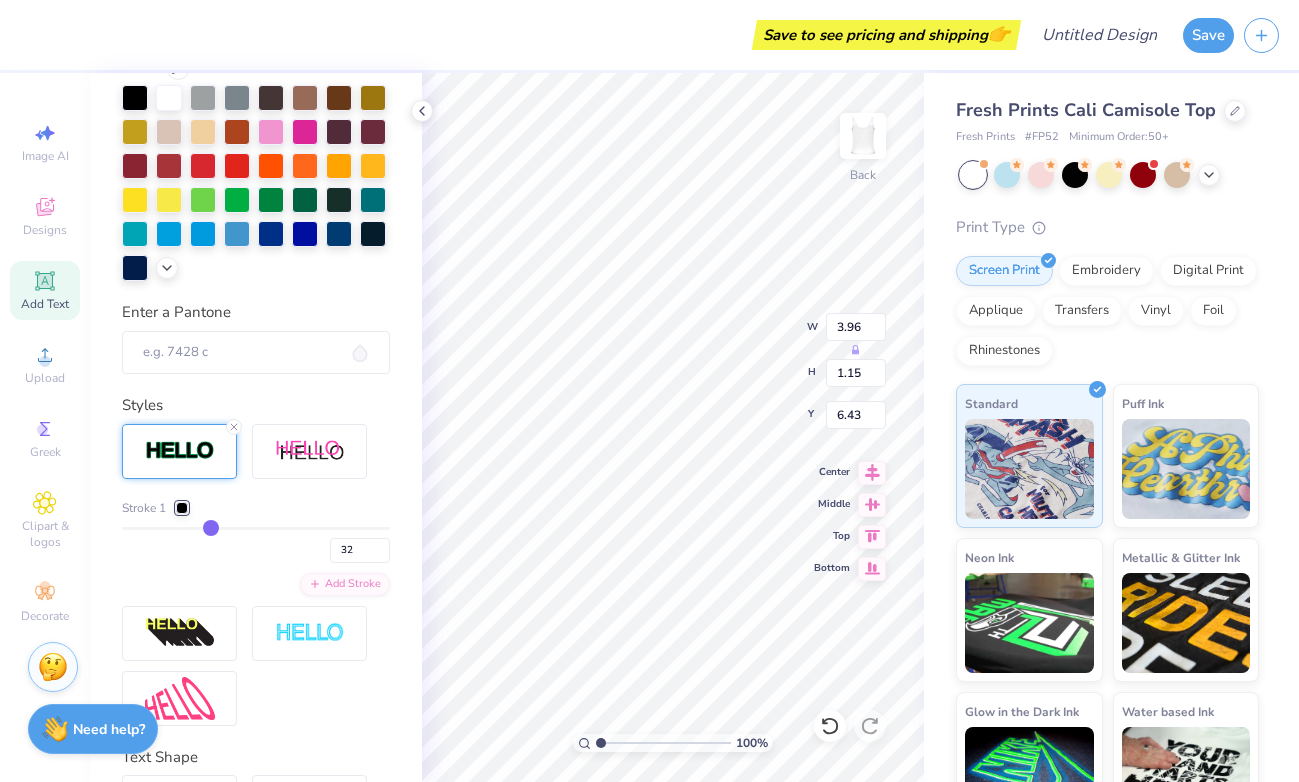 type on "33" 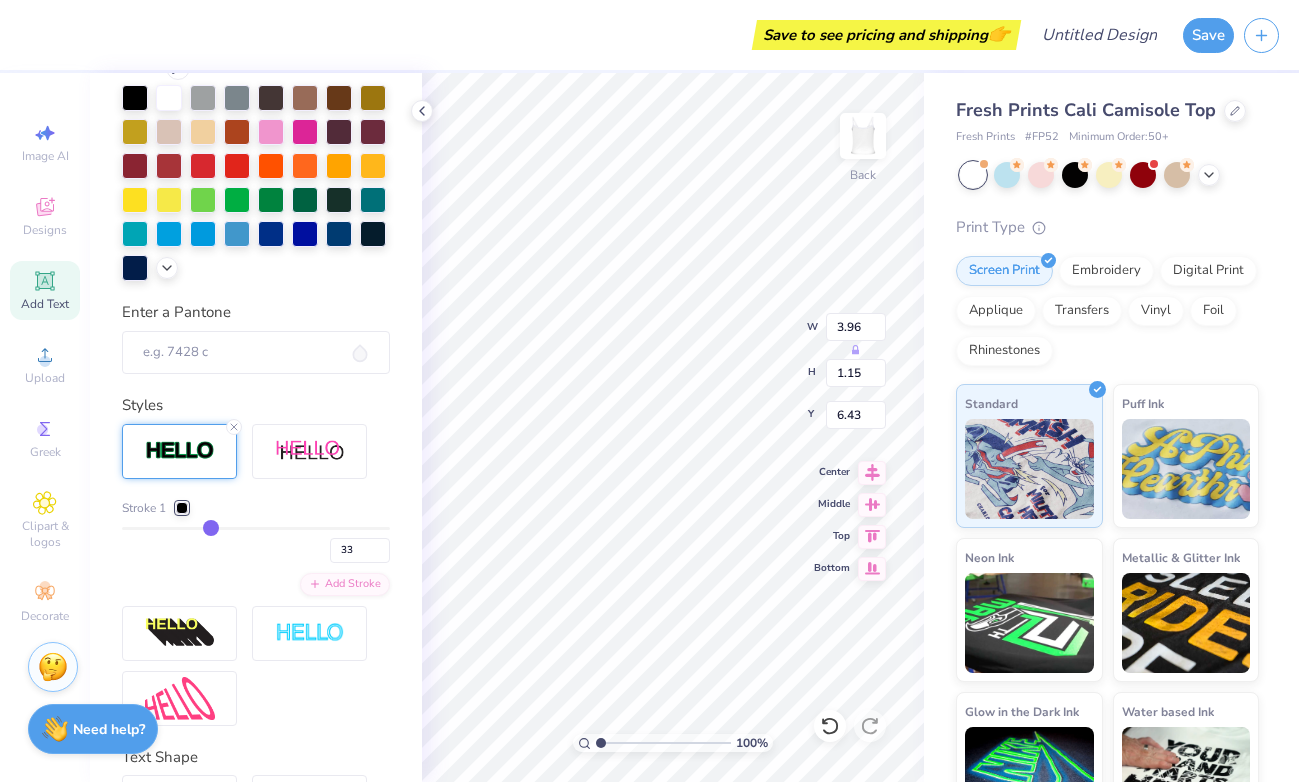 type on "34" 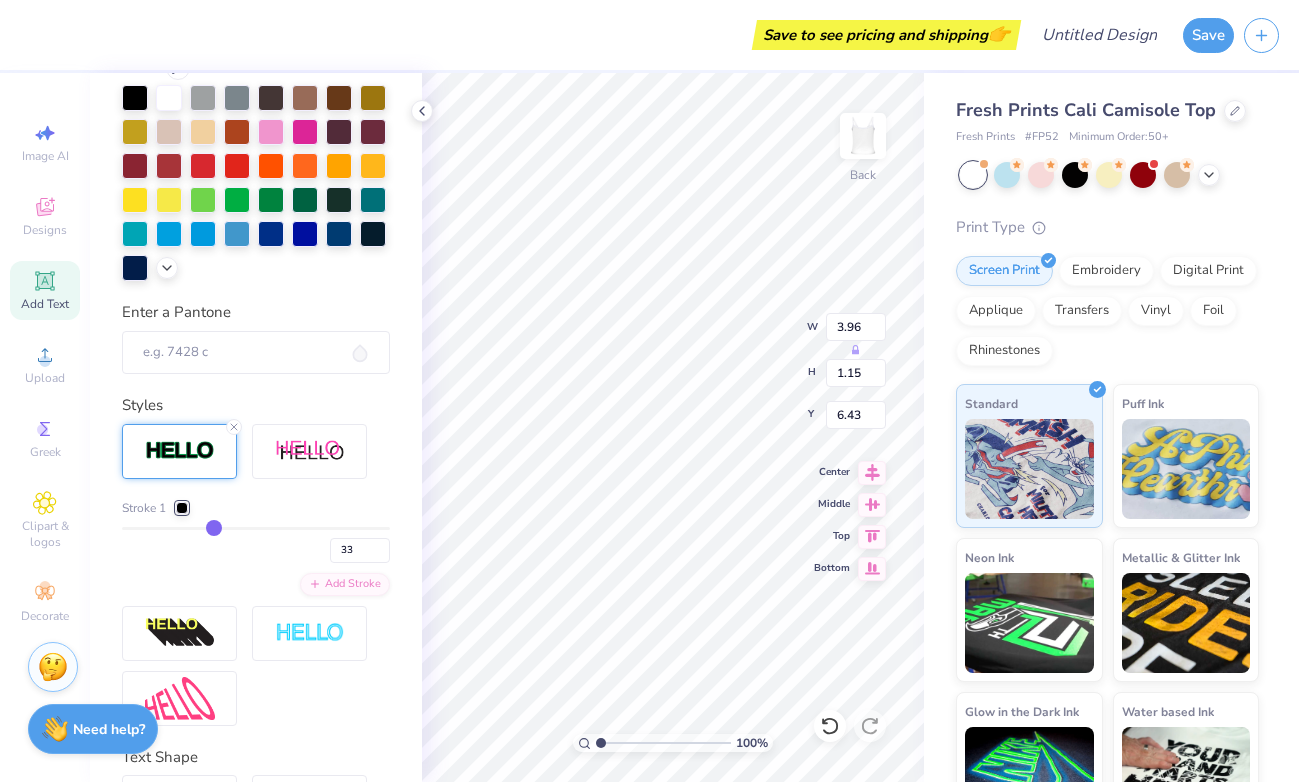 type on "34" 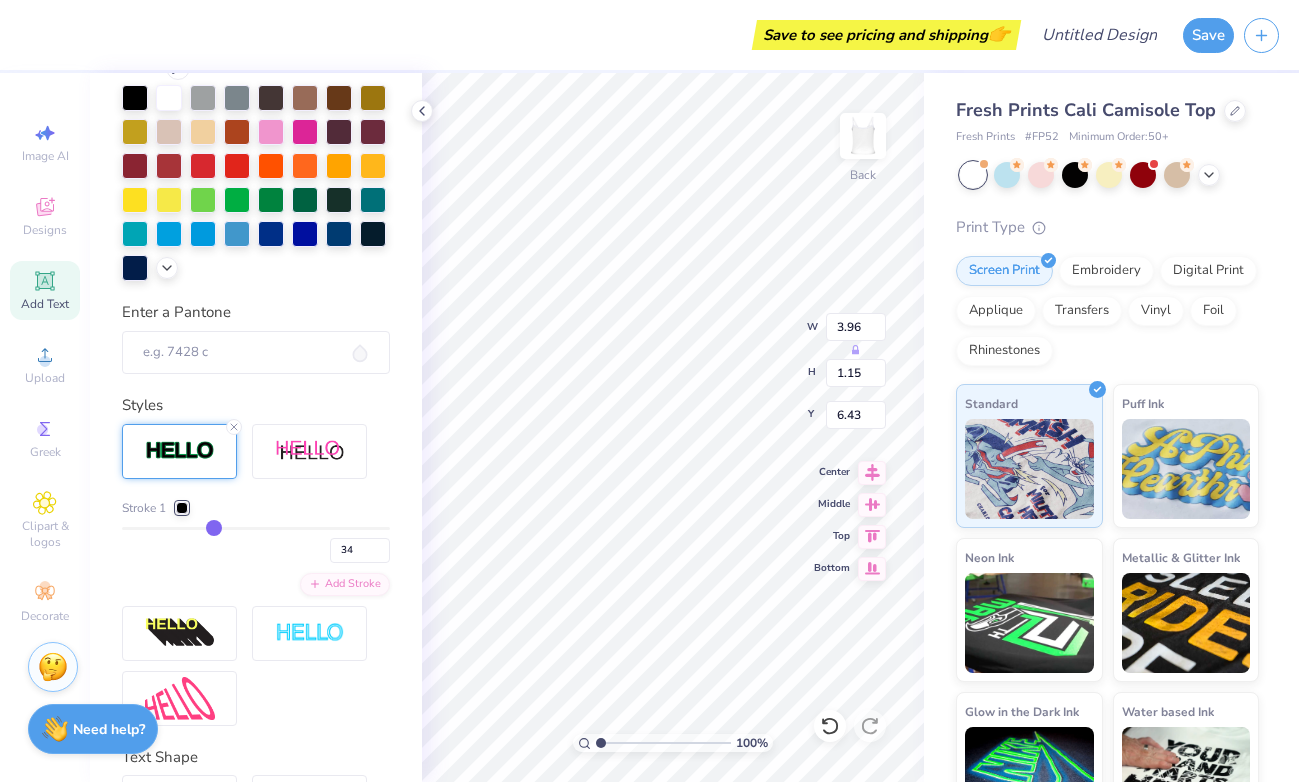 drag, startPoint x: 285, startPoint y: 524, endPoint x: 214, endPoint y: 524, distance: 71 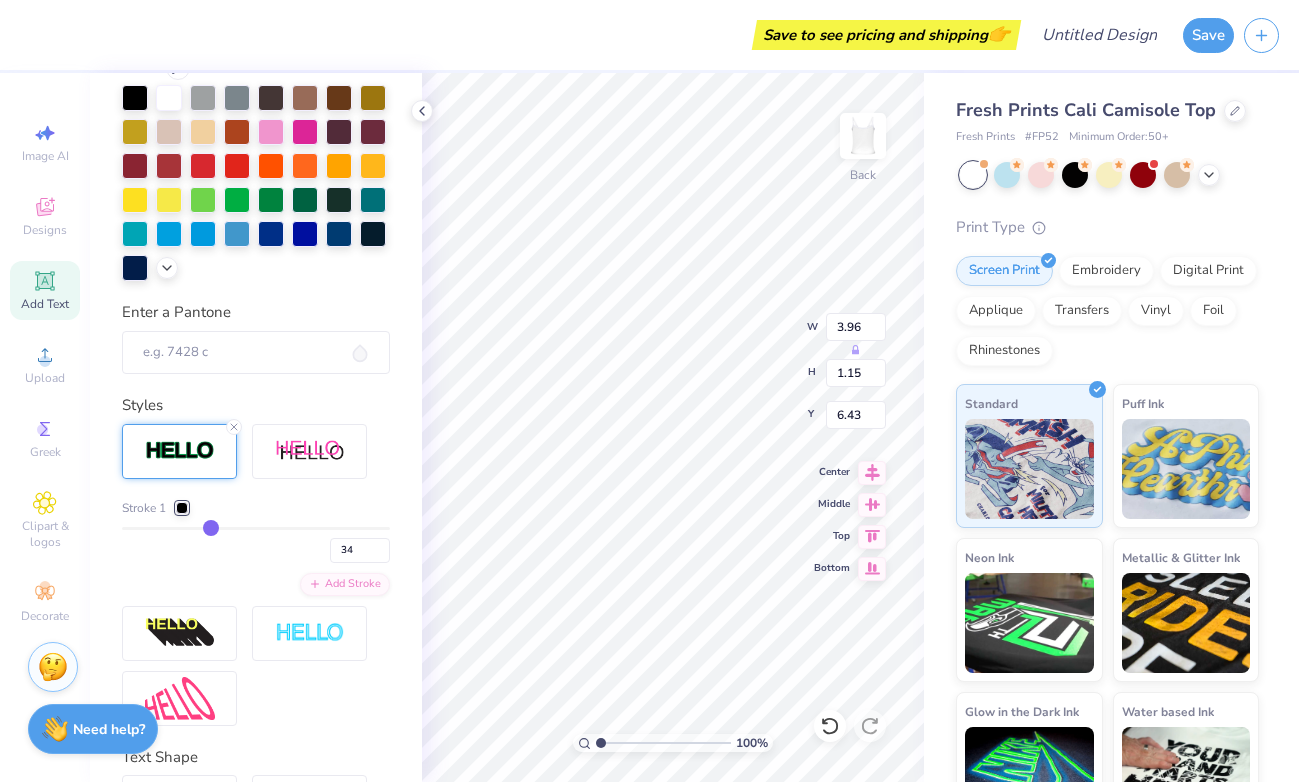 type on "33" 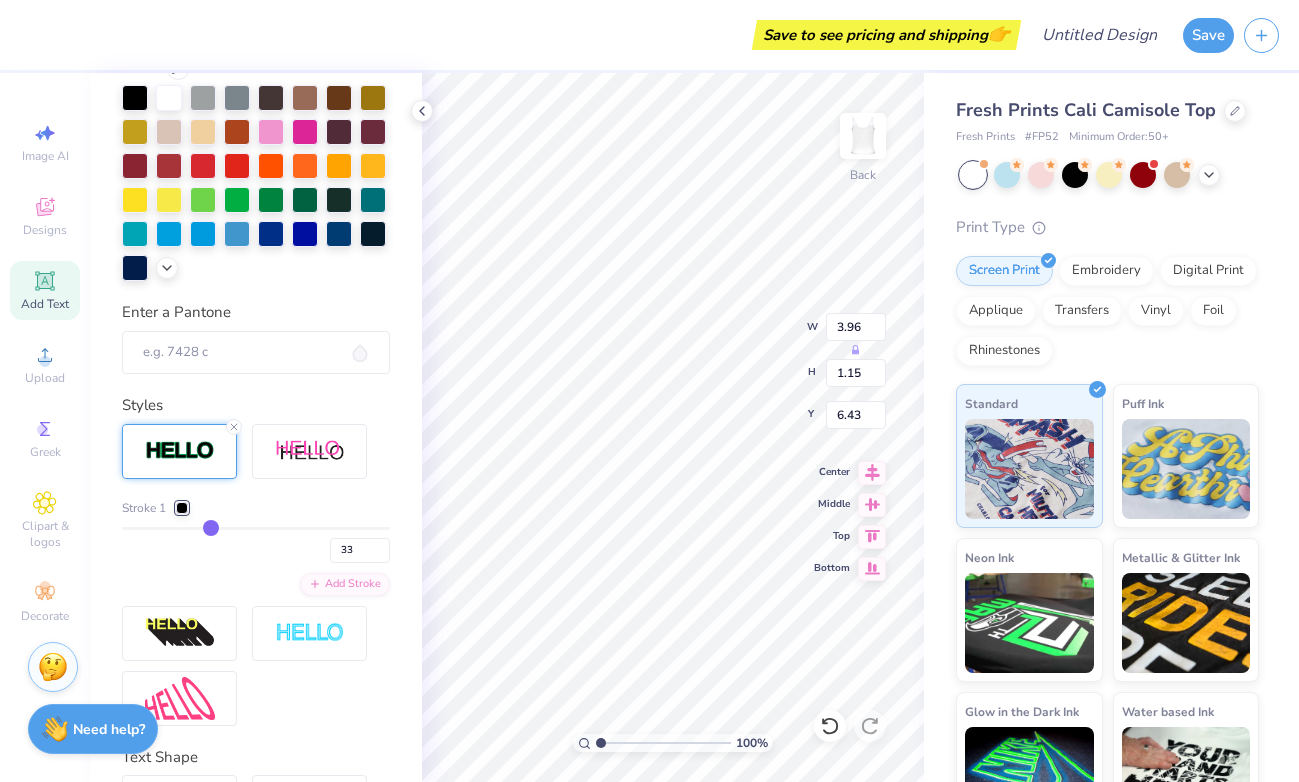 type on "32" 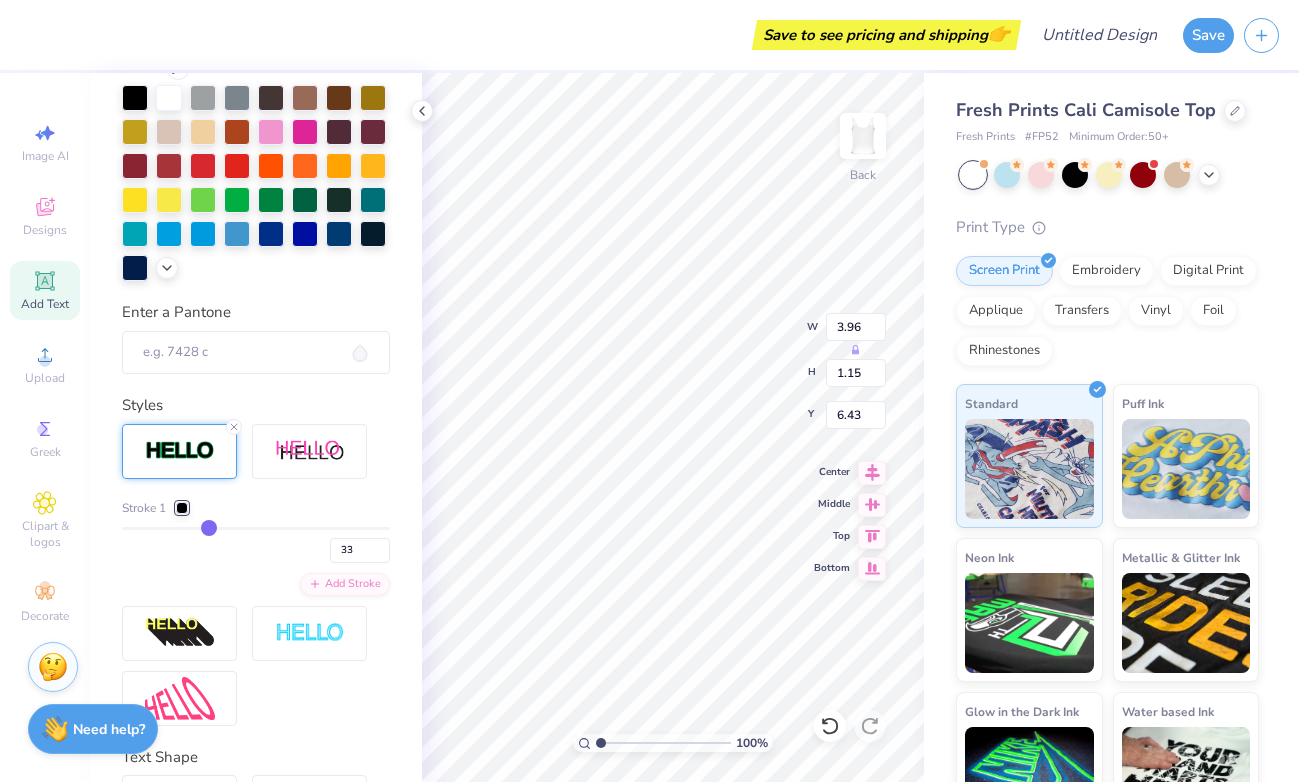 type on "32" 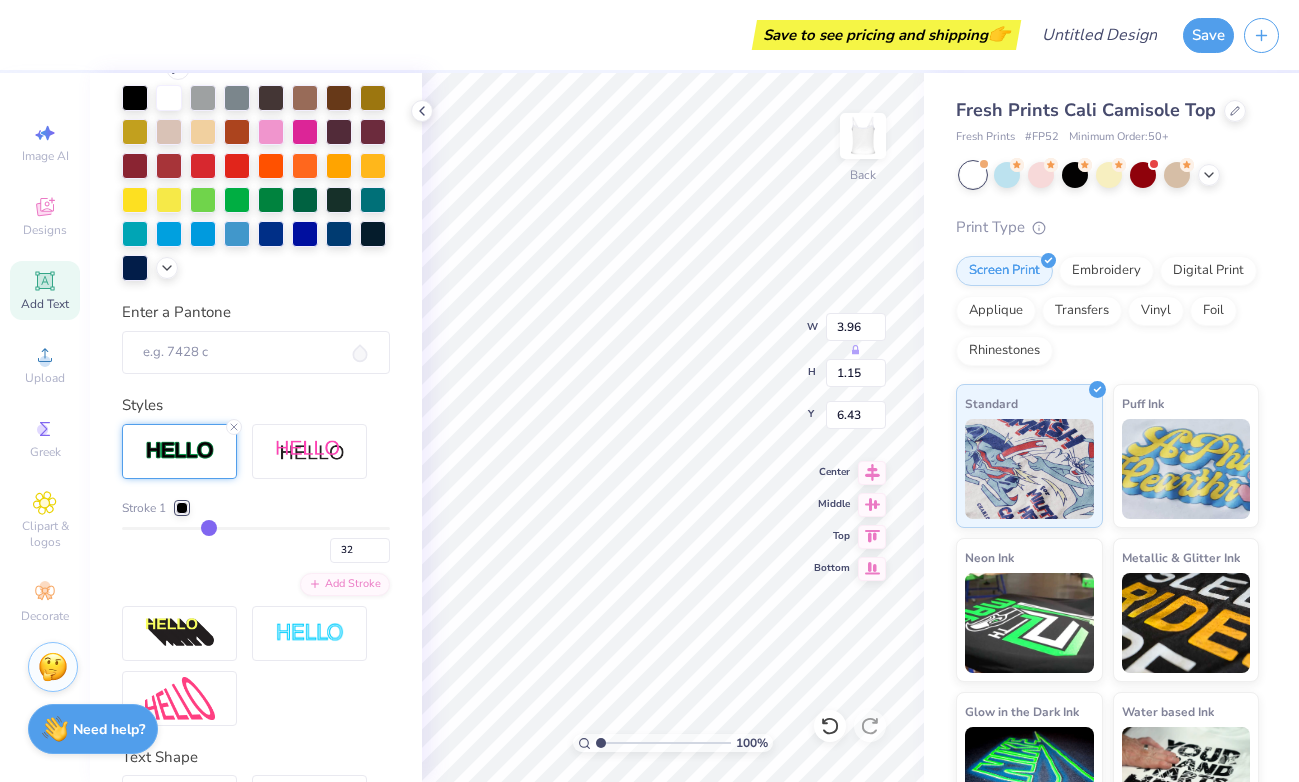 type on "30" 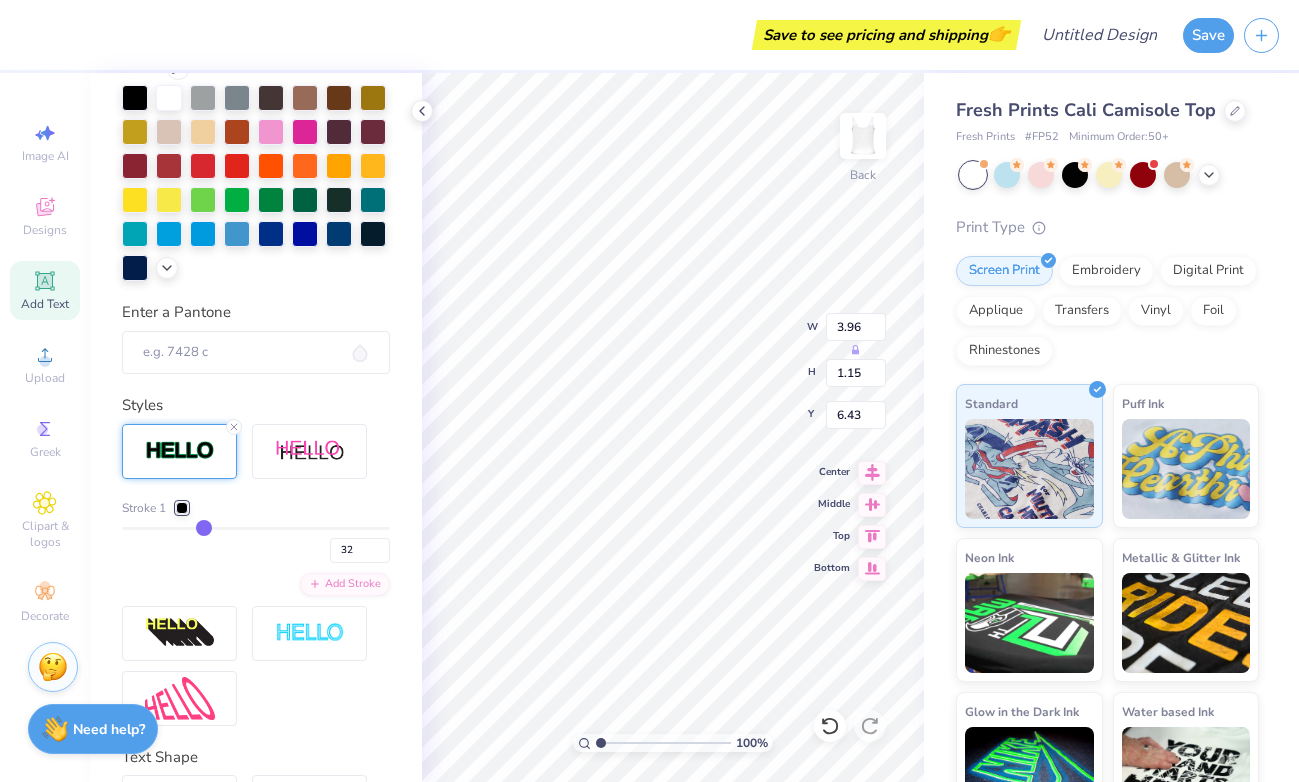 type on "30" 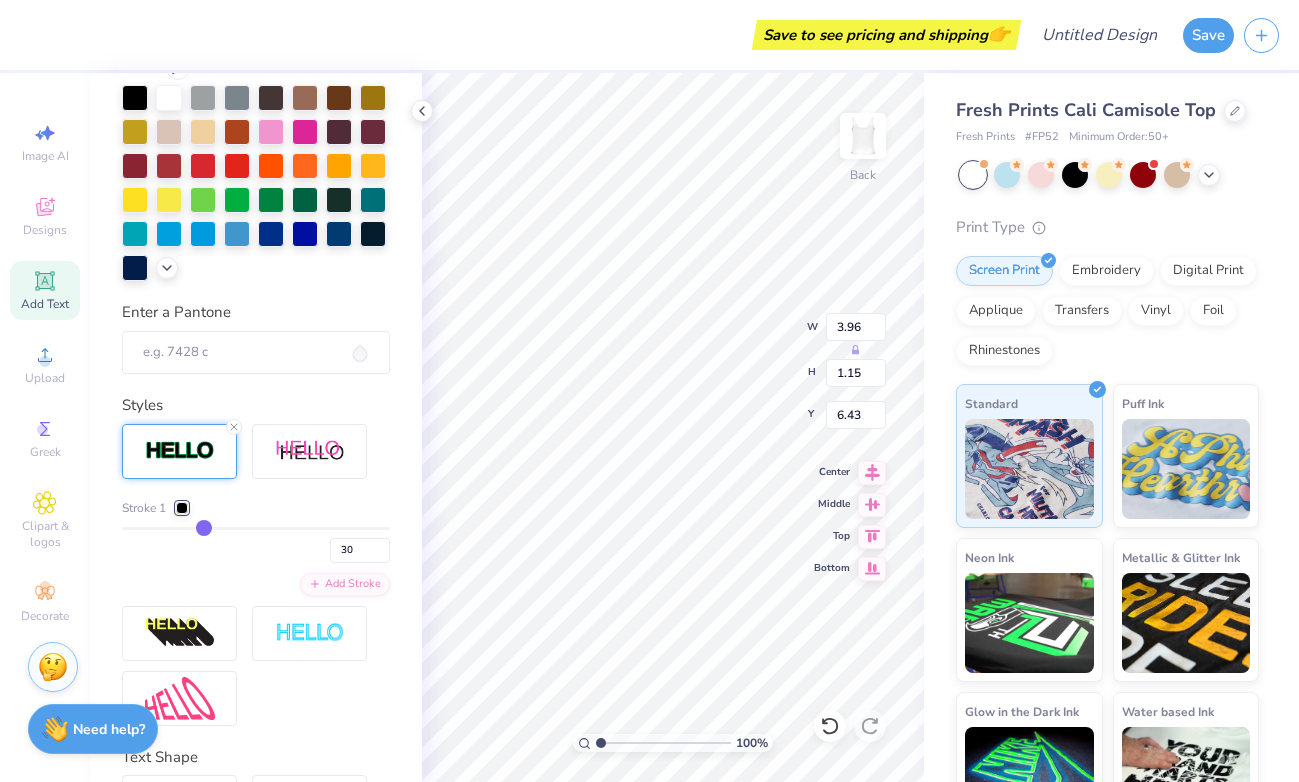type on "29" 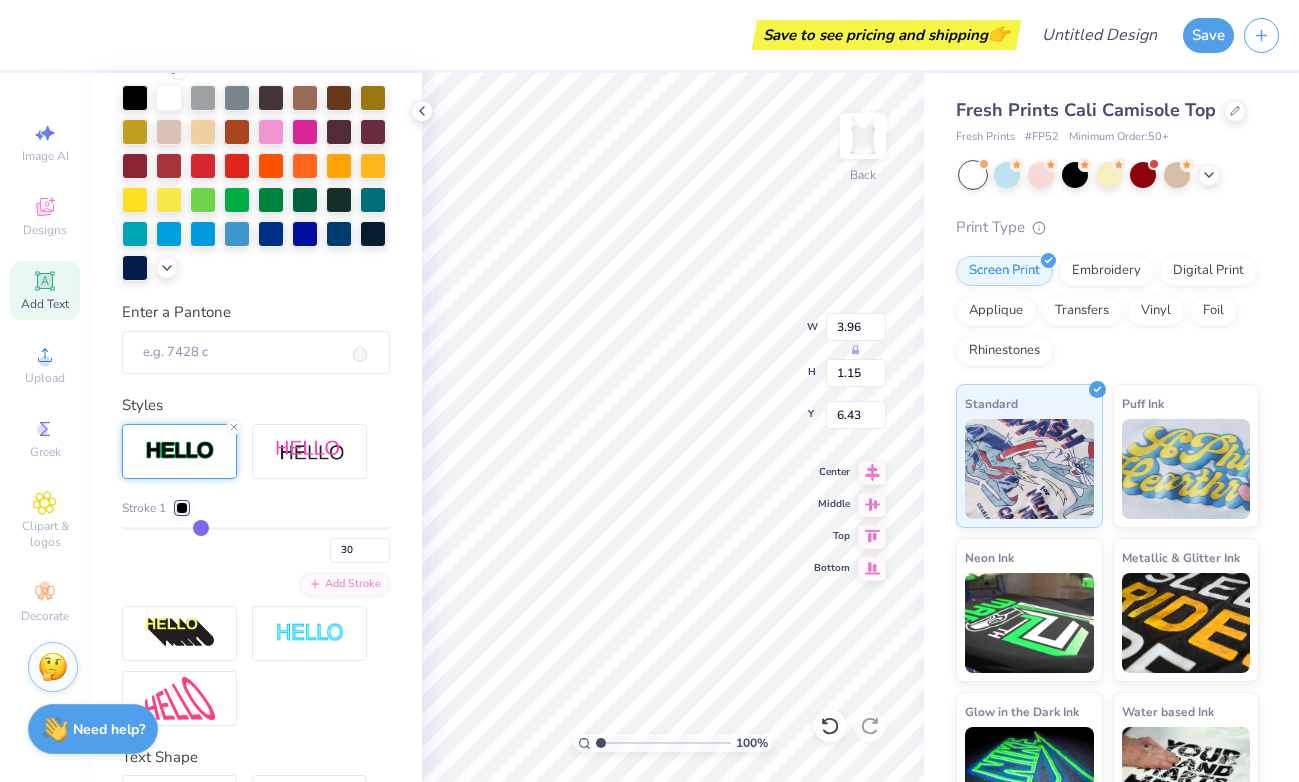 type on "29" 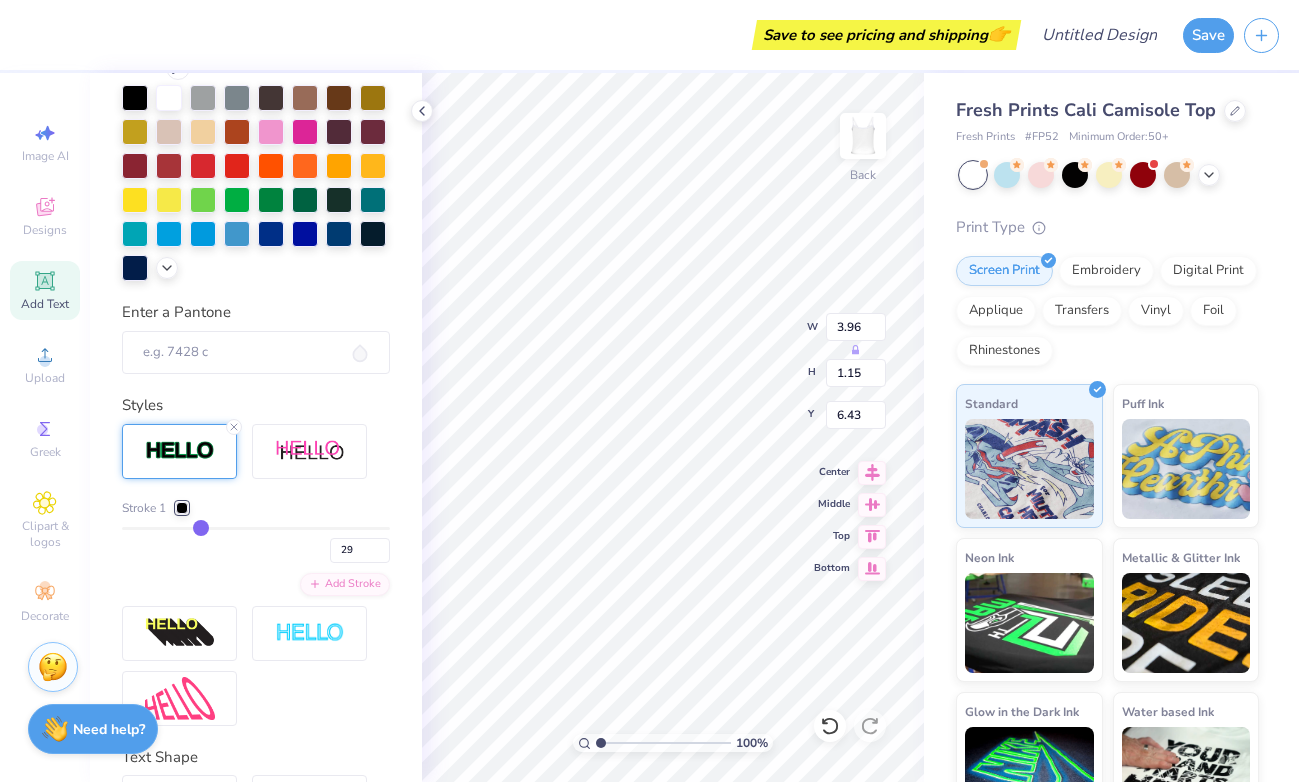 type on "27" 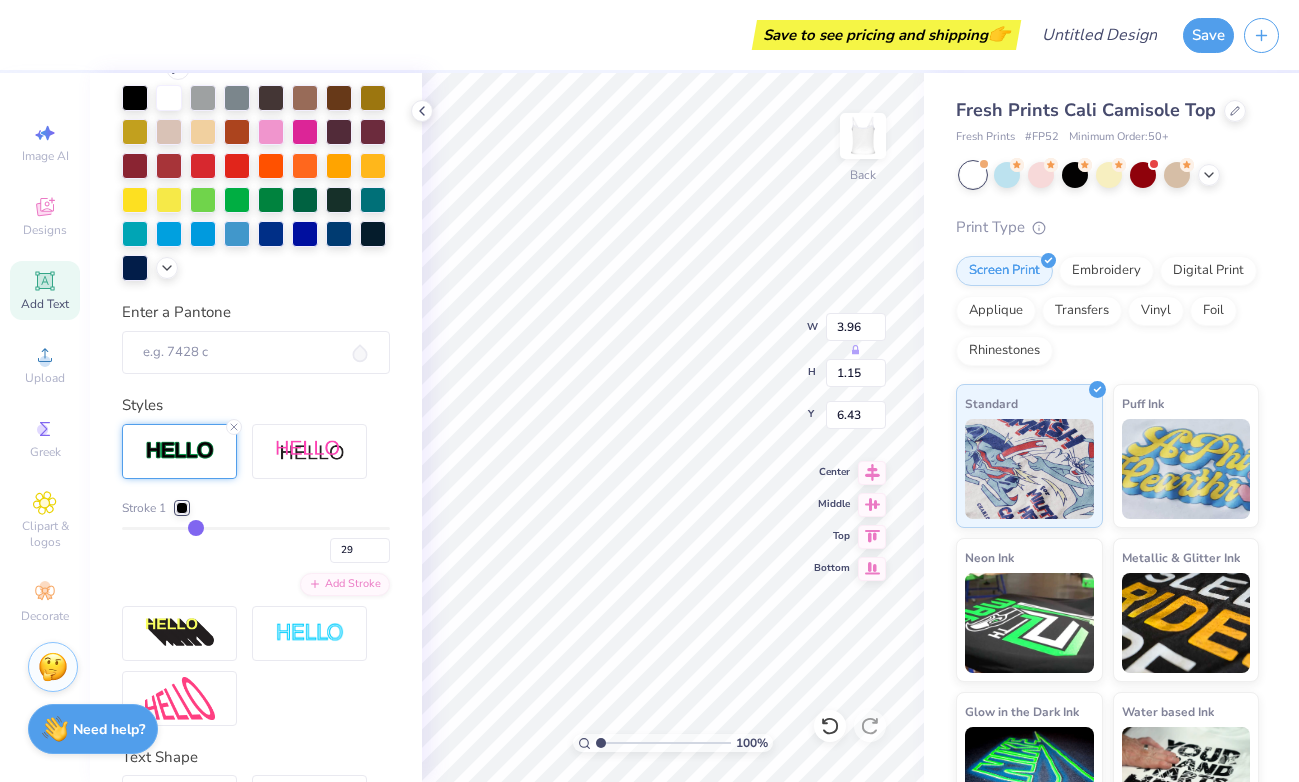 type on "27" 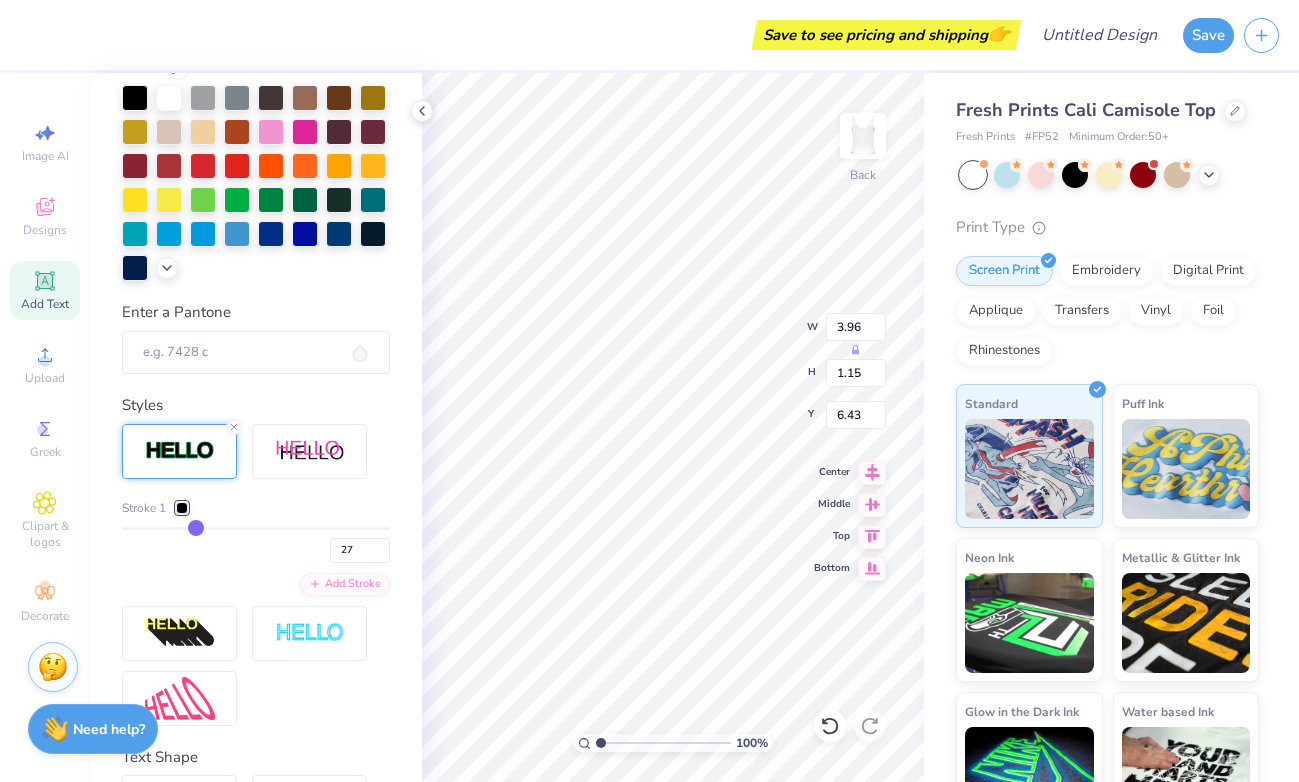 type on "25" 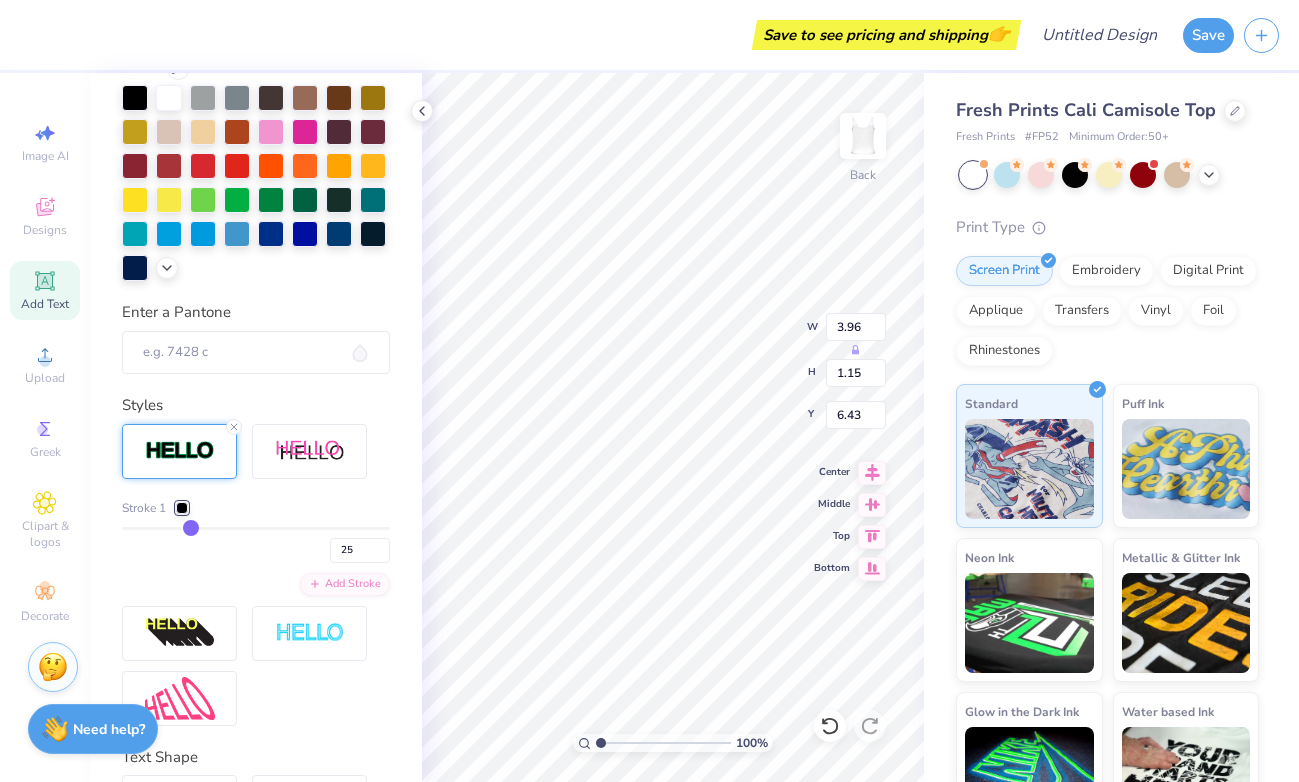 type on "21" 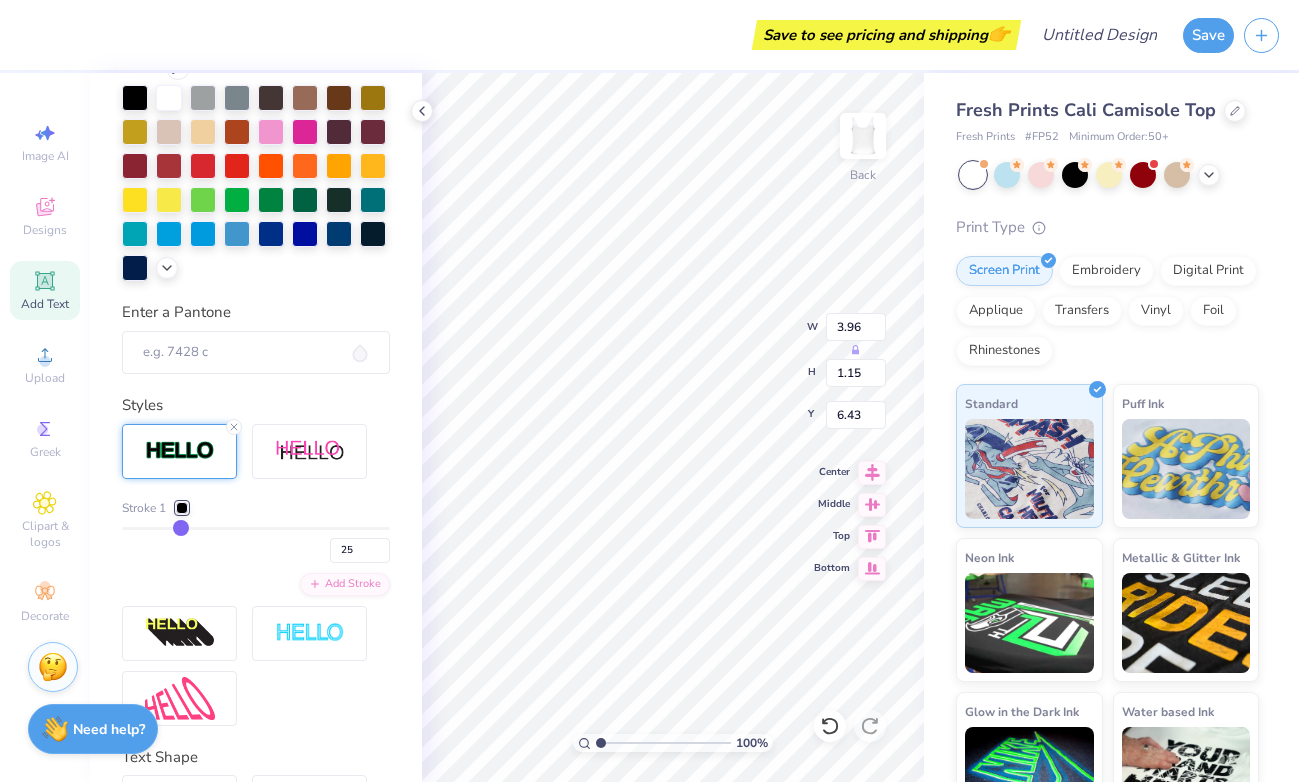 type on "21" 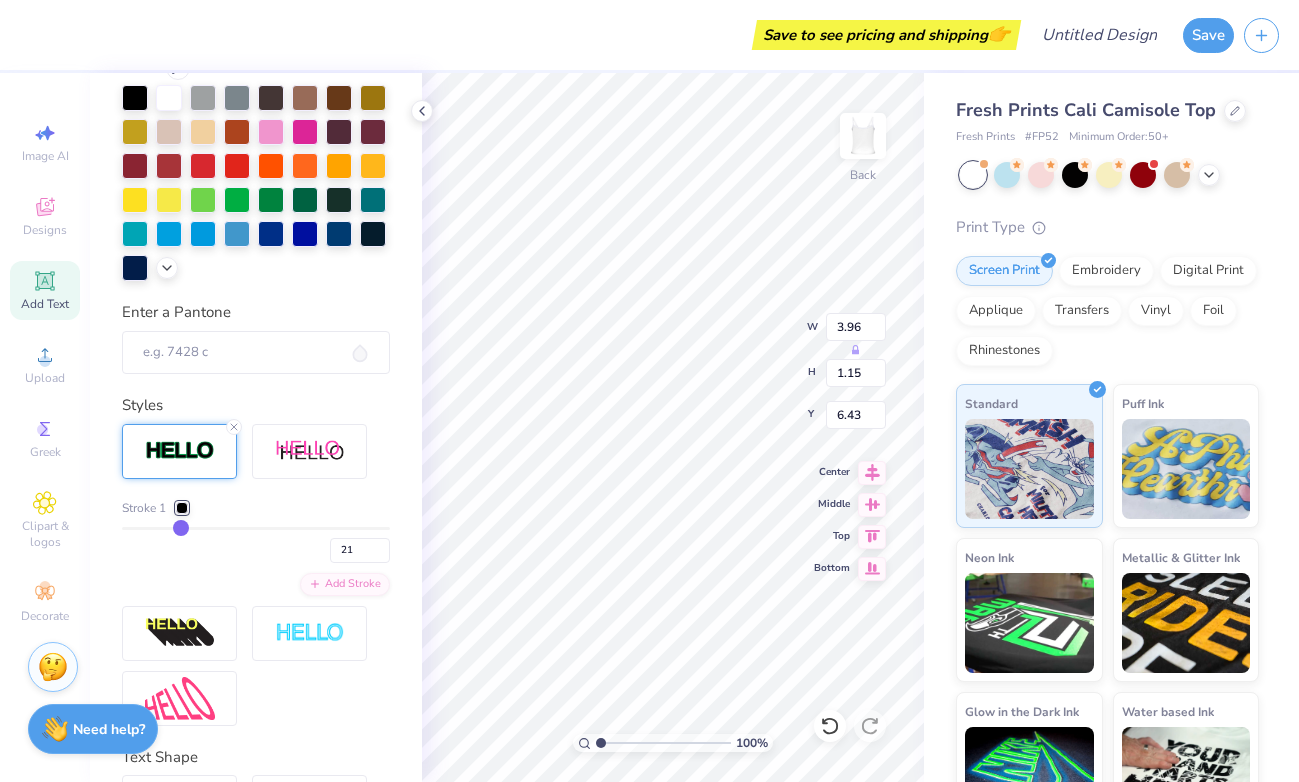 type on "19" 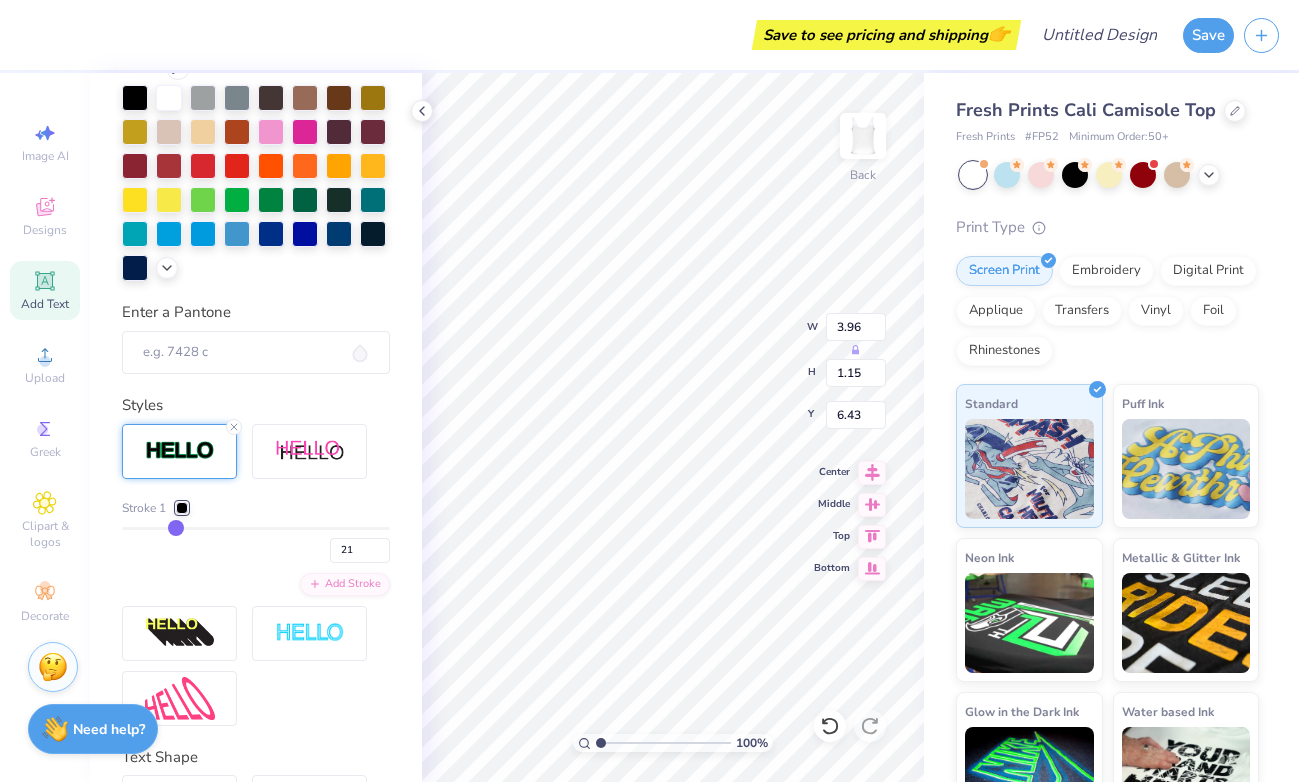 type on "19" 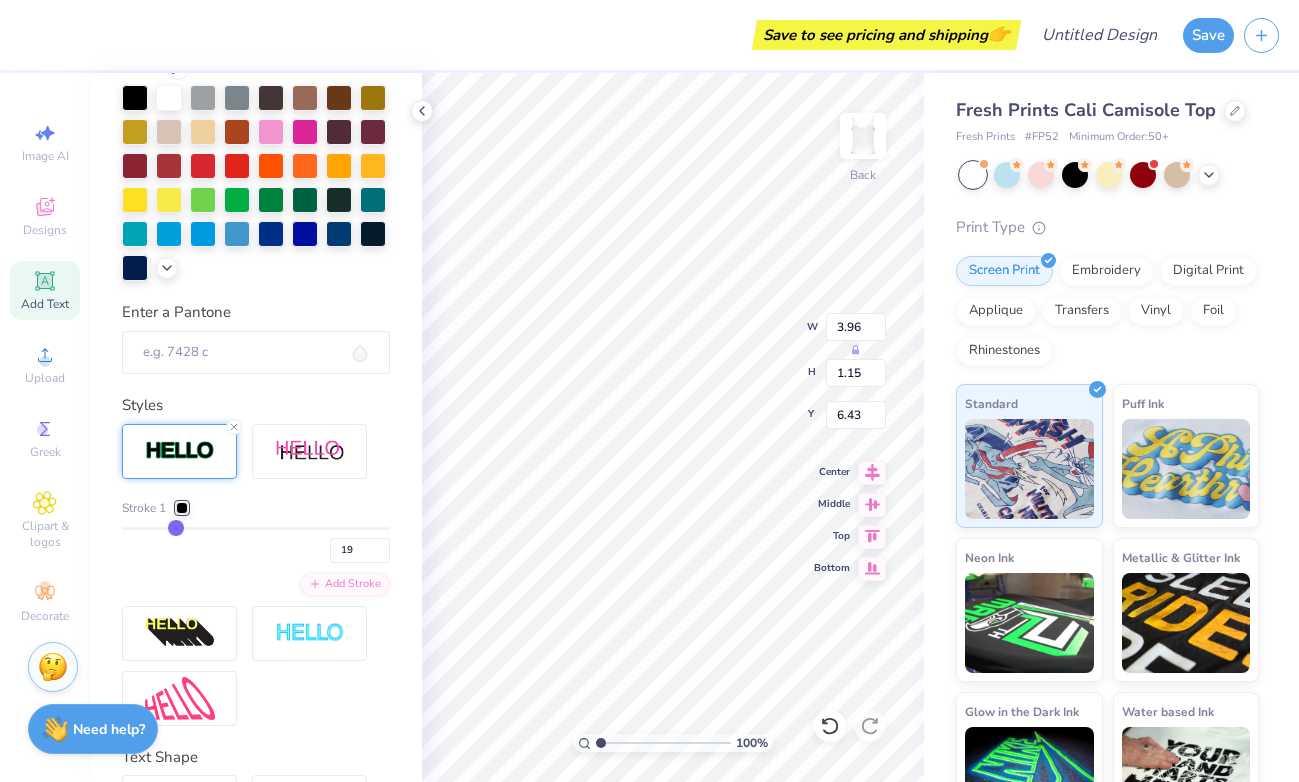 type on "17" 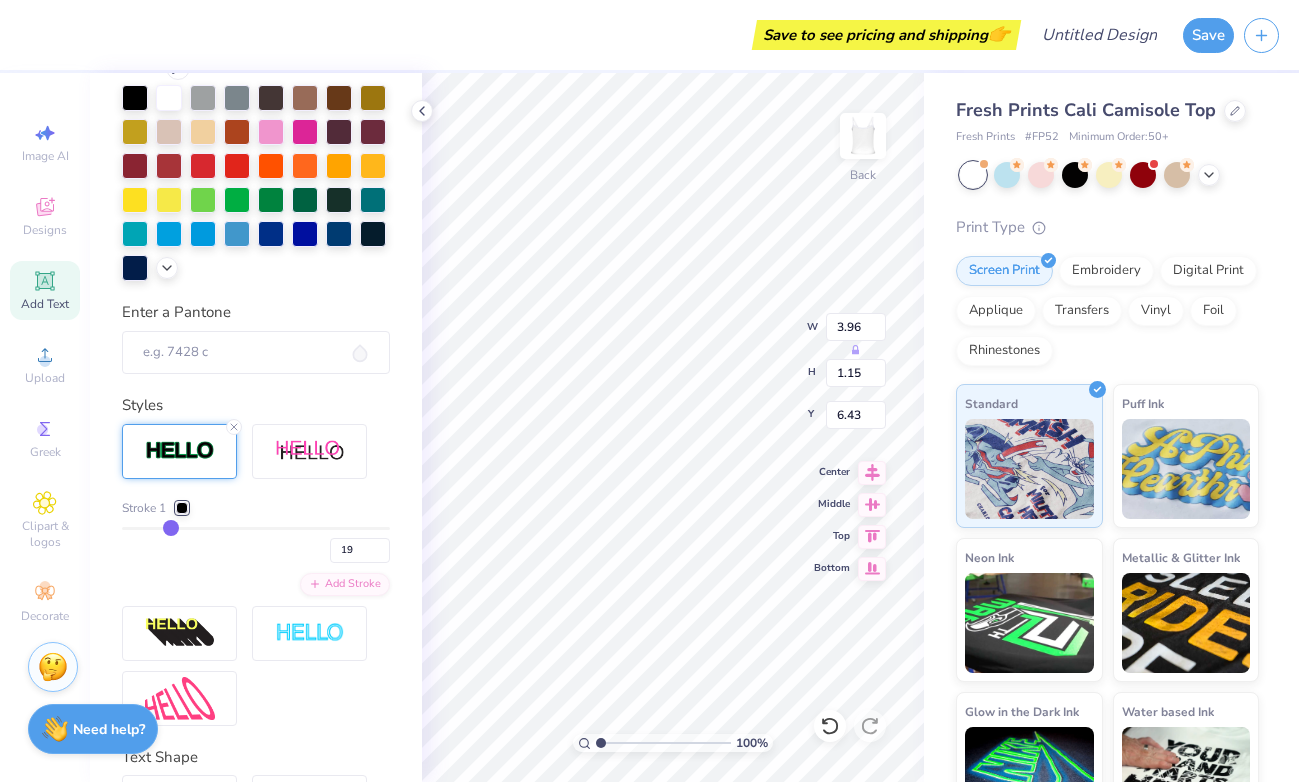 type on "17" 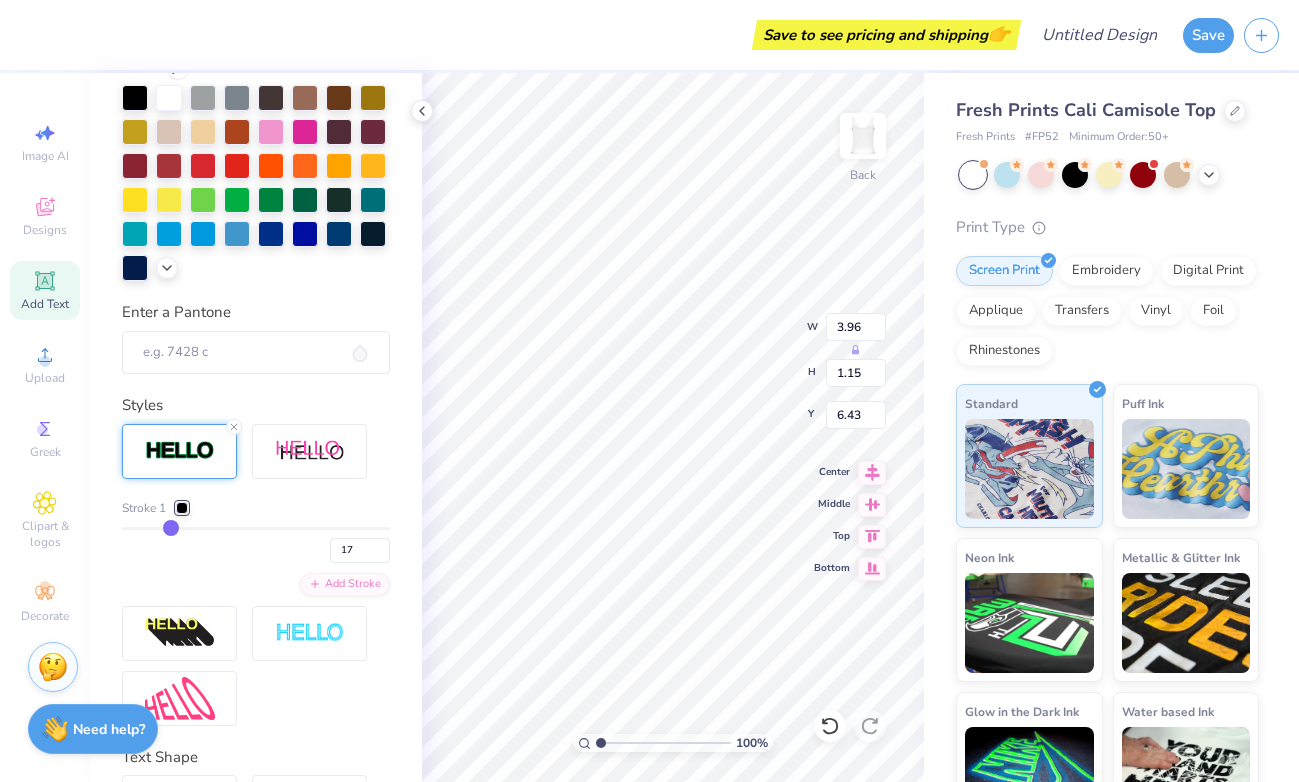 type on "16" 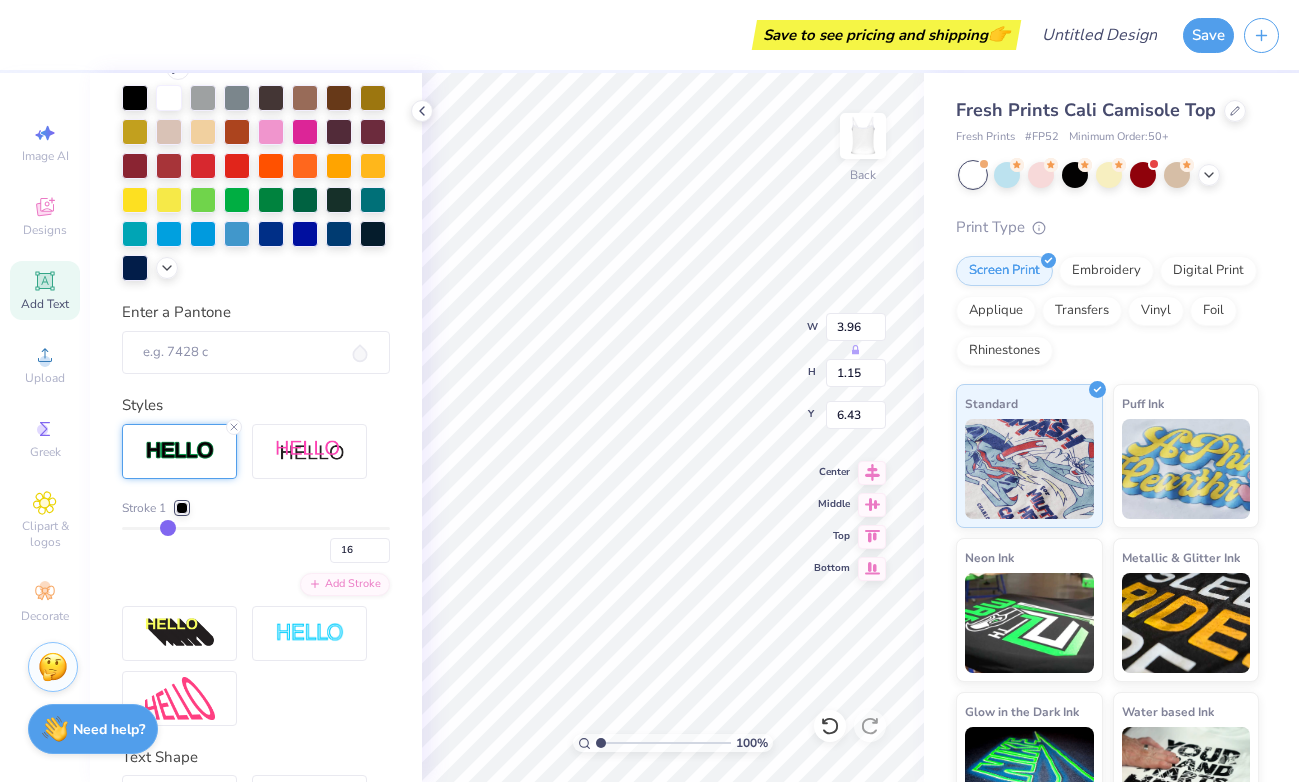type on "14" 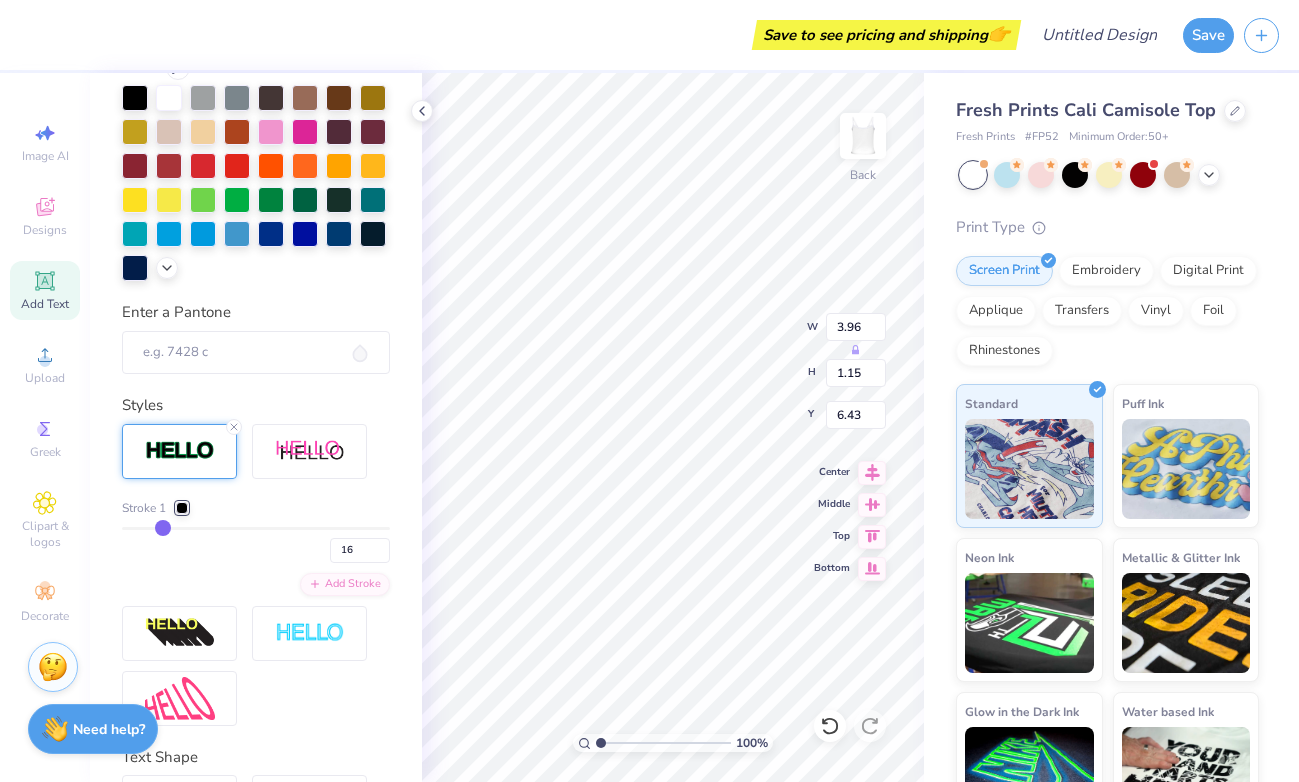type on "14" 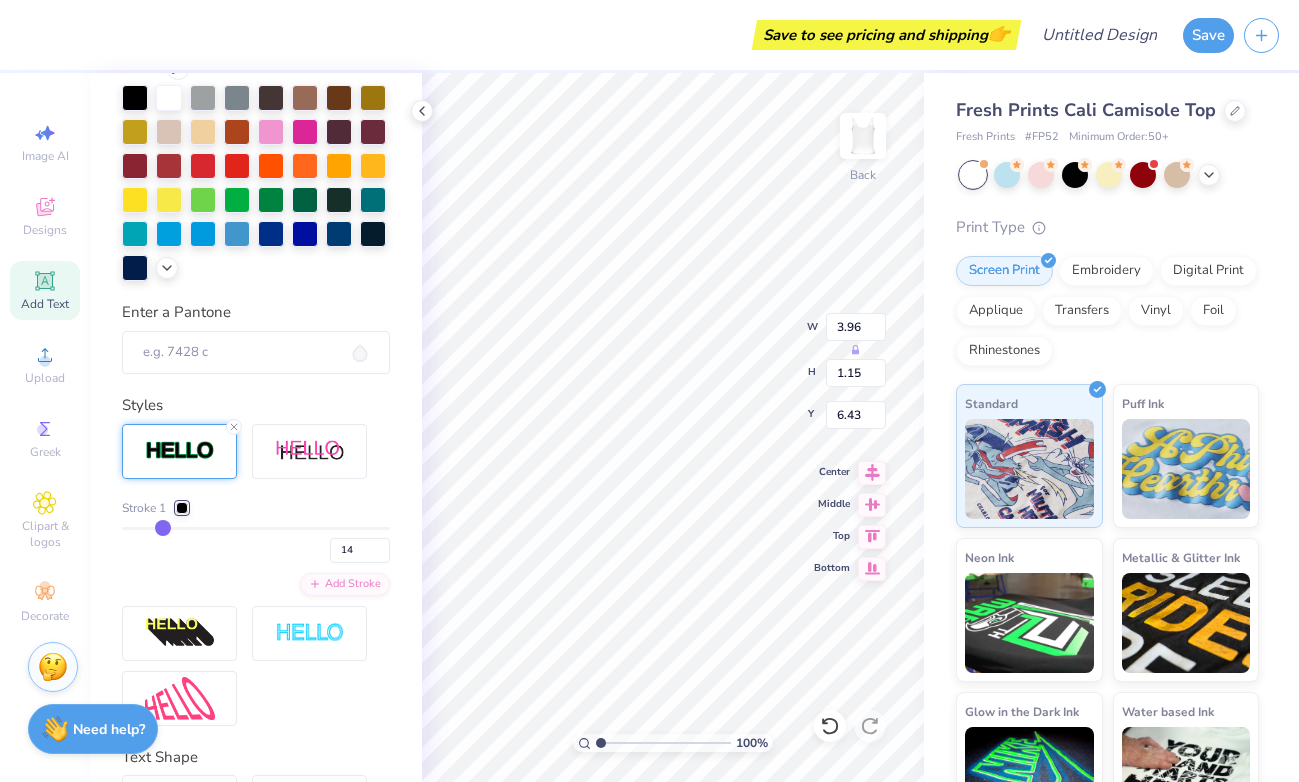type on "12" 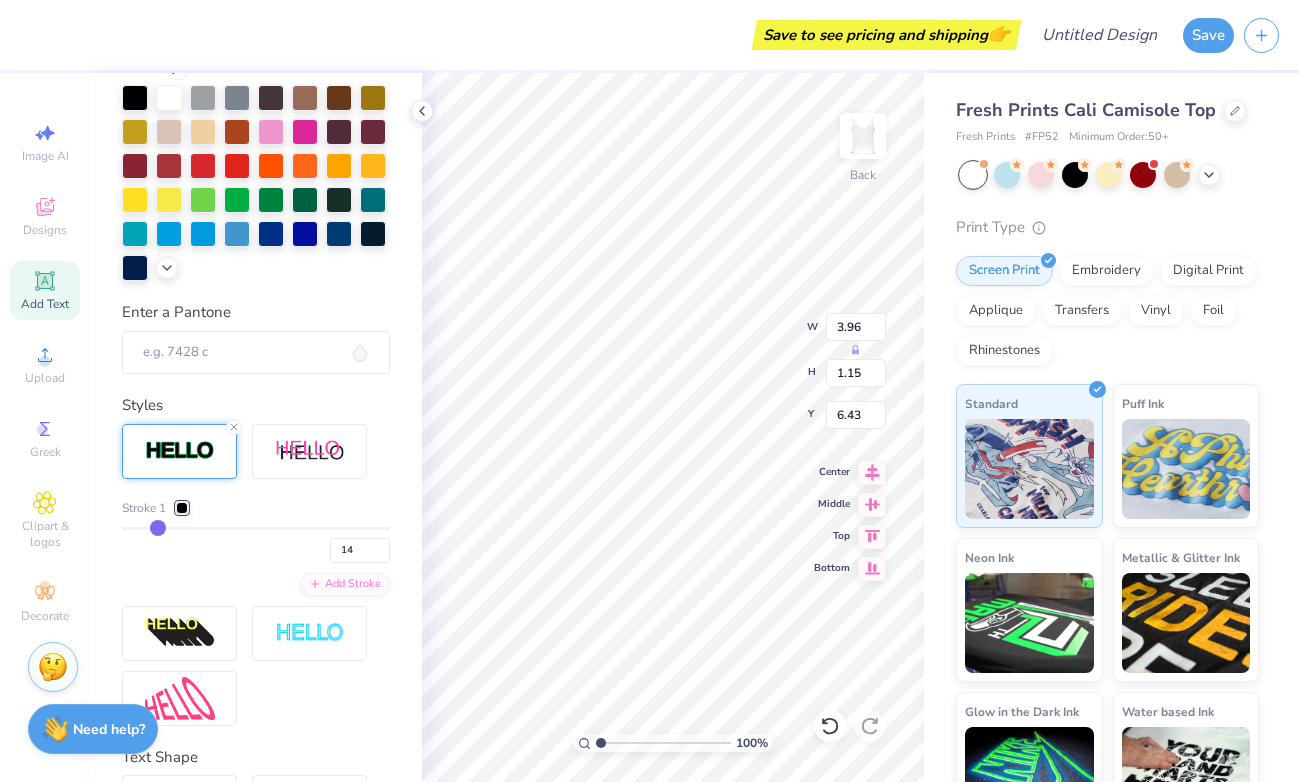 type on "12" 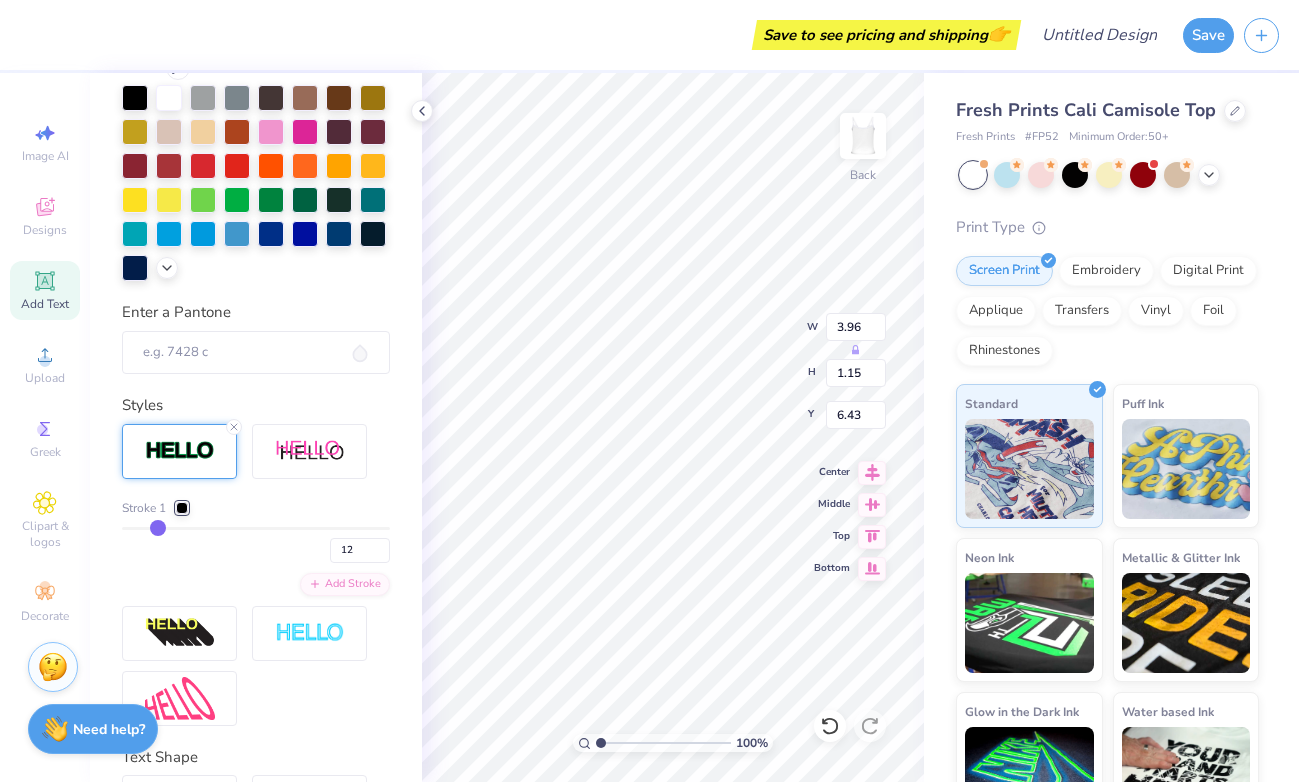 type on "11" 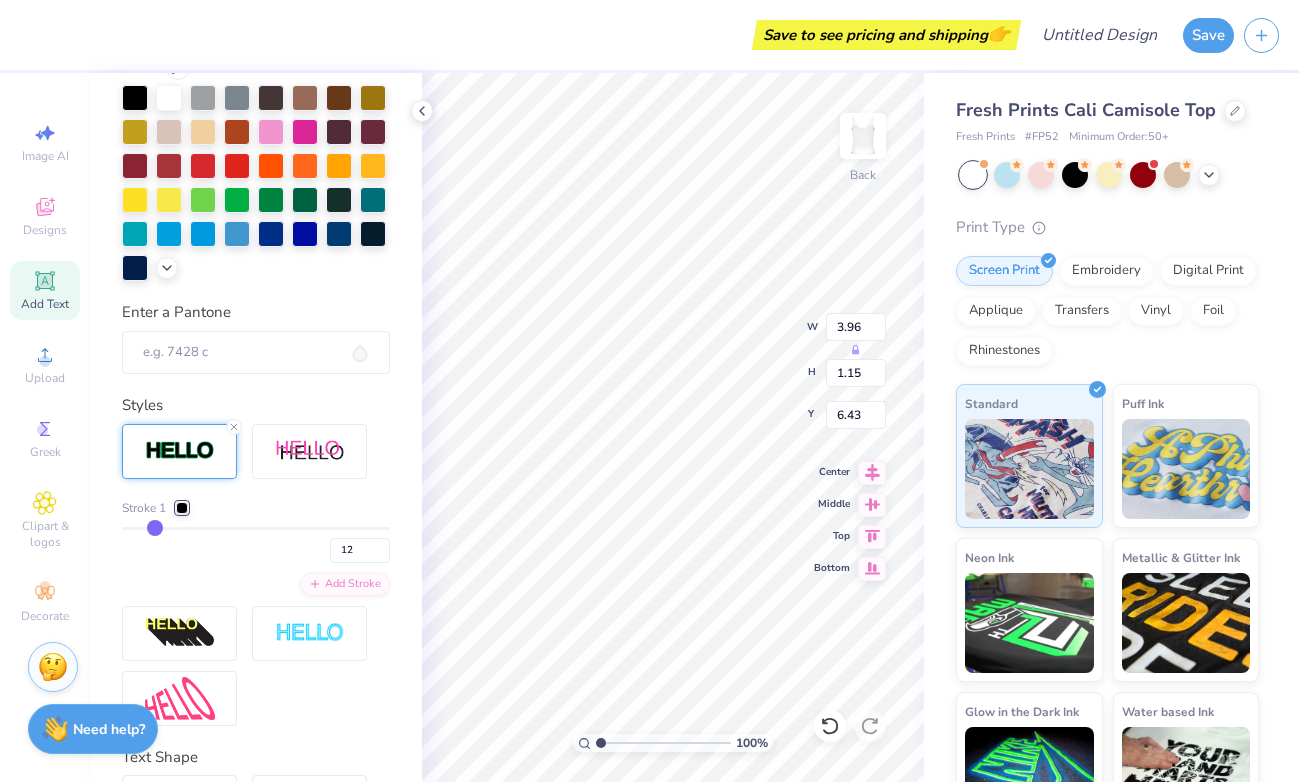 type on "11" 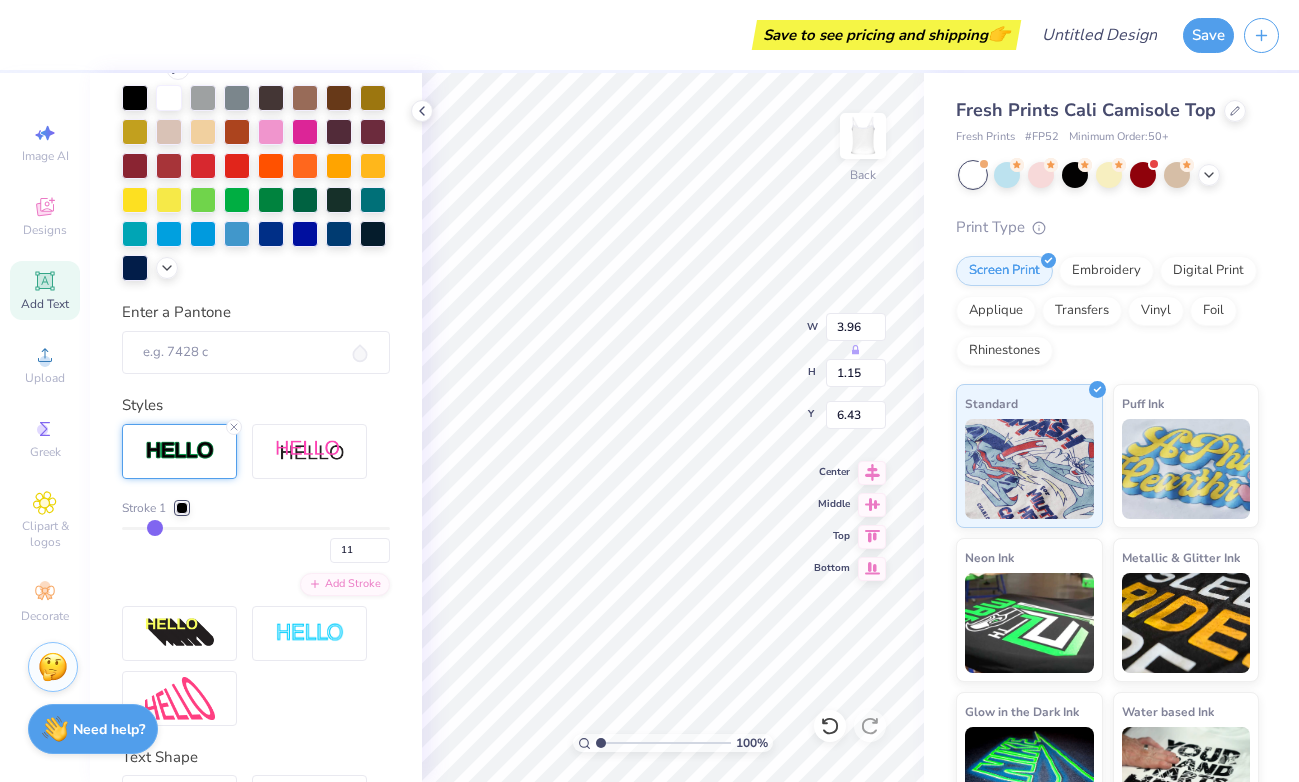 type on "10" 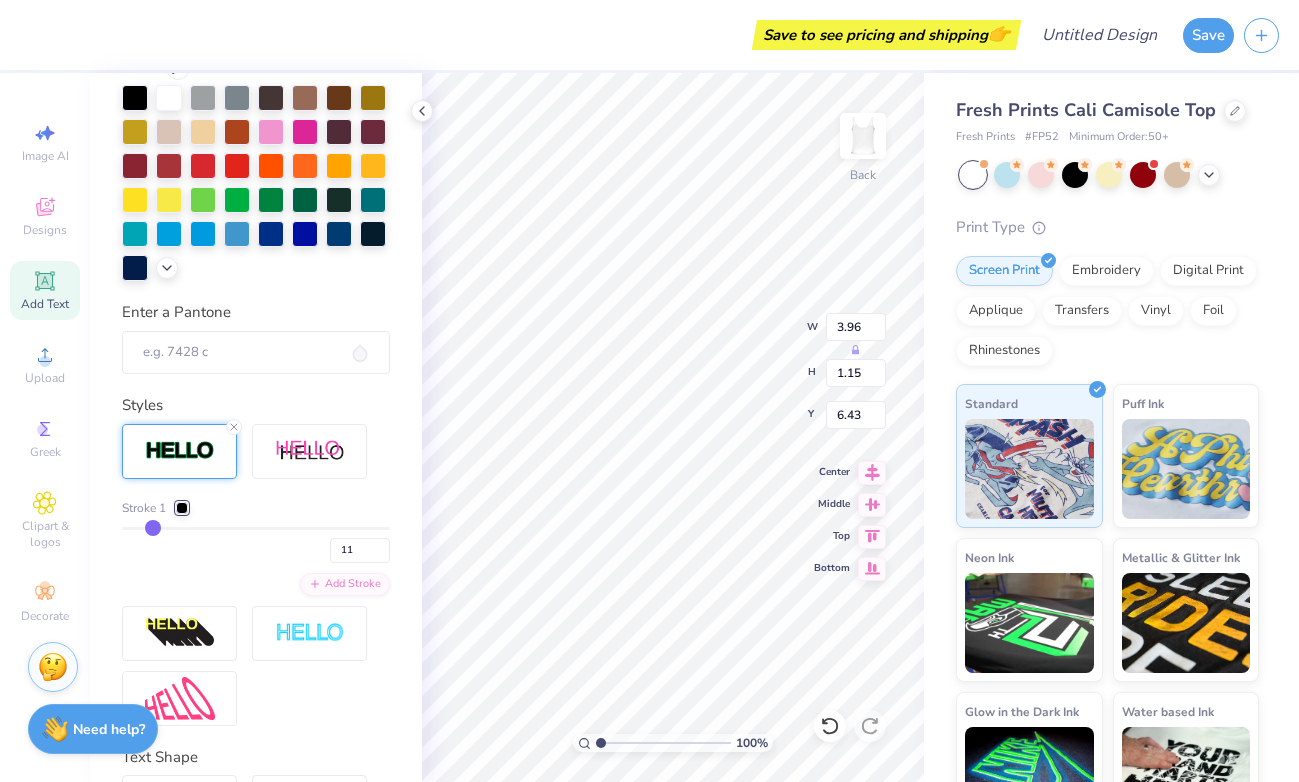 type on "10" 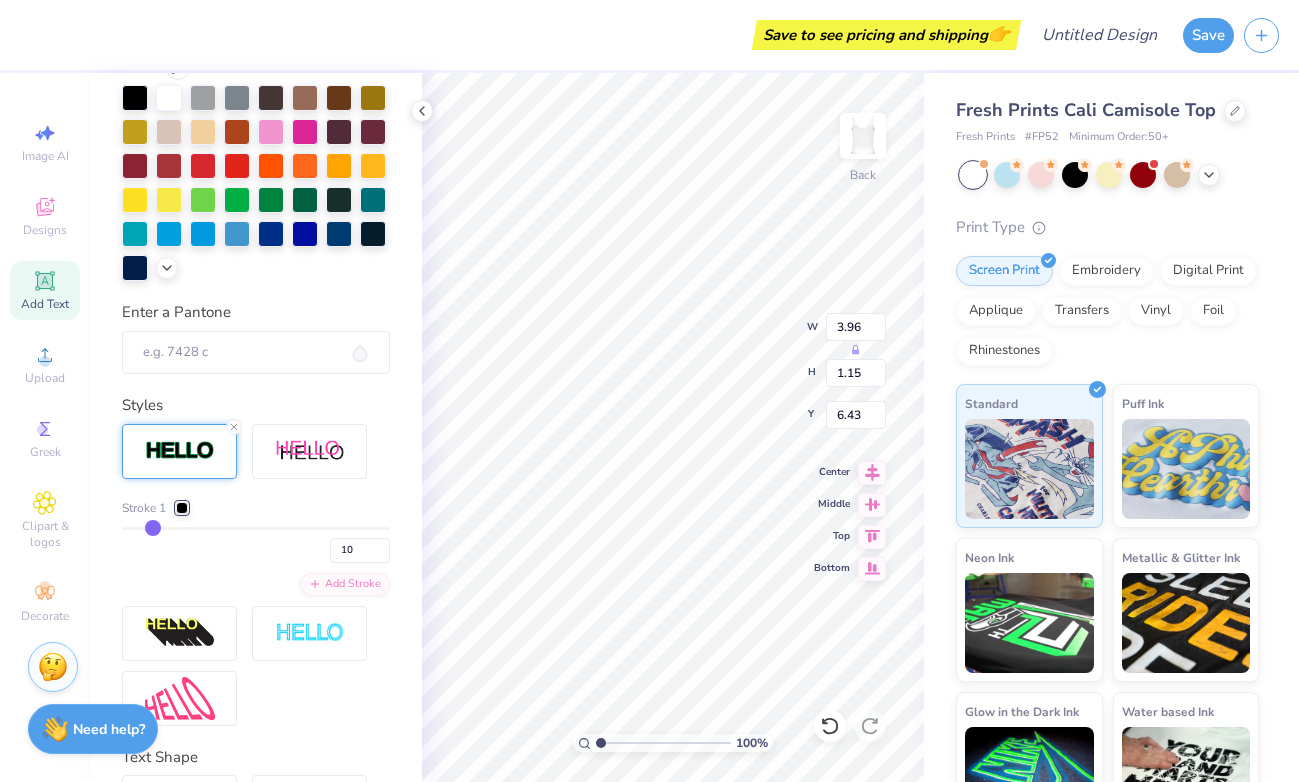 type on "9" 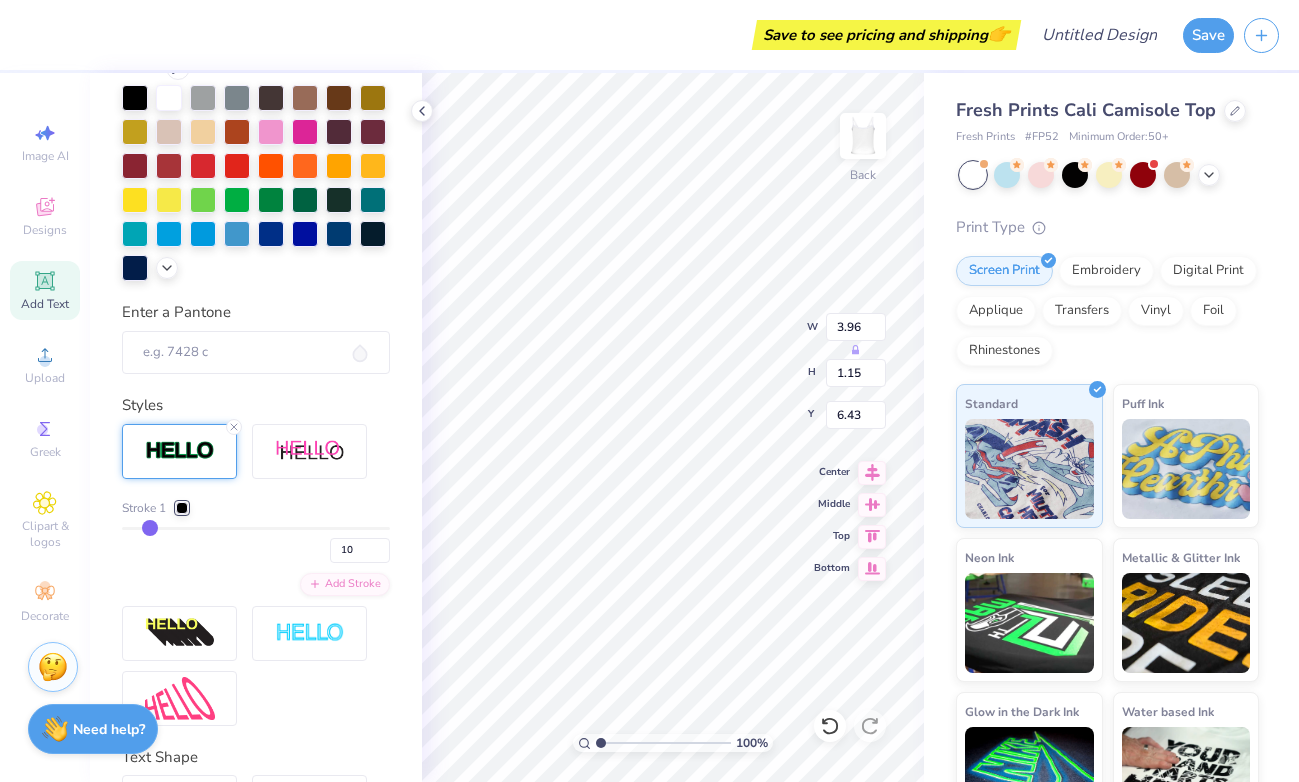 type on "9" 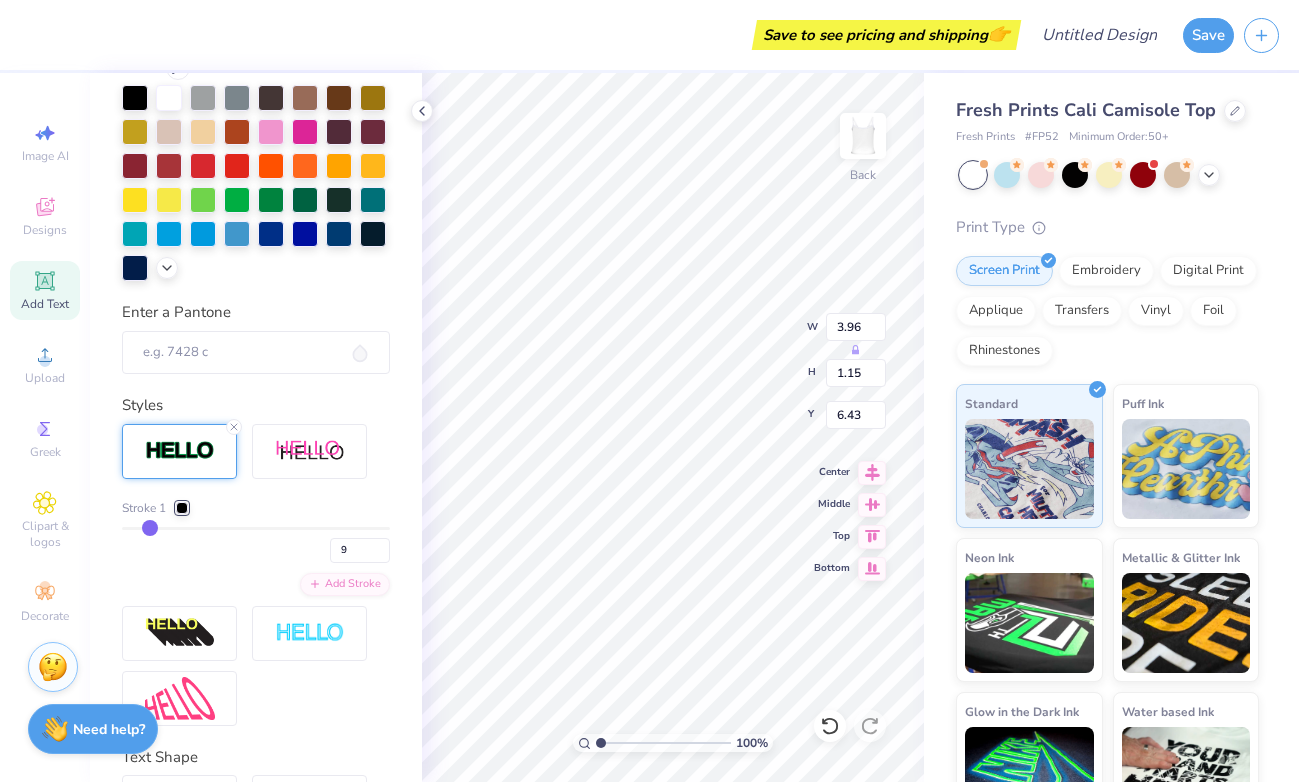 type on "8" 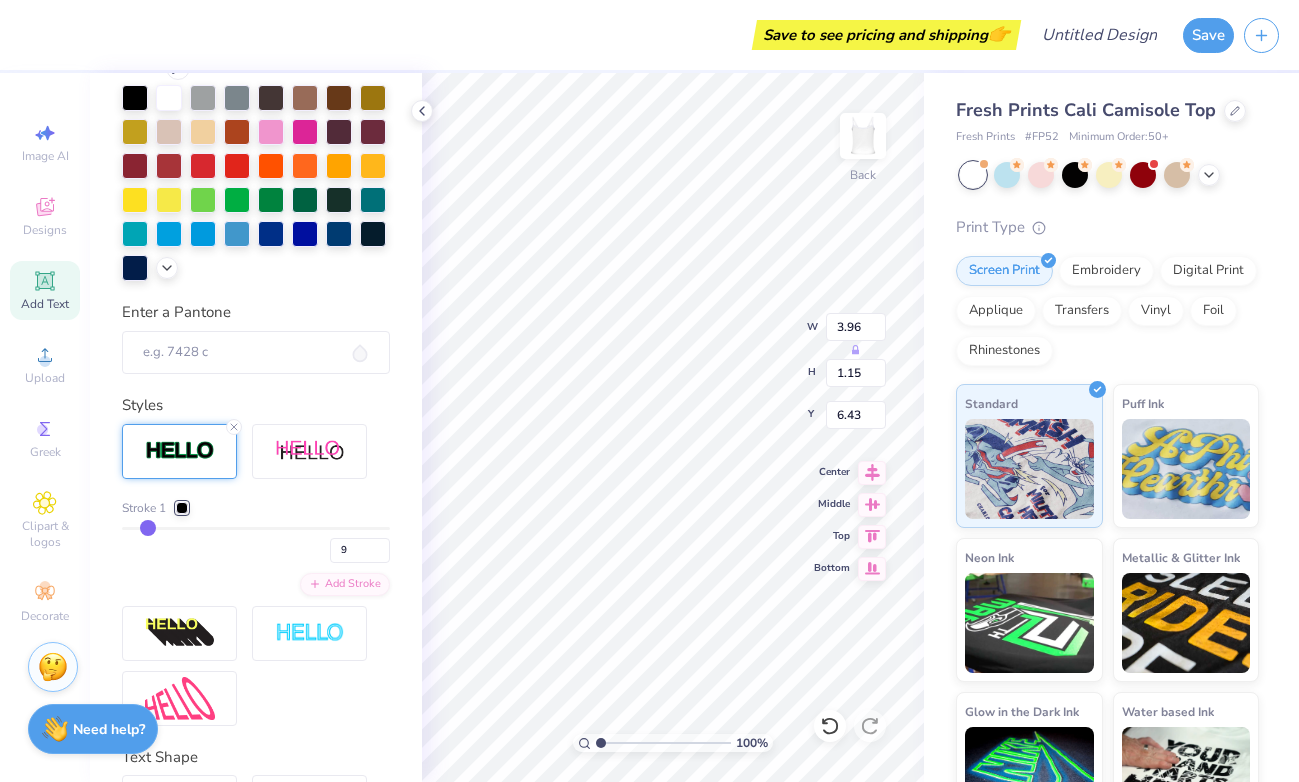 type on "8" 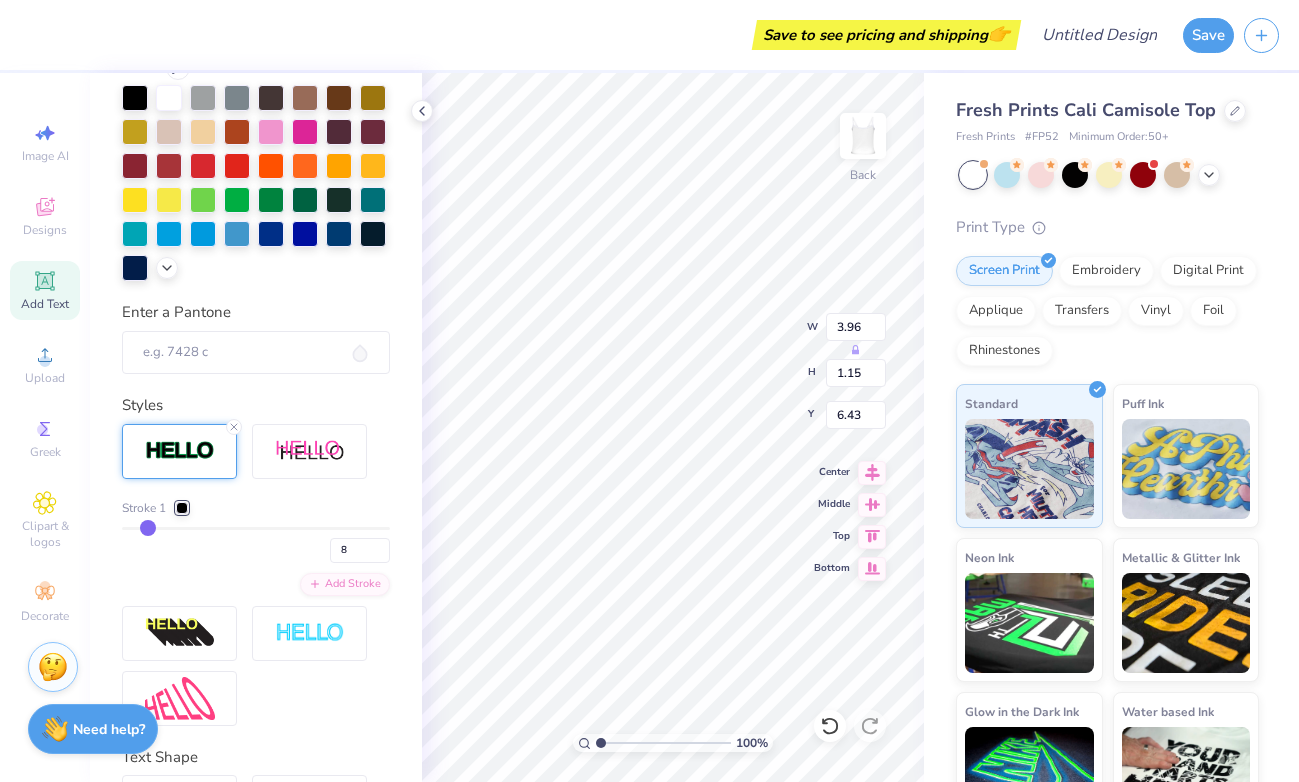 type on "7" 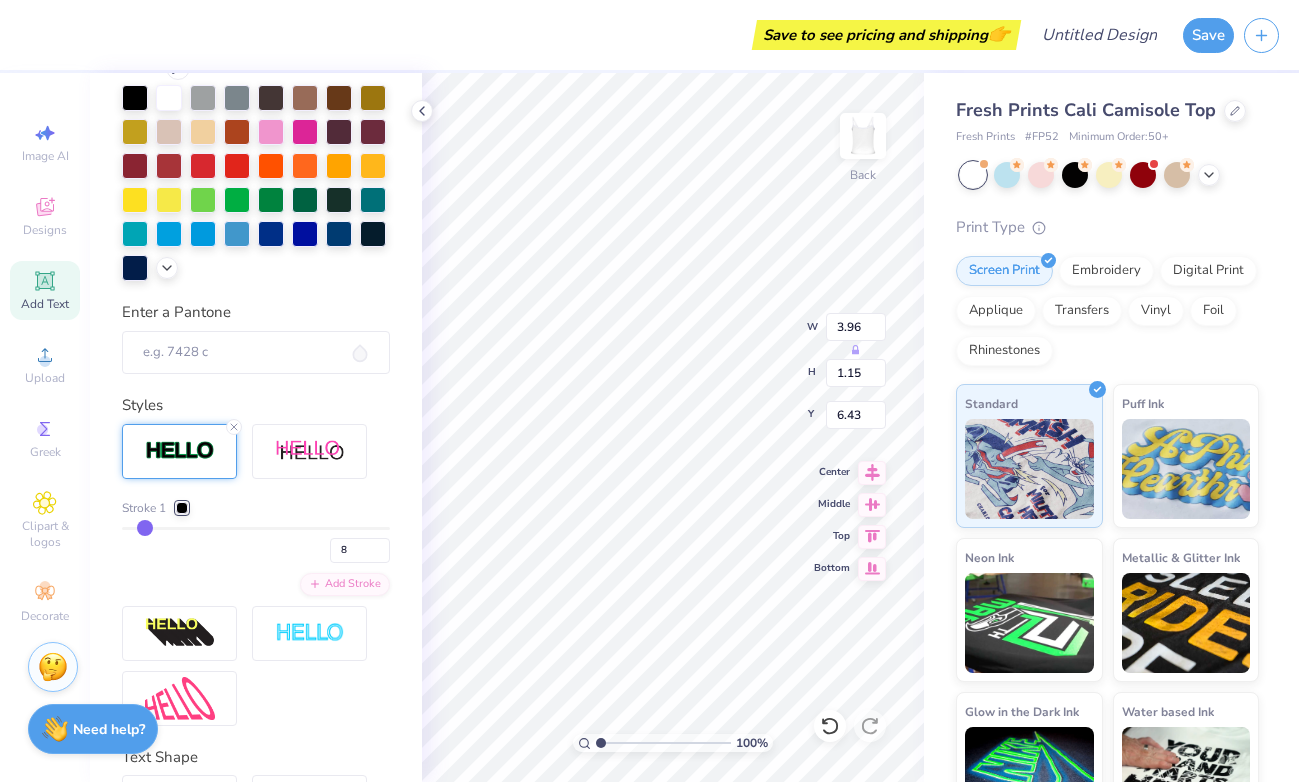 type on "7" 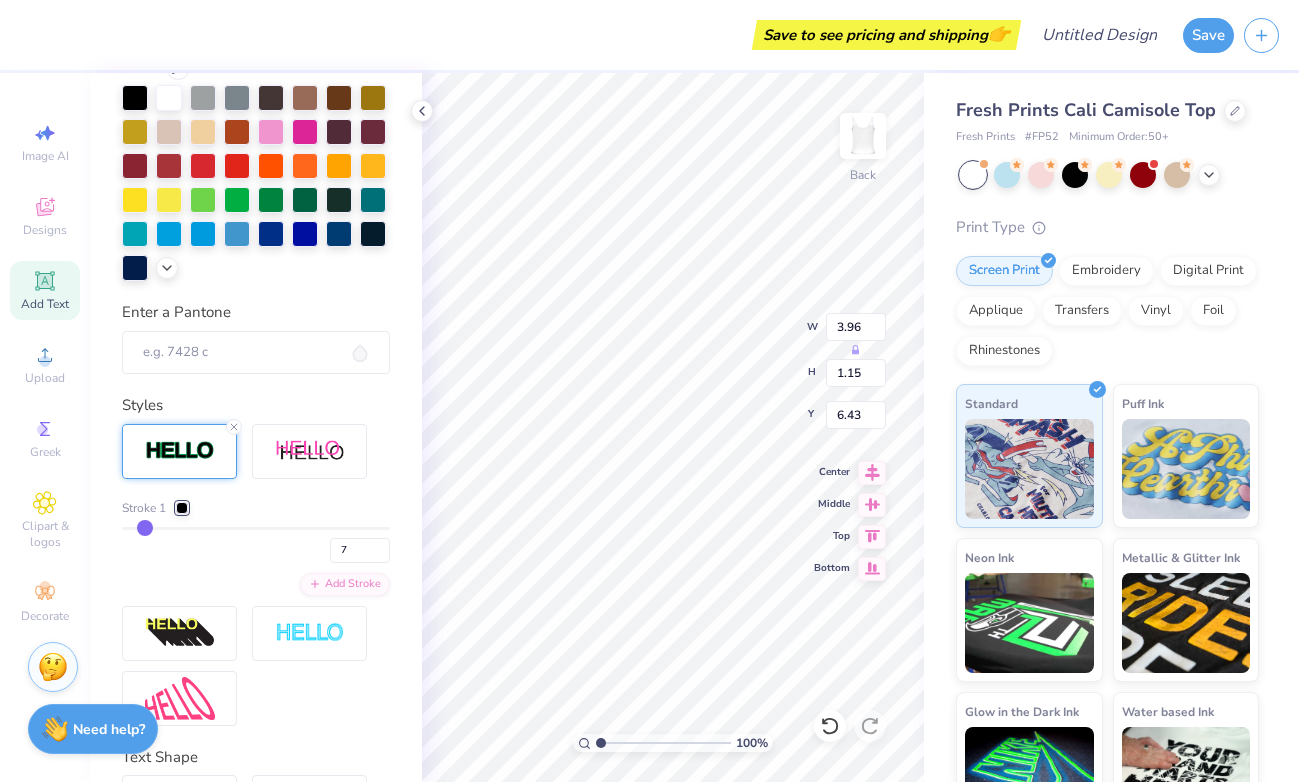 drag, startPoint x: 214, startPoint y: 524, endPoint x: 145, endPoint y: 524, distance: 69 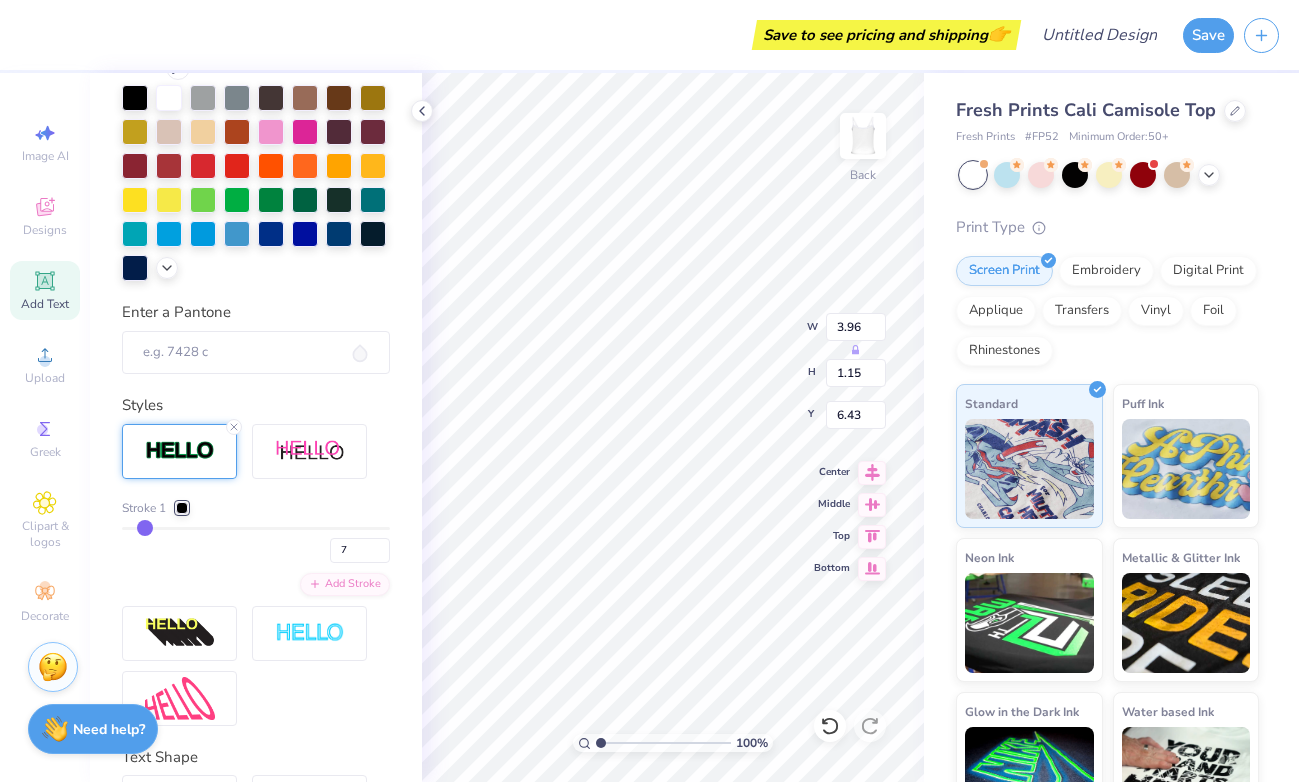 type on "6" 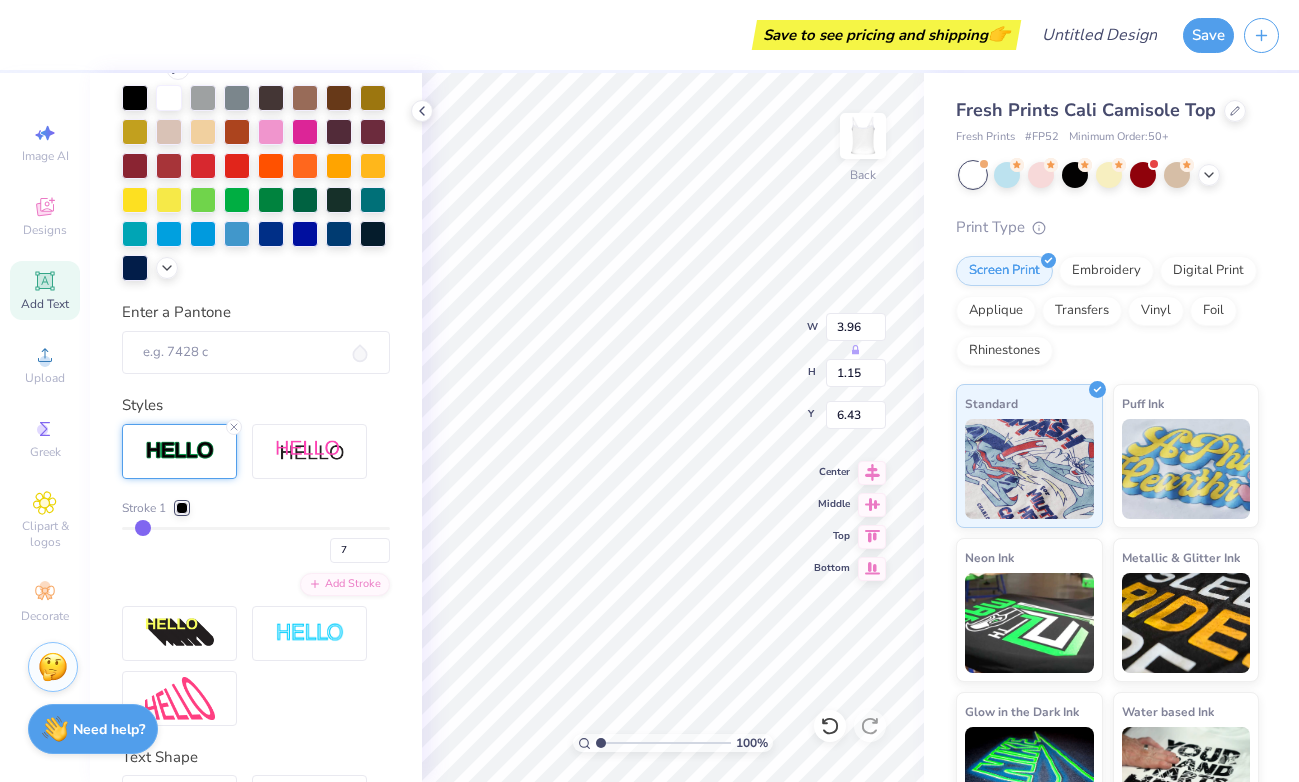 type on "6" 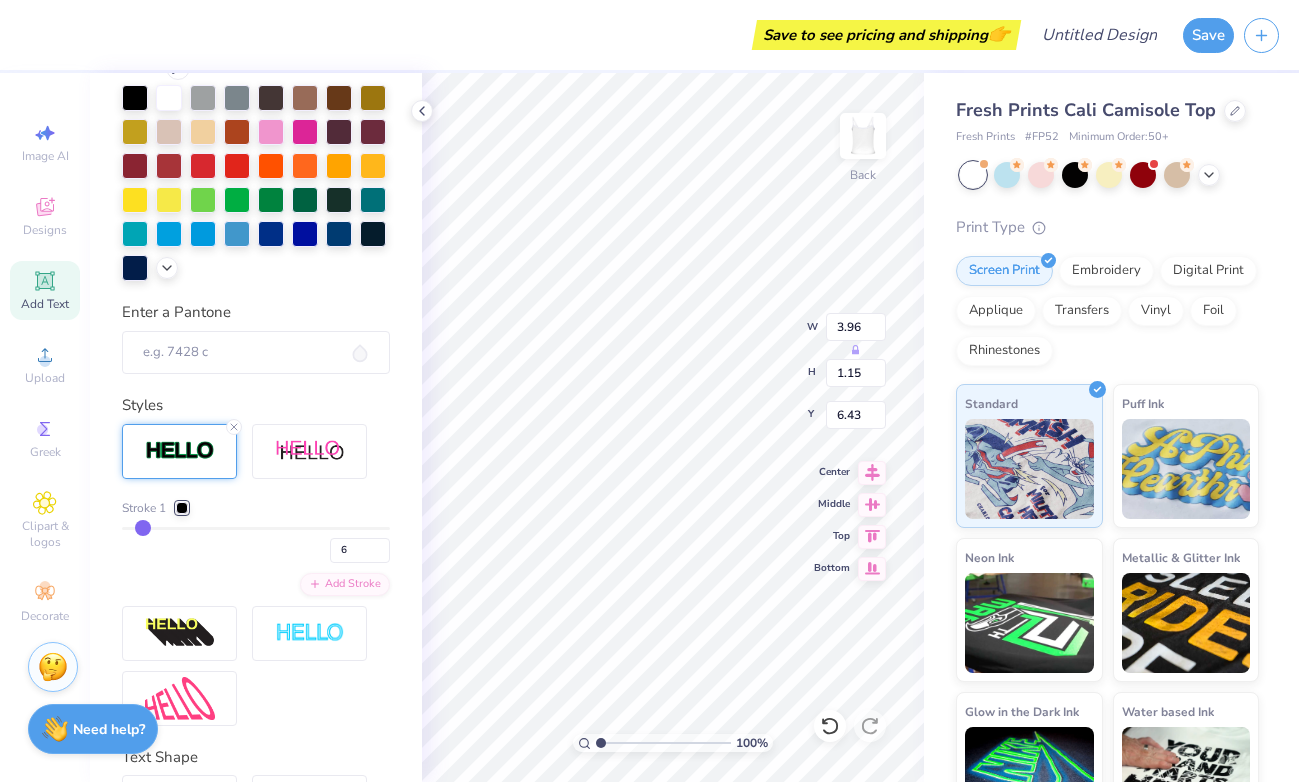 type on "5" 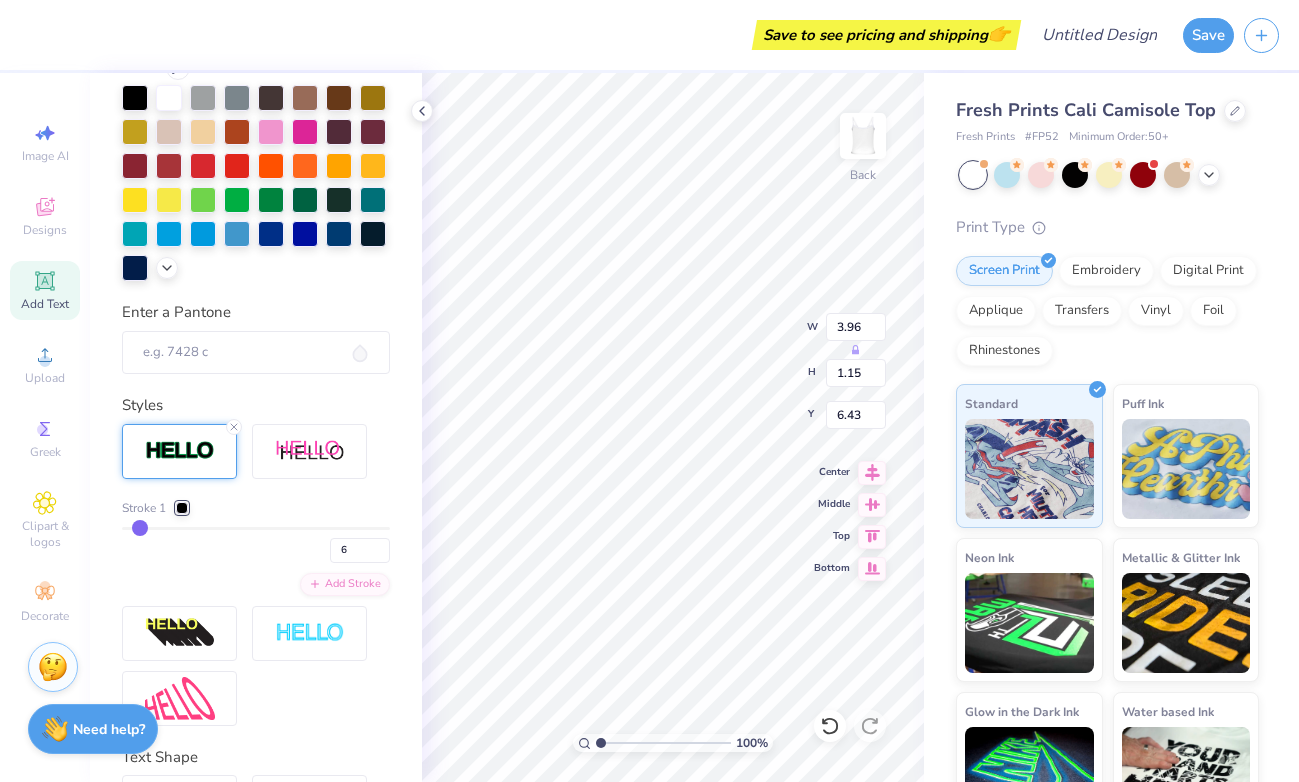 type on "5" 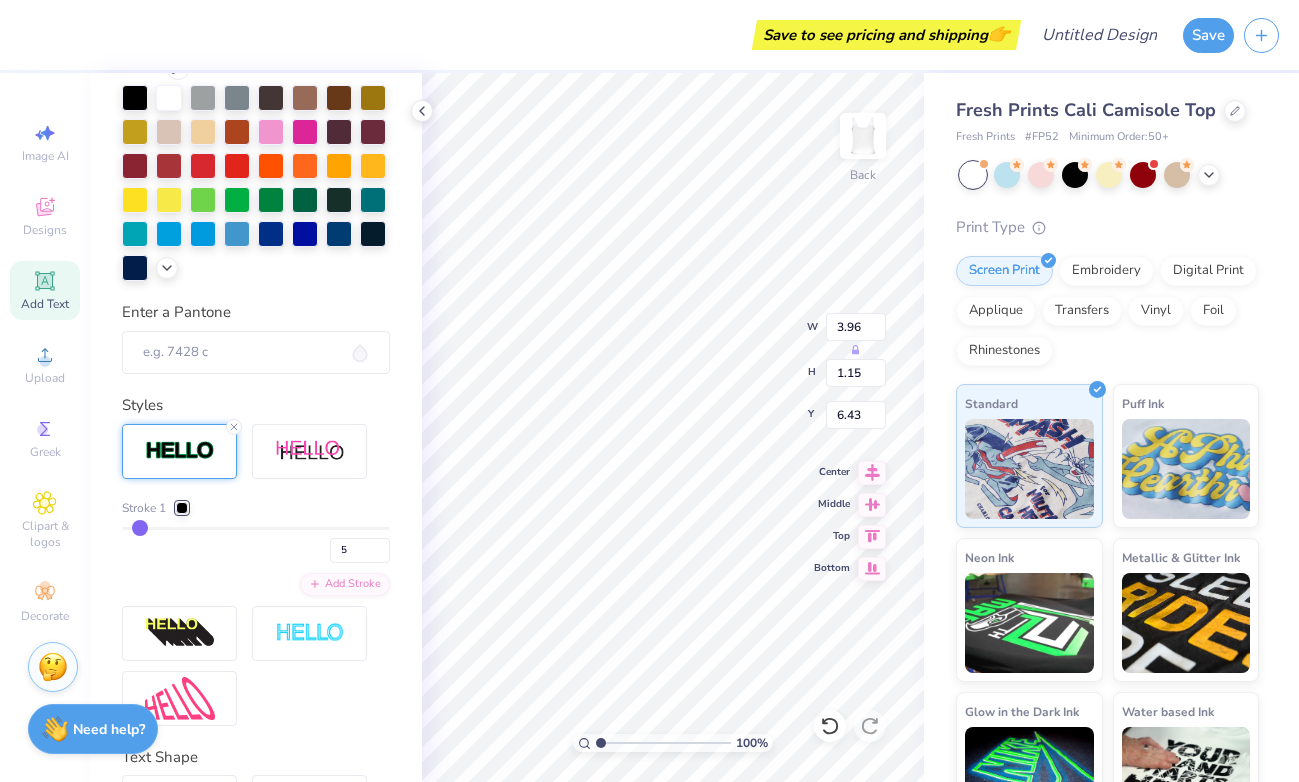 type on "4" 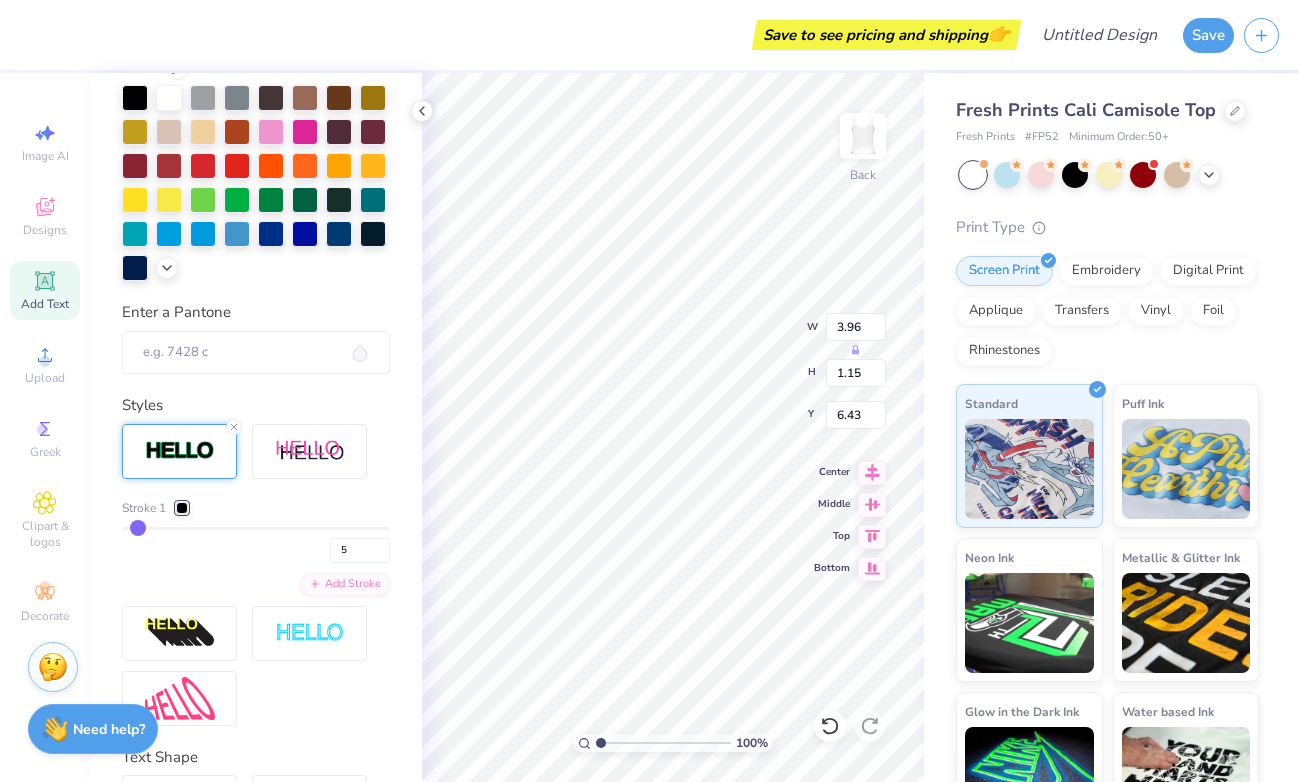 type on "4" 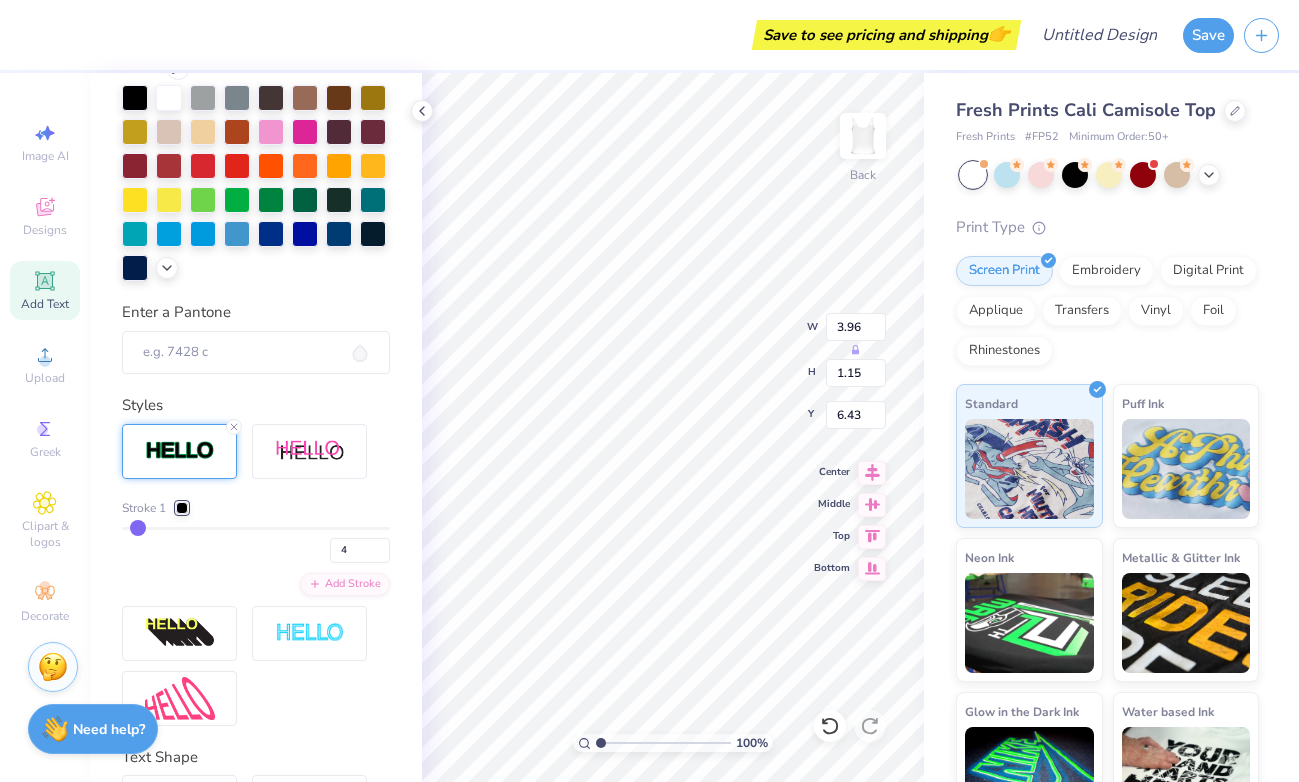 type on "3" 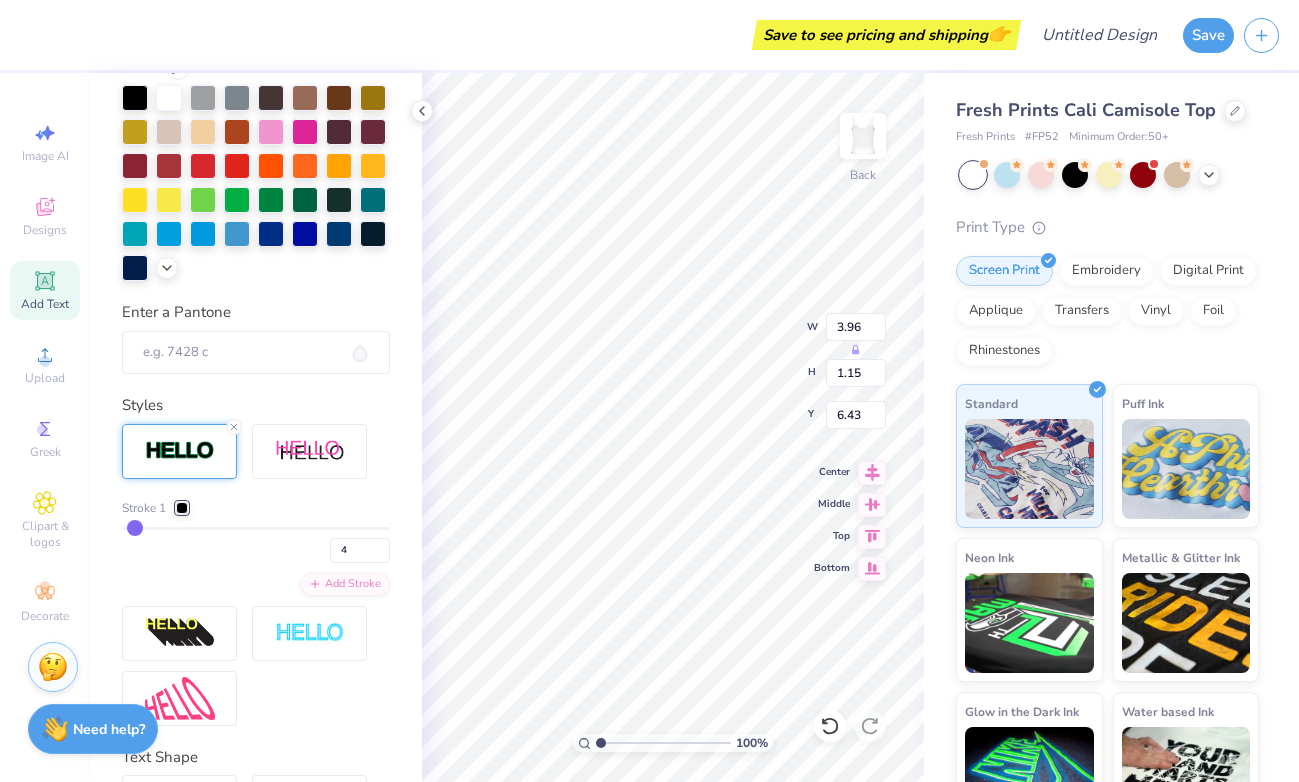 type on "3" 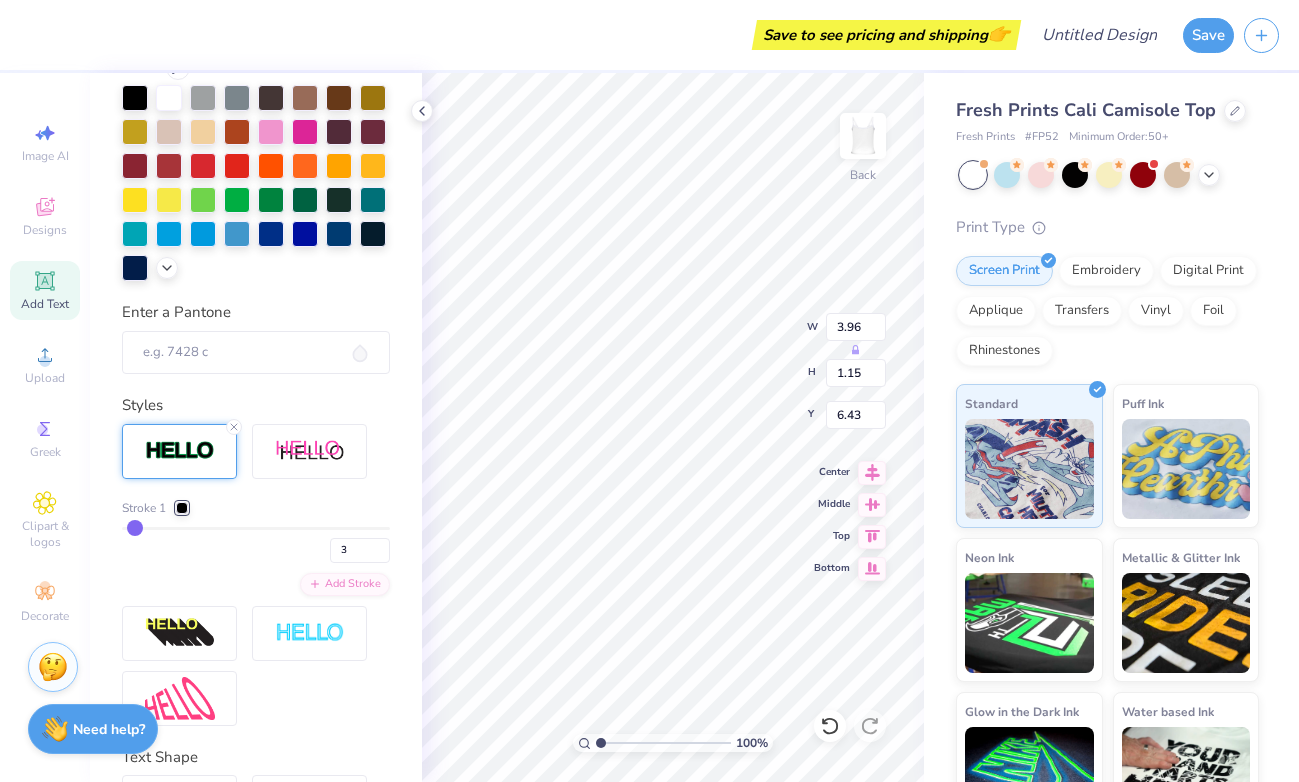 drag, startPoint x: 145, startPoint y: 524, endPoint x: 134, endPoint y: 525, distance: 11.045361 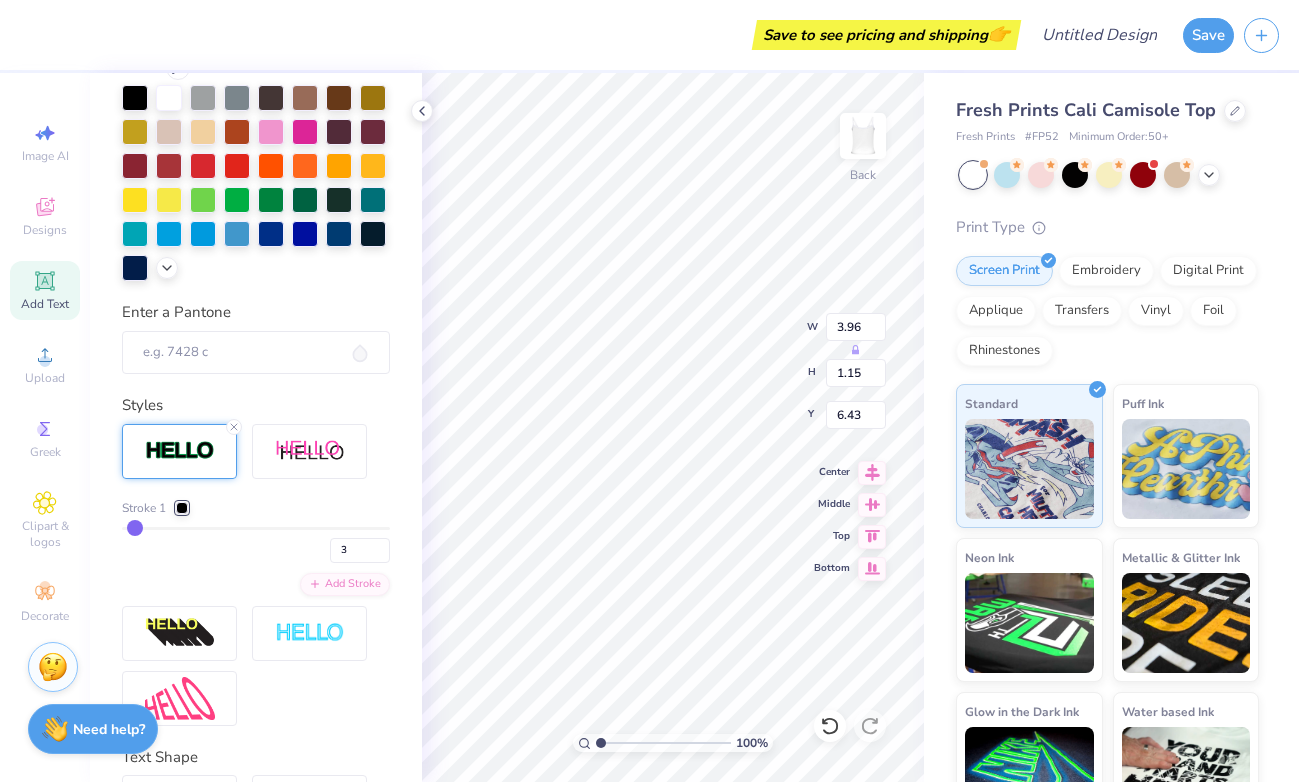 type on "2" 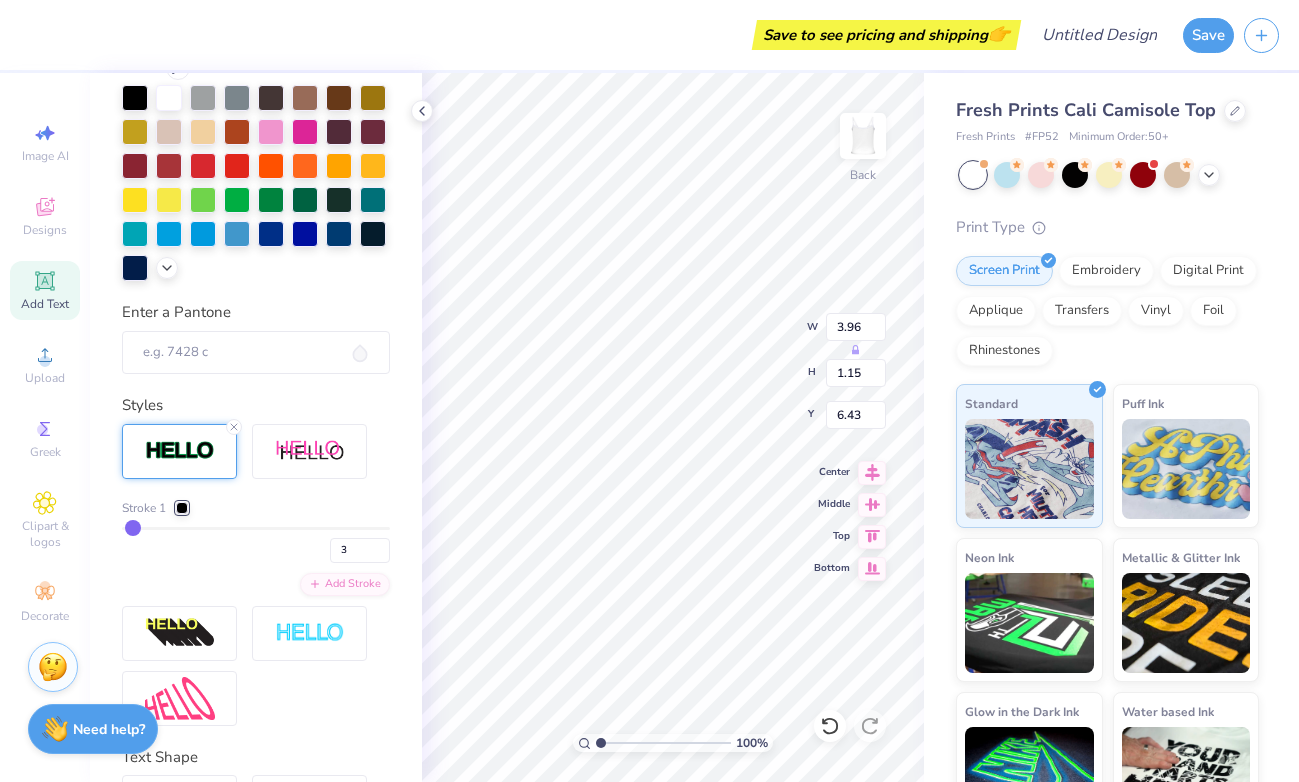 type on "2" 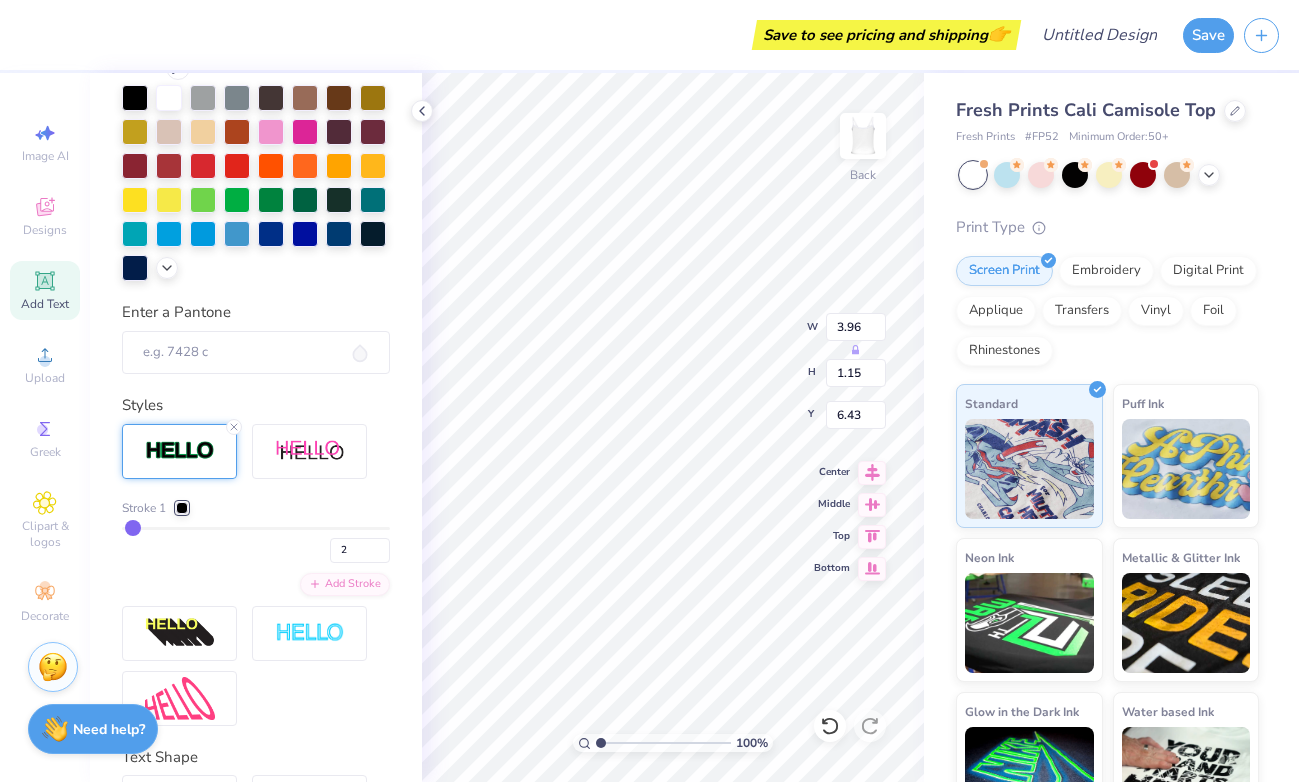 type on "1" 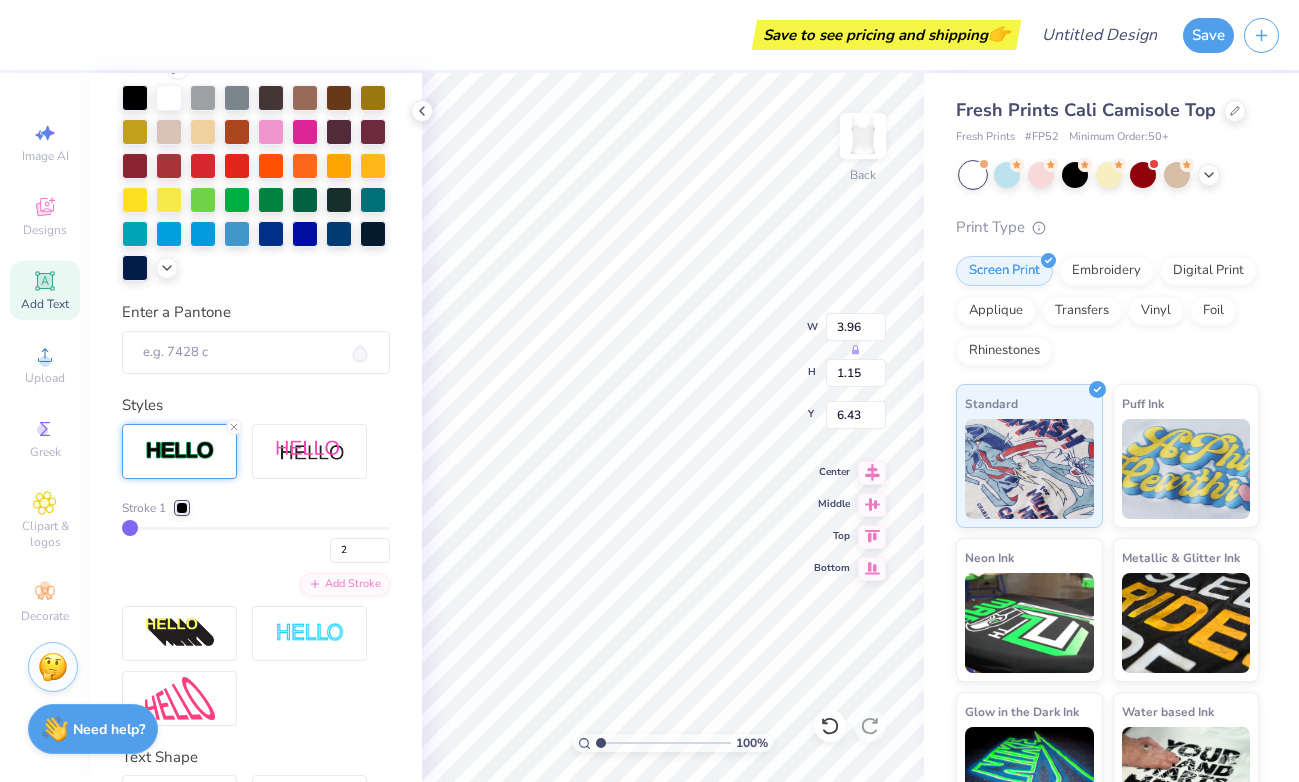 type on "1" 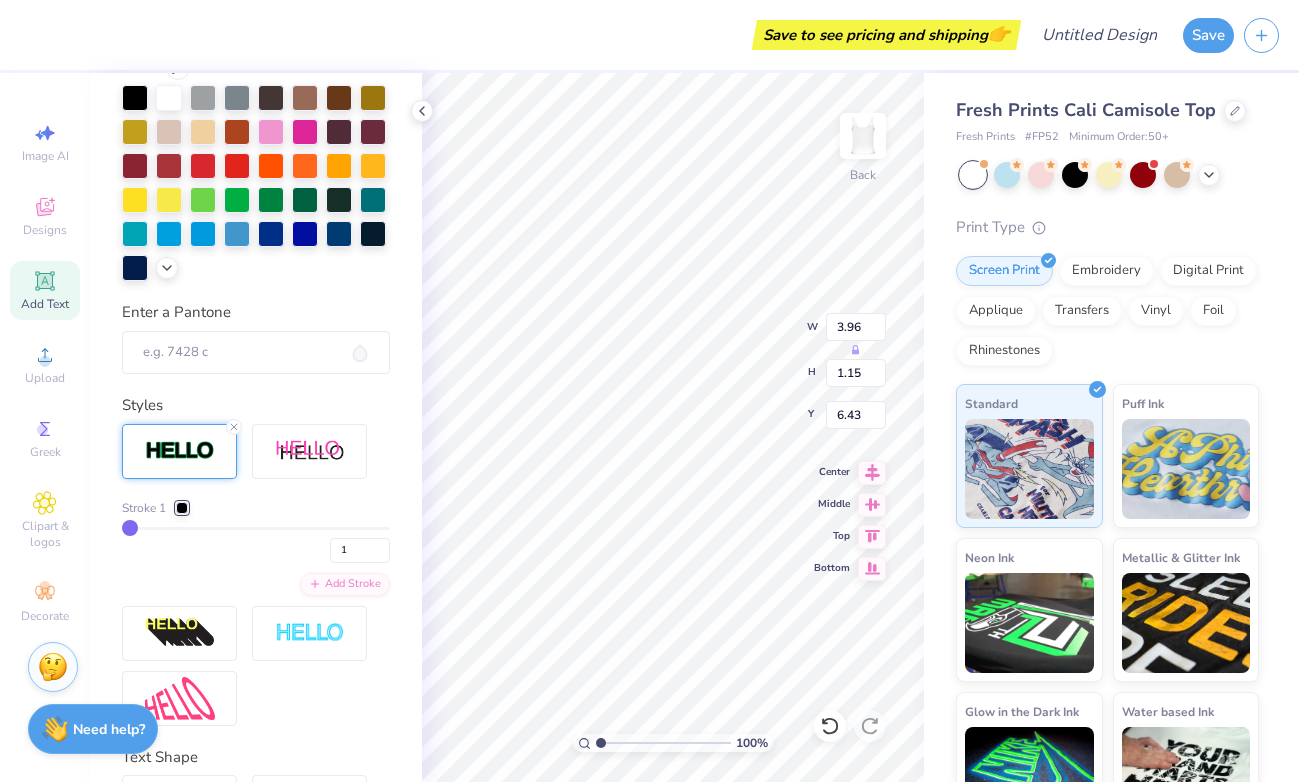 drag, startPoint x: 133, startPoint y: 525, endPoint x: 143, endPoint y: 522, distance: 10.440307 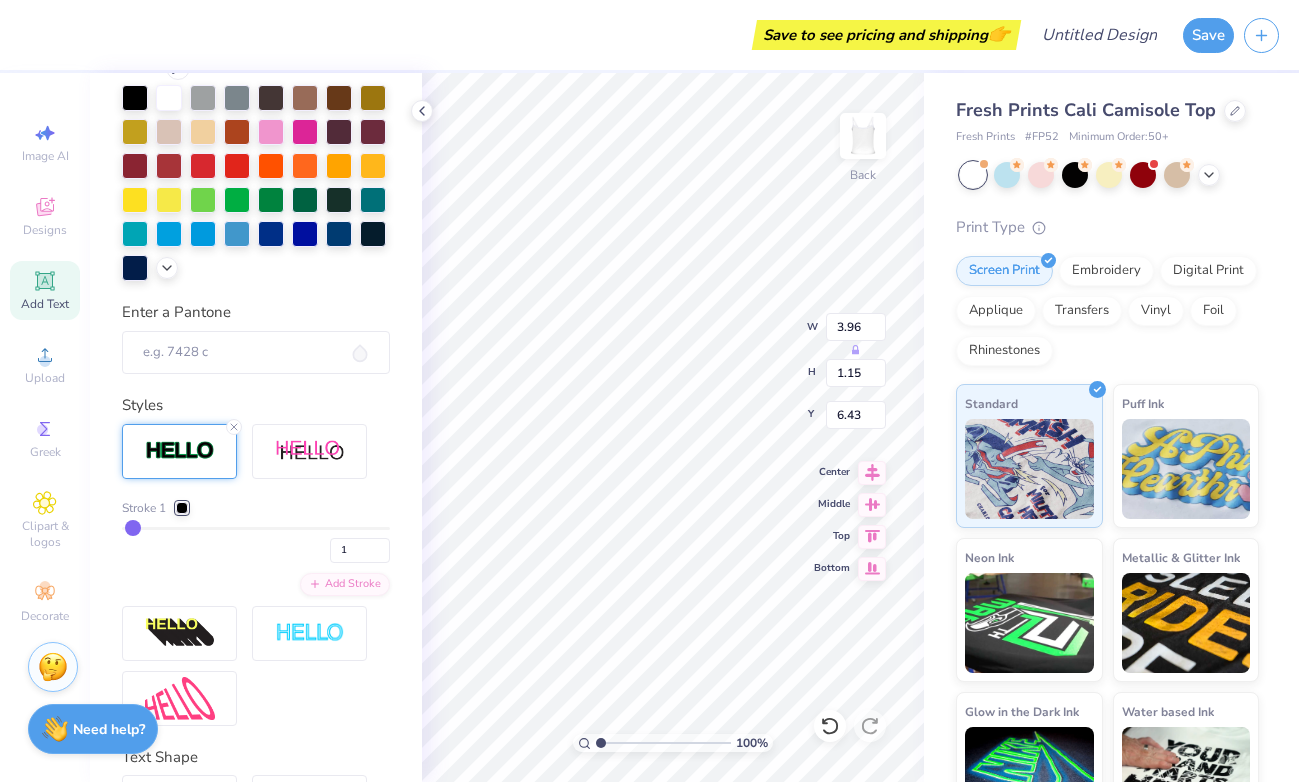 type on "2" 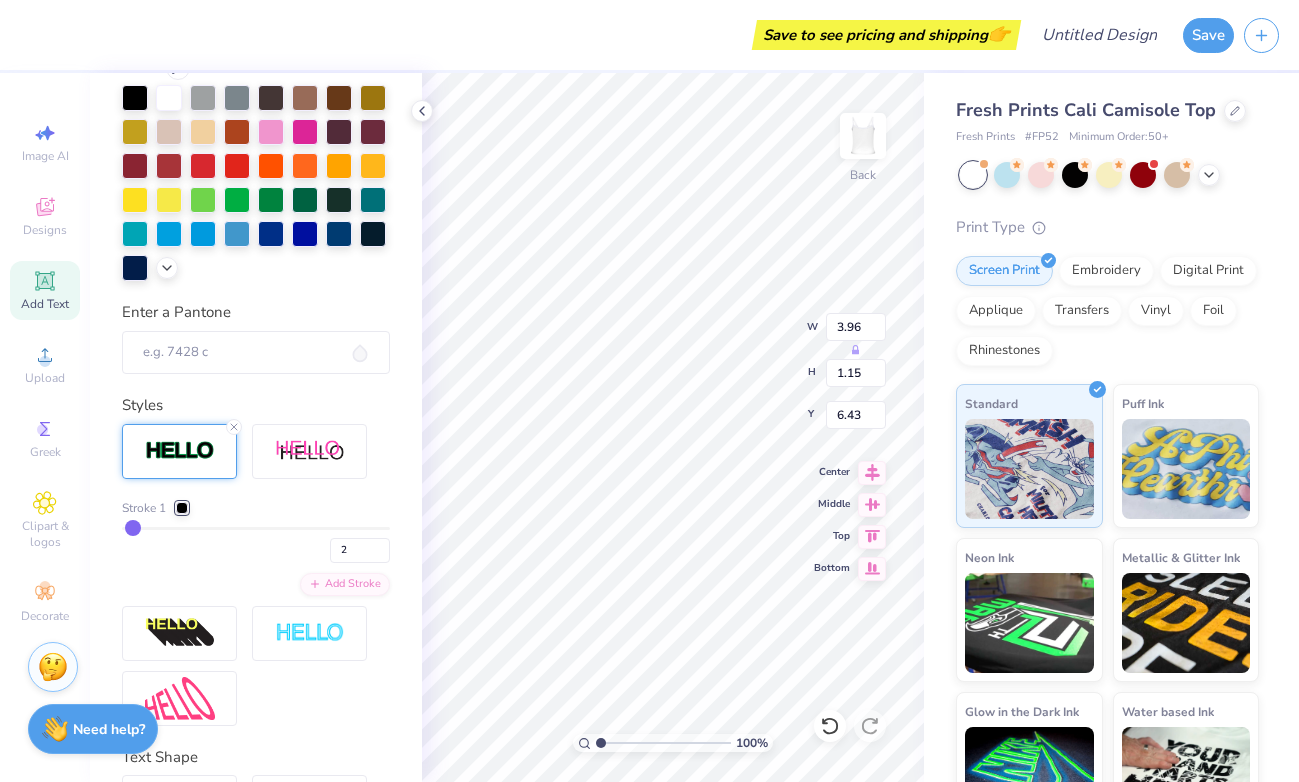 type on "2" 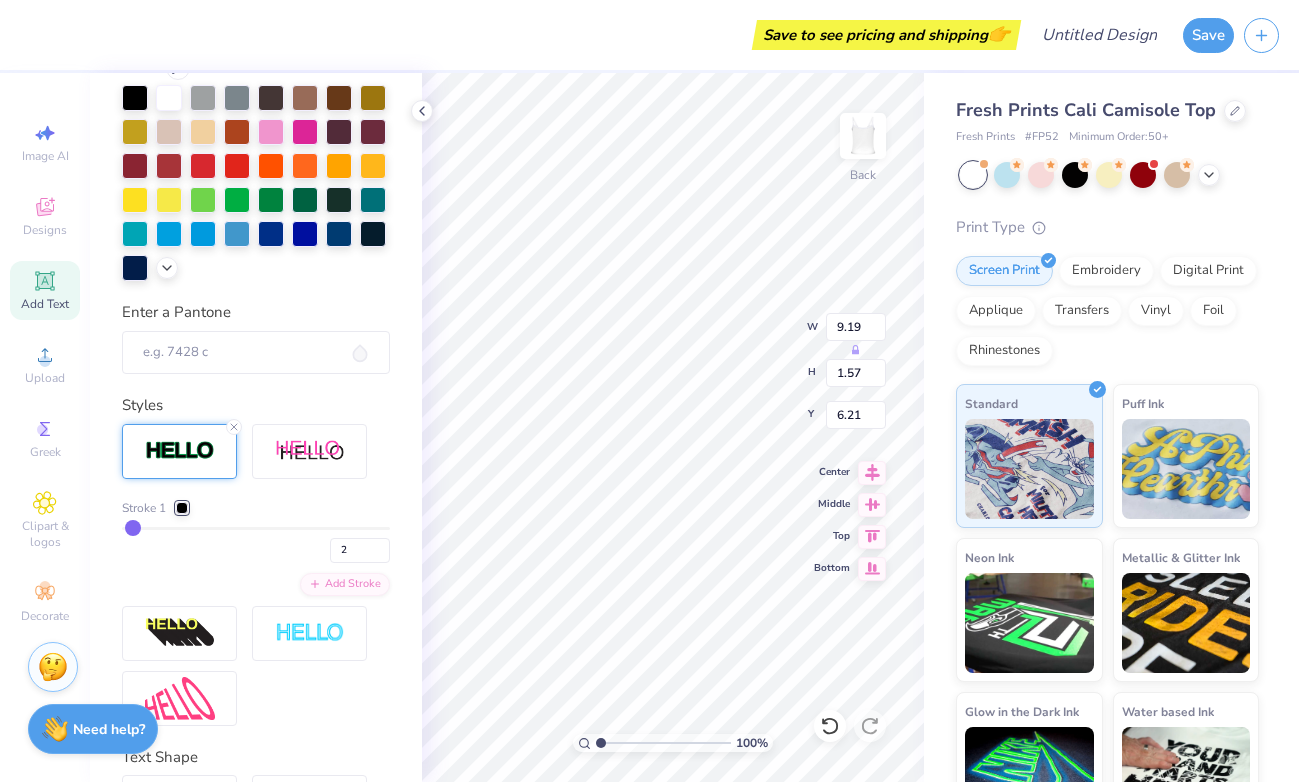 type on "2.69" 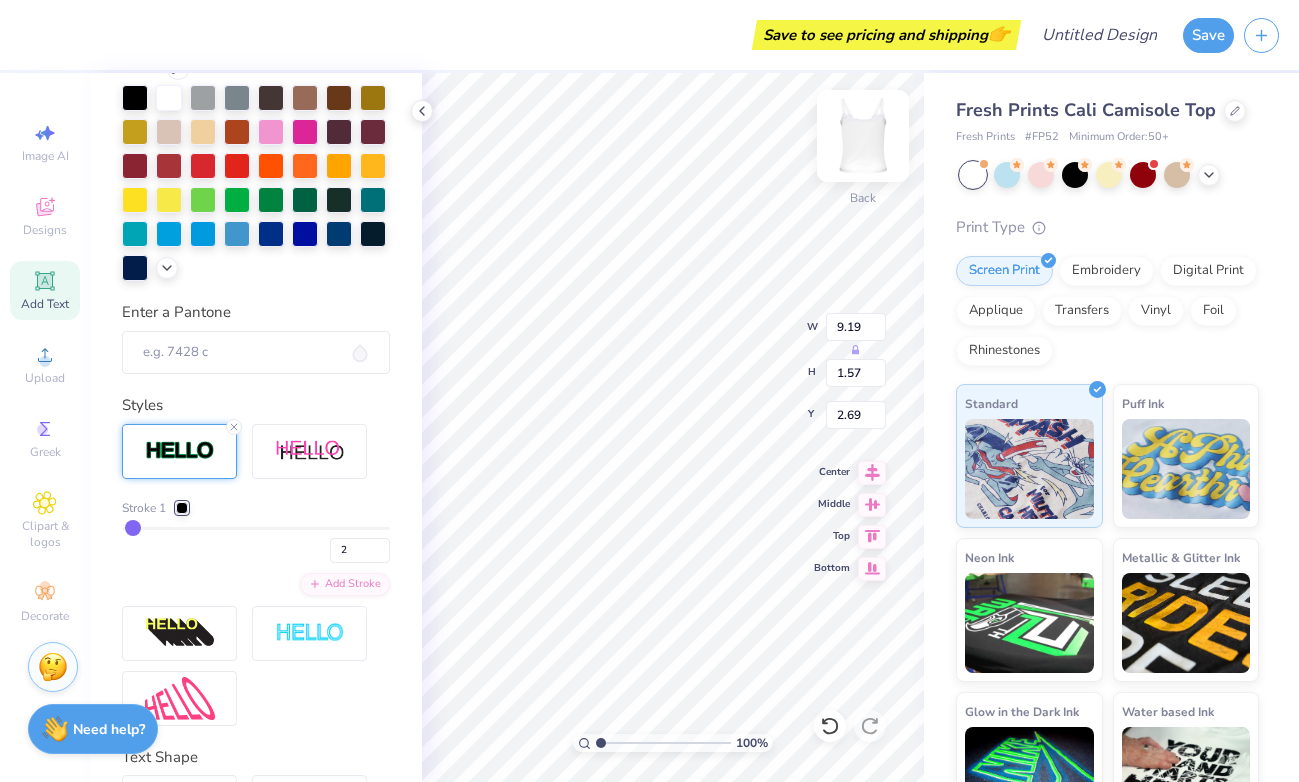click at bounding box center (863, 136) 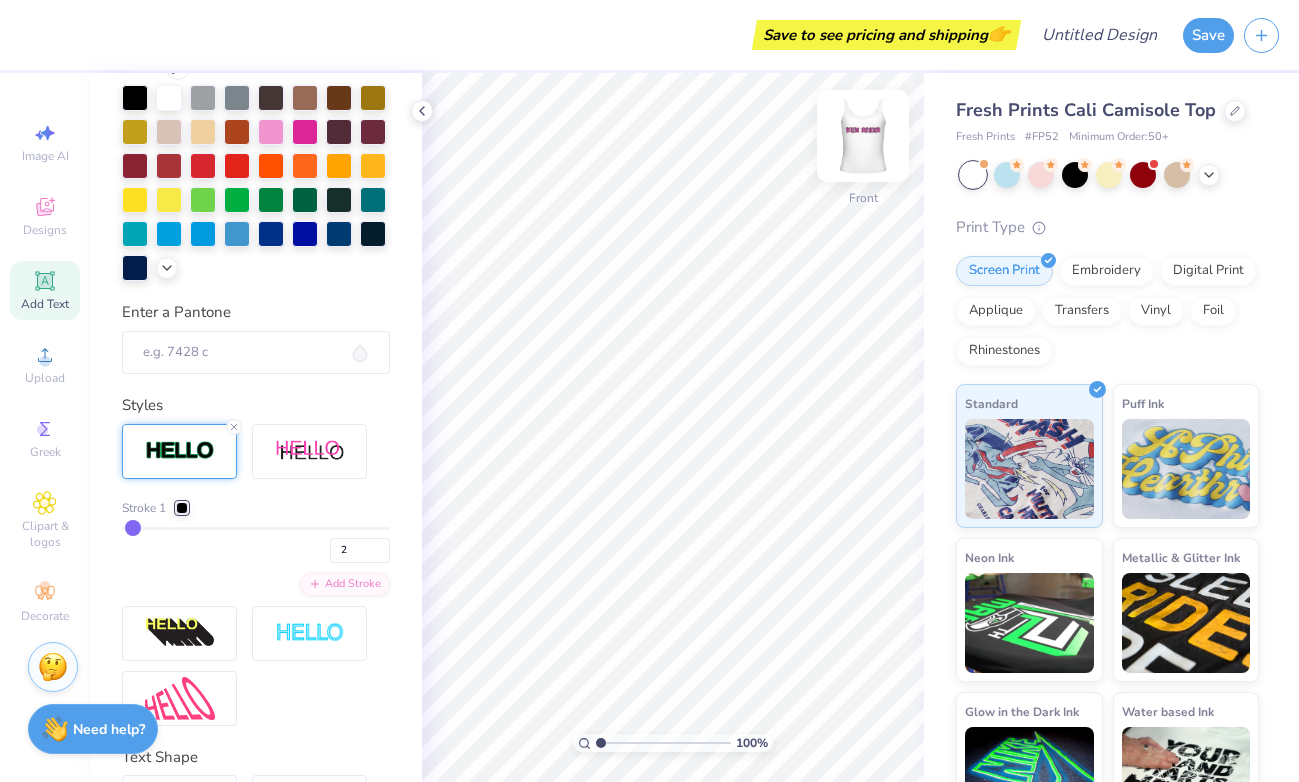click at bounding box center [863, 136] 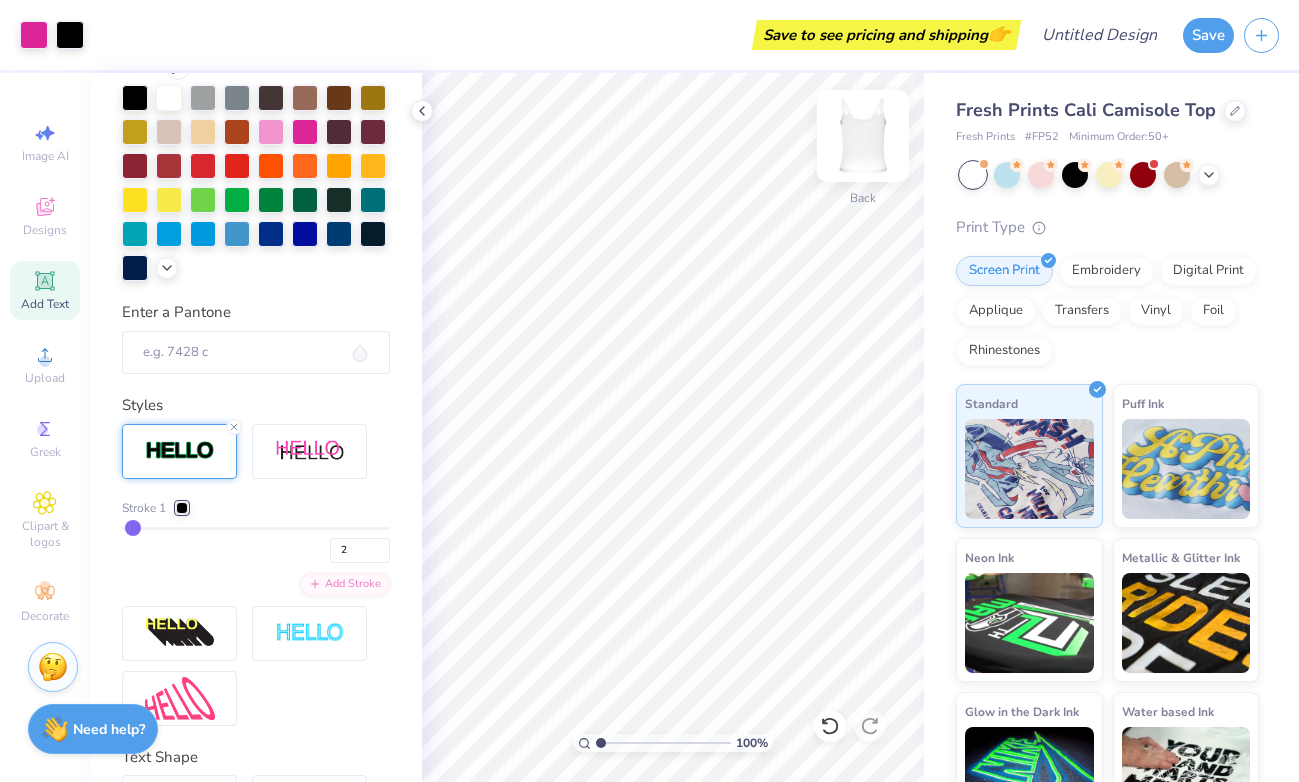 click at bounding box center [863, 136] 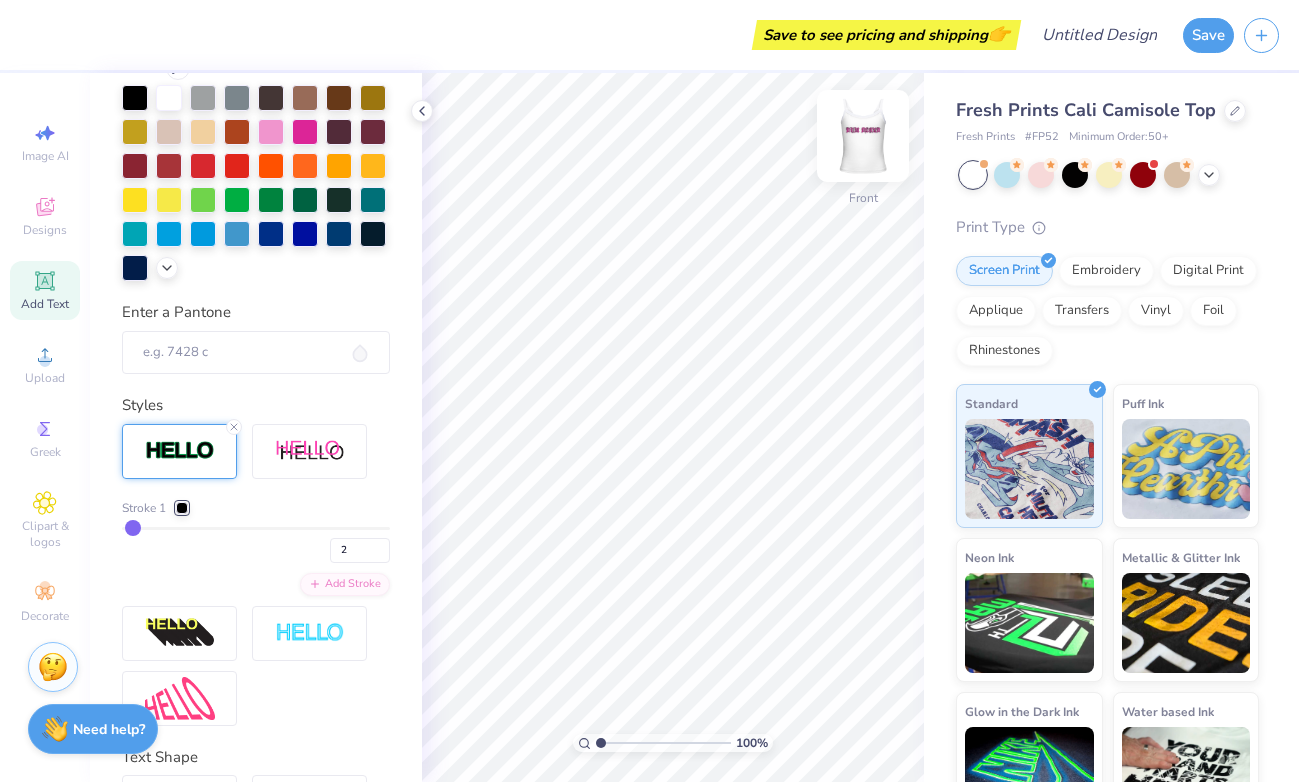 click at bounding box center [863, 136] 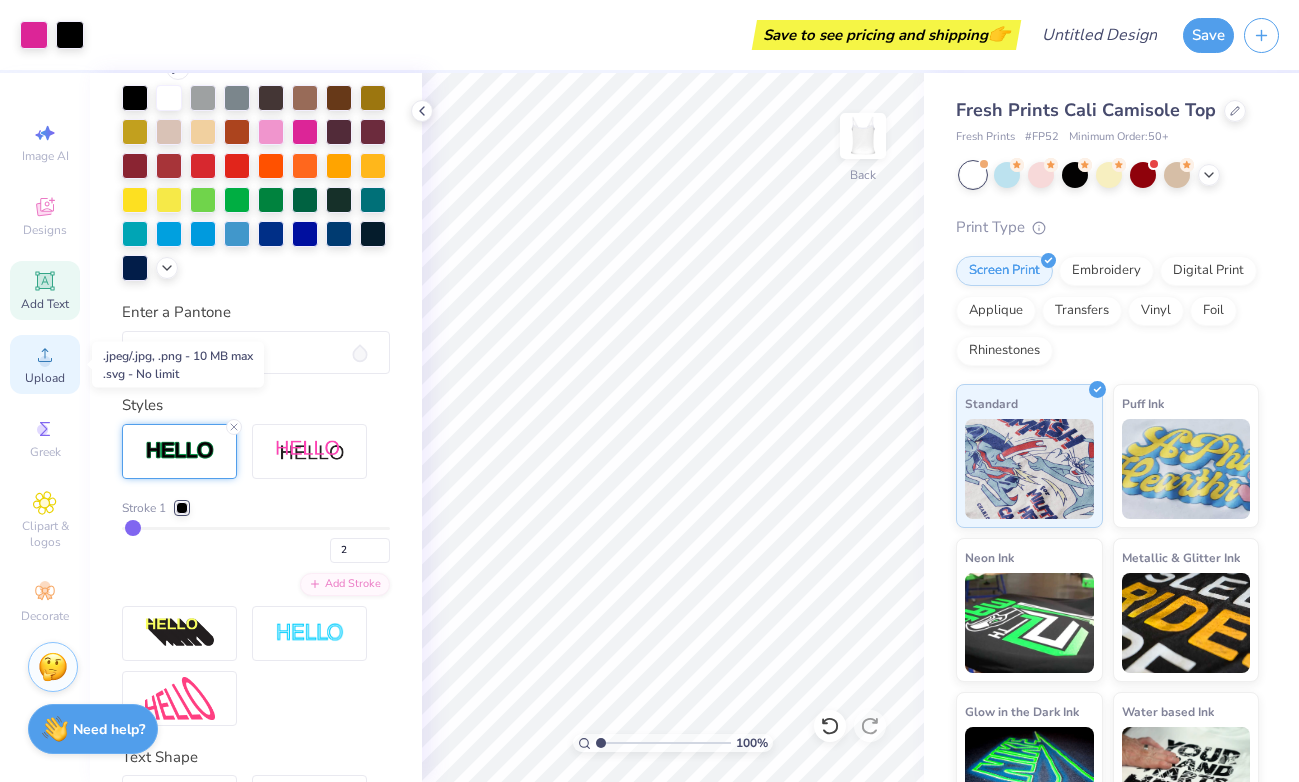 click on "Upload" at bounding box center [45, 378] 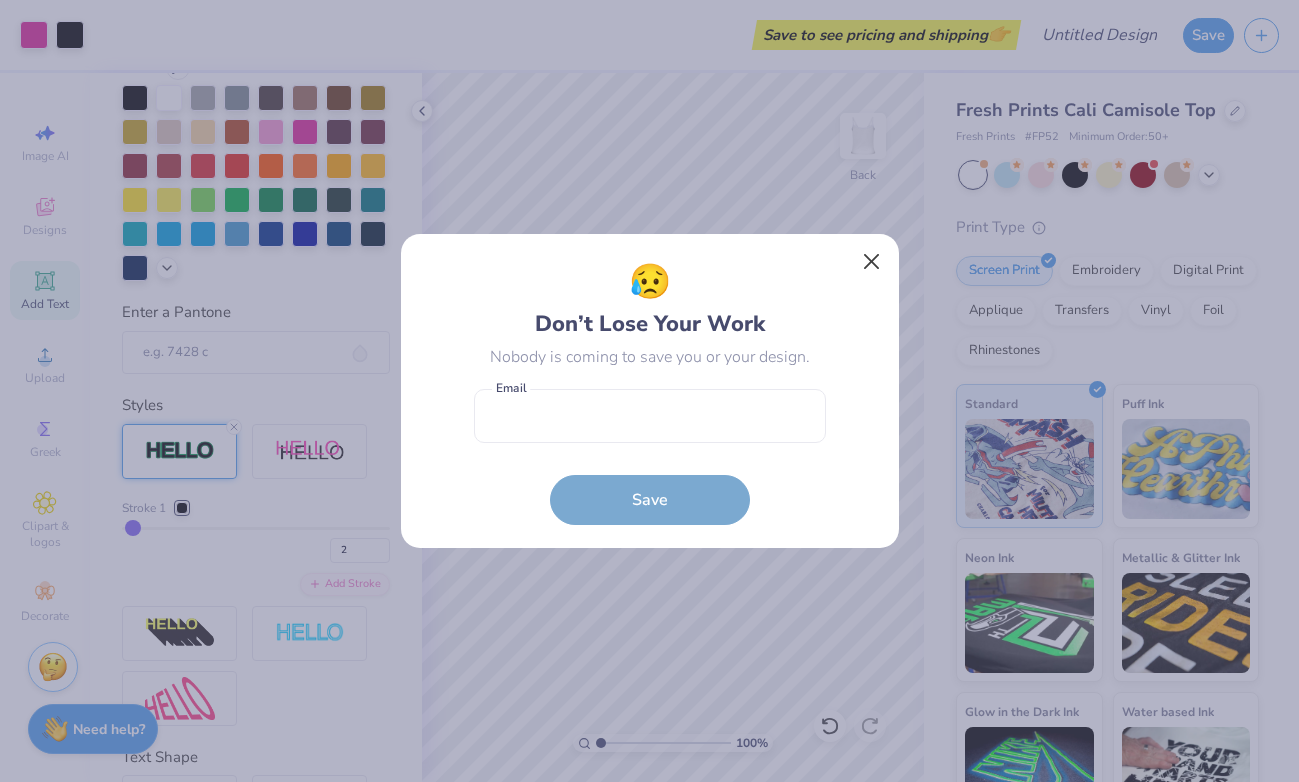 click at bounding box center [871, 262] 